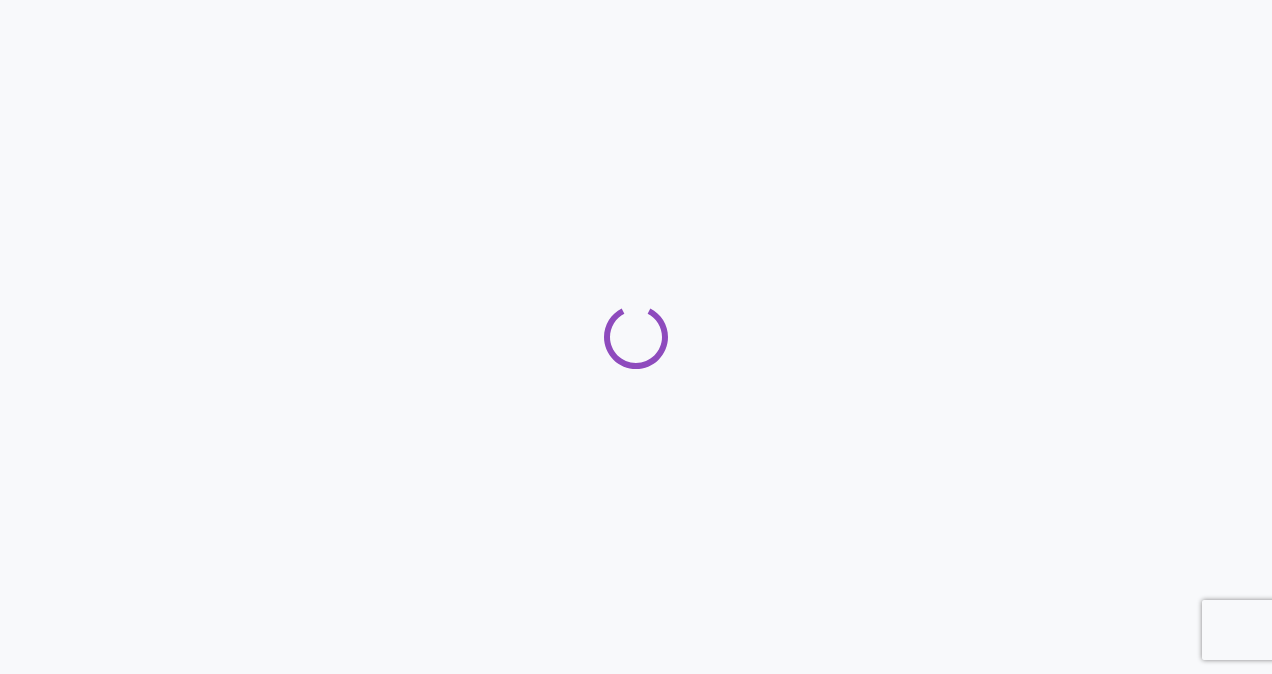 scroll, scrollTop: 0, scrollLeft: 0, axis: both 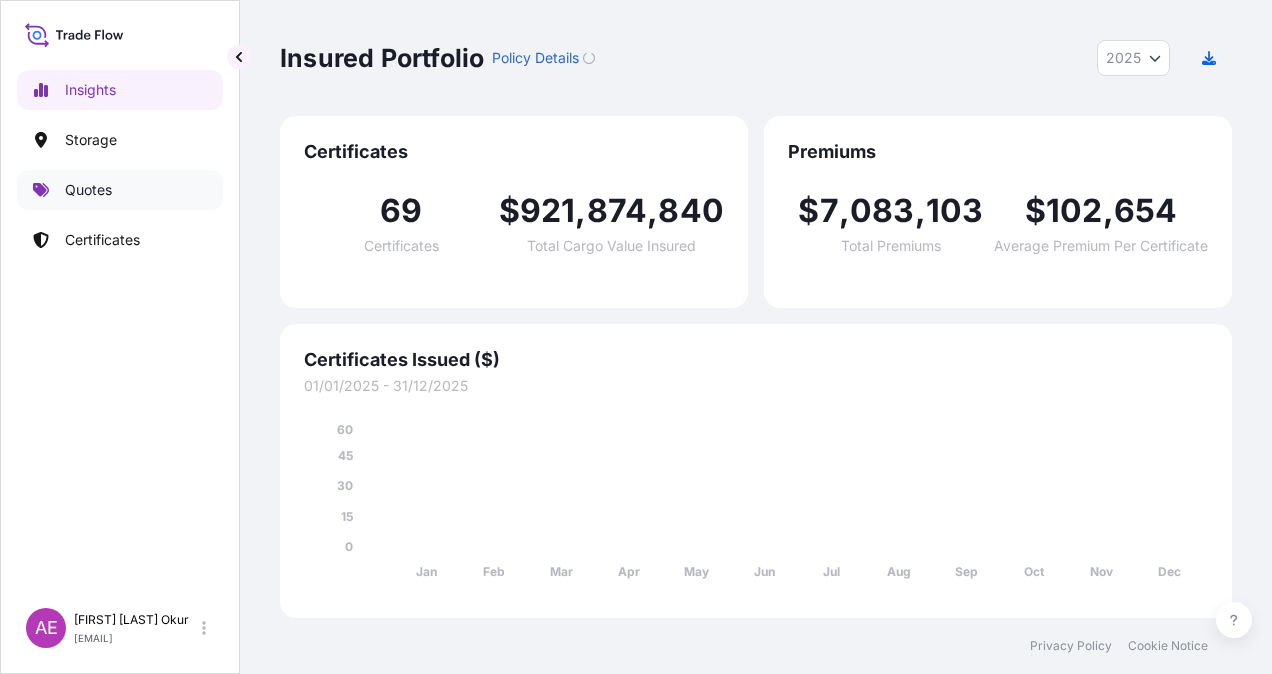click on "Quotes" at bounding box center (120, 190) 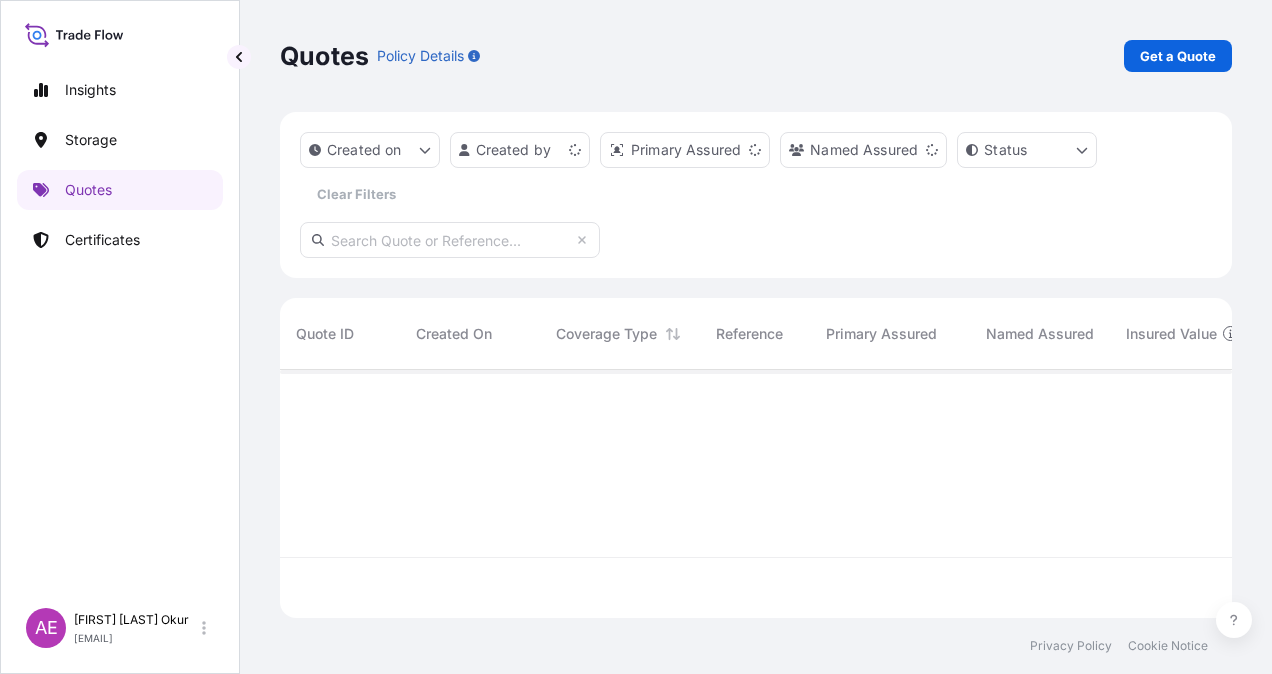scroll, scrollTop: 16, scrollLeft: 16, axis: both 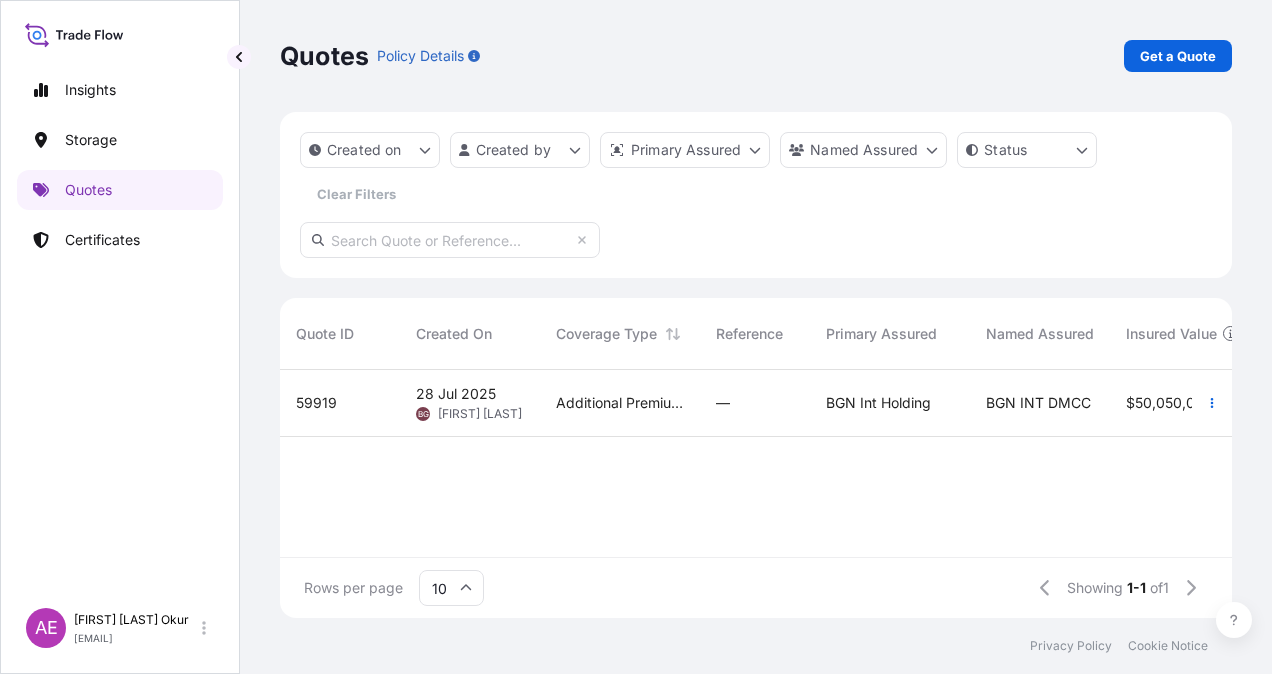 click on "Get a Quote" at bounding box center (1178, 56) 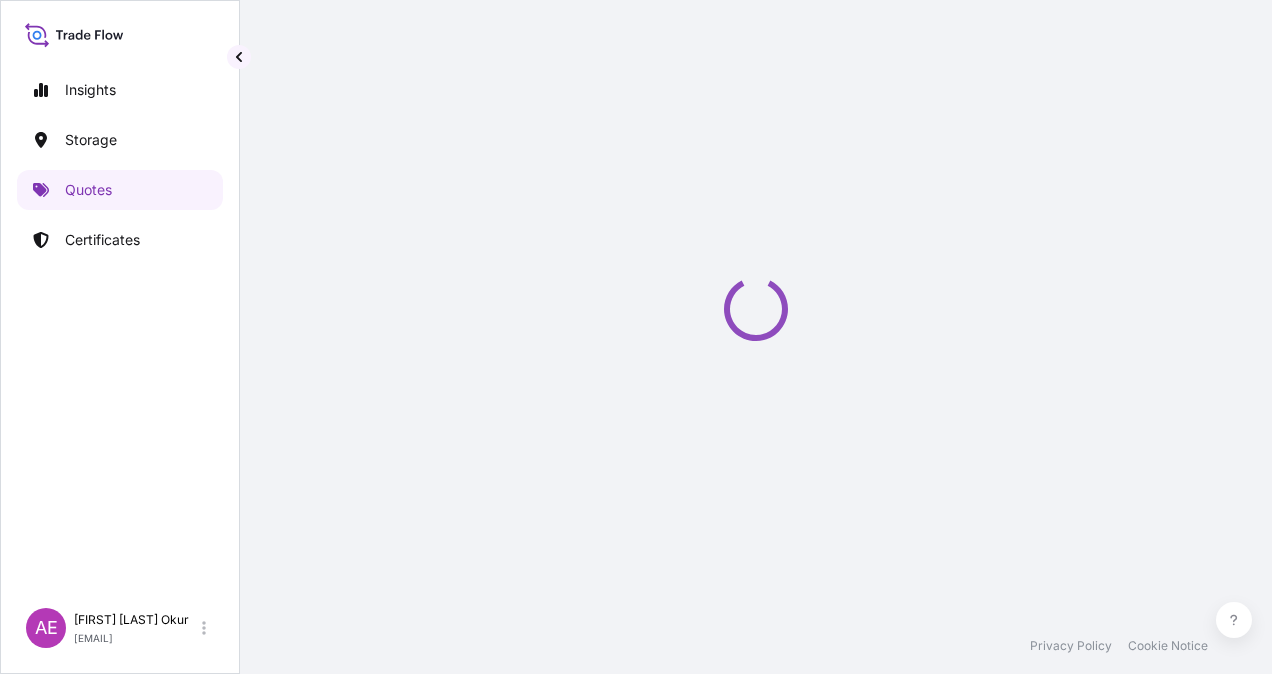 select on "Ocean Vessel" 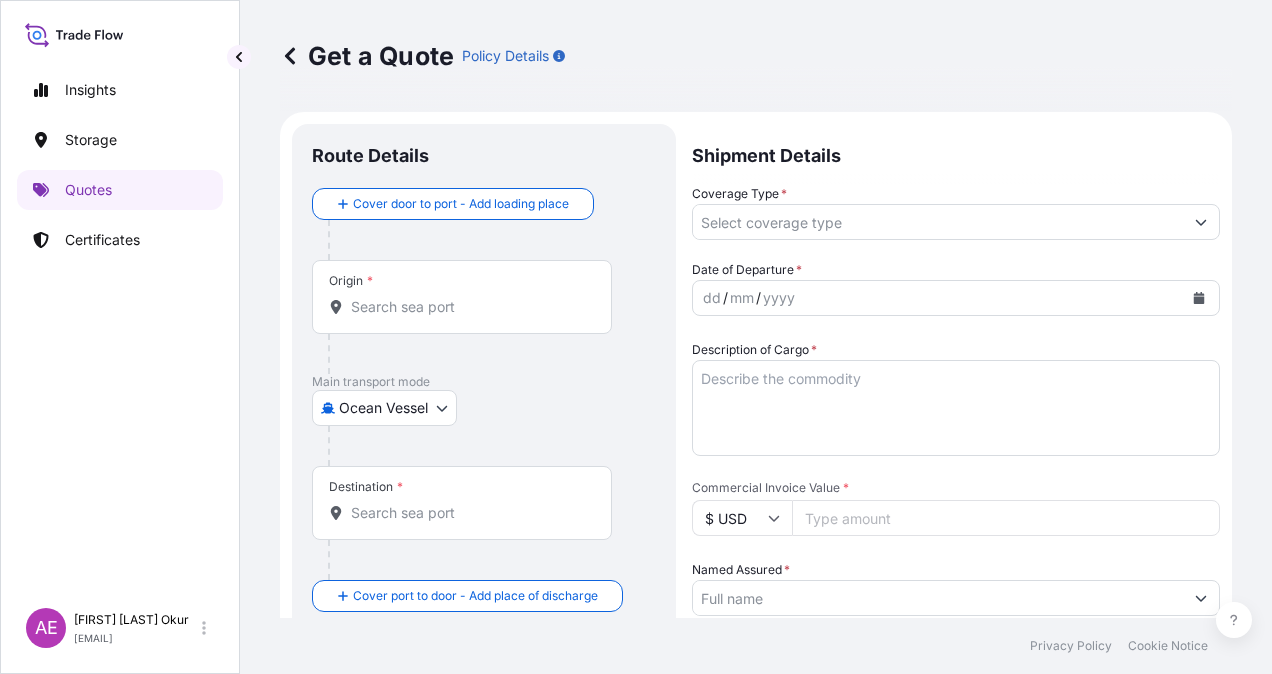 scroll, scrollTop: 32, scrollLeft: 0, axis: vertical 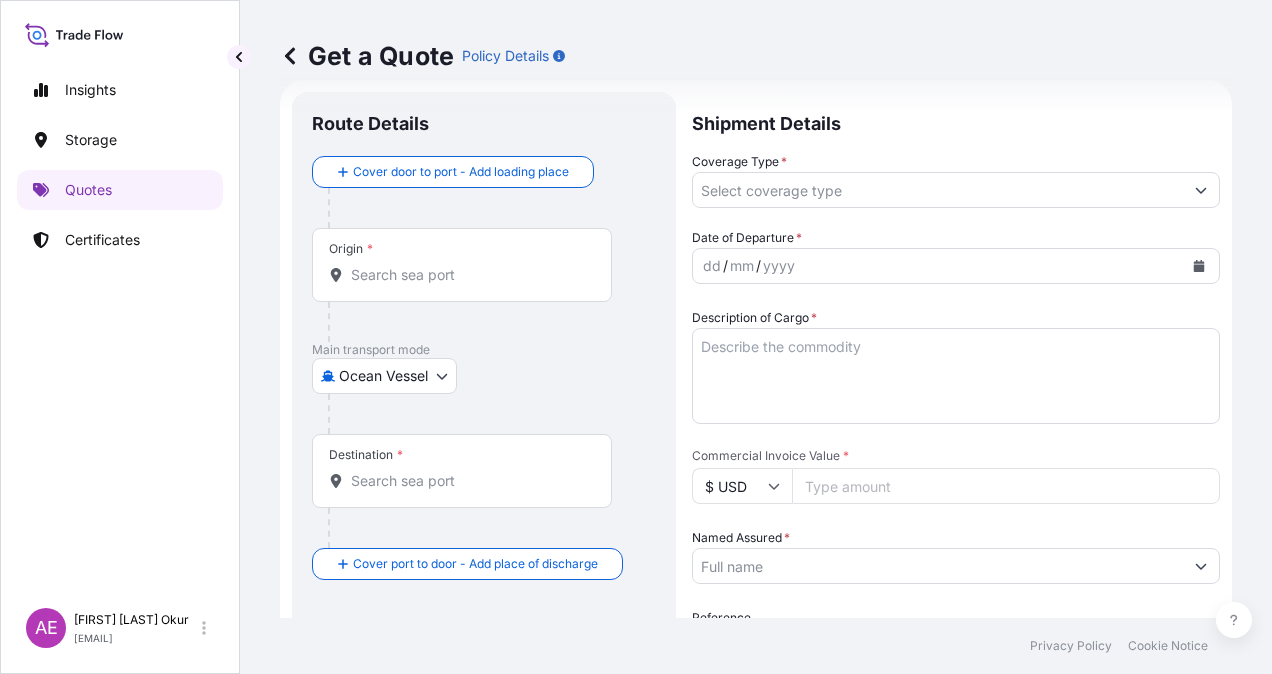 click on "Origin *" at bounding box center [462, 265] 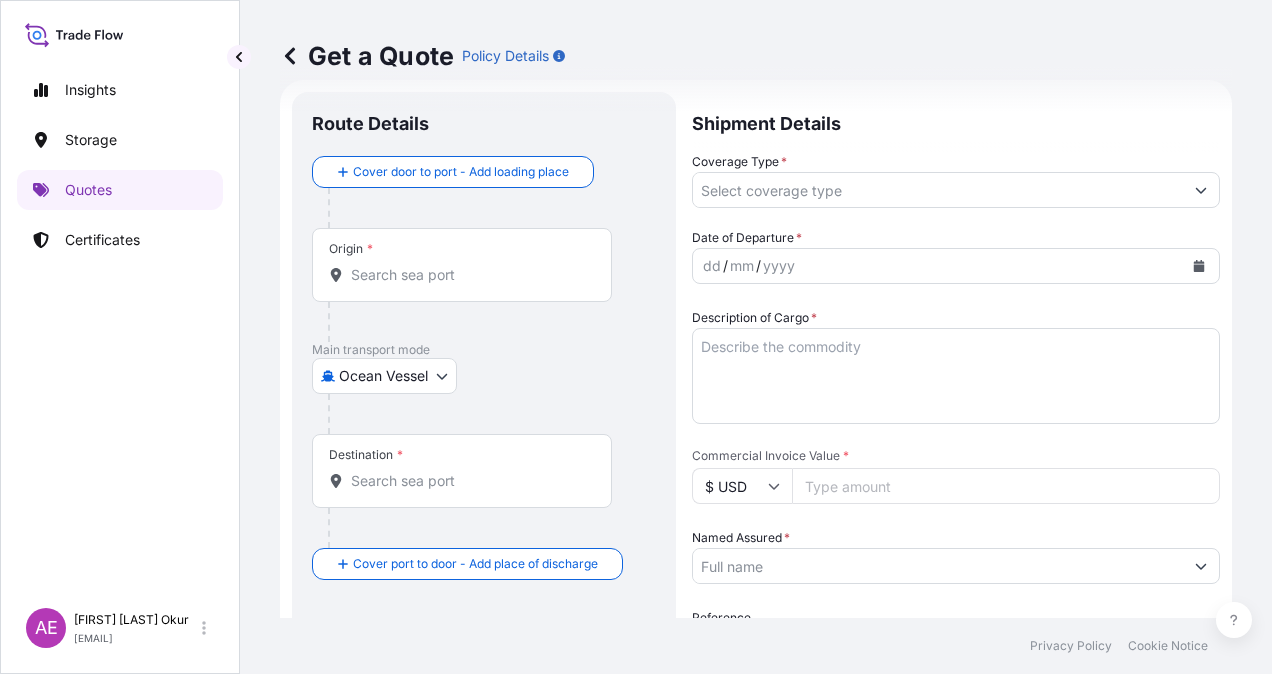 click on "Origin *" at bounding box center (469, 275) 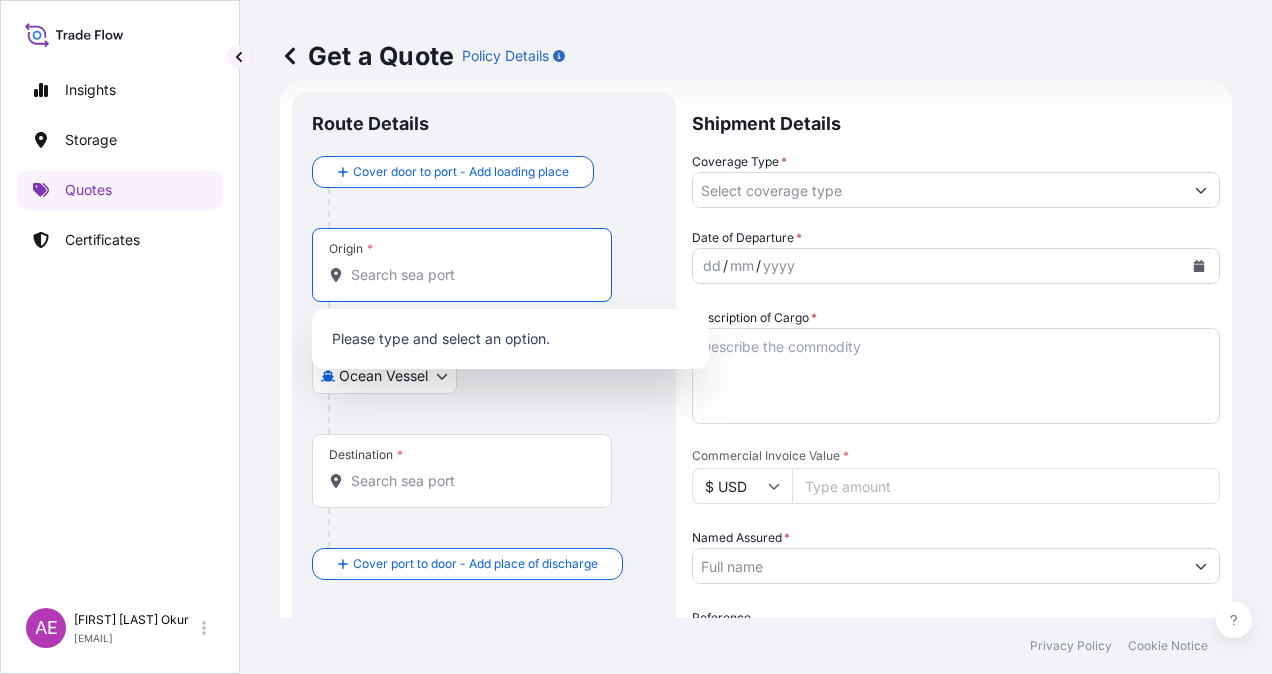 paste on "[CITY],[STATE]" 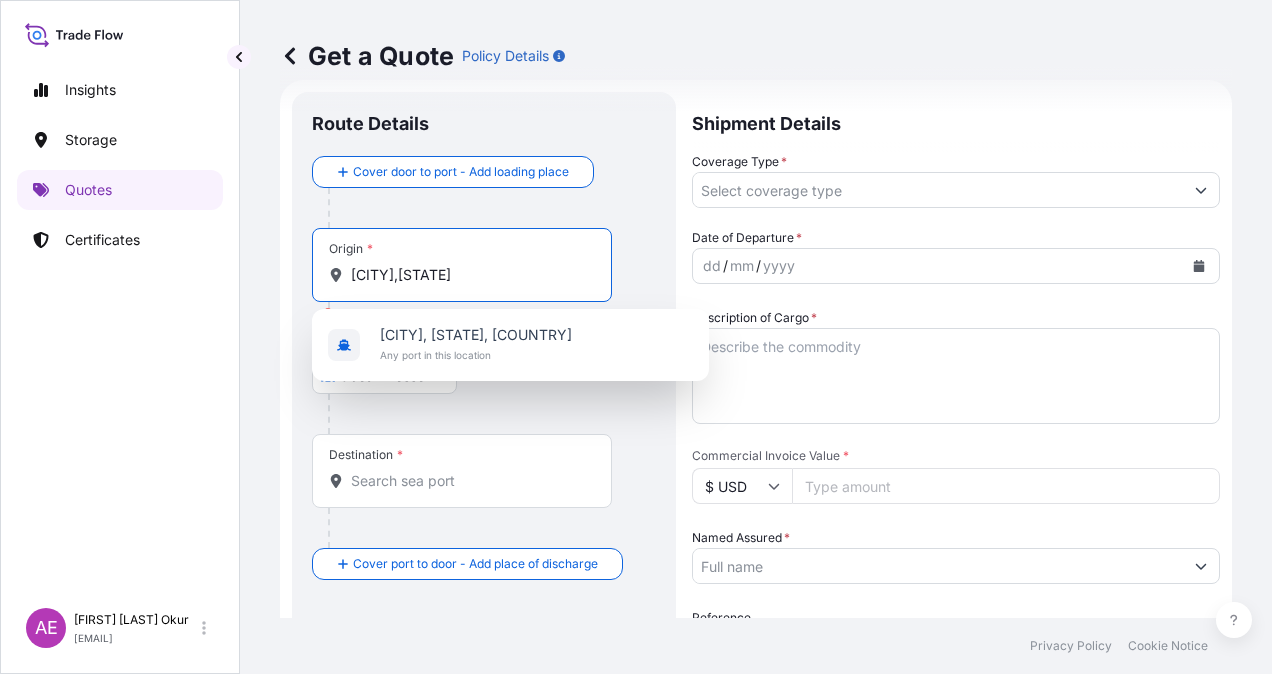 click on "Origin * [CITY],[STATE]" at bounding box center (462, 265) 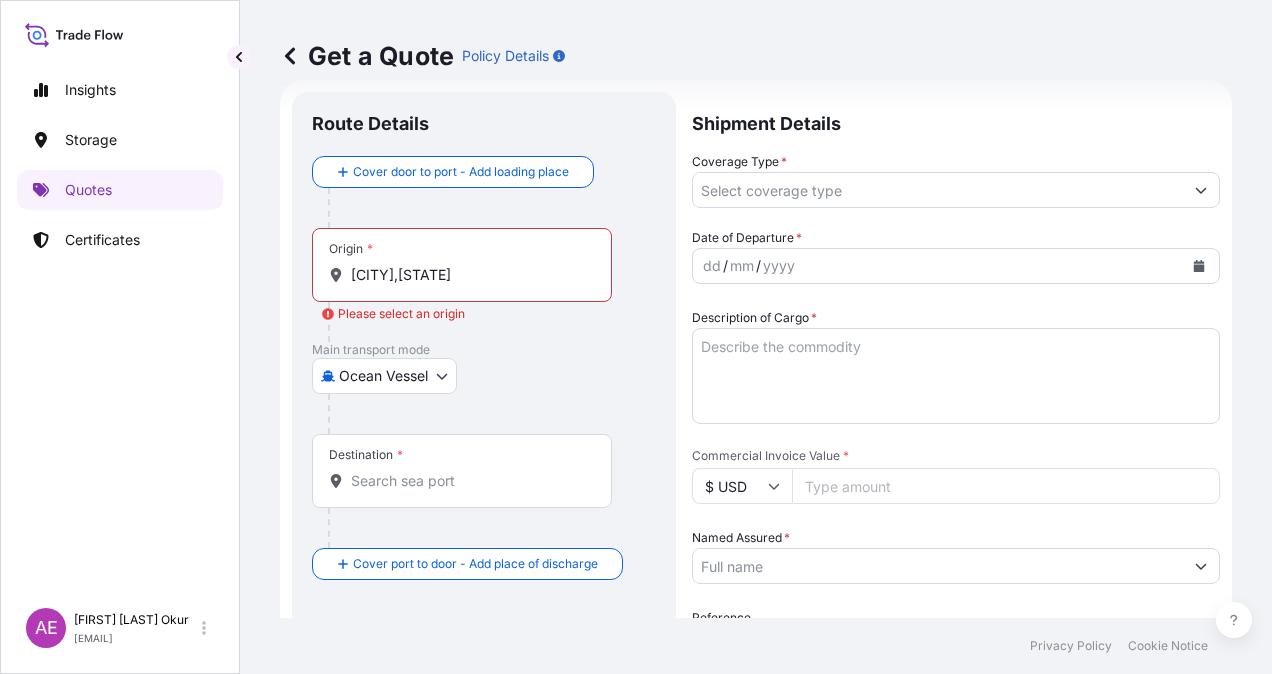 click on "Origin * [CITY],[STATE]" at bounding box center (462, 265) 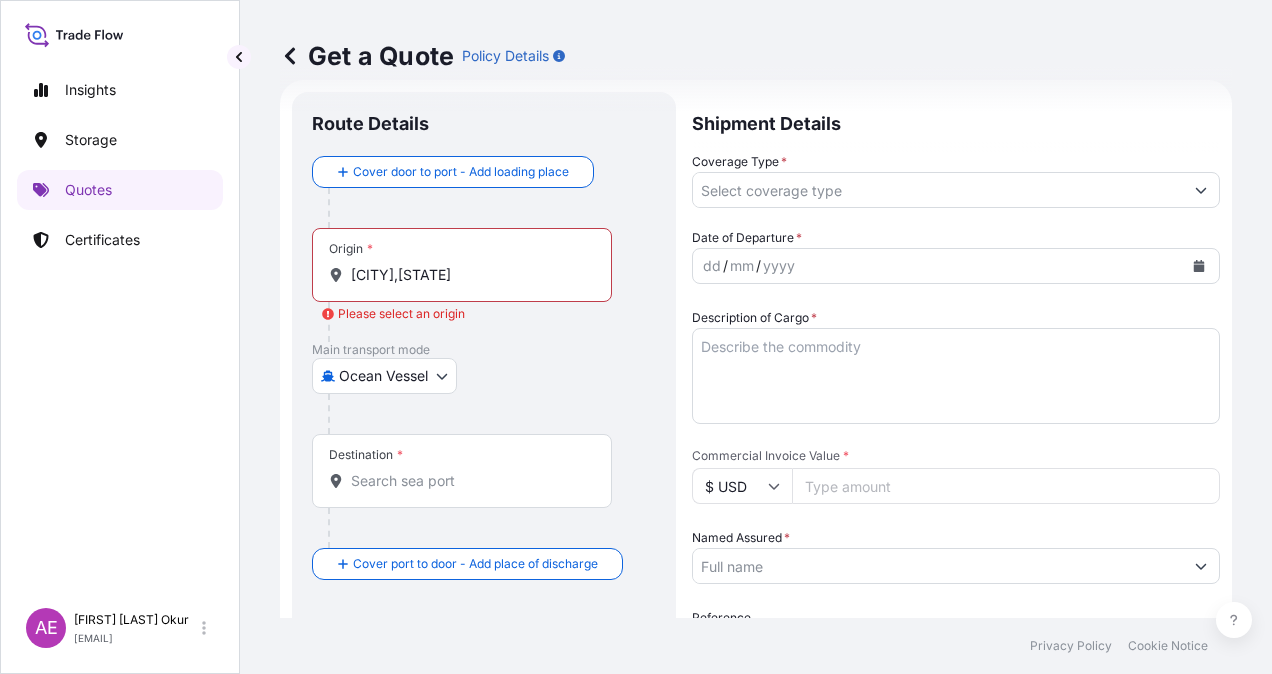 click on "[CITY],[STATE]" at bounding box center [469, 275] 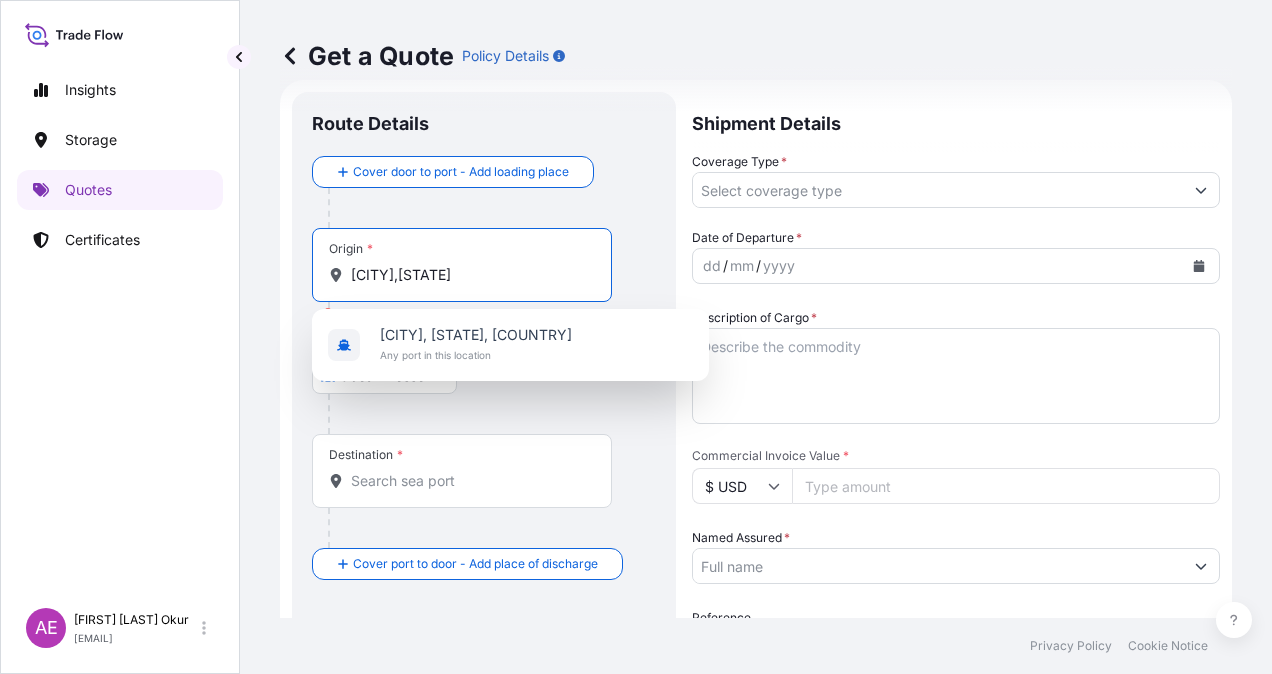 drag, startPoint x: 462, startPoint y: 274, endPoint x: 240, endPoint y: 278, distance: 222.03603 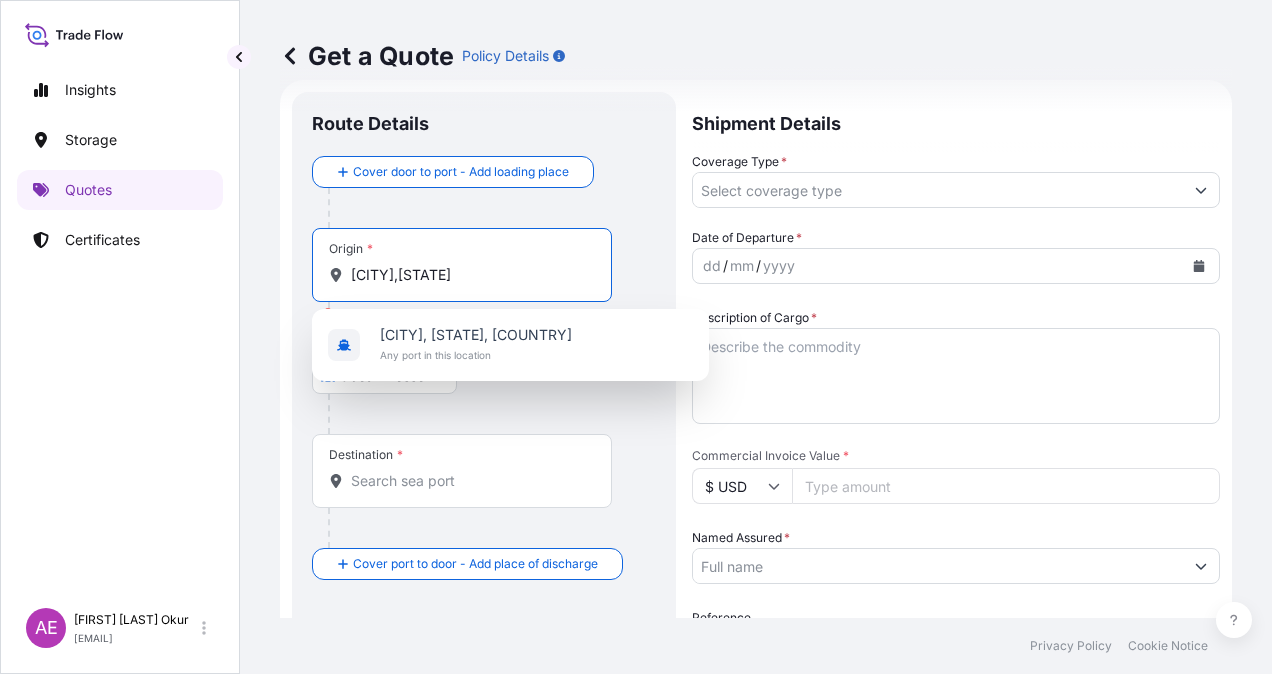 click on "Get a Quote Policy Details Route Details   Cover door to port - Add loading place Place of loading Road / Inland Road / Inland Origin * [CITY],[STATE] Please select an origin Main transport mode Ocean Vessel Ocean Vessel Air Land Destination * Cover port to door - Add place of discharge Road / Inland Road / Inland Place of Discharge Shipment Details Coverage Type * Date of Departure * [DD] / [MM] / [YYYY] Cargo Category * LPG, Crude Oil, Utility Fuel, Mid Distillates and Specialities, Fertilisers Description of Cargo * Commercial Invoice Value   * $ USD Named Assured * Packing Category Type to search a container mode Please select a primary mode of transportation first. Reference Vessel Name Marks & Numbers Letter of Credit This shipment has a letter of credit Letter of credit * Letter of credit may not exceed 12000 characters Get a Quote" at bounding box center (756, 309) 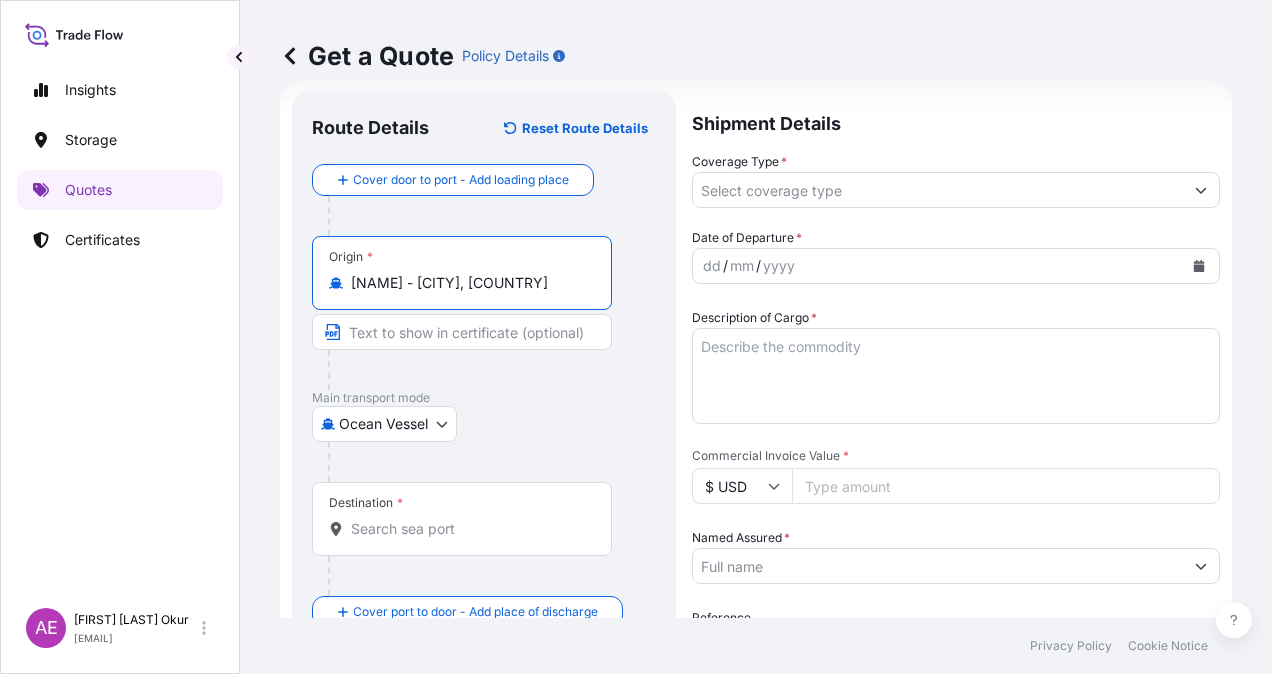 type on "[NAME] - [CITY], [COUNTRY]" 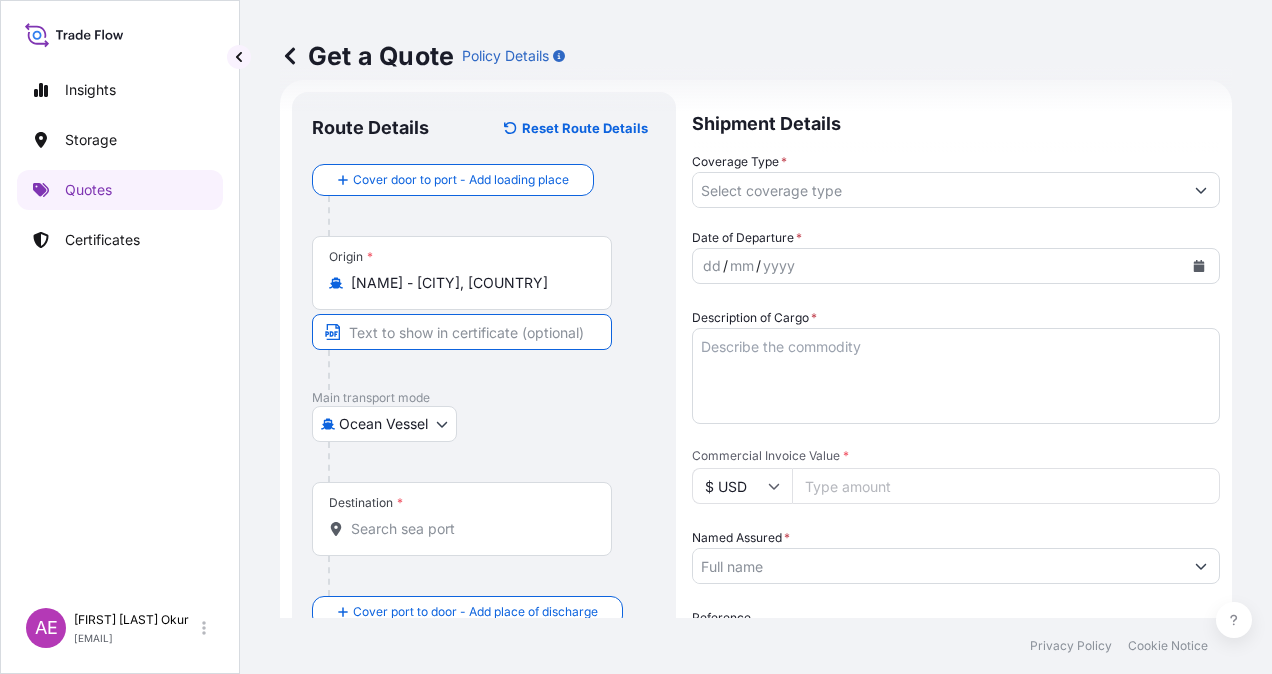 click at bounding box center (462, 332) 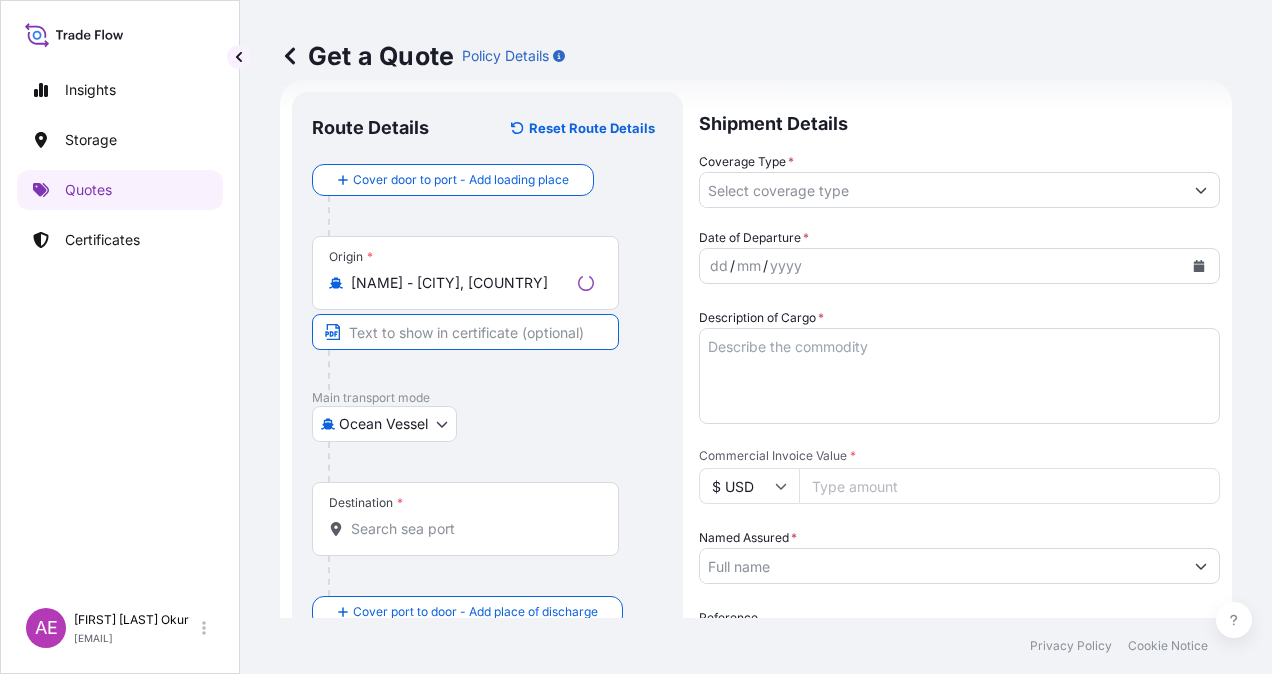 paste on "CARTAGENA" 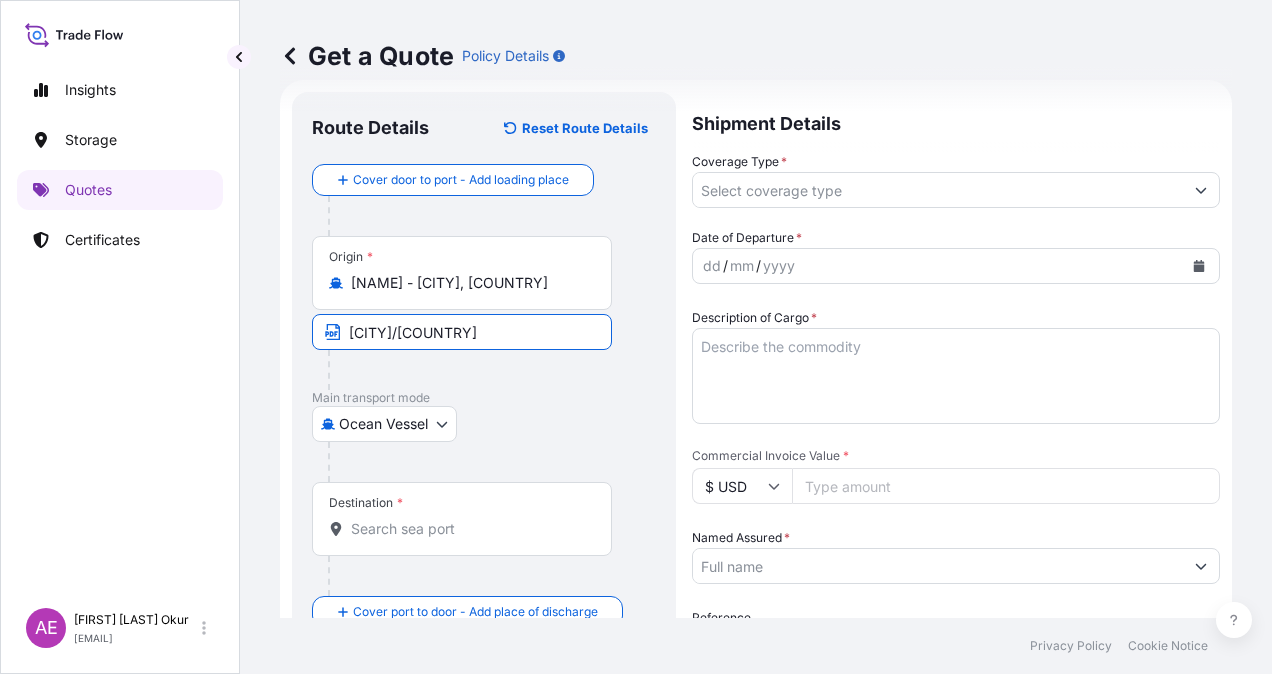 type on "[CITY]/[COUNTRY]" 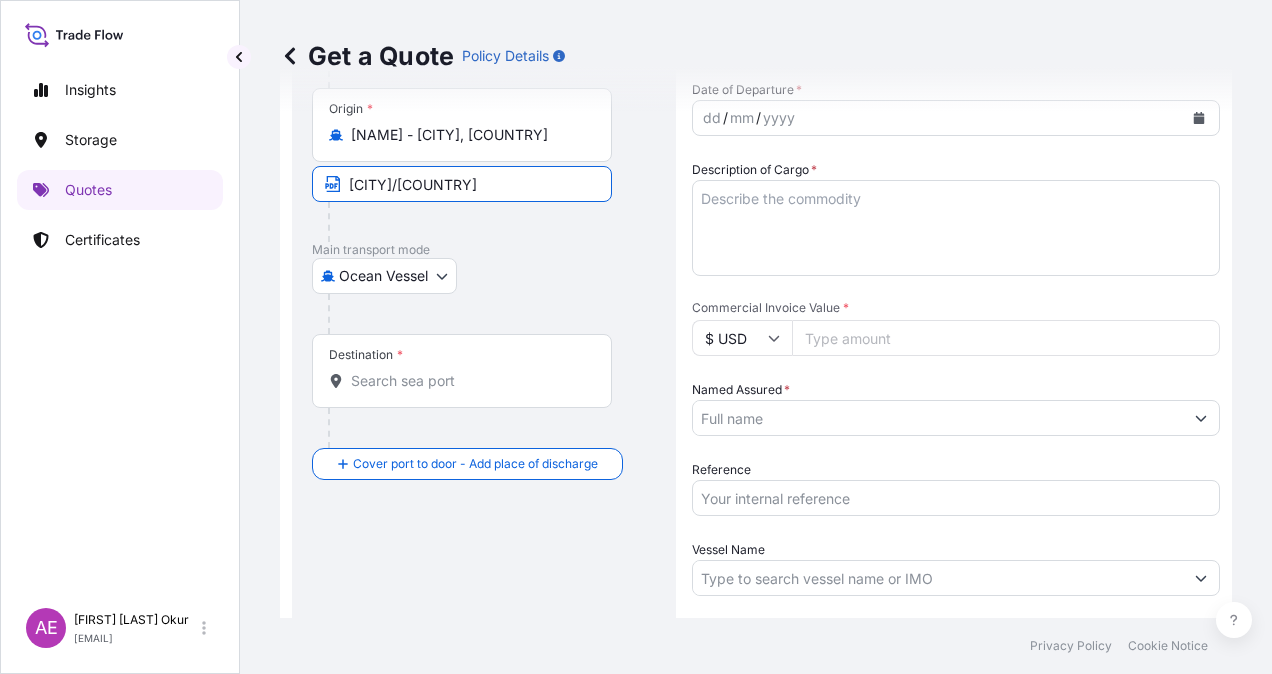 scroll, scrollTop: 232, scrollLeft: 0, axis: vertical 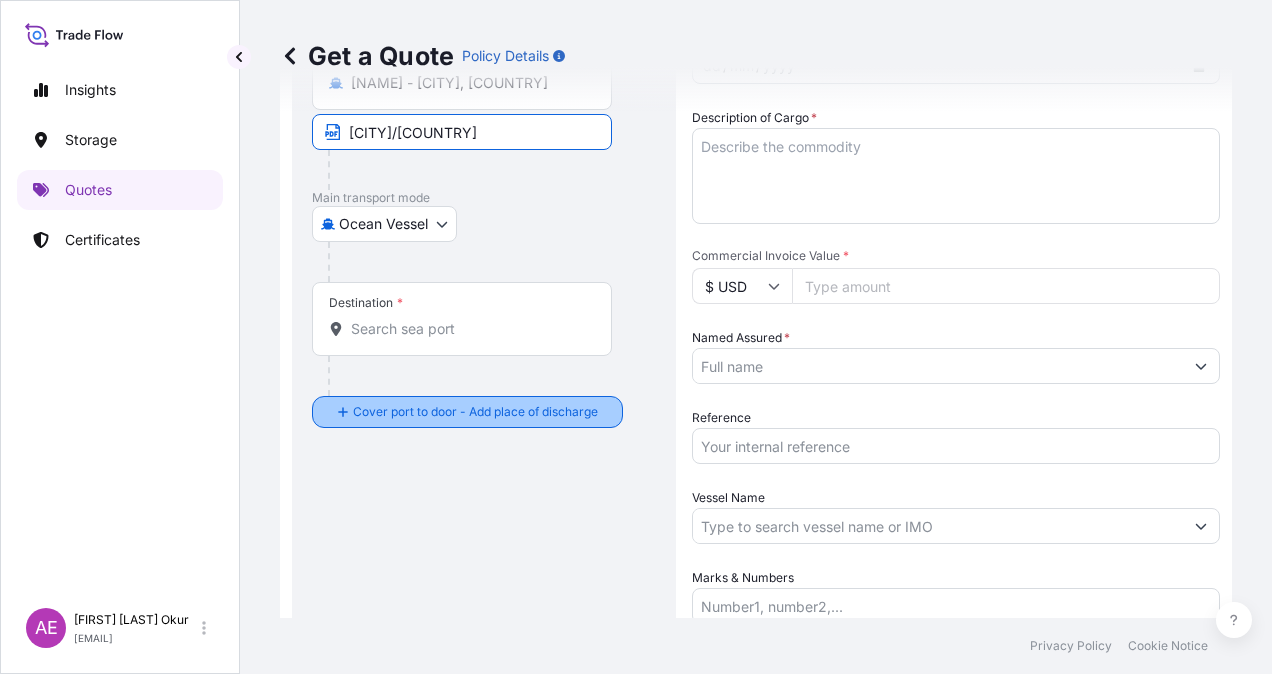 click at bounding box center [492, 262] 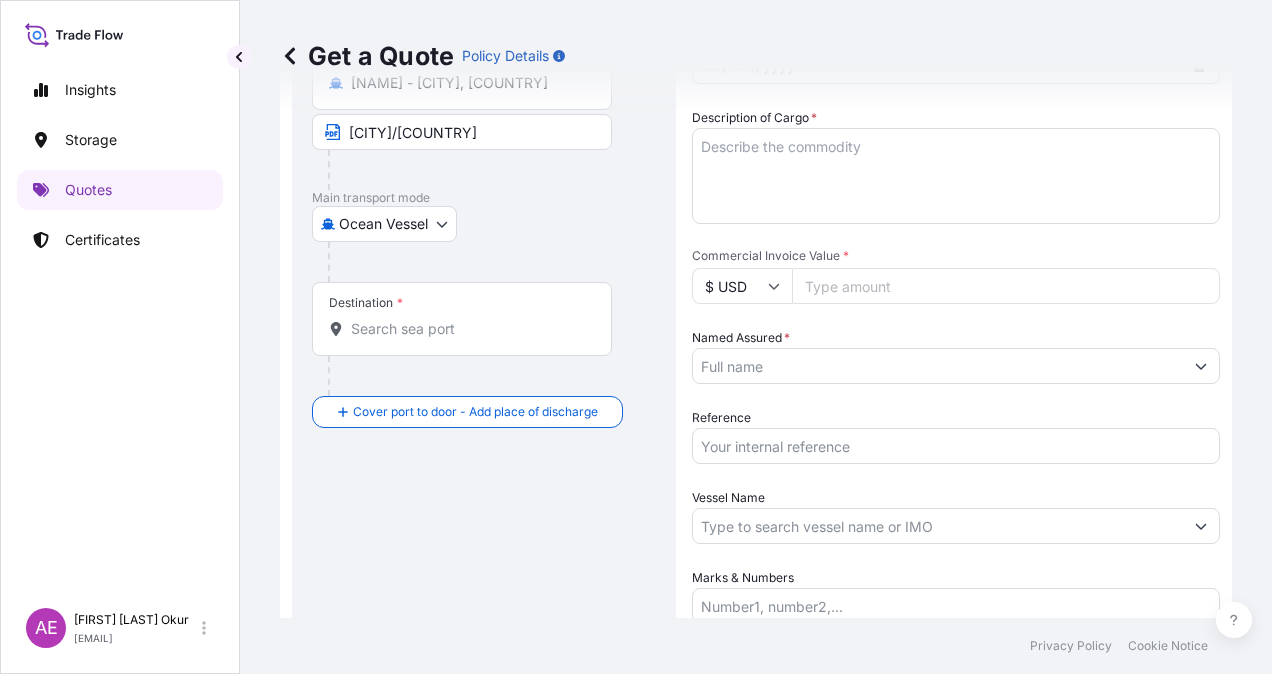 click on "Destination *" at bounding box center [469, 329] 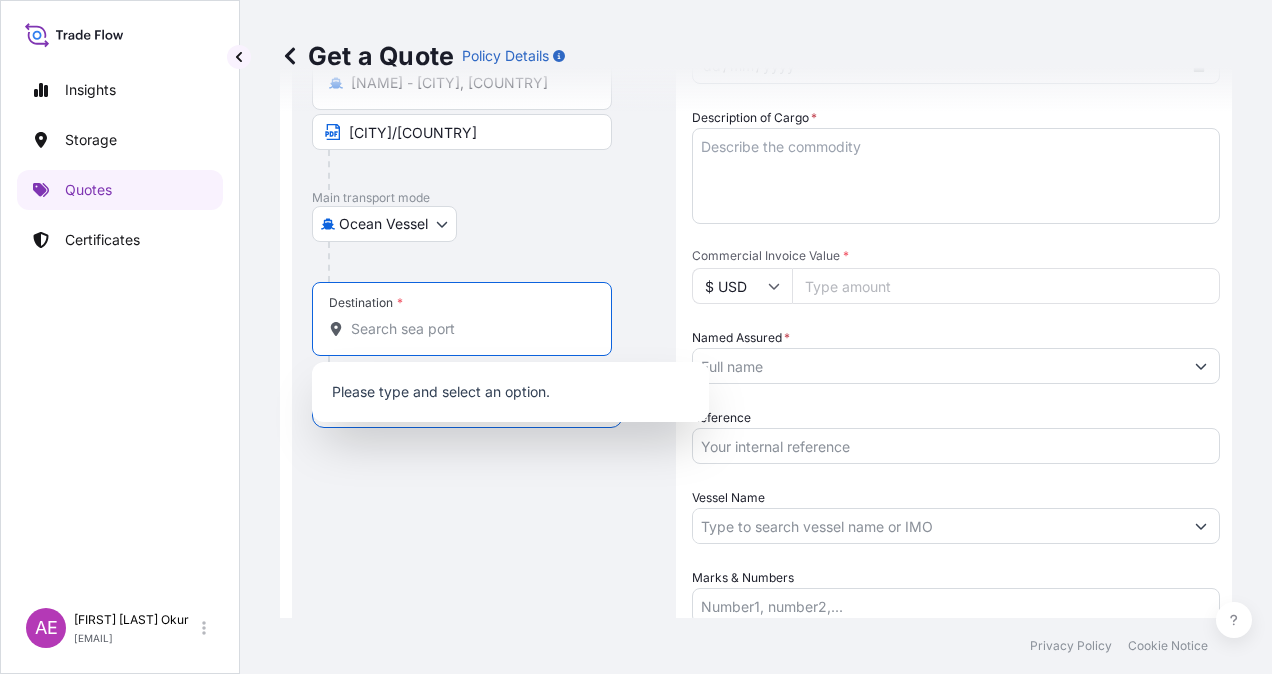 paste on "JORF LASFAR" 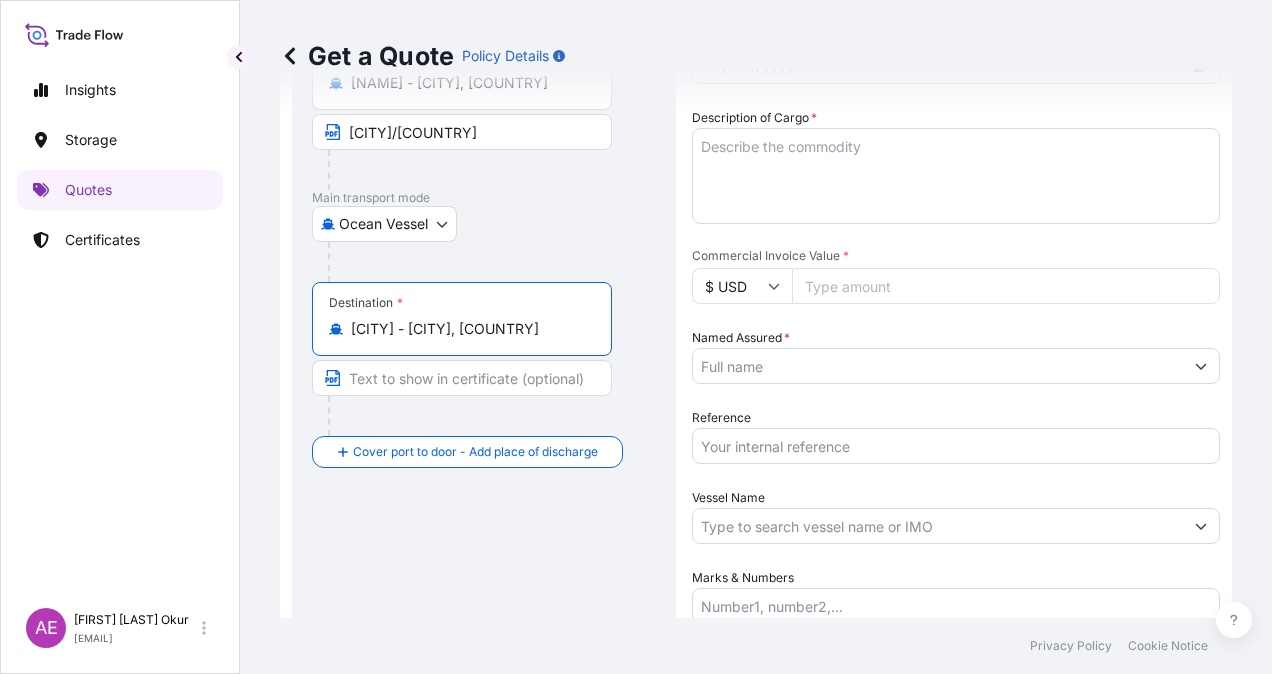 type on "[CITY] - [CITY], [COUNTRY]" 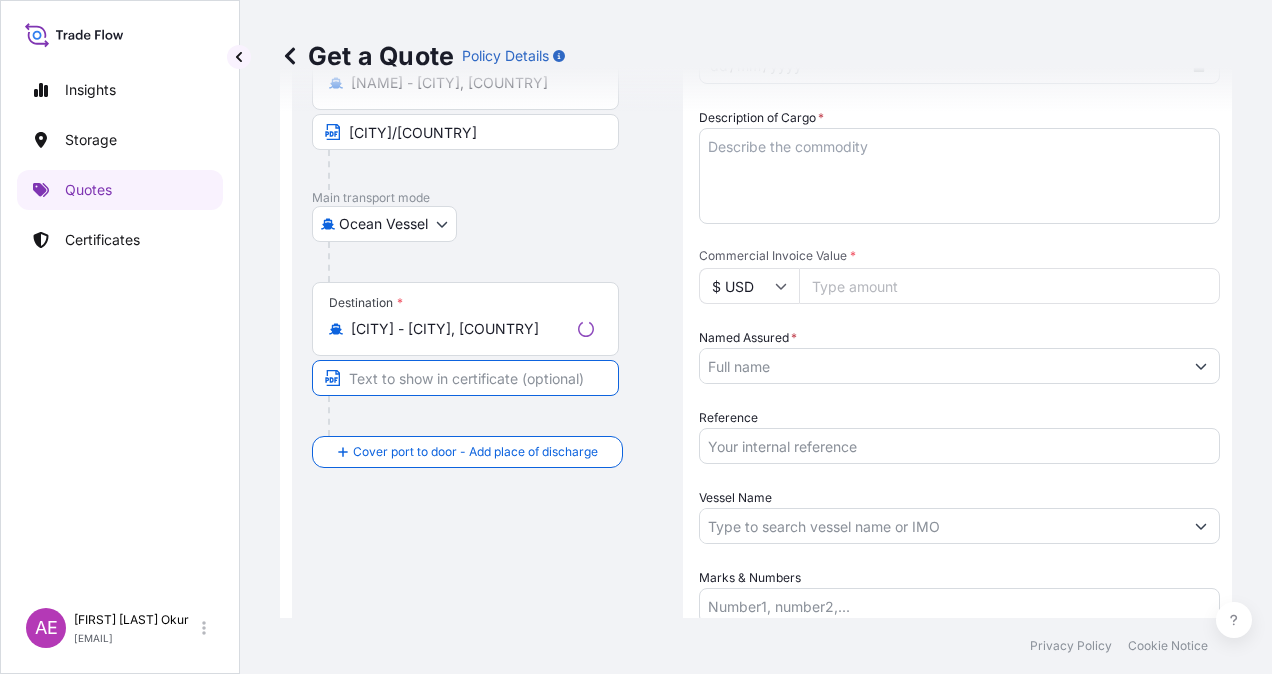 paste on "JORF LASFAR" 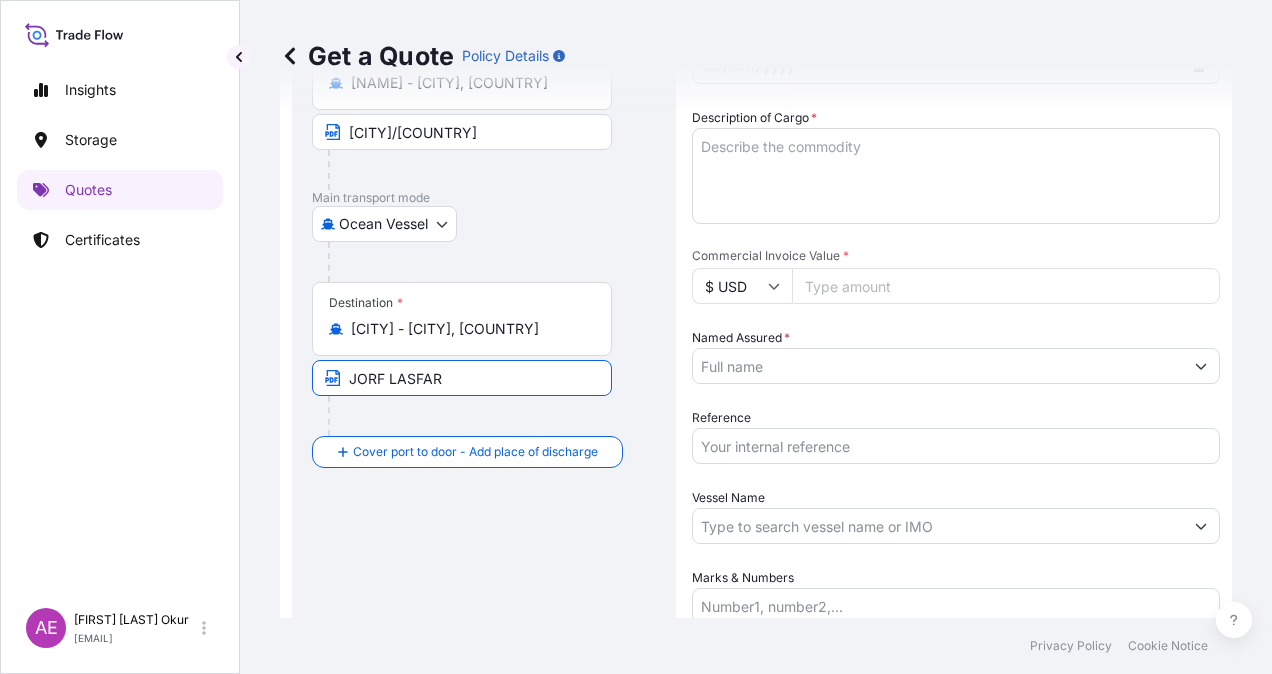 type on "[CITY]/[COUNTRY]" 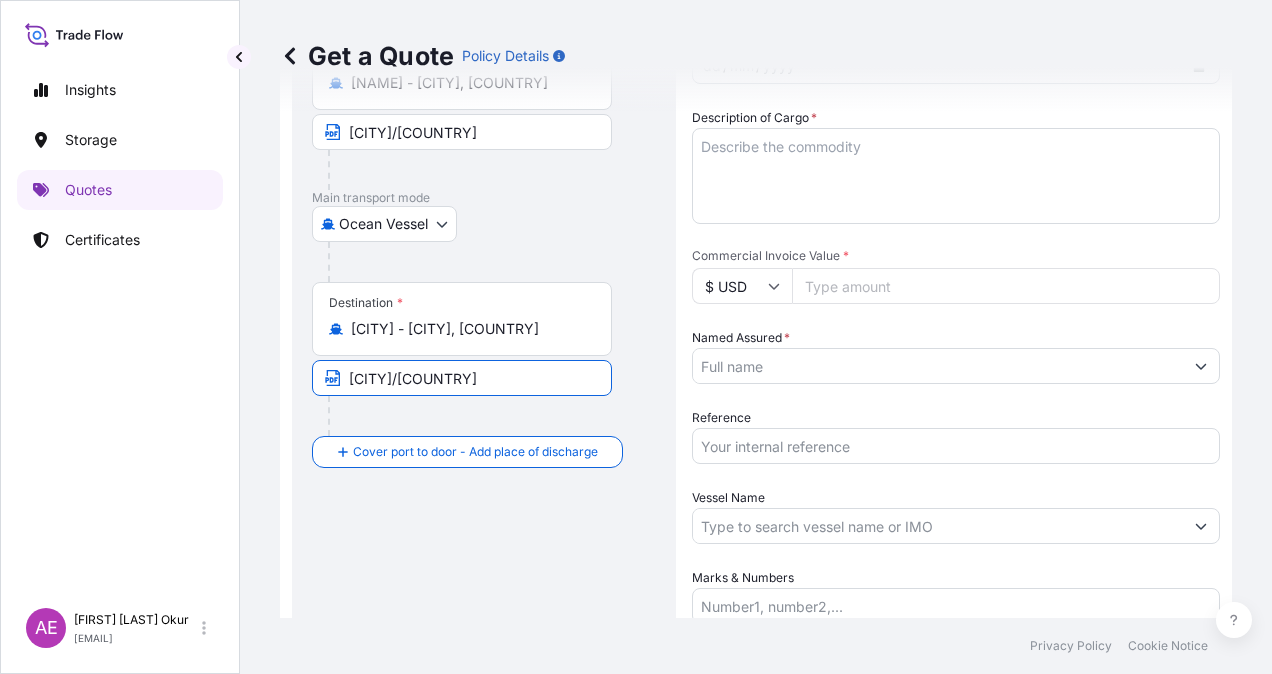 scroll, scrollTop: 0, scrollLeft: 0, axis: both 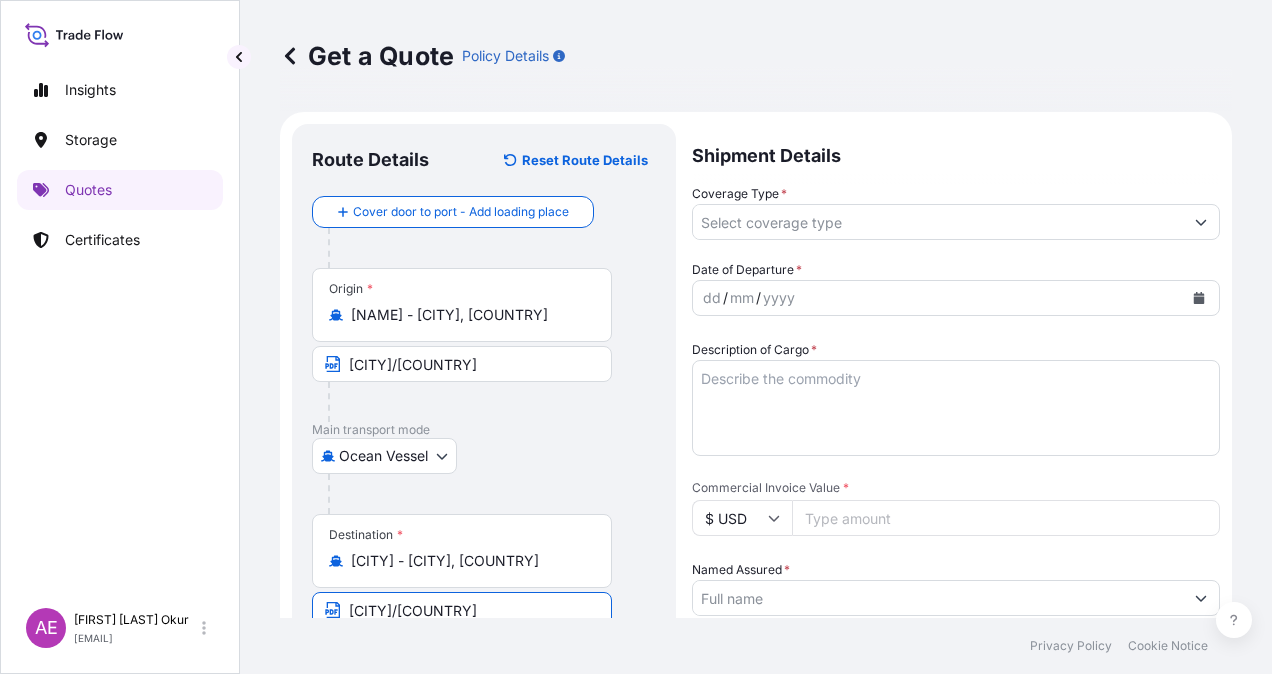 click on "Coverage Type *" at bounding box center (938, 222) 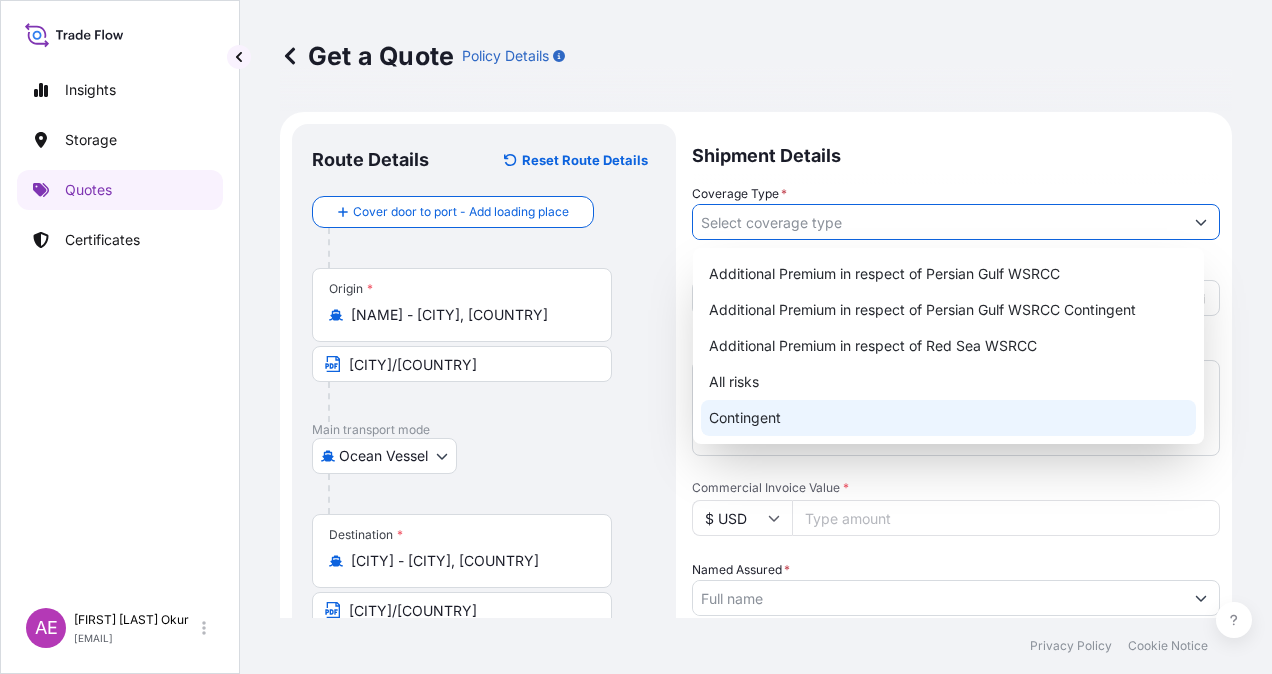 click on "Contingent" at bounding box center [948, 418] 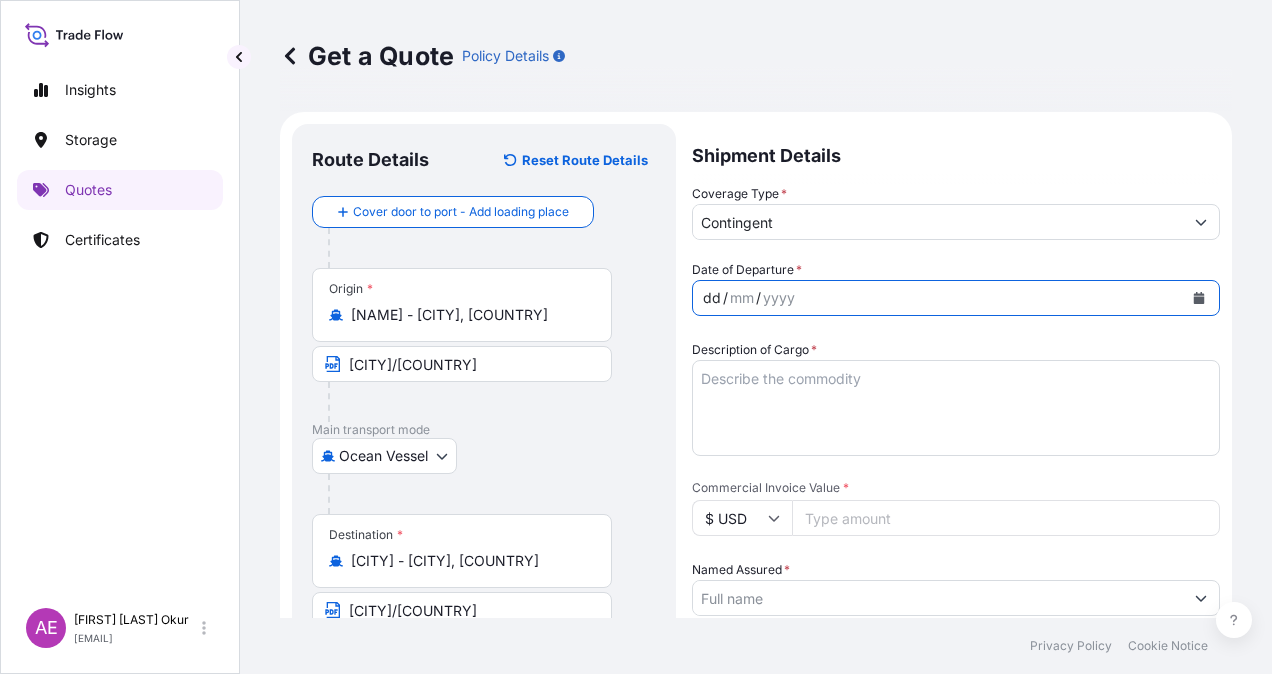 click on "dd" at bounding box center [712, 298] 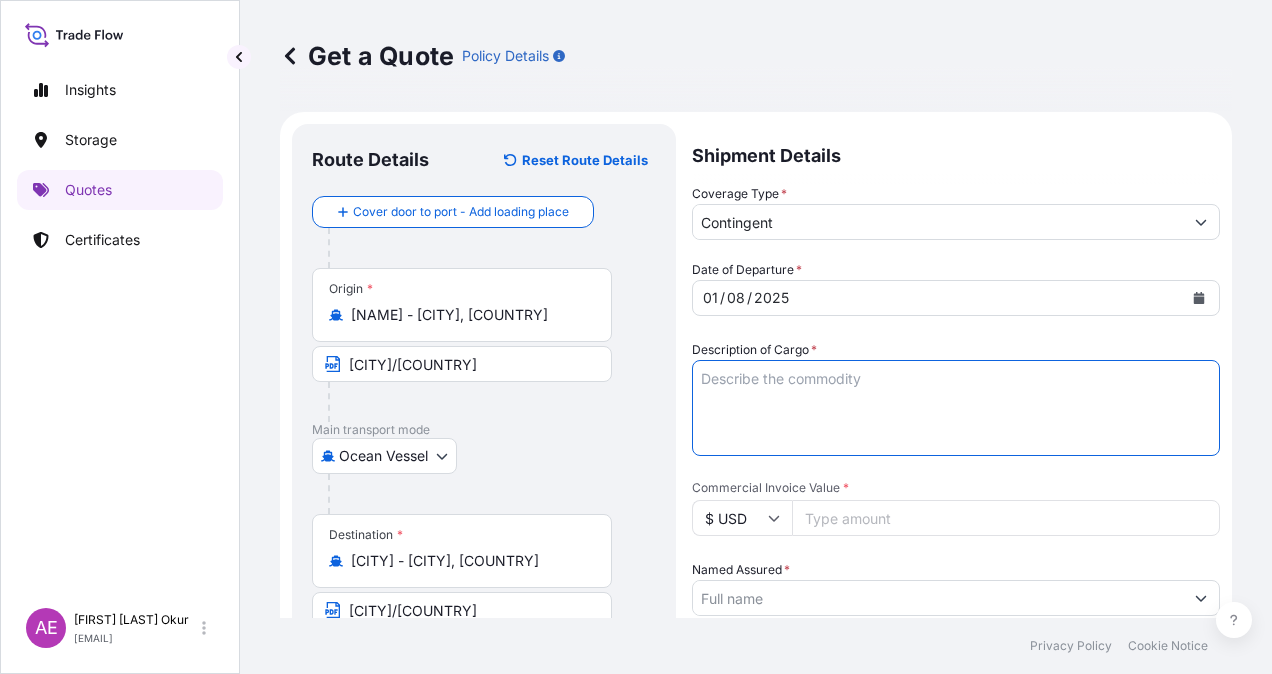 click on "Description of Cargo *" at bounding box center [956, 408] 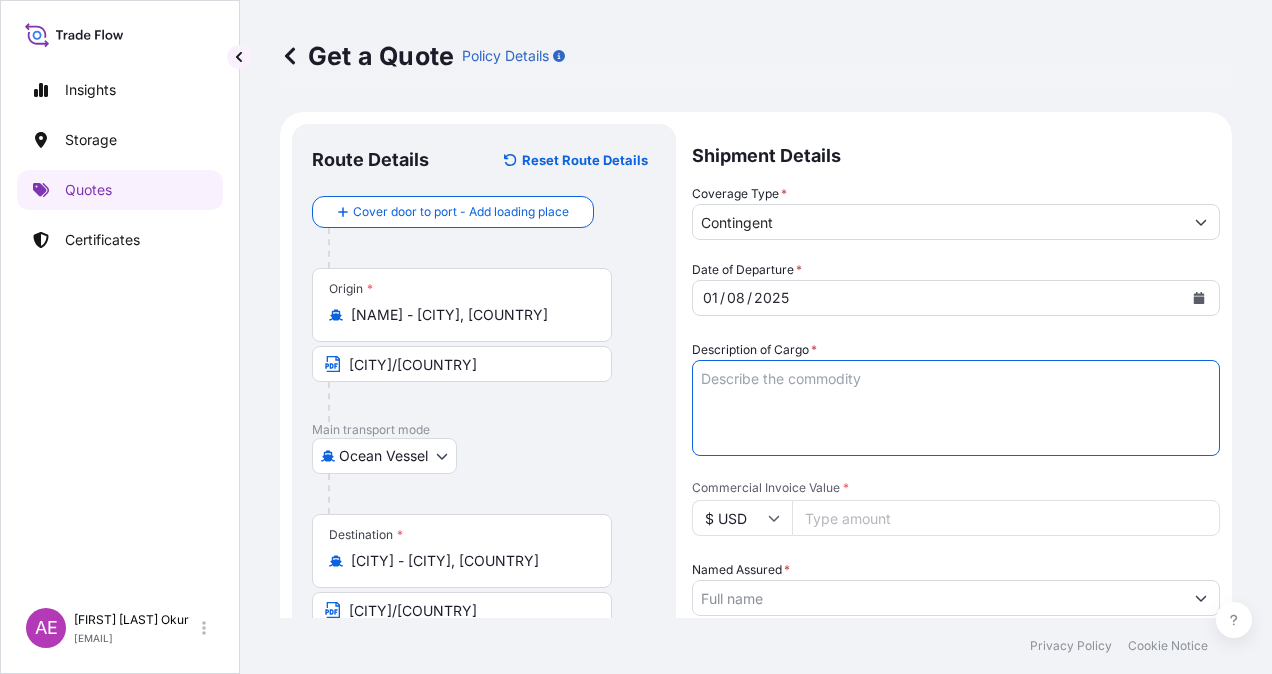 paste on "ULSD" 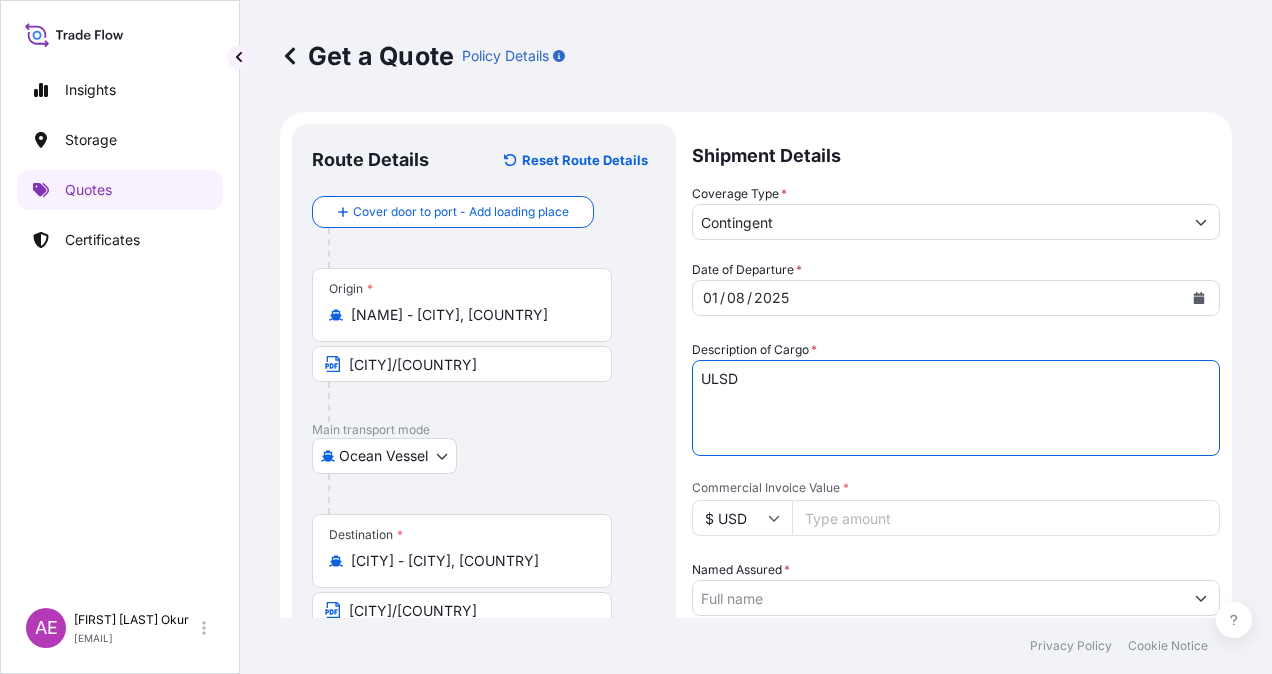 type on "ULSD" 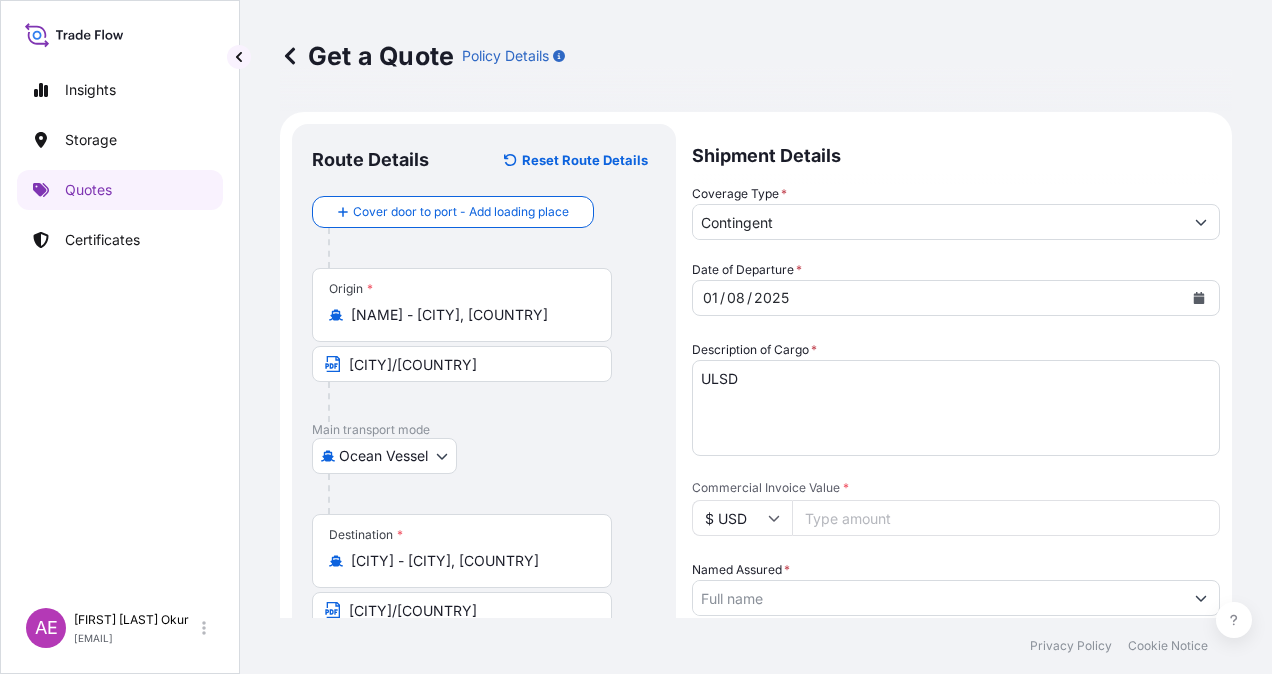 paste on "[NUMBER]" 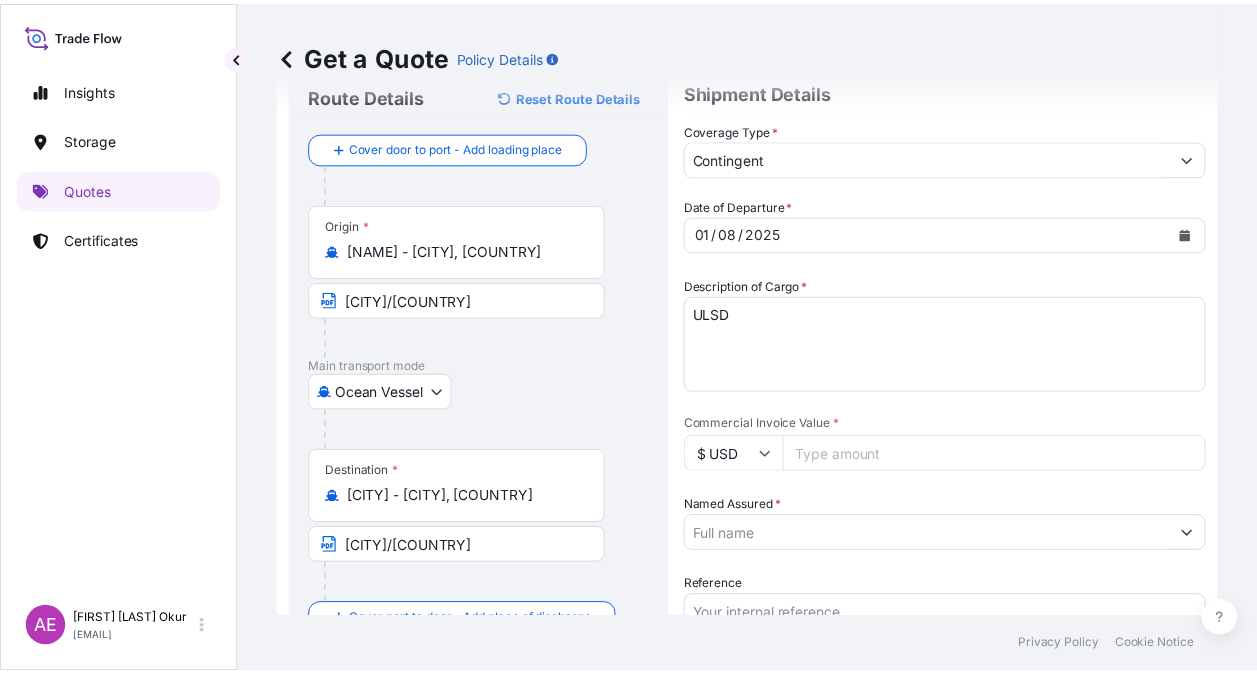 scroll, scrollTop: 300, scrollLeft: 0, axis: vertical 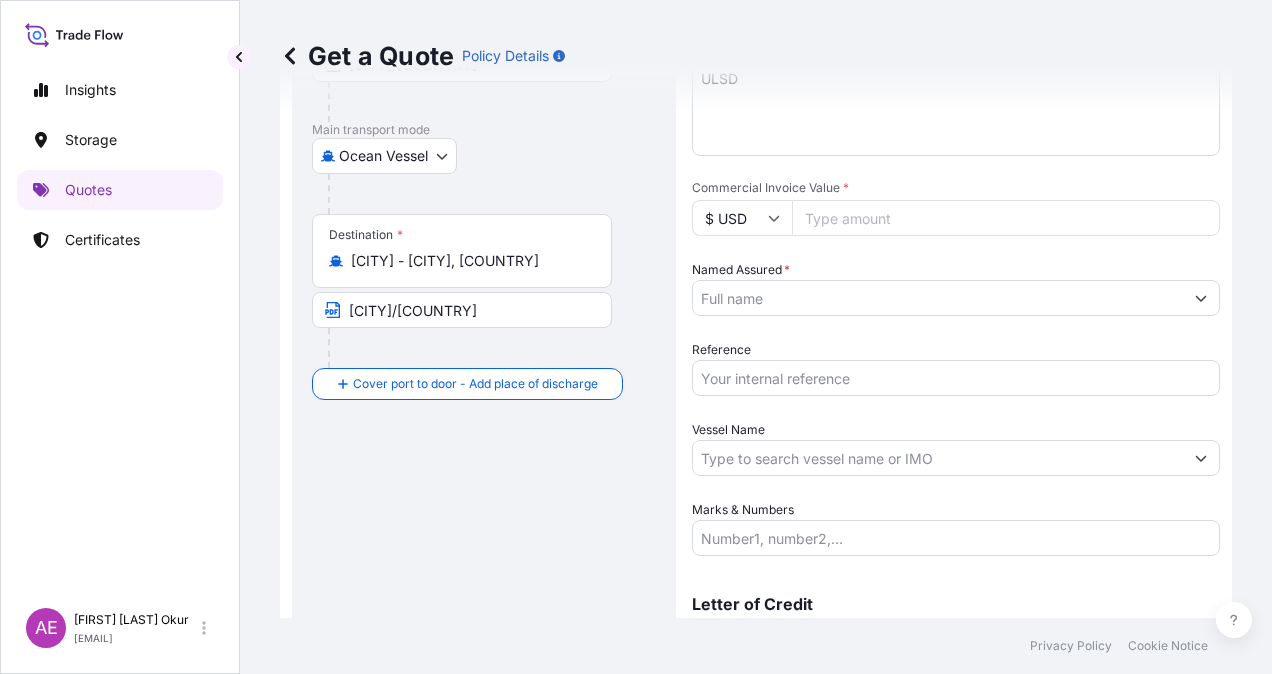 type on "[NUMBER]" 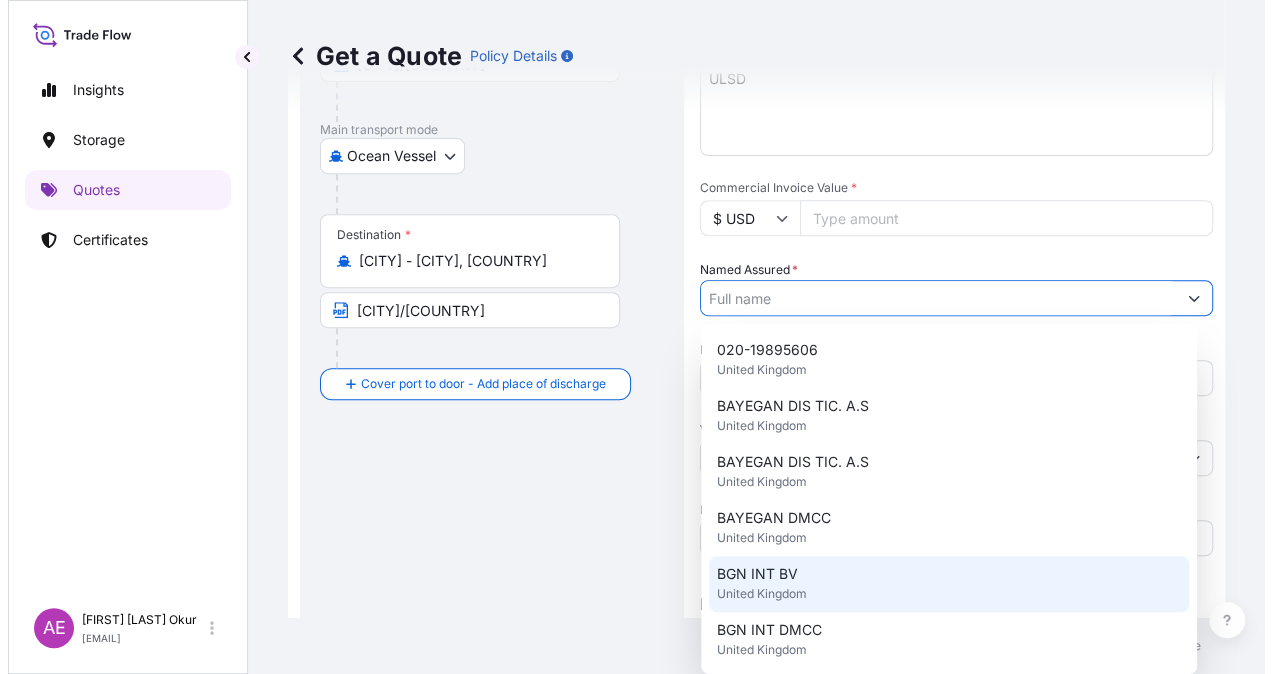 scroll, scrollTop: 200, scrollLeft: 0, axis: vertical 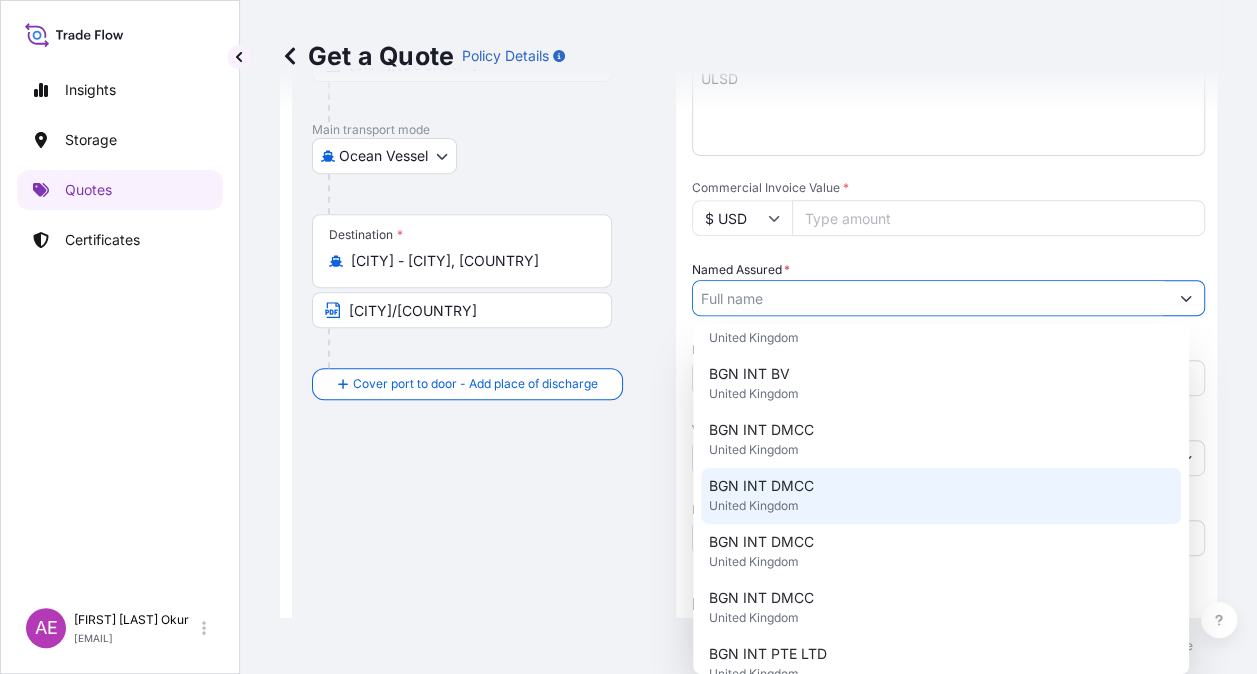 click on "[COMPANY] [COUNTRY]" at bounding box center [941, 496] 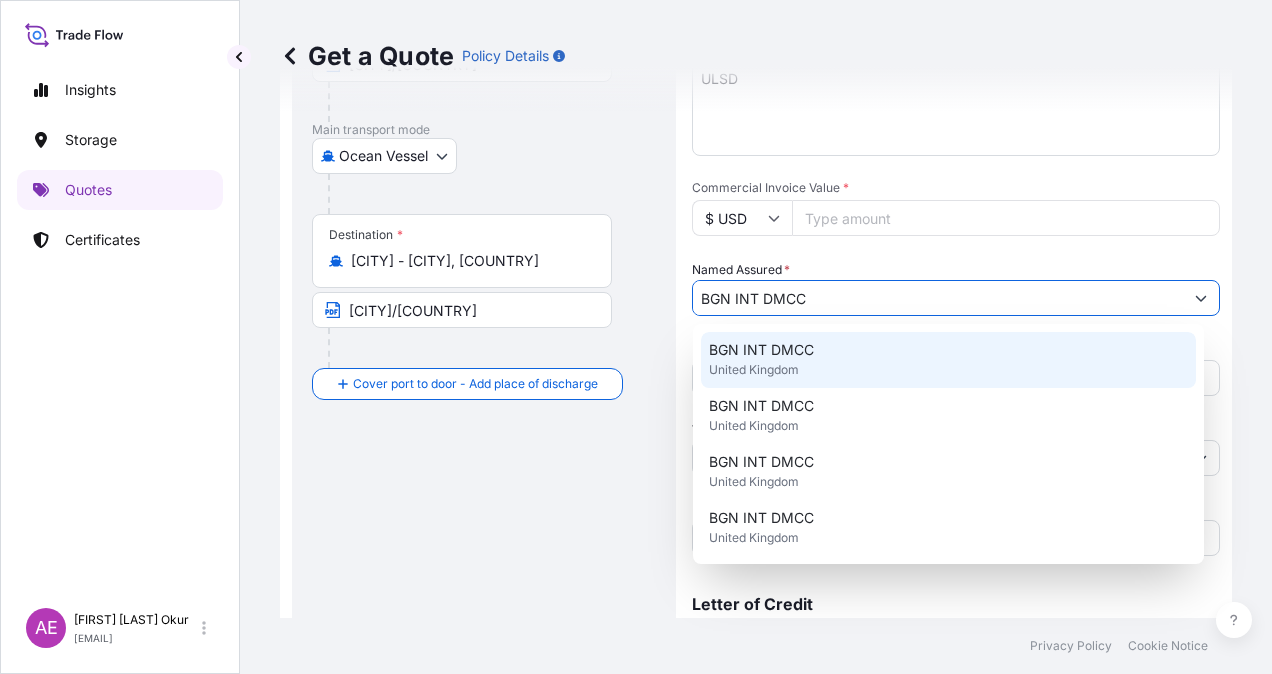 click on "United Kingdom" at bounding box center (754, 370) 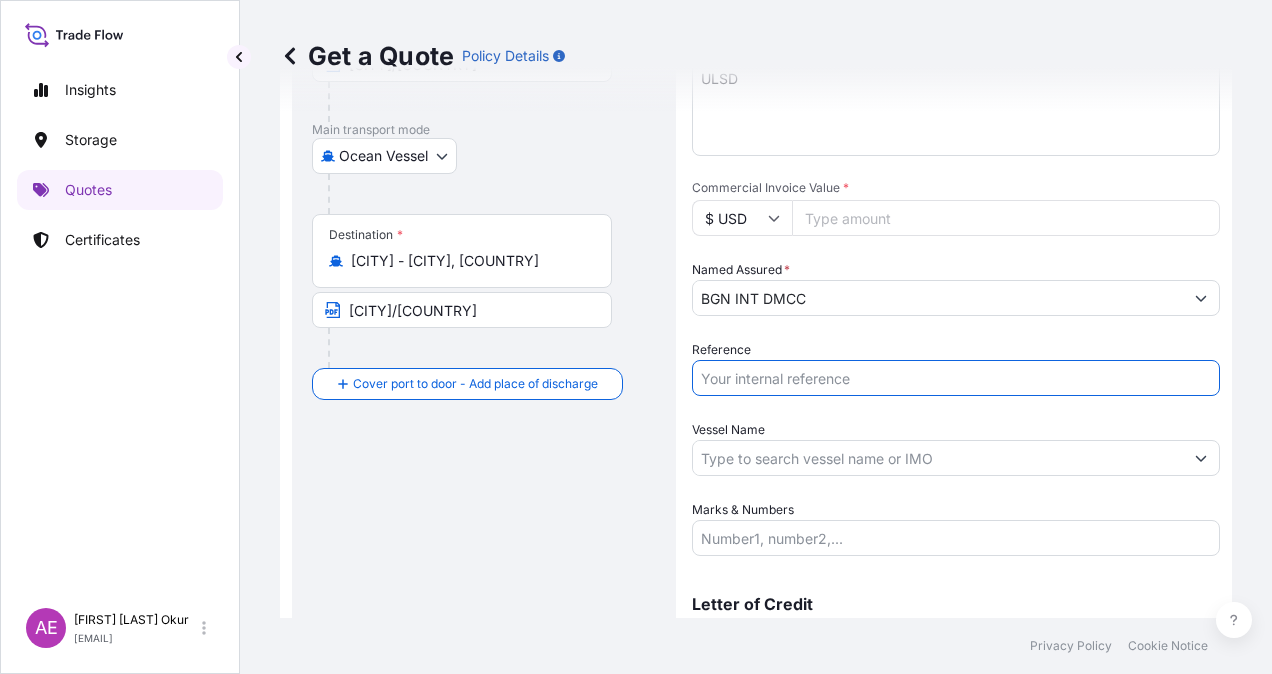 click on "Reference" at bounding box center [956, 378] 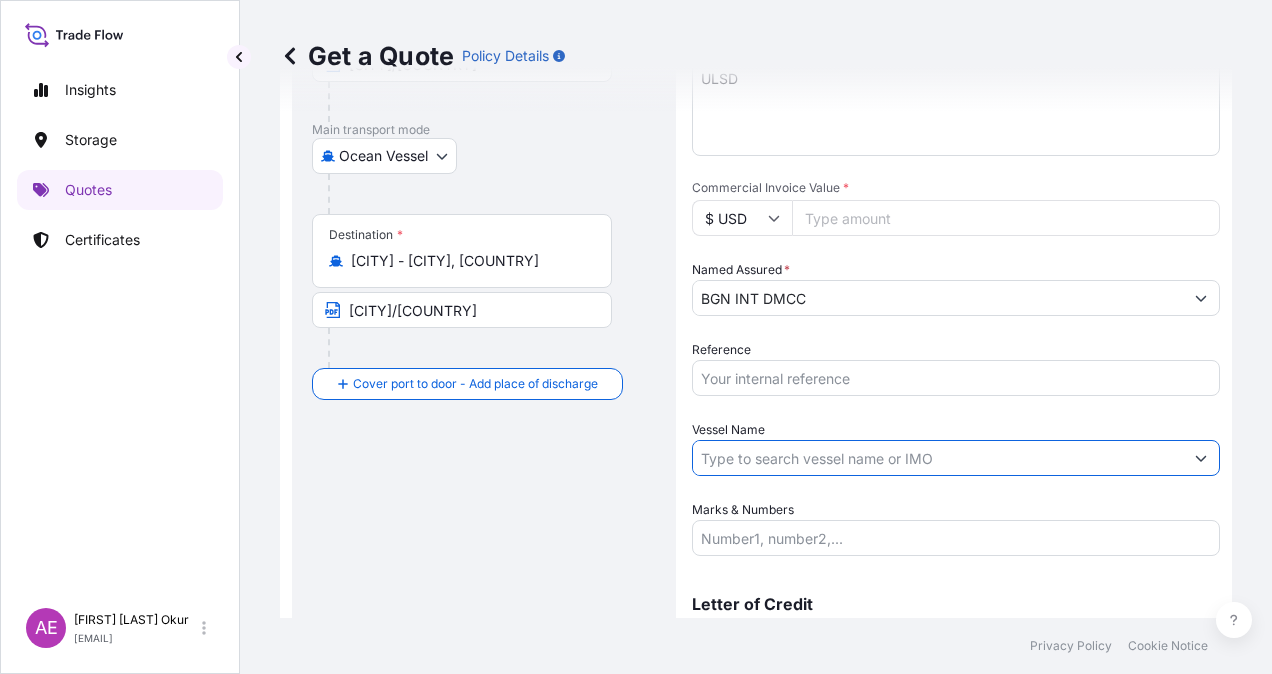 paste on "EASTERLY CANYON" 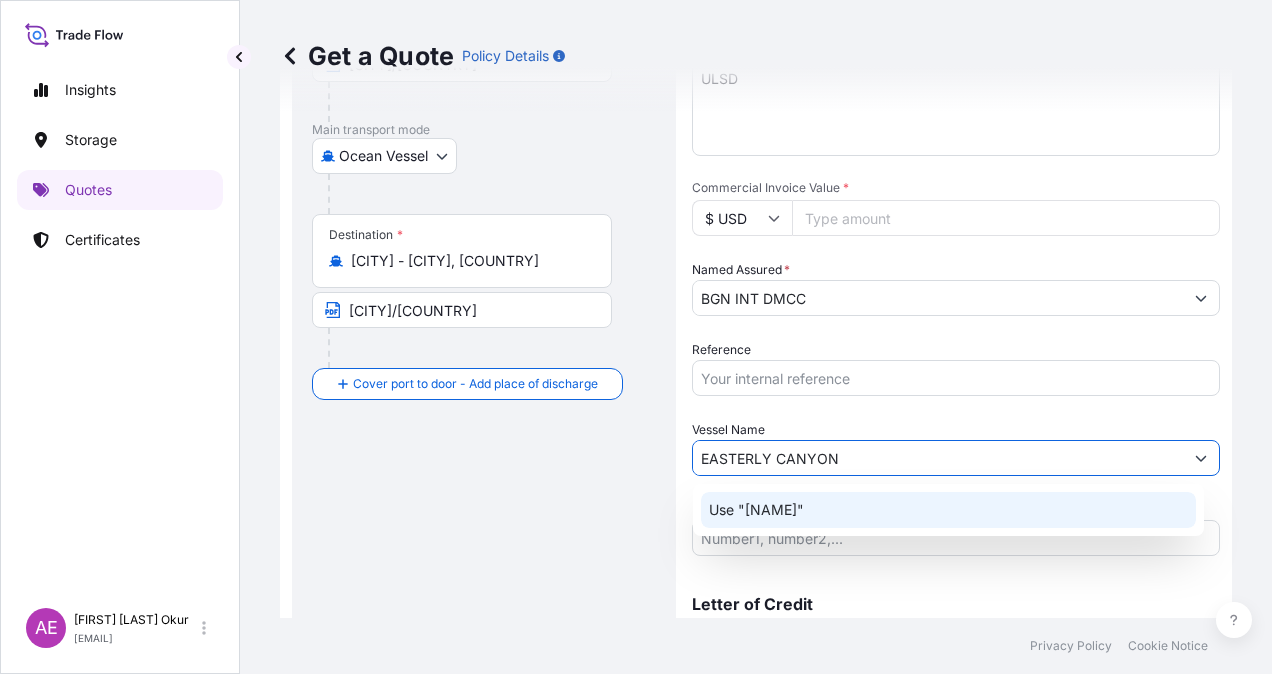click on "Use "[NAME]"" 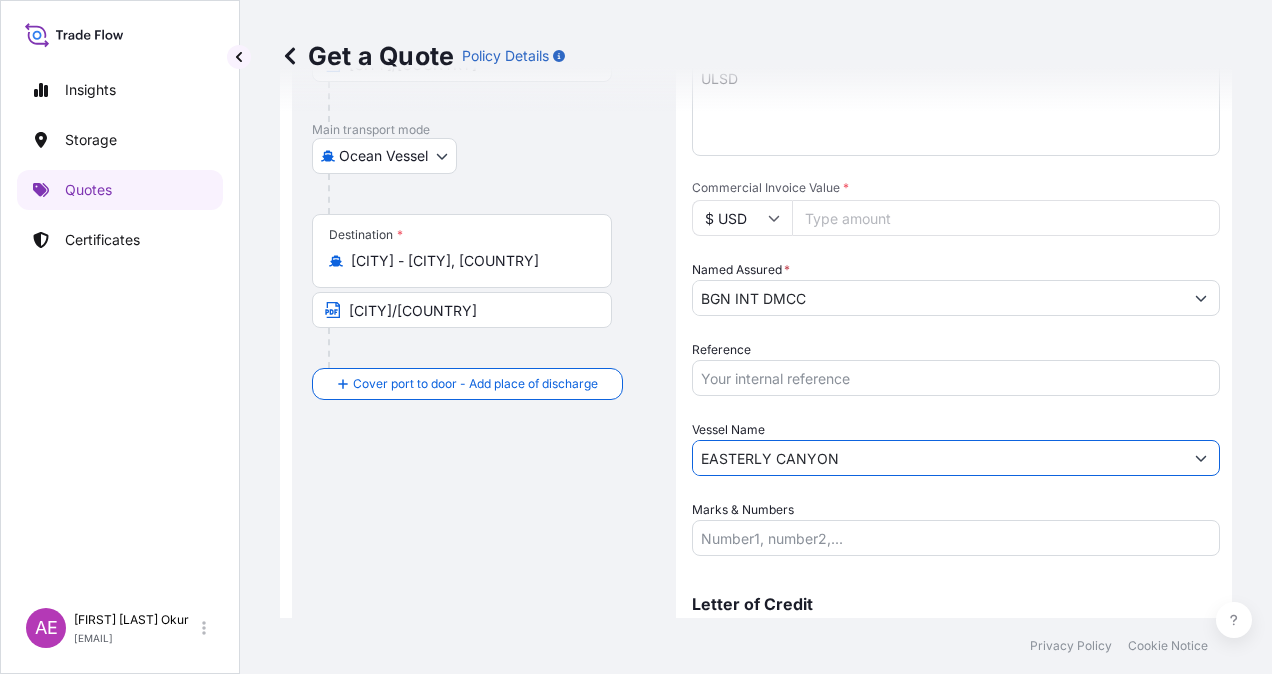 type on "EASTERLY CANYON" 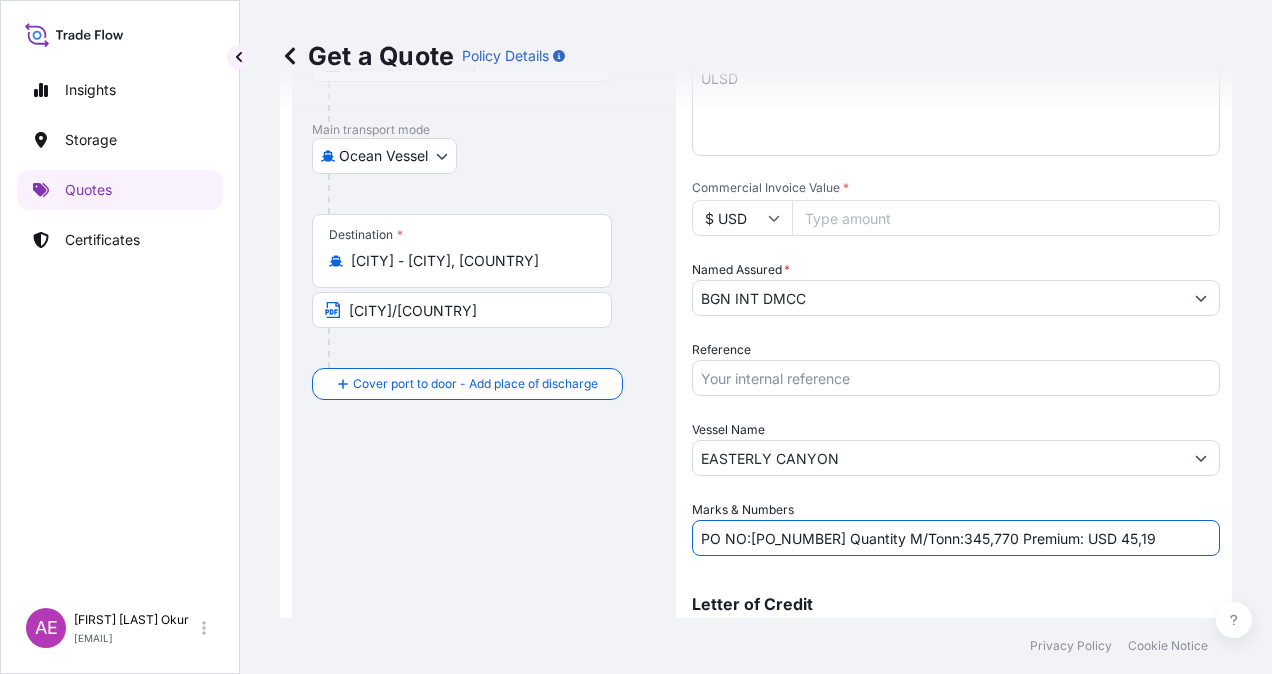 drag, startPoint x: 752, startPoint y: 537, endPoint x: 829, endPoint y: 539, distance: 77.02597 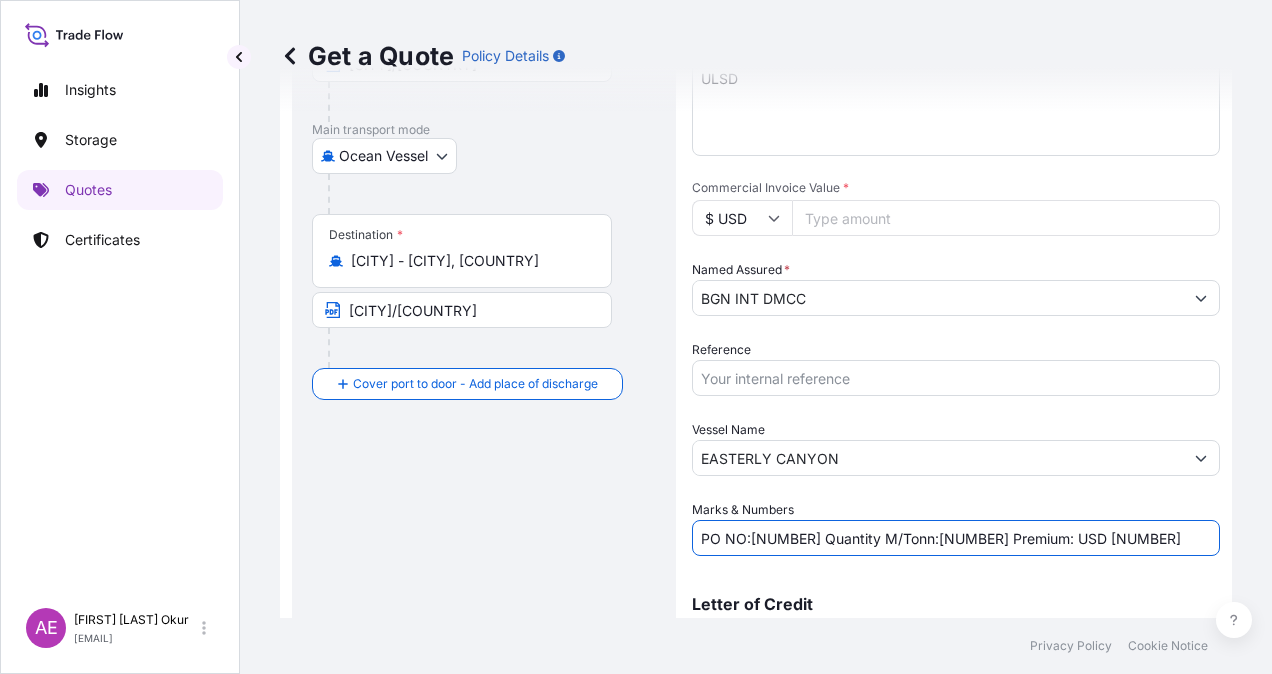 drag, startPoint x: 956, startPoint y: 535, endPoint x: 1009, endPoint y: 540, distance: 53.235325 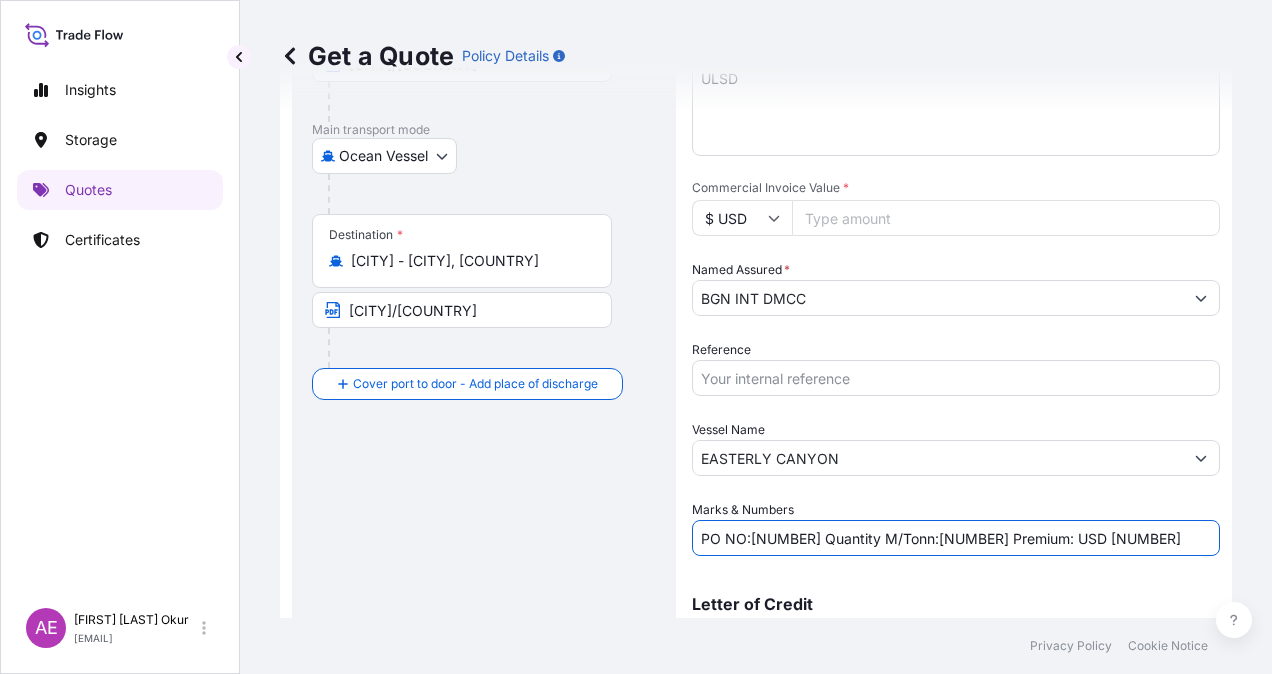 drag, startPoint x: 1120, startPoint y: 534, endPoint x: 1166, endPoint y: 534, distance: 46 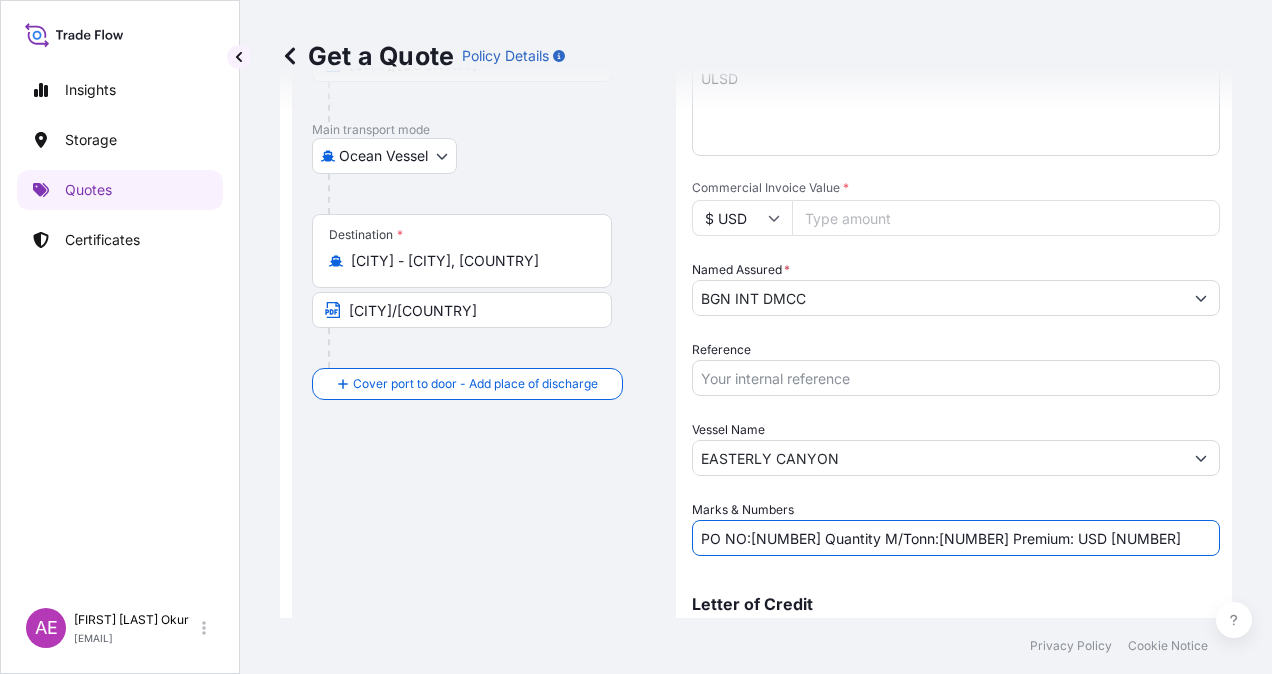 paste on "[NUMBER],[NUMBER]" 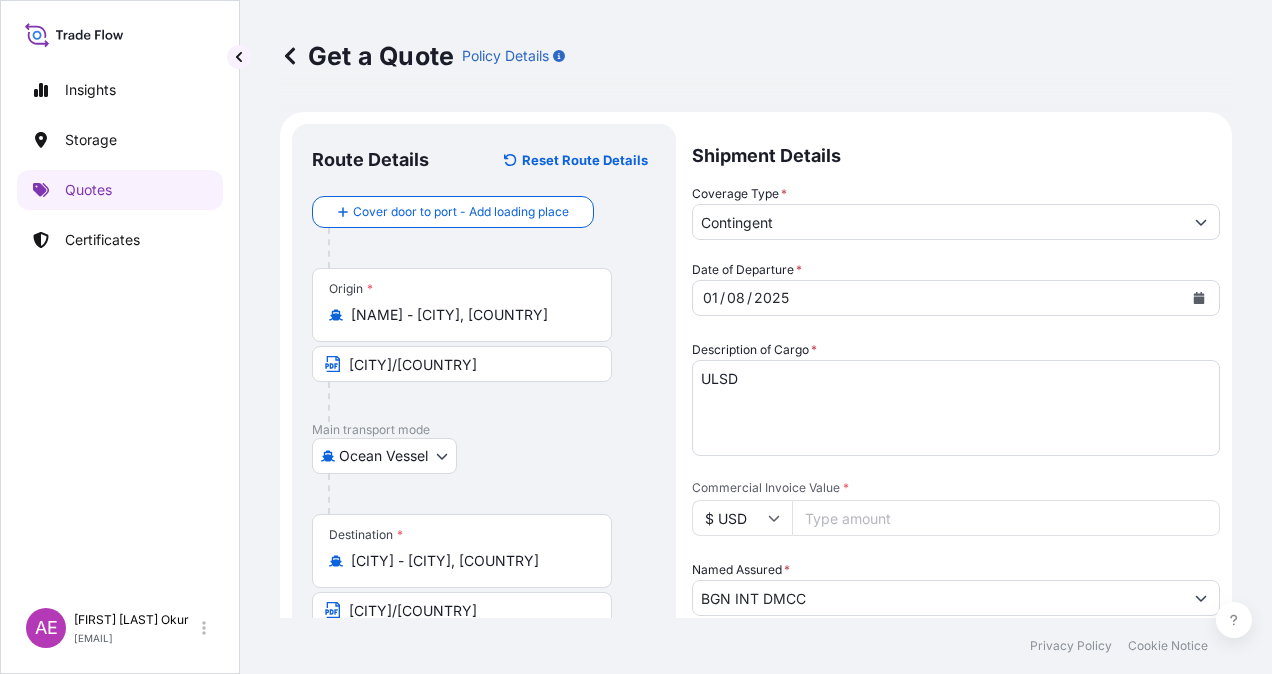 scroll, scrollTop: 398, scrollLeft: 0, axis: vertical 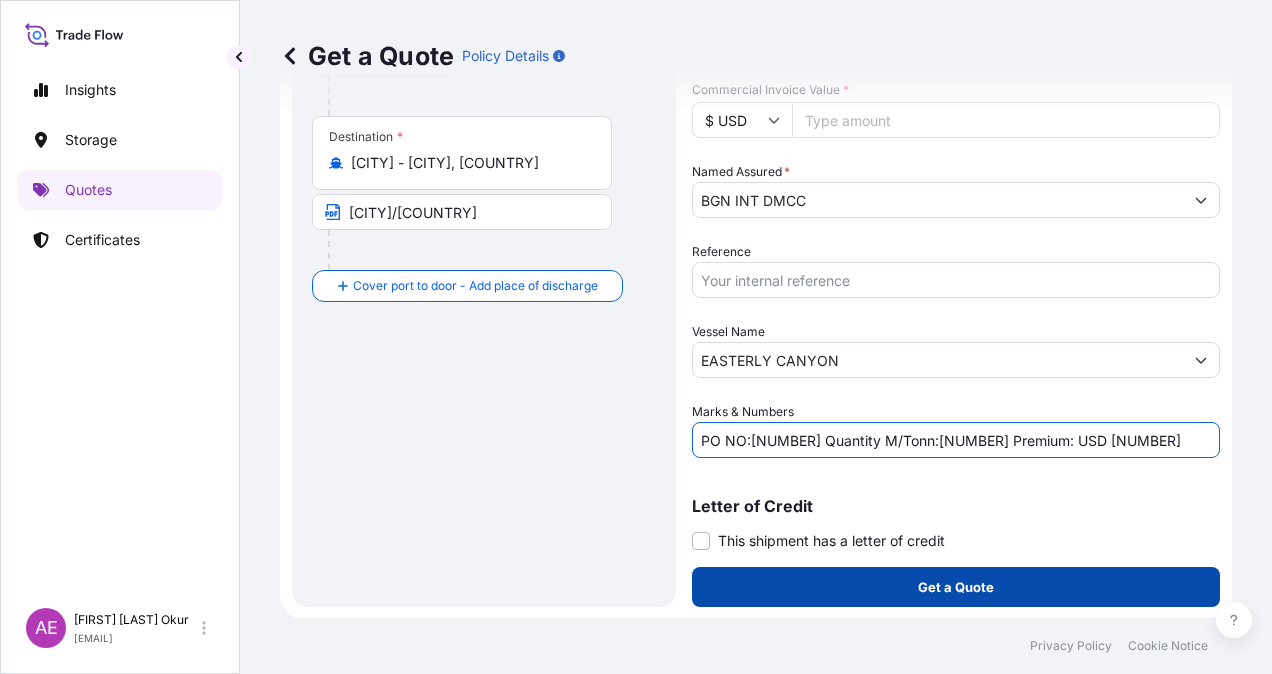 click on "Get a Quote" at bounding box center (956, 587) 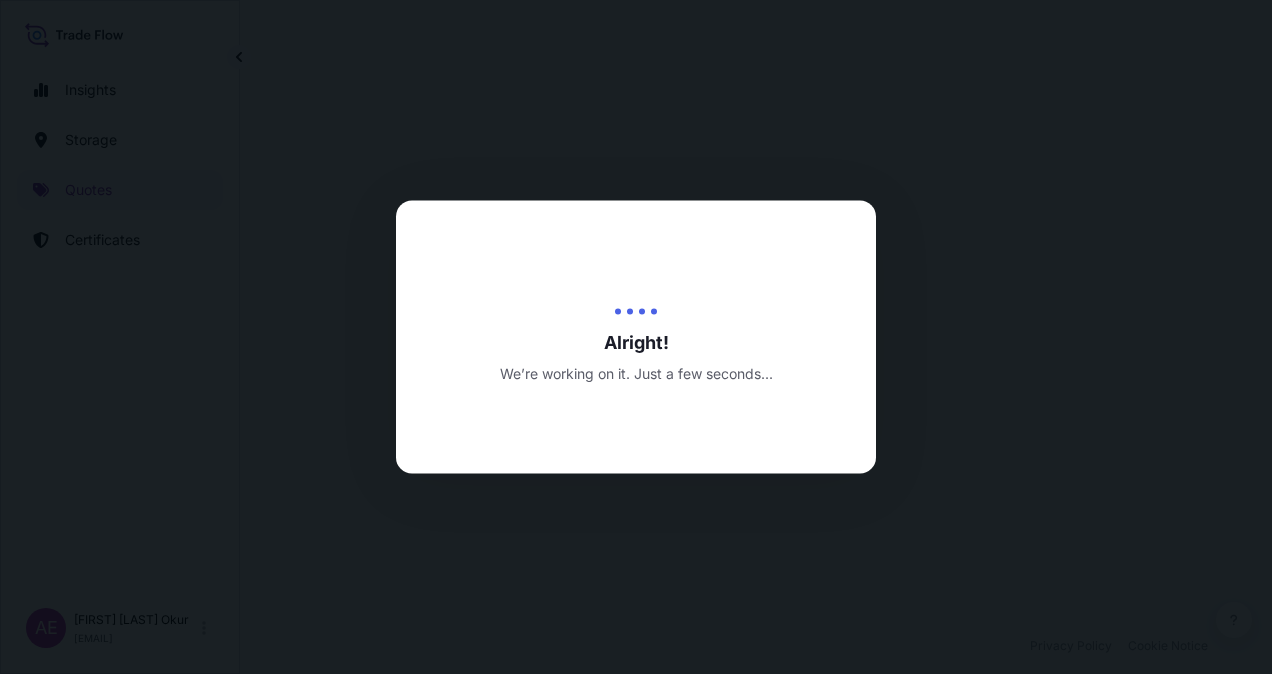 scroll, scrollTop: 0, scrollLeft: 0, axis: both 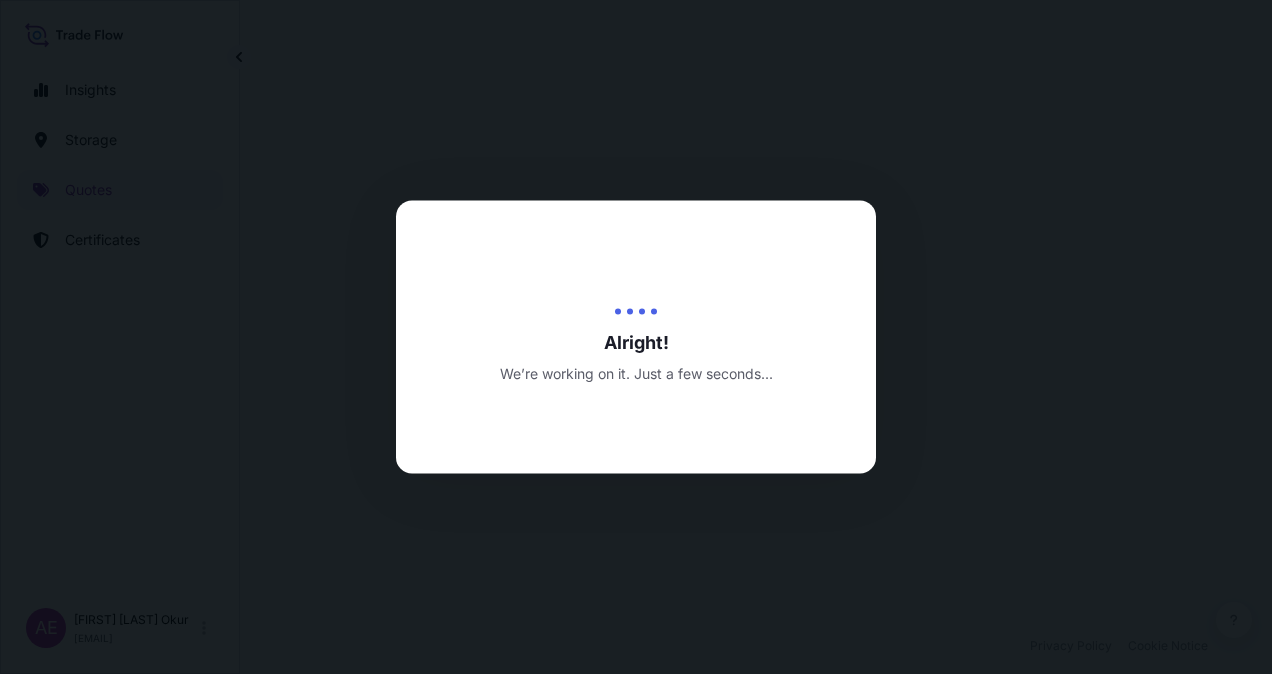 select on "Ocean Vessel" 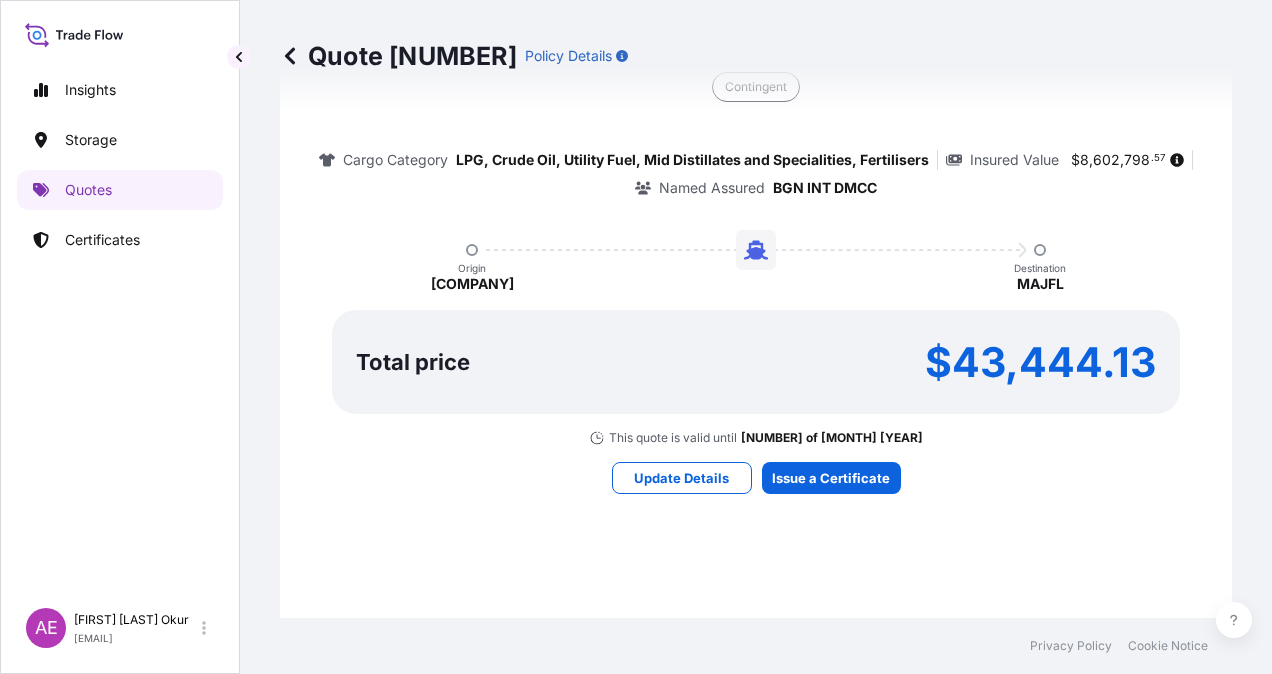 scroll, scrollTop: 1536, scrollLeft: 0, axis: vertical 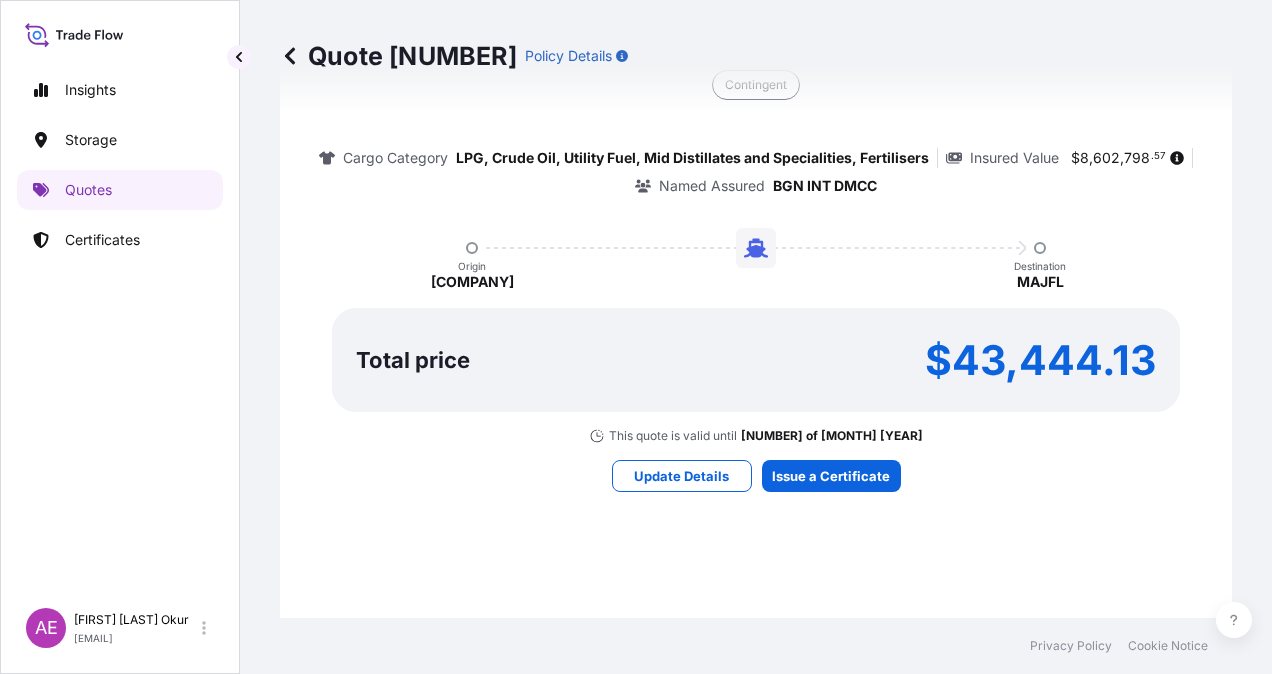 click on "Here's your insurance offer Primary Assured BGN Int Holding Contingent Cargo Category LPG, Crude Oil, Utility Fuel, Mid Distillates and Specialities, Fertilisers Insured Value $ [NUMBER] Named Assured BGN INT DMCC Origin [NAME] Destination [NAME] Total price $[NUMBER] This quote is valid until [DAY] of [MONTH] [YEAR] Update Details Issue a Certificate" at bounding box center (756, 236) 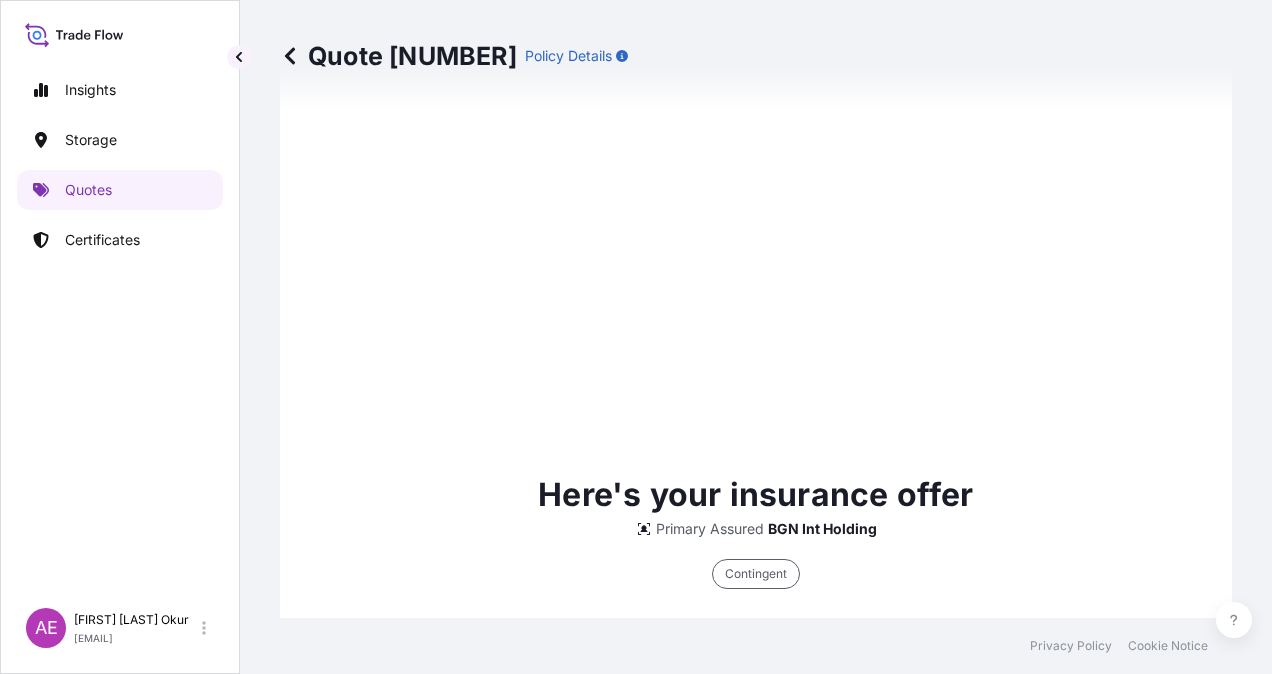 type on "04/08/2025" 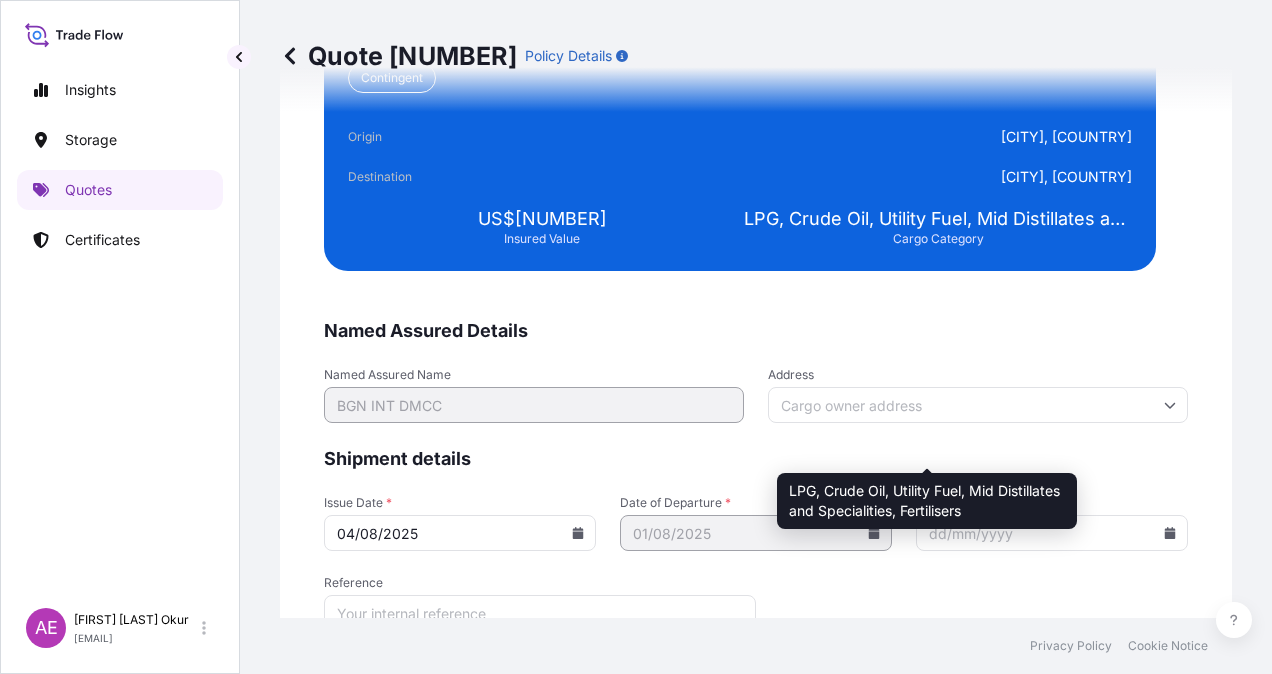 scroll, scrollTop: 3843, scrollLeft: 0, axis: vertical 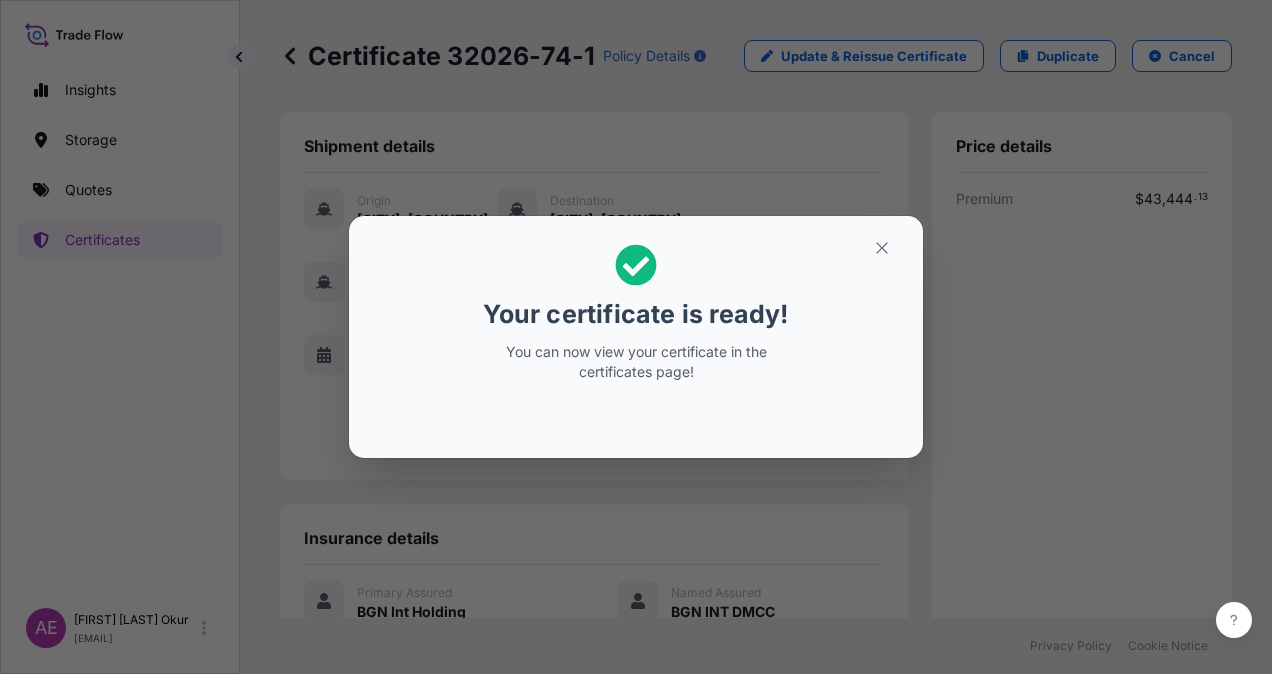 click at bounding box center [882, 248] 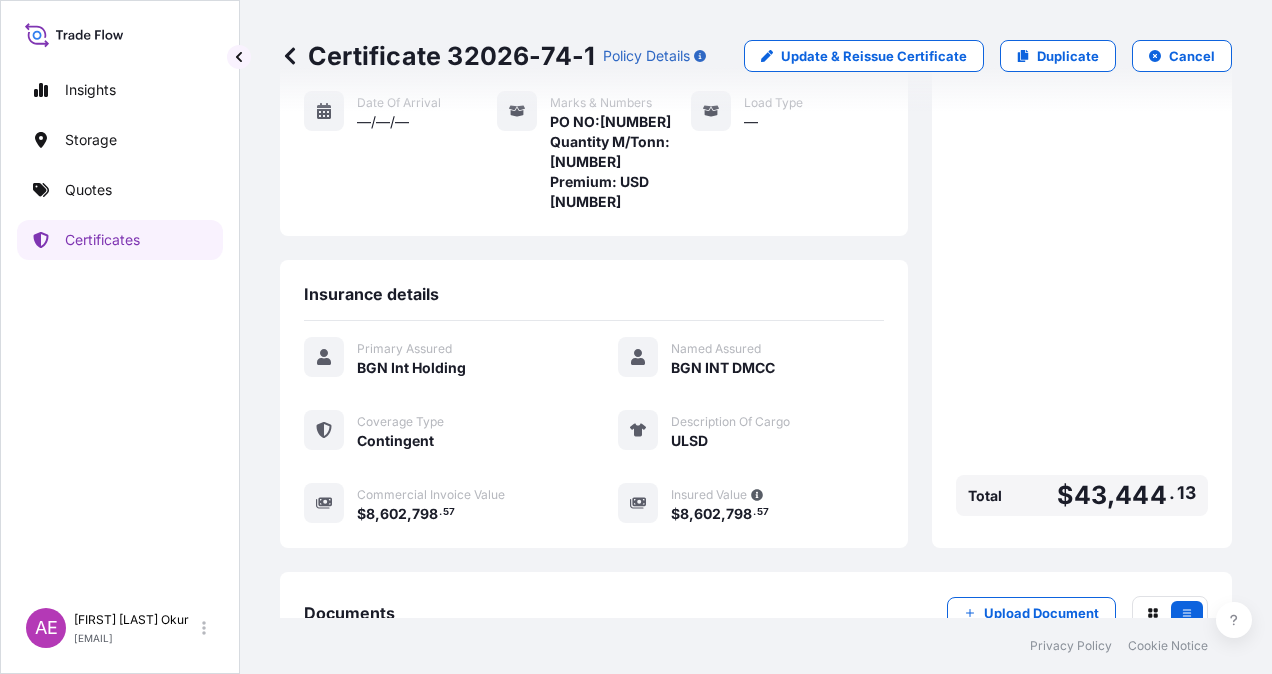 scroll, scrollTop: 441, scrollLeft: 0, axis: vertical 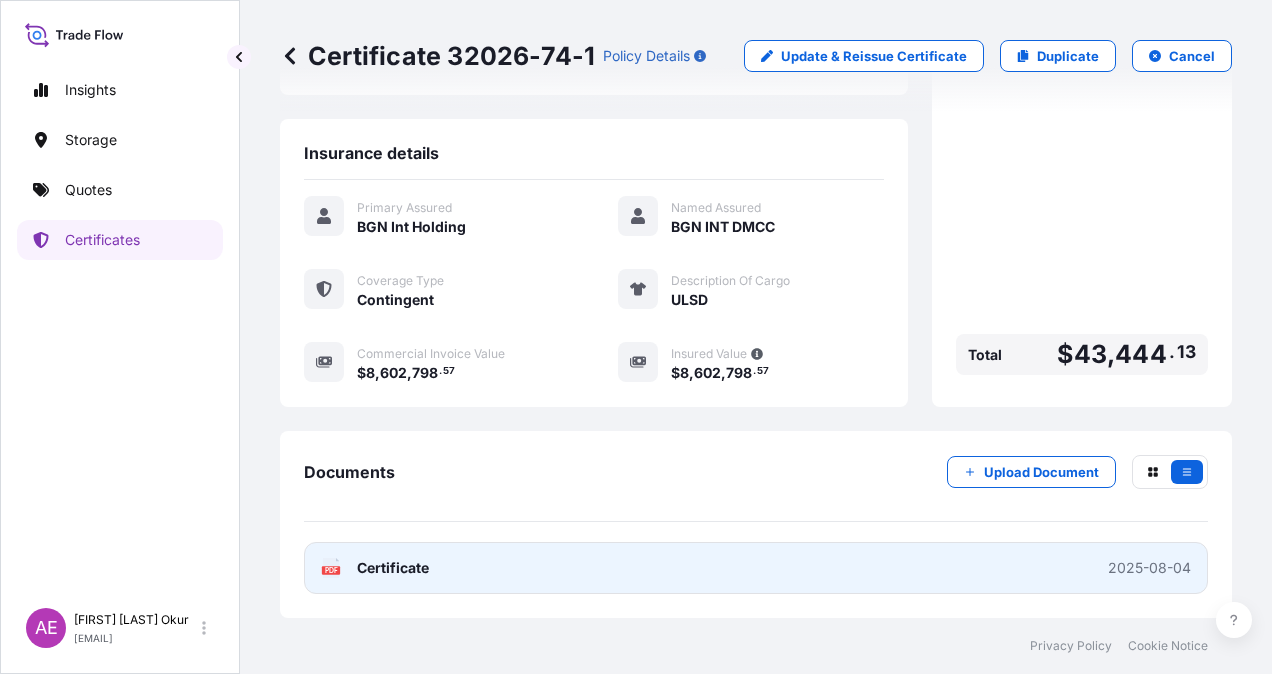 click on "Certificate" at bounding box center [393, 568] 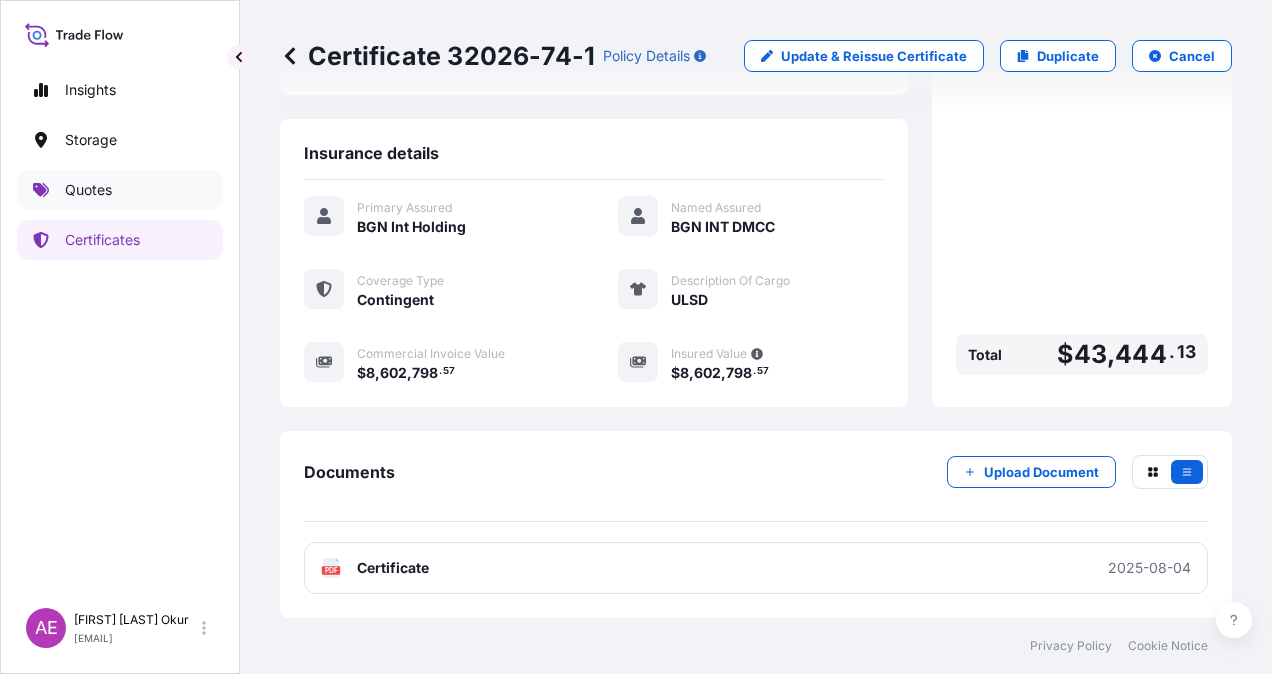 click on "Quotes" at bounding box center [88, 190] 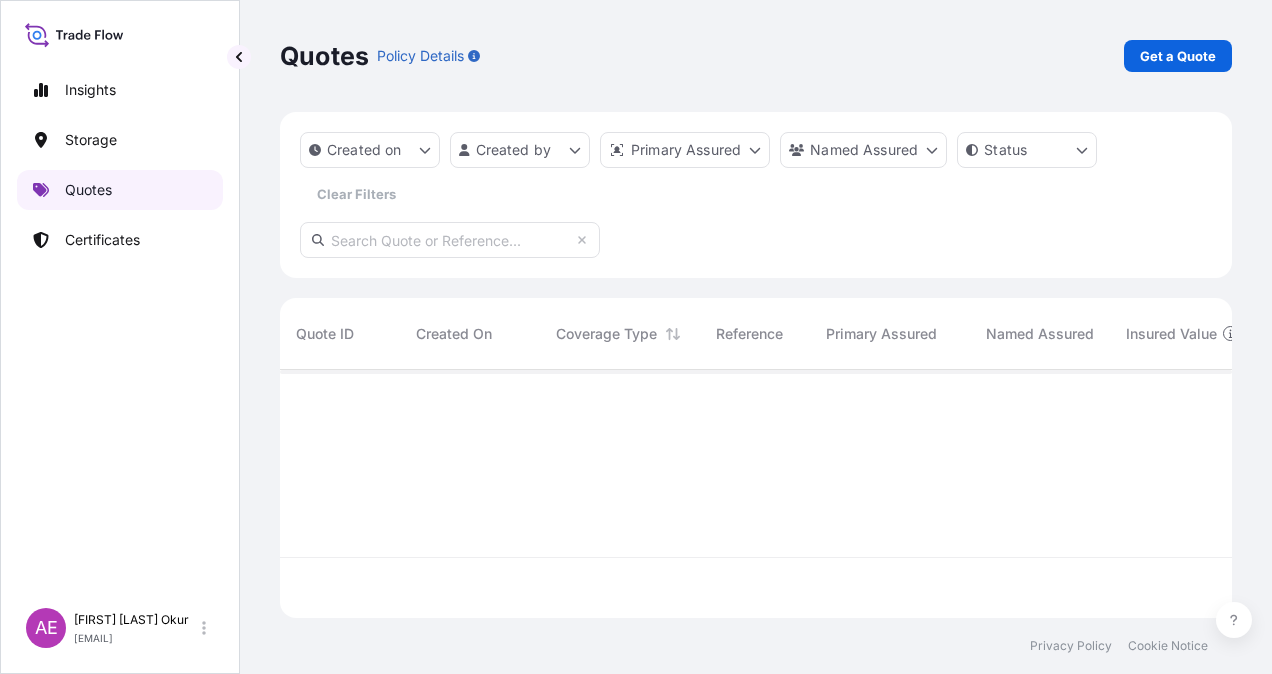 scroll, scrollTop: 16, scrollLeft: 16, axis: both 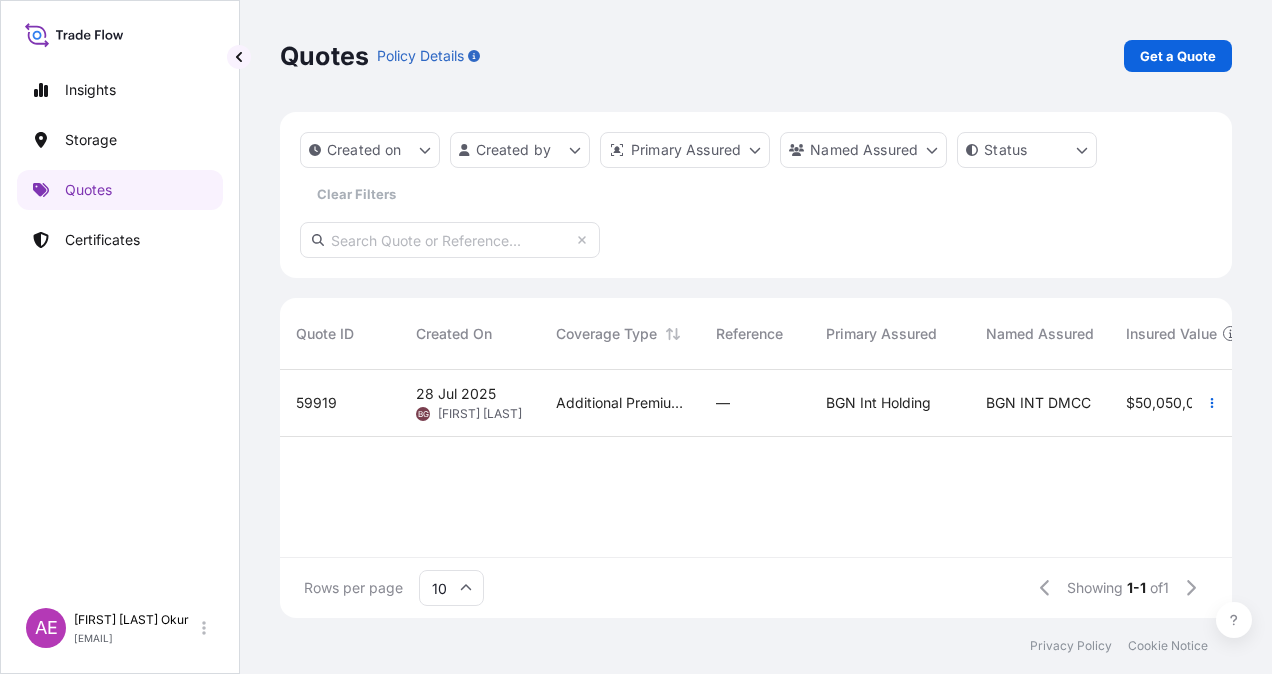 click on "Quotes Policy Details Get a Quote" at bounding box center [756, 56] 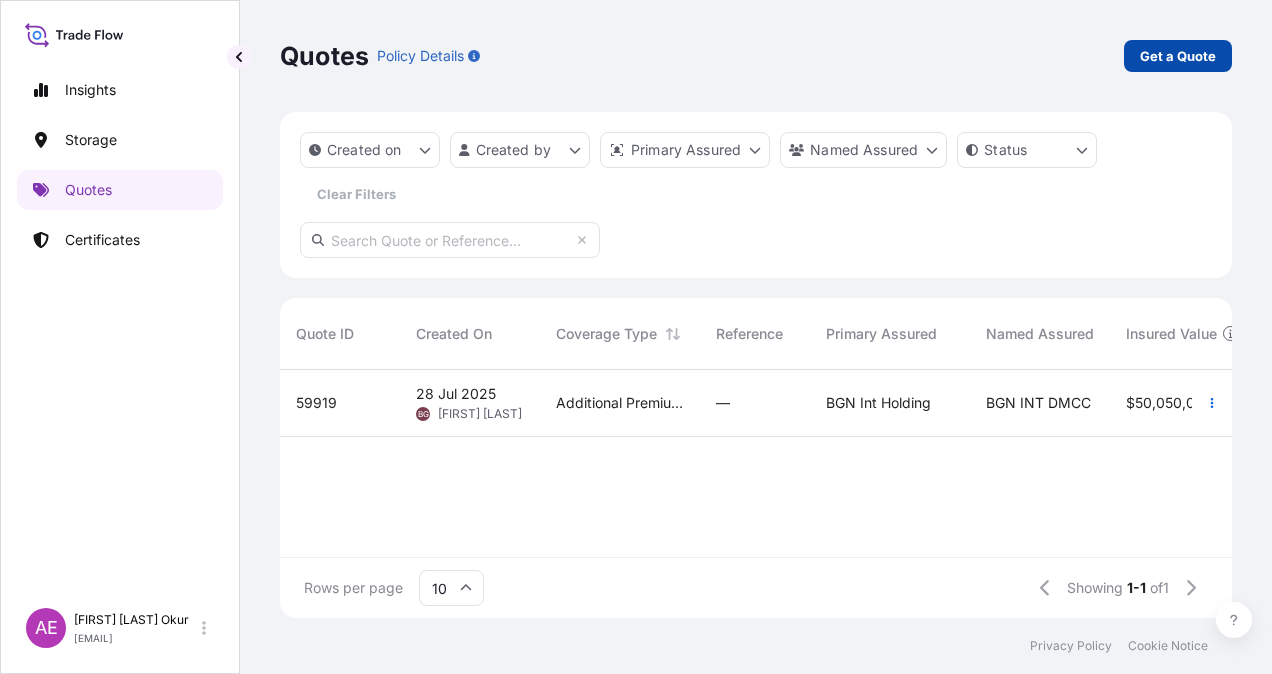 click on "Get a Quote" at bounding box center (1178, 56) 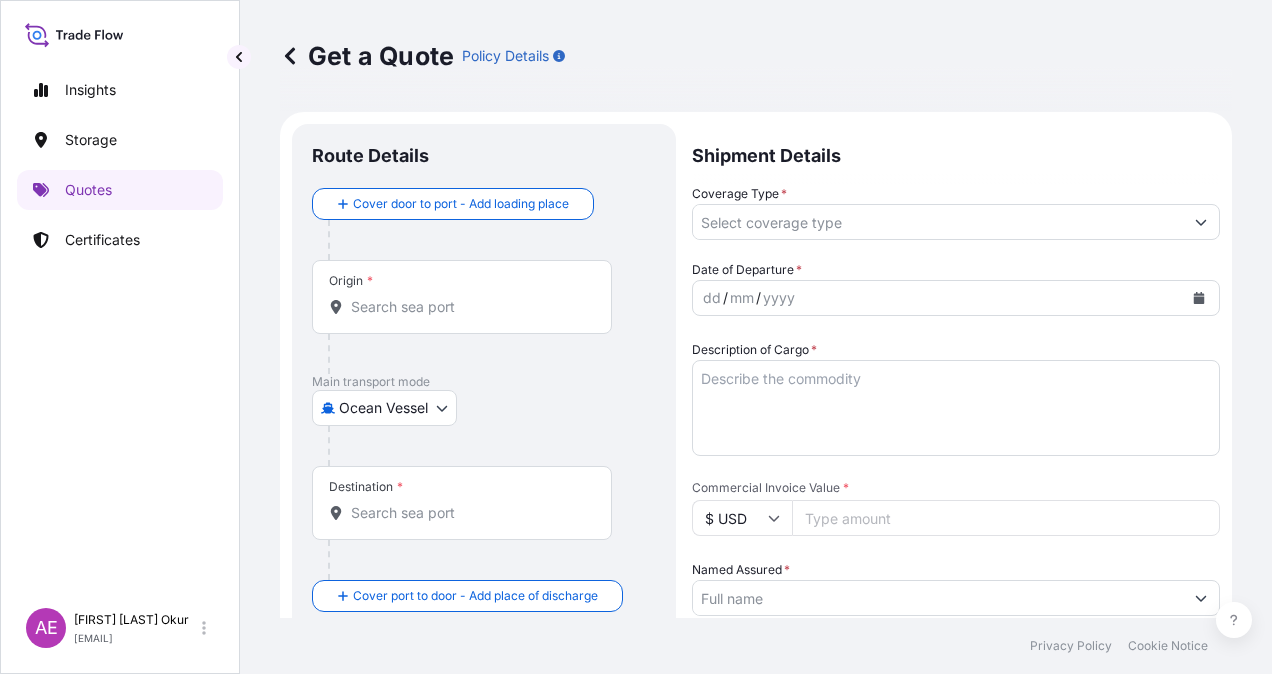 scroll, scrollTop: 32, scrollLeft: 0, axis: vertical 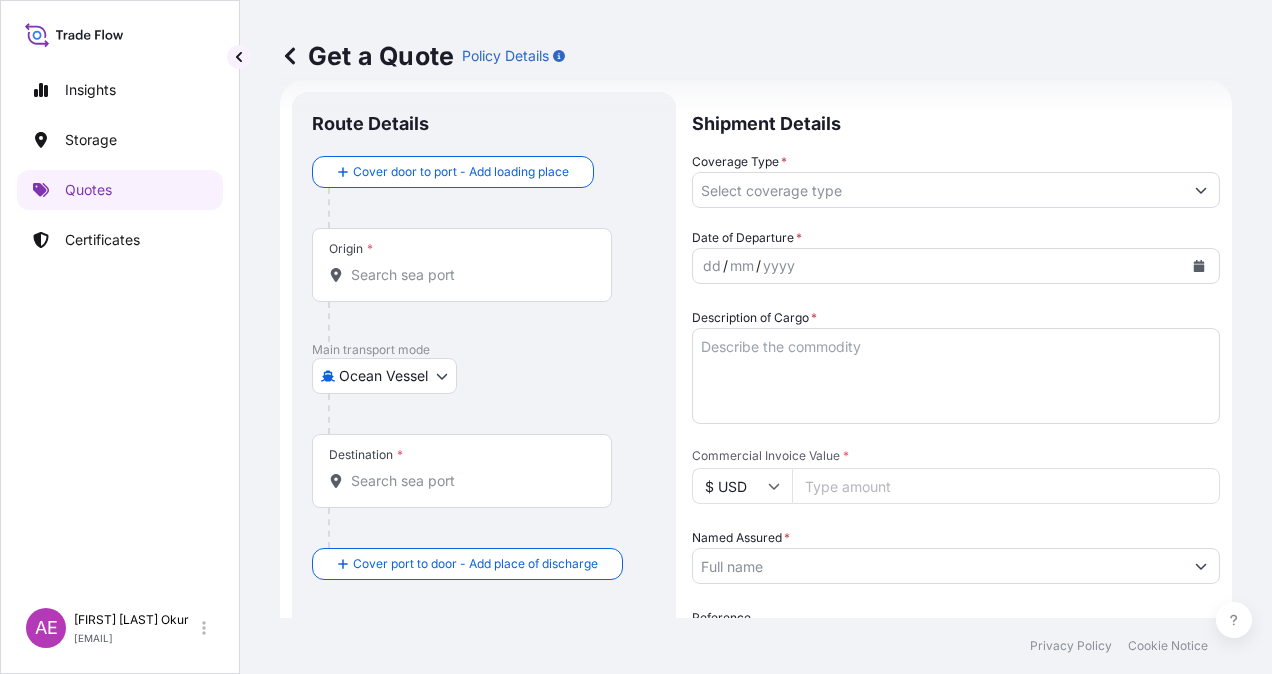 click on "Origin *" at bounding box center (469, 275) 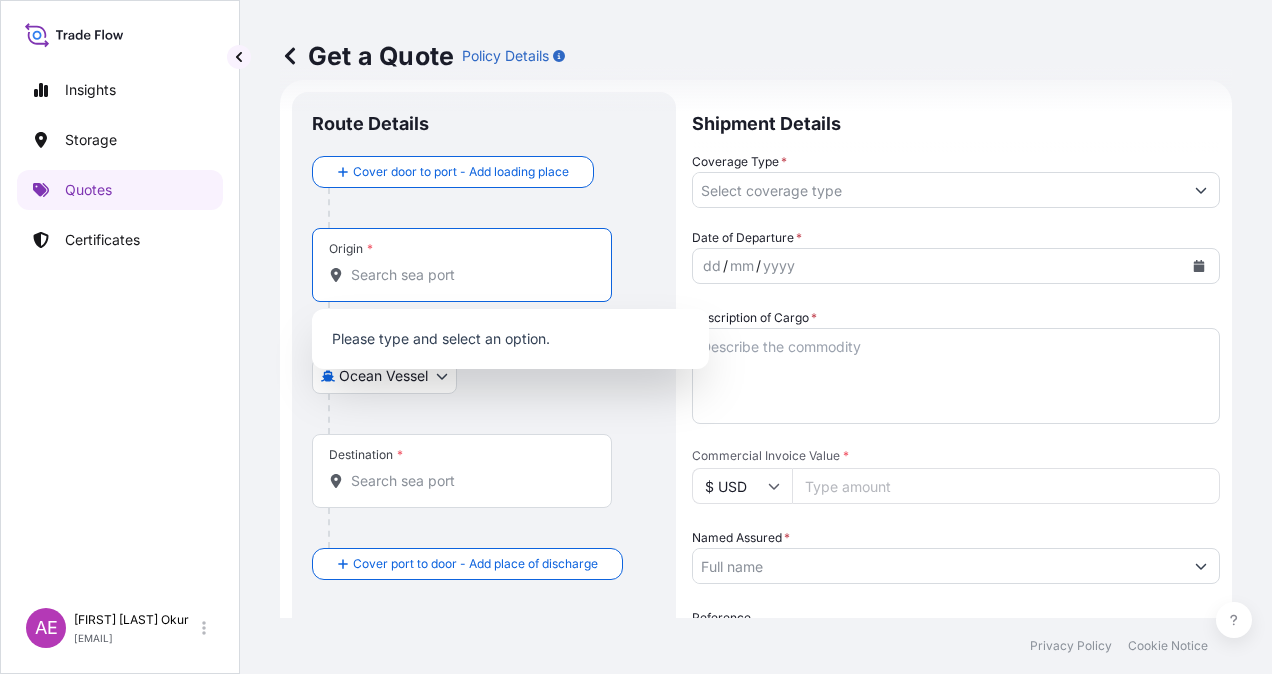 paste on "[NAME]" 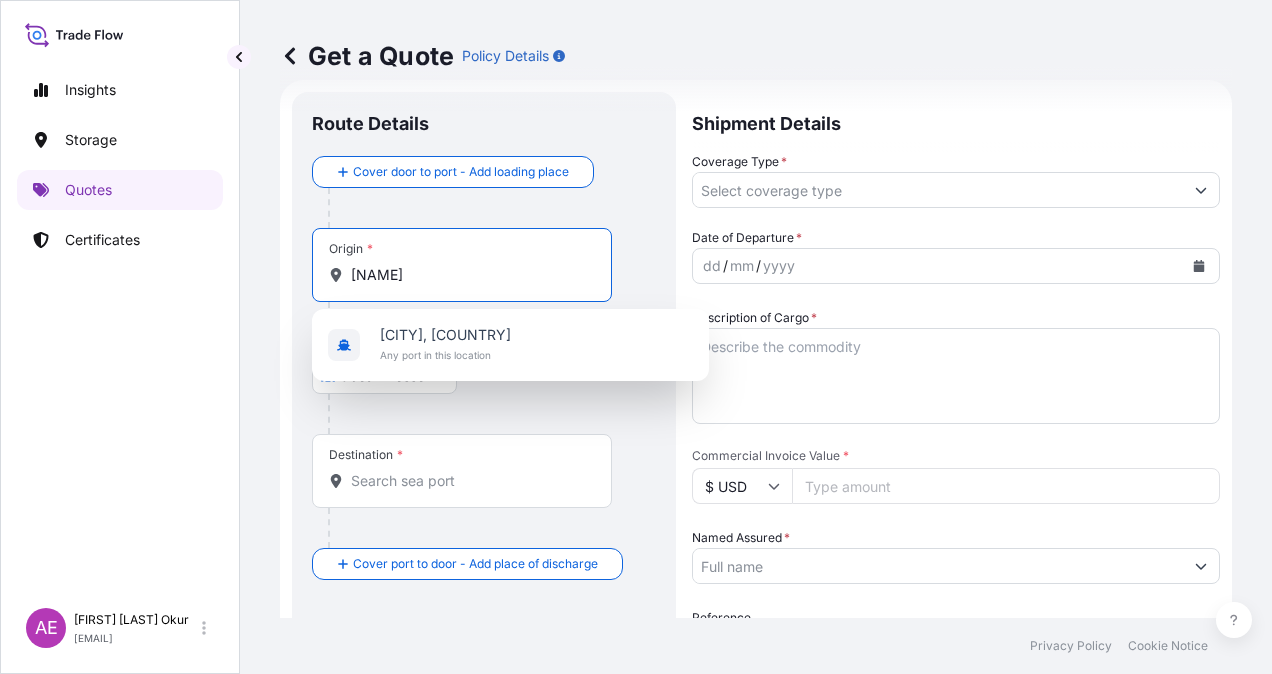 click on "[CITY], [COUNTRY]" at bounding box center [445, 335] 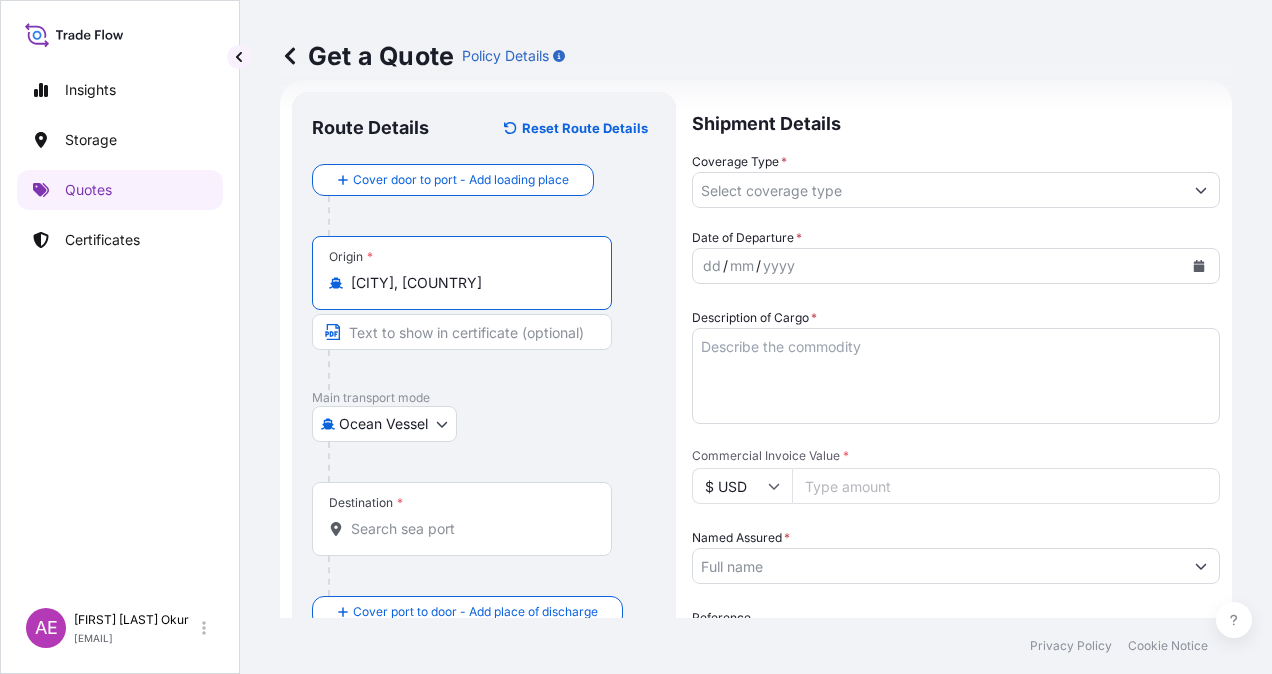 type on "[CITY], [COUNTRY]" 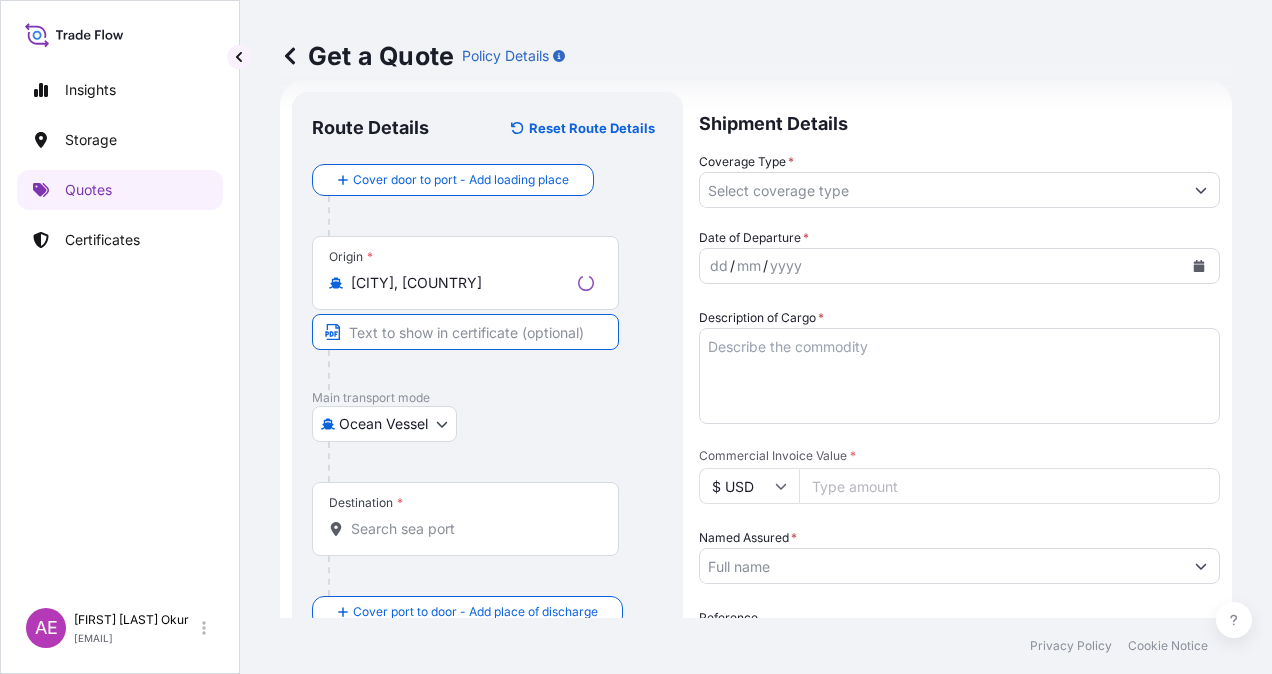 paste on "[NAME]" 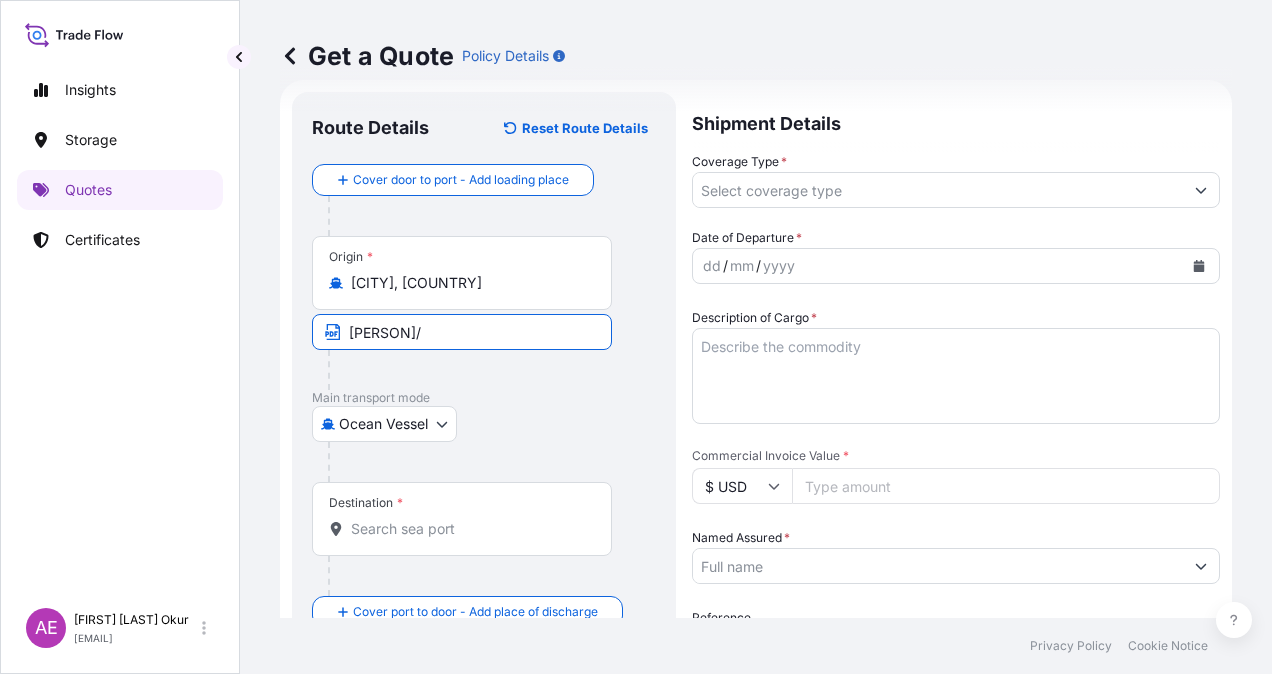paste on "[COUNTRY]" 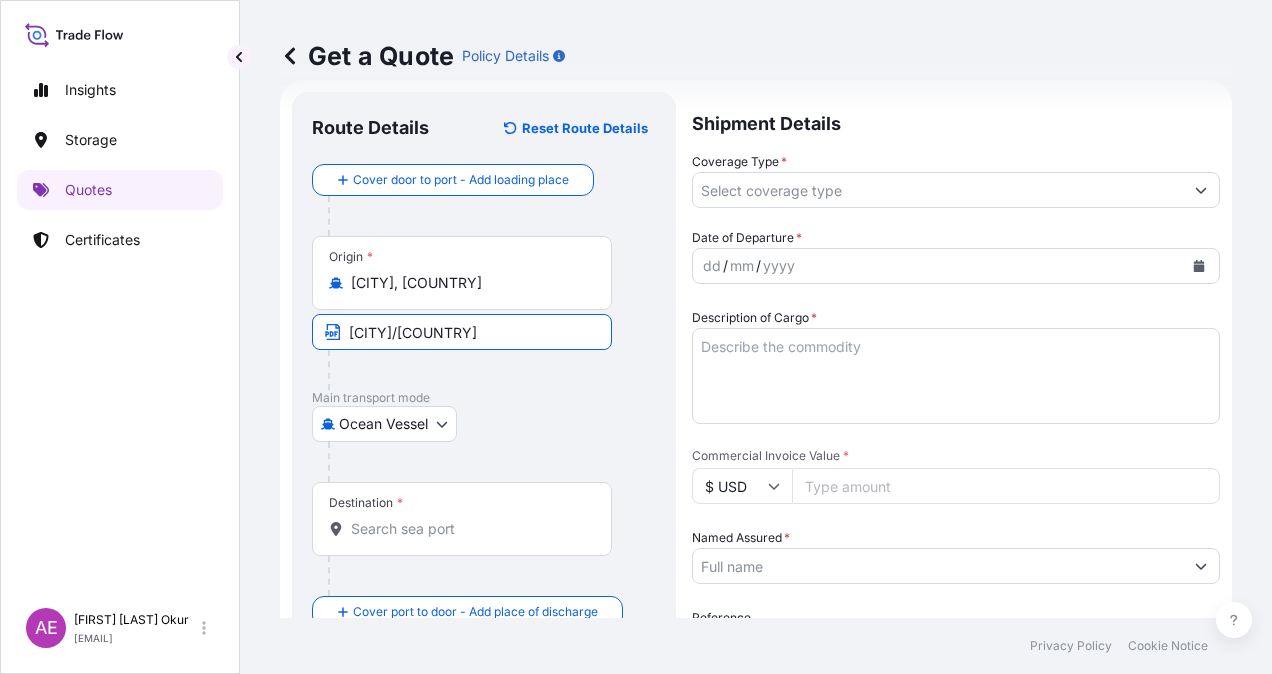 type on "[CITY]/[COUNTRY]" 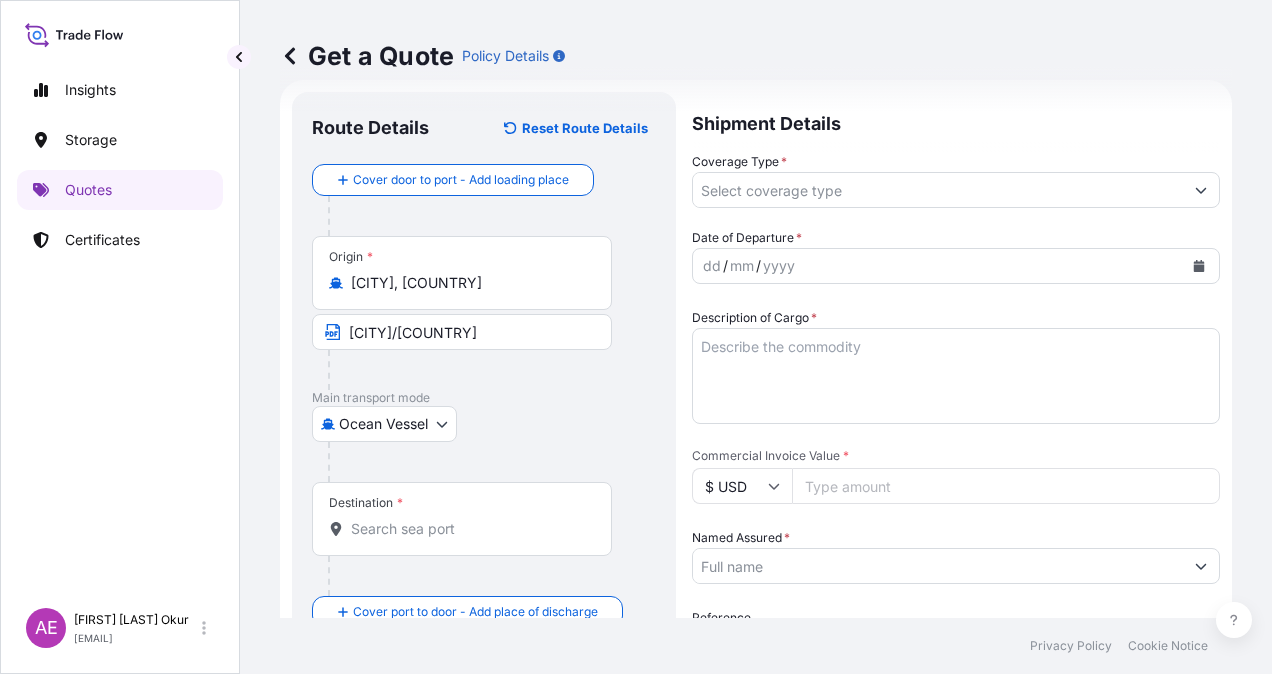 click on "Destination *" at bounding box center (462, 519) 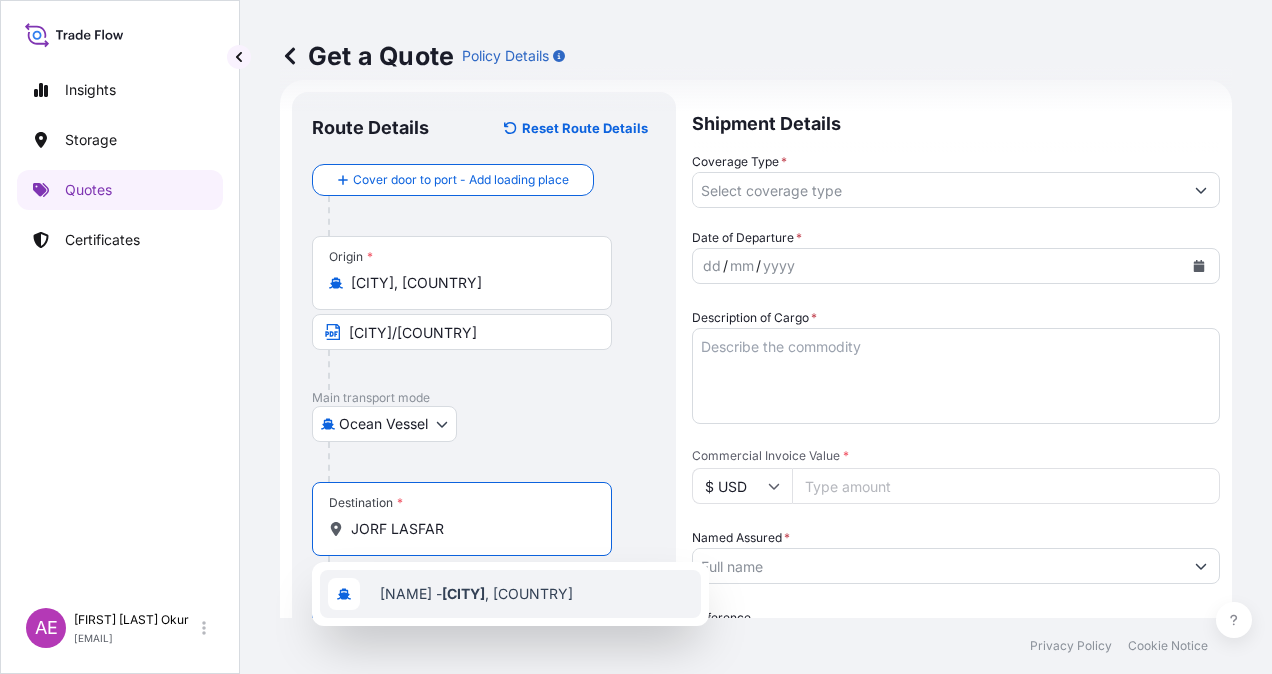 click on "[CITY] -  [CITY] , [COUNTRY]" at bounding box center [510, 594] 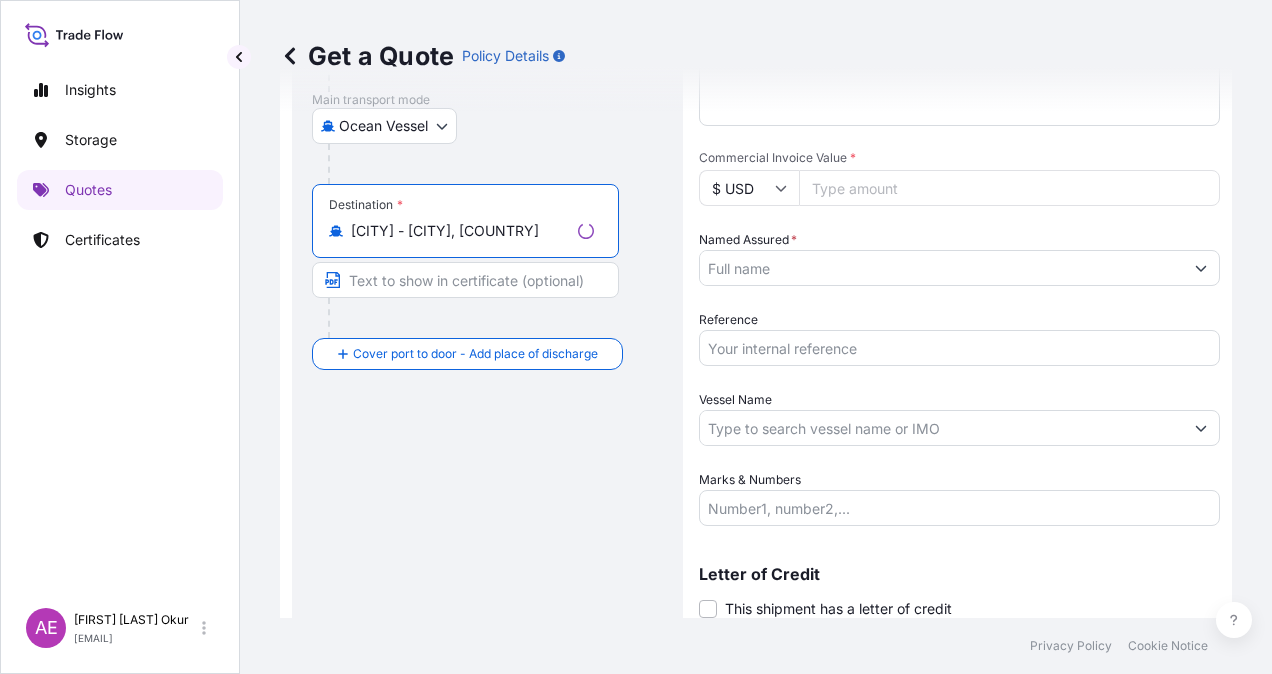 scroll, scrollTop: 332, scrollLeft: 0, axis: vertical 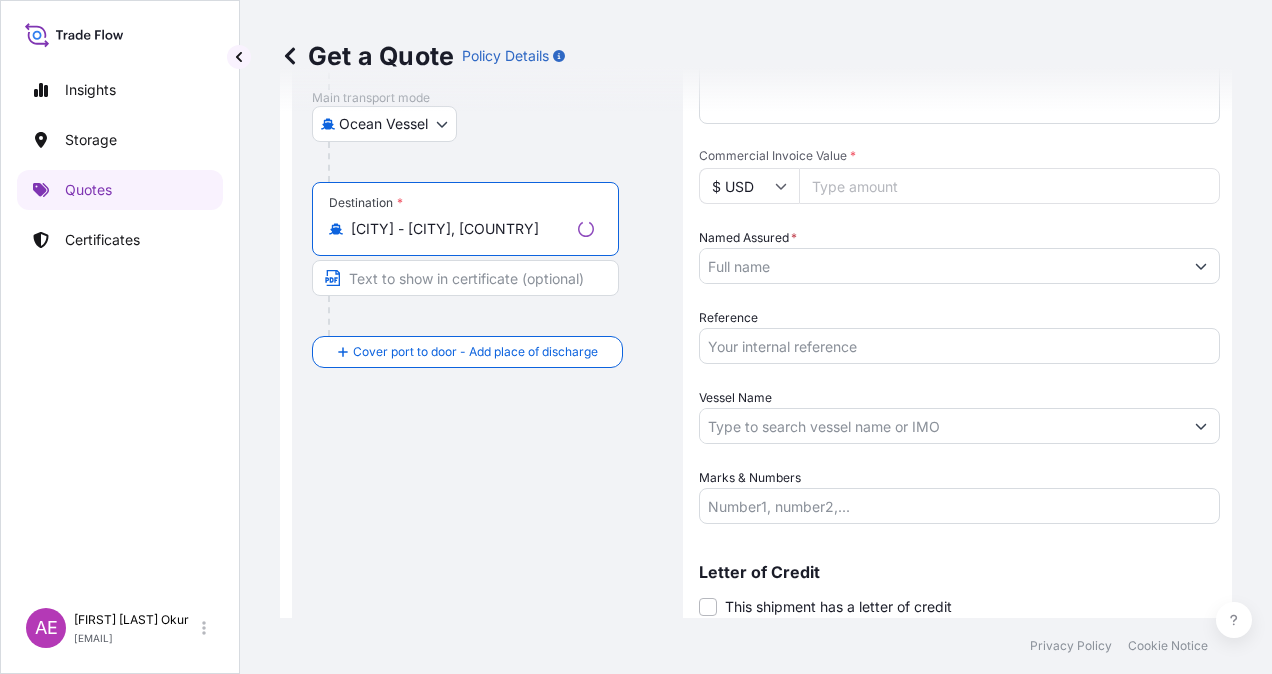 type on "[CITY] - [CITY], [COUNTRY]" 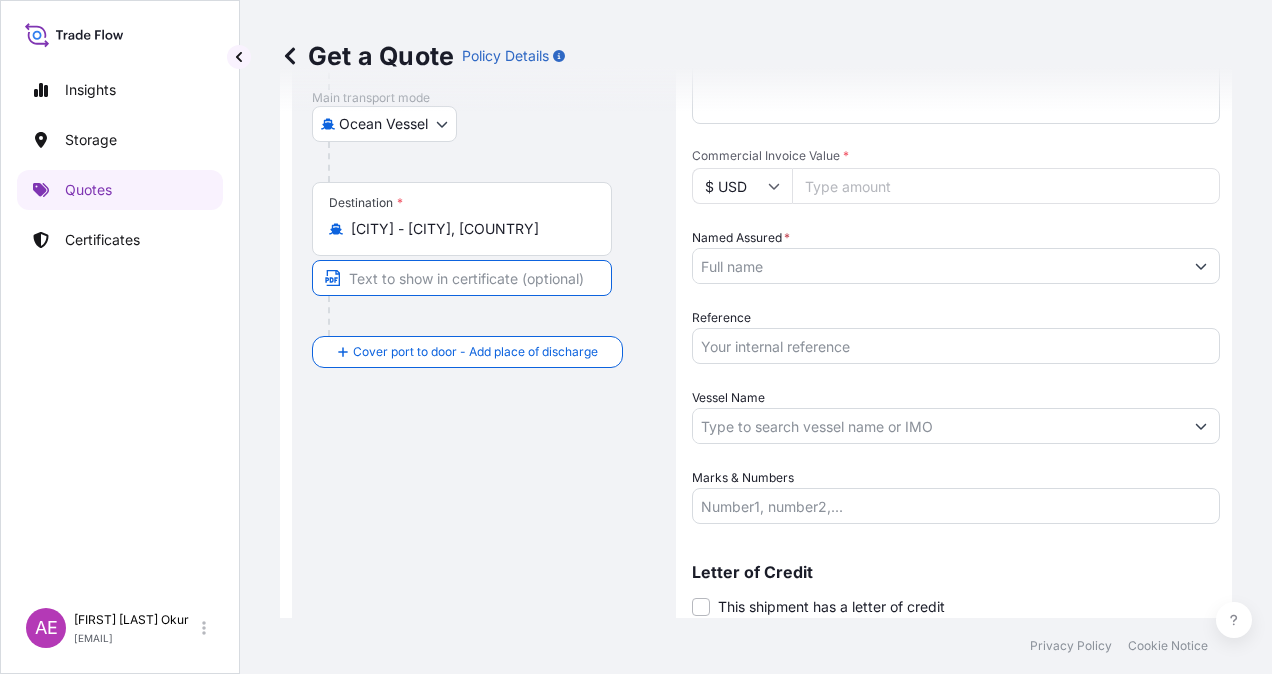 paste on "JORF LASFAR" 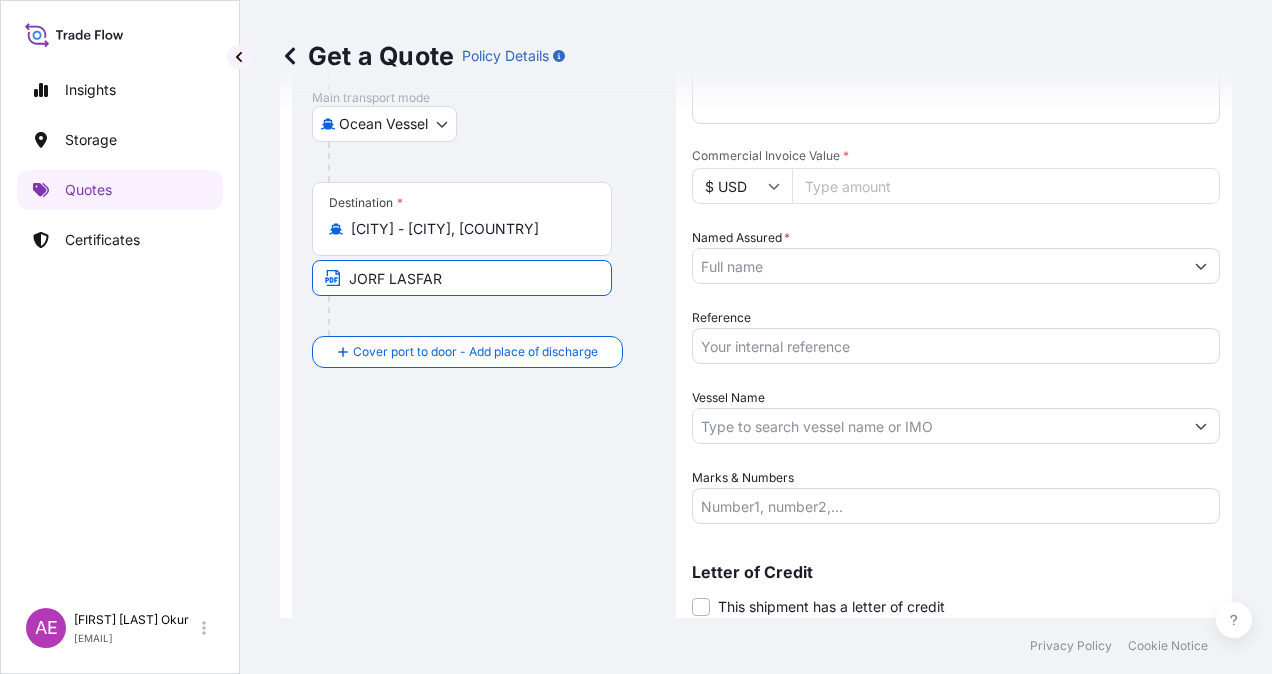 type on "[CITY]/[COUNTRY]" 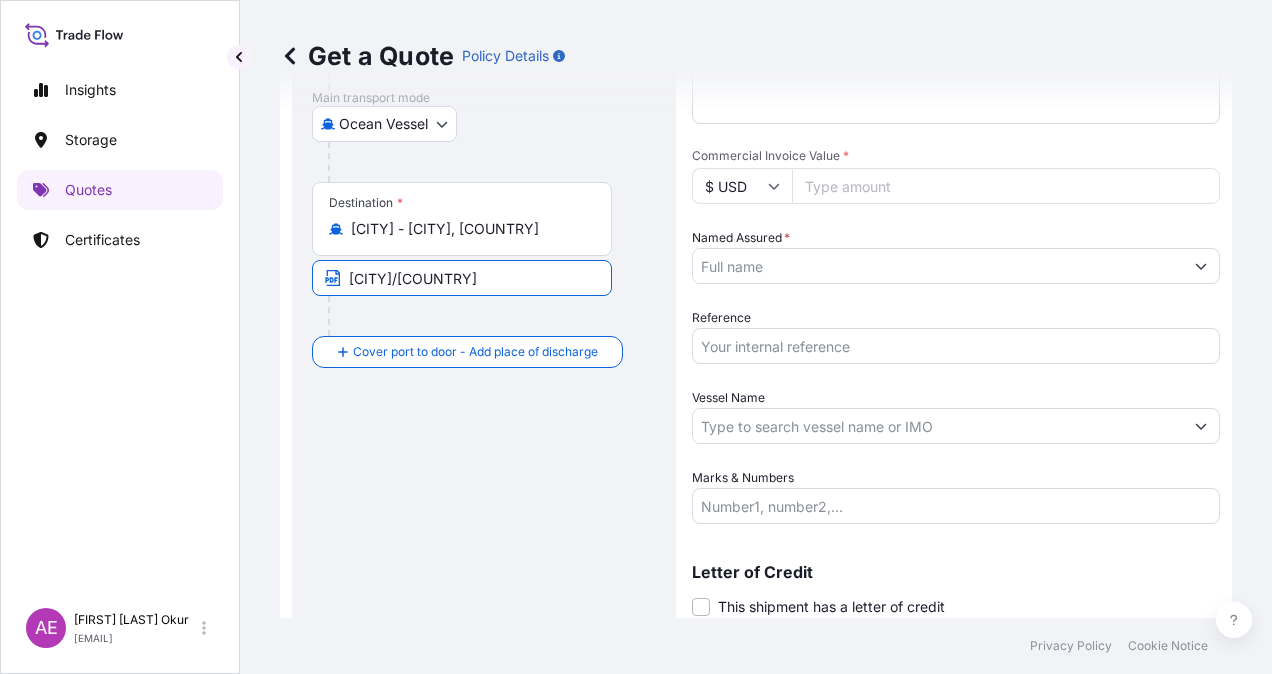 type on "Contingent" 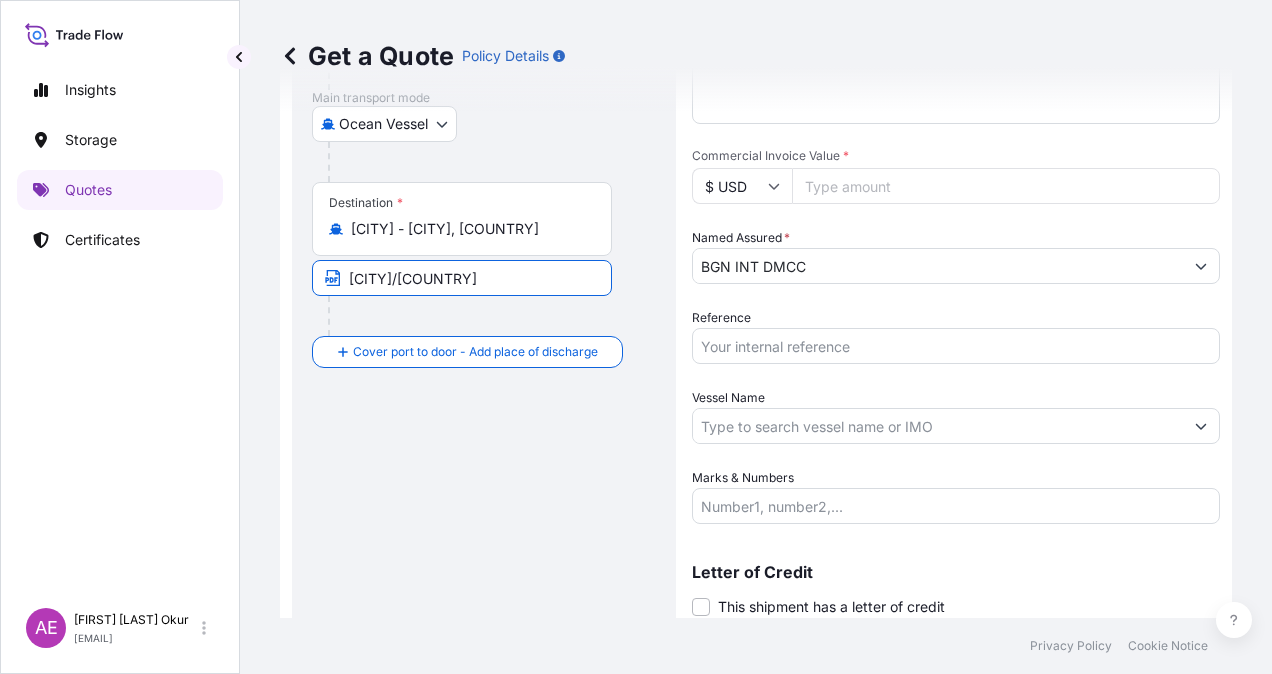 type on "EASTERLY CANYON" 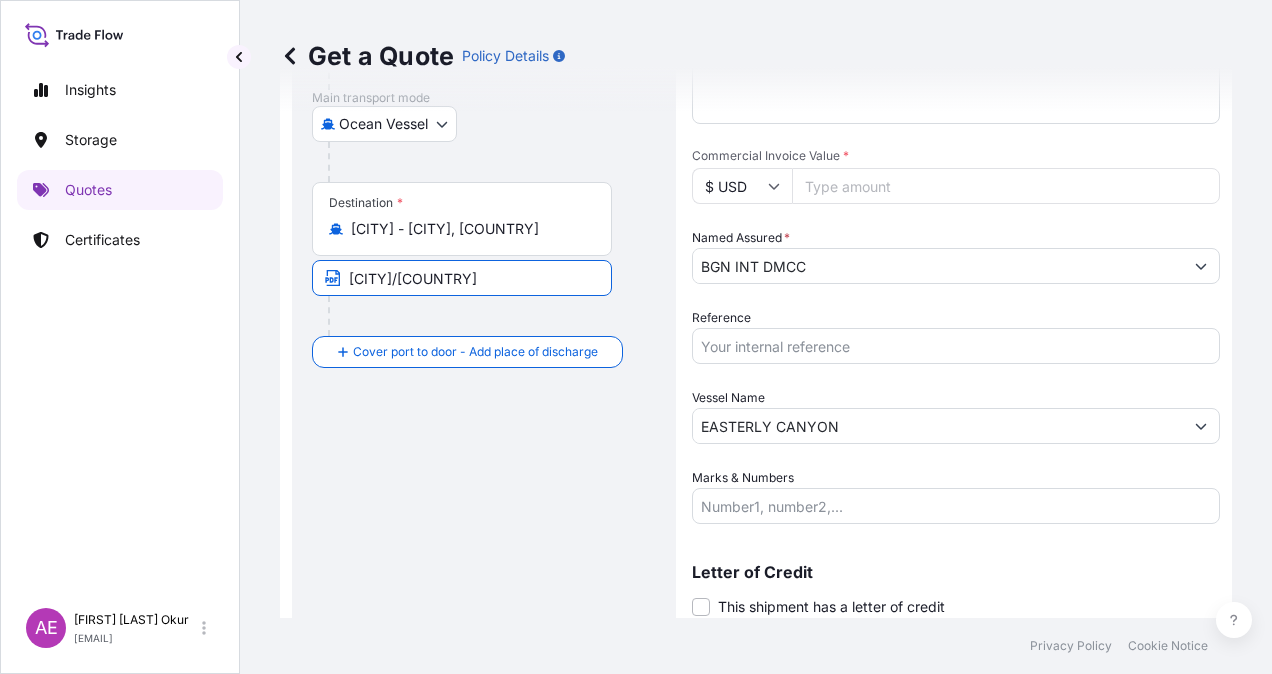 type on "PO NO:[NUMBER] Quantity M/Tonn:[NUMBER] Premium: USD [NUMBER]" 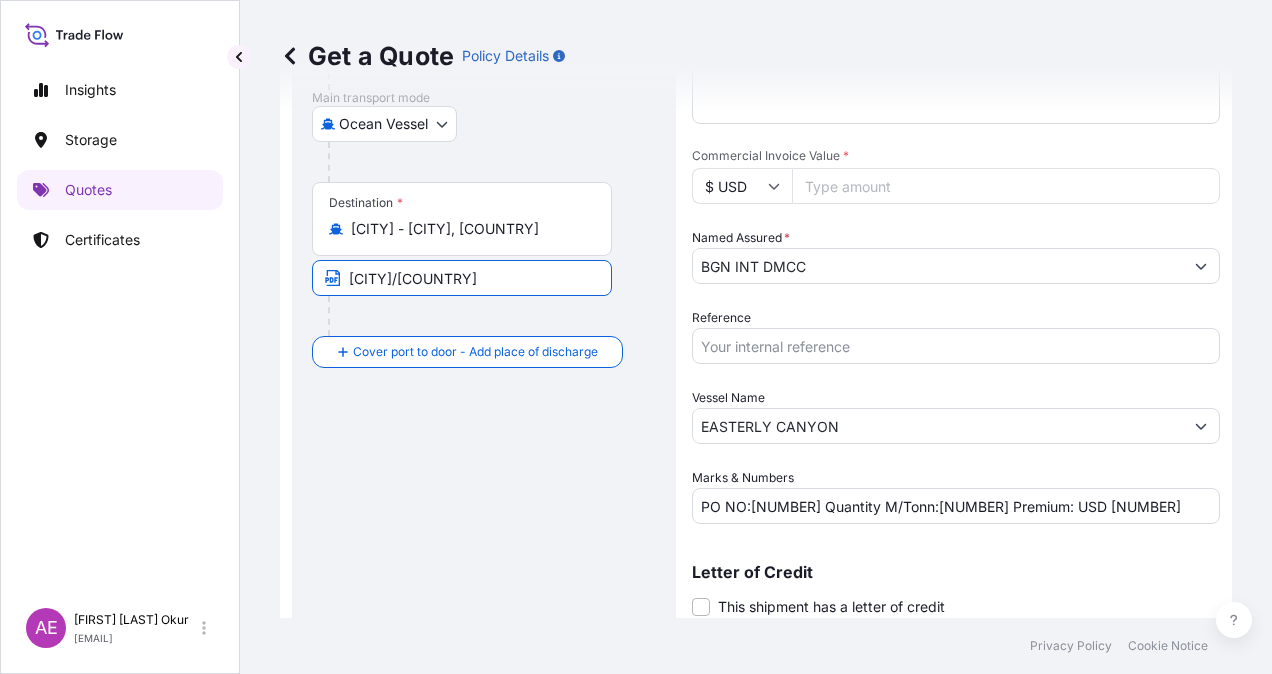 scroll, scrollTop: 0, scrollLeft: 0, axis: both 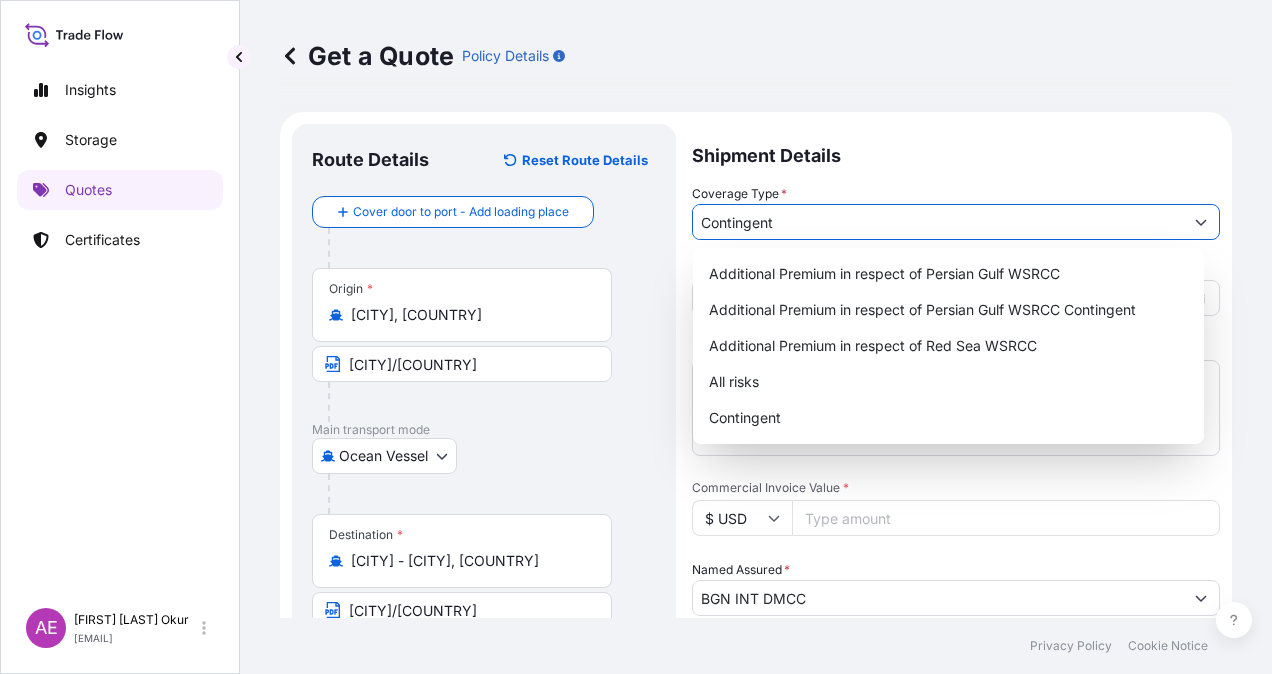 click on "Contingent" at bounding box center (938, 222) 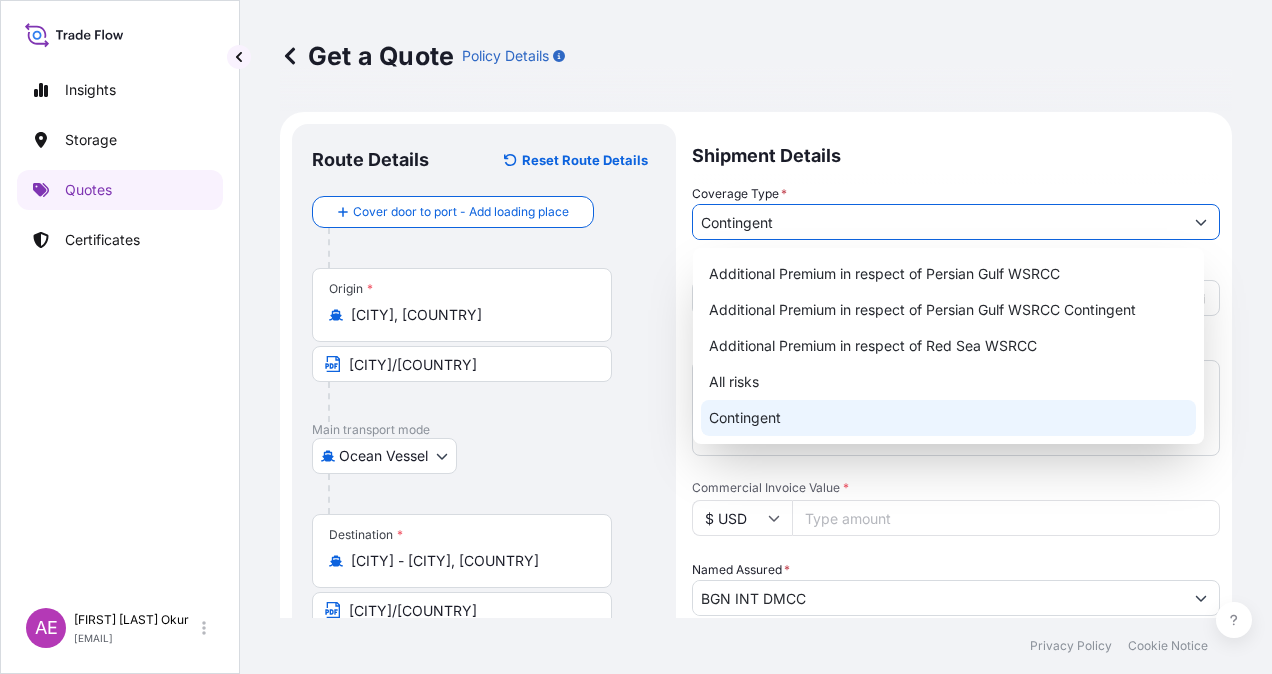 click on "Contingent" at bounding box center (948, 418) 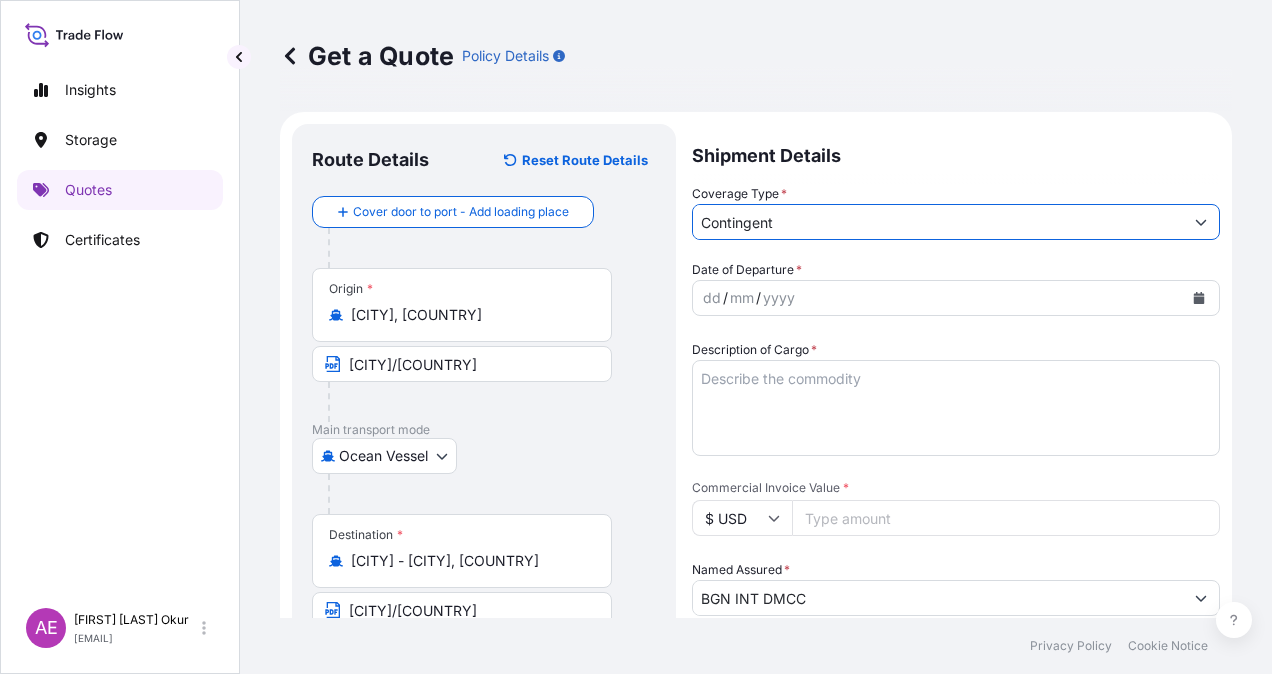 click on "/" at bounding box center (725, 298) 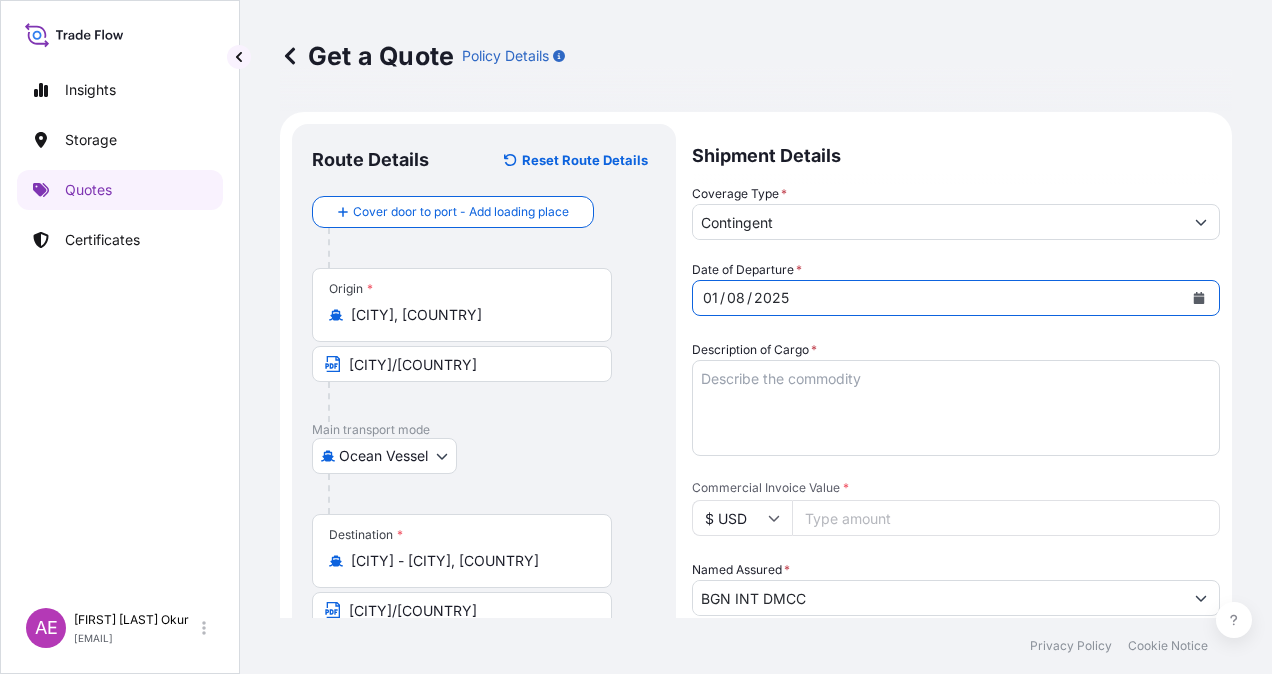 click on "Description of Cargo *" at bounding box center (956, 408) 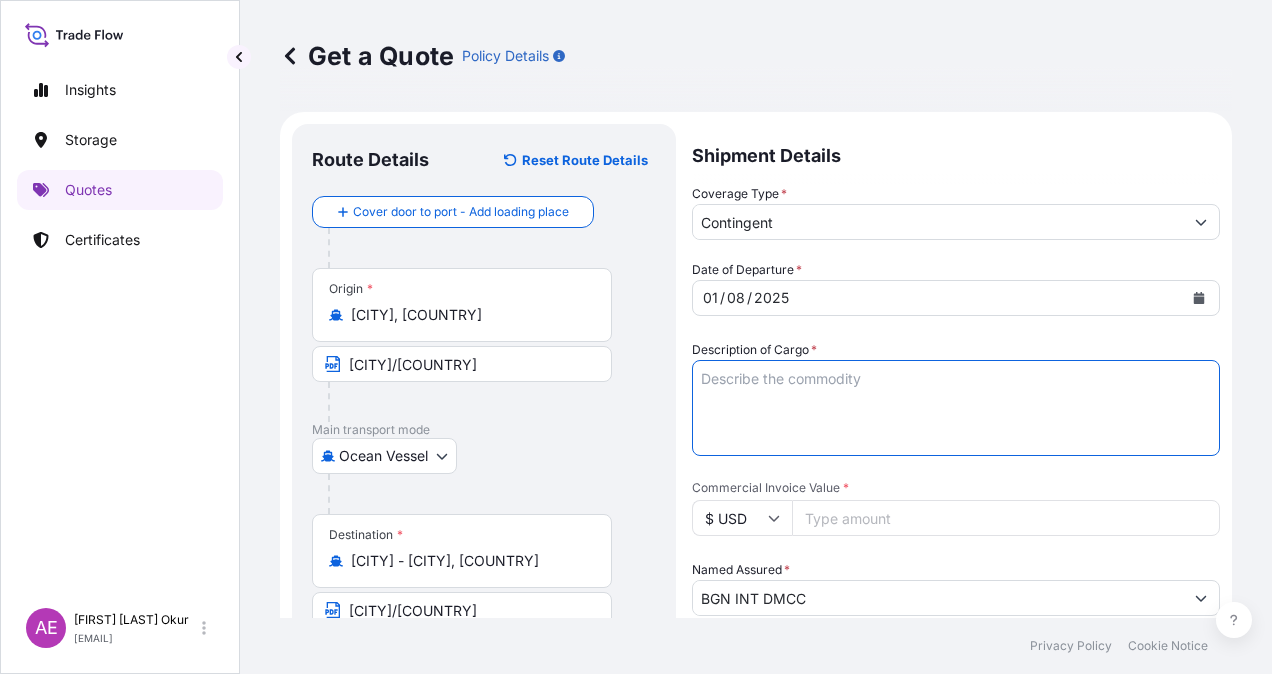 paste on "GASOLINE" 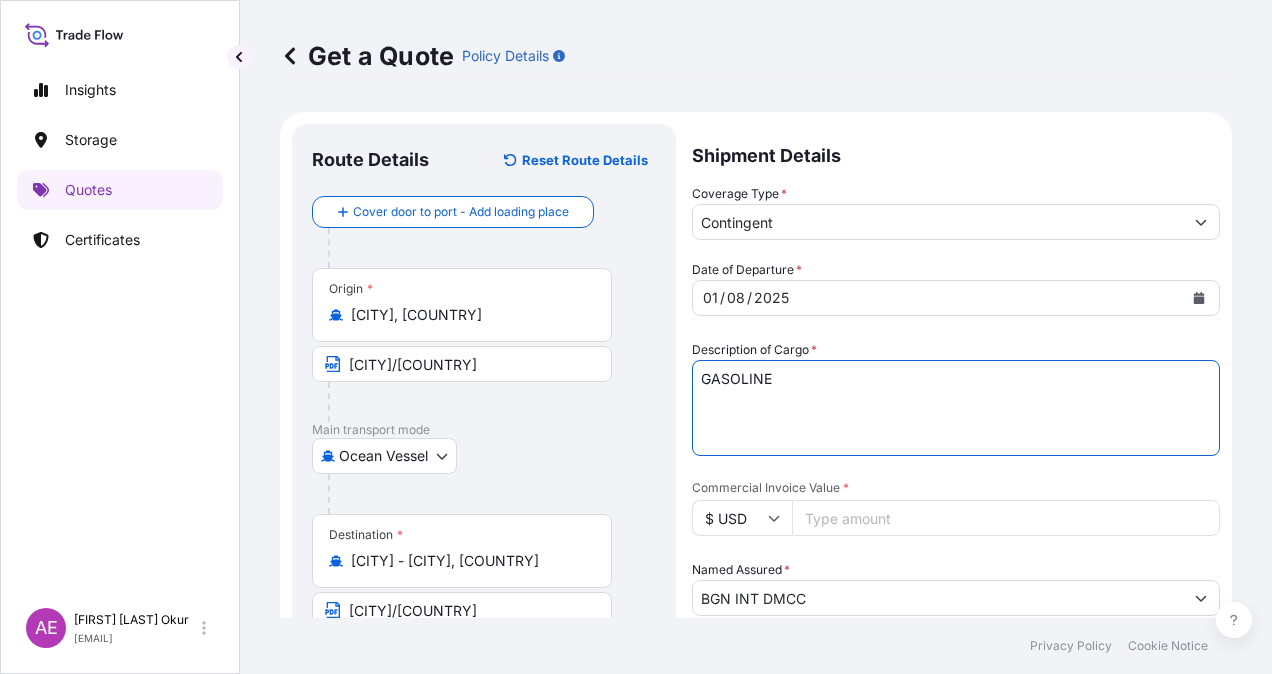 type on "GASOLINE" 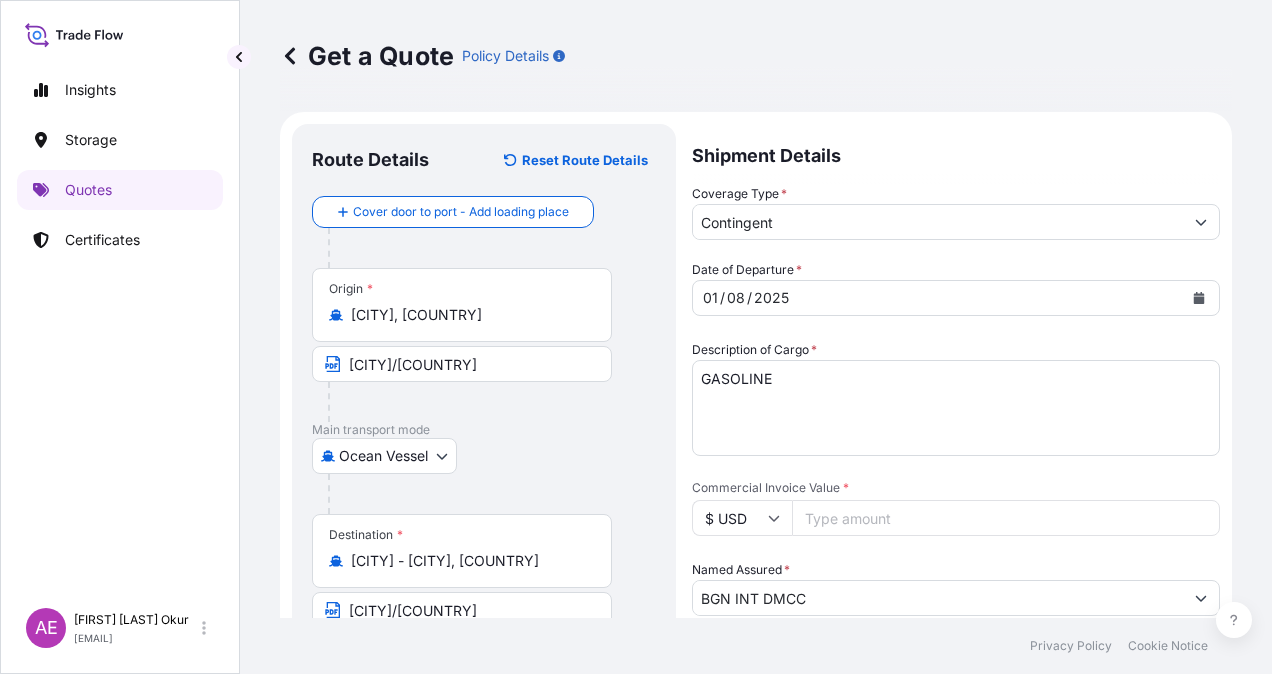 drag, startPoint x: 957, startPoint y: 522, endPoint x: 592, endPoint y: 514, distance: 365.08765 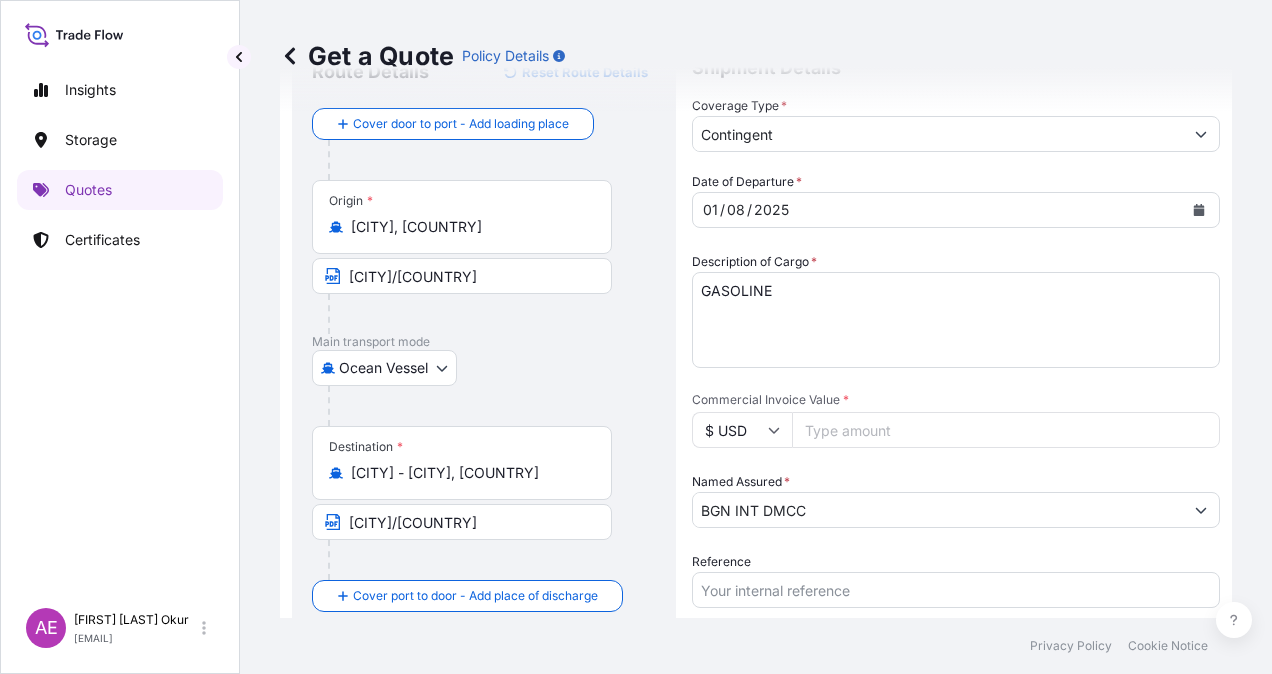 scroll, scrollTop: 300, scrollLeft: 0, axis: vertical 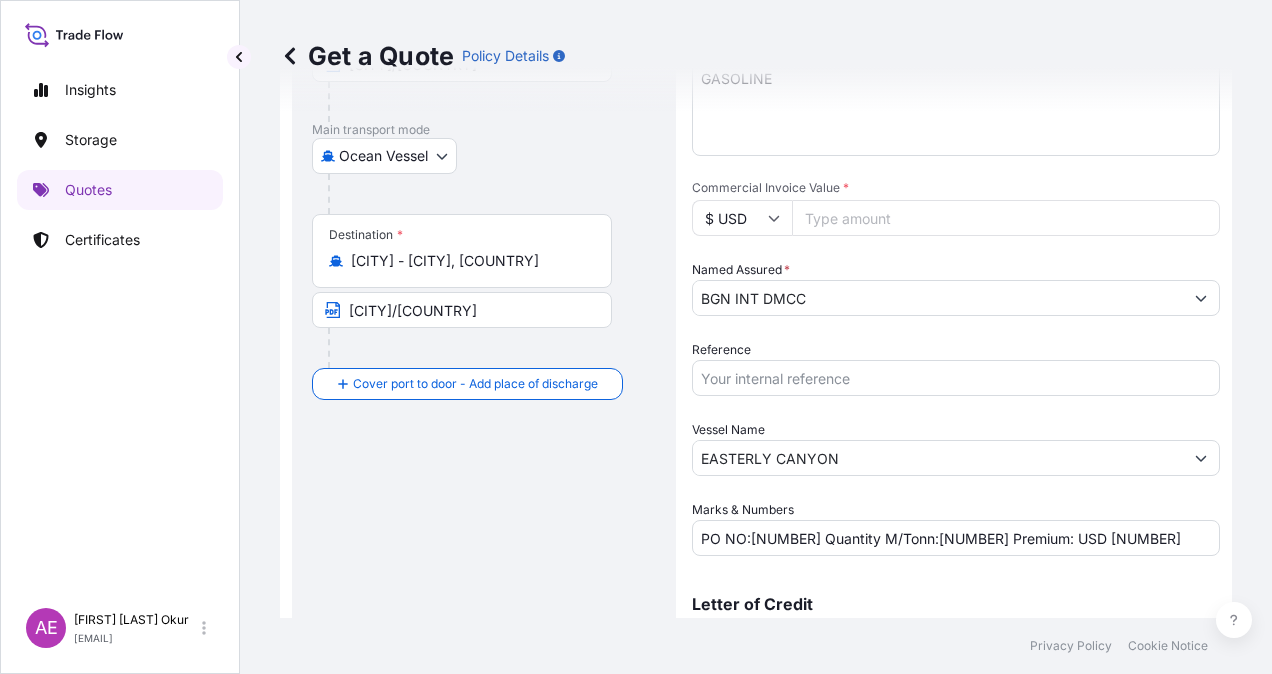 type on "[NUMBER]" 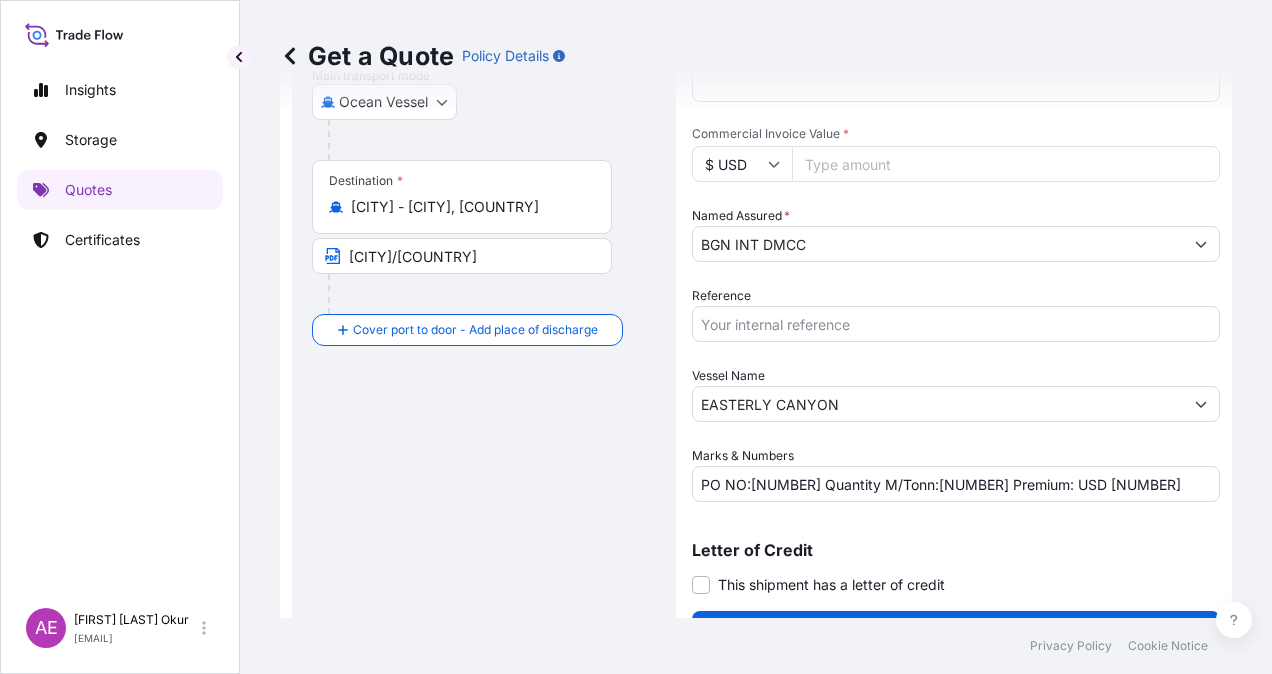 scroll, scrollTop: 398, scrollLeft: 0, axis: vertical 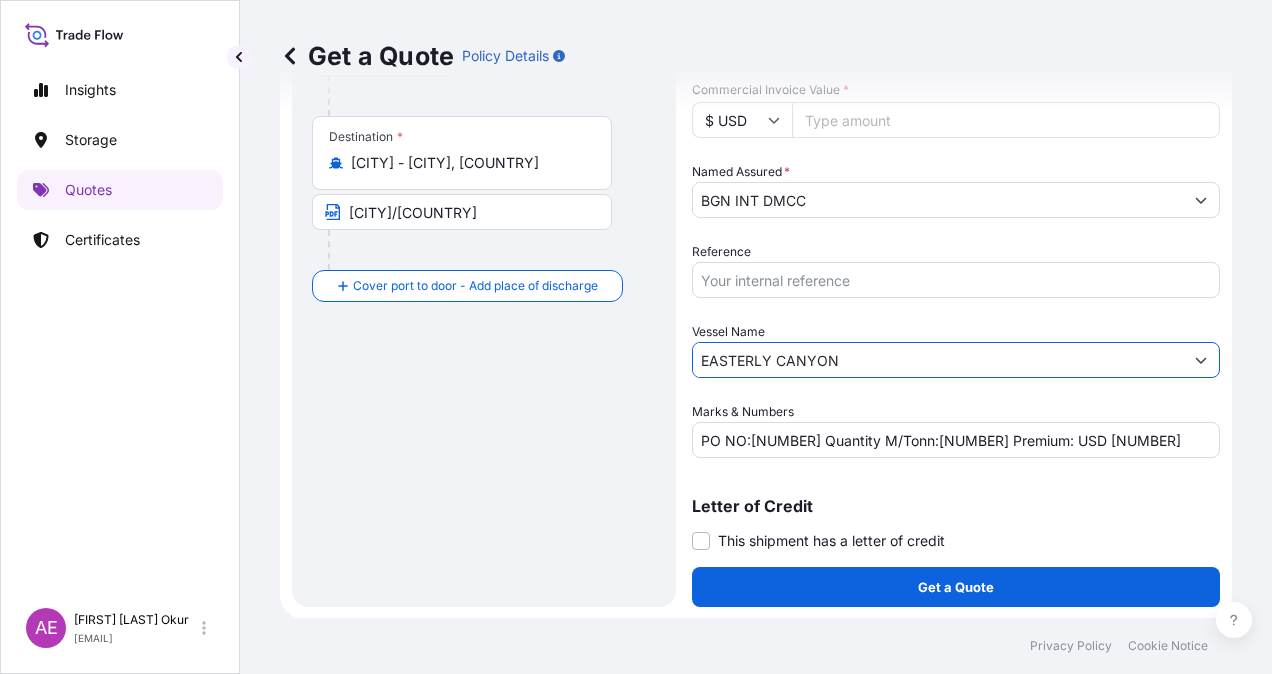 drag, startPoint x: 882, startPoint y: 353, endPoint x: 514, endPoint y: 348, distance: 368.03397 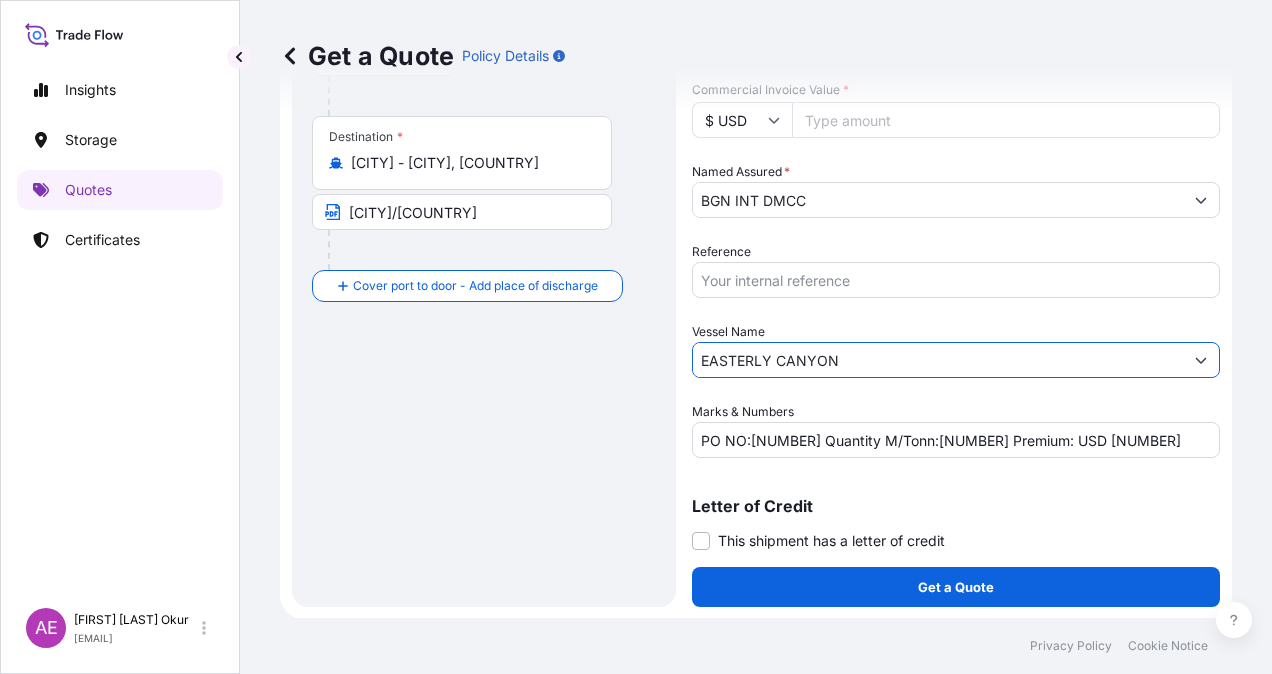 click on "Route Details Reset Route Details   Cover door to port - Add loading place Place of loading Road / Inland Road / Inland Origin * [CITY], [COUNTRY] [NAME]/[COUNTRY] Main transport mode Ocean Vessel Ocean Vessel Air Land Destination * [NAME] - [CITY], [COUNTRY] [CITY]/[COUNTRY] Cover port to door - Add place of discharge Road / Inland Road / Inland Place of Discharge Shipment Details Coverage Type * Contingent Date of Departure * [DD] / [MM] / [YYYY] Cargo Category * LPG, Crude Oil, Utility Fuel, Mid Distillates and Specialities, Fertilisers Description of Cargo * GASOLINE Commercial Invoice Value   * $ USD [NUMBER] Named Assured * BGN INT DMCC Packing Category Type to search a container mode Please select a primary mode of transportation first. Reference Vessel Name [NAME] Marks & Numbers PO NO:[NUMBER] Quantity M/Tonn:[NUMBER] Premium: USD [NUMBER] Letter of Credit This shipment has a letter of credit Letter of credit * Letter of credit may not exceed 12000 characters Get a Quote" at bounding box center [756, 166] 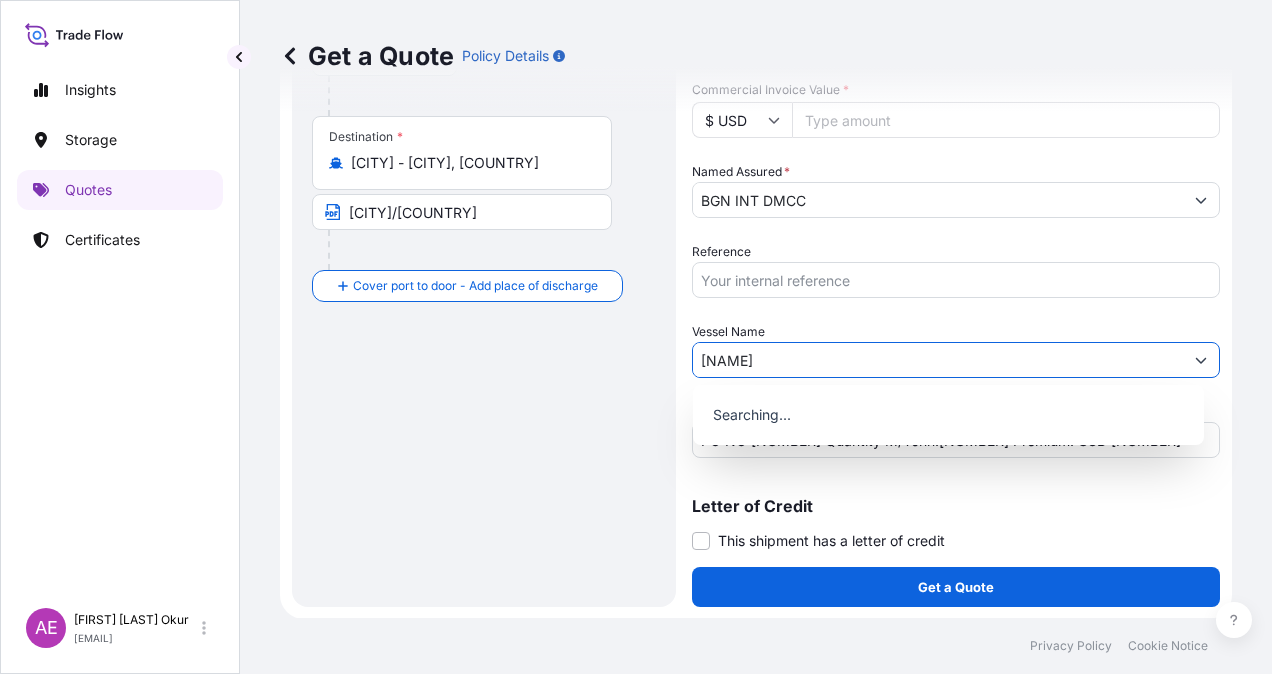 type on "[NAME]" 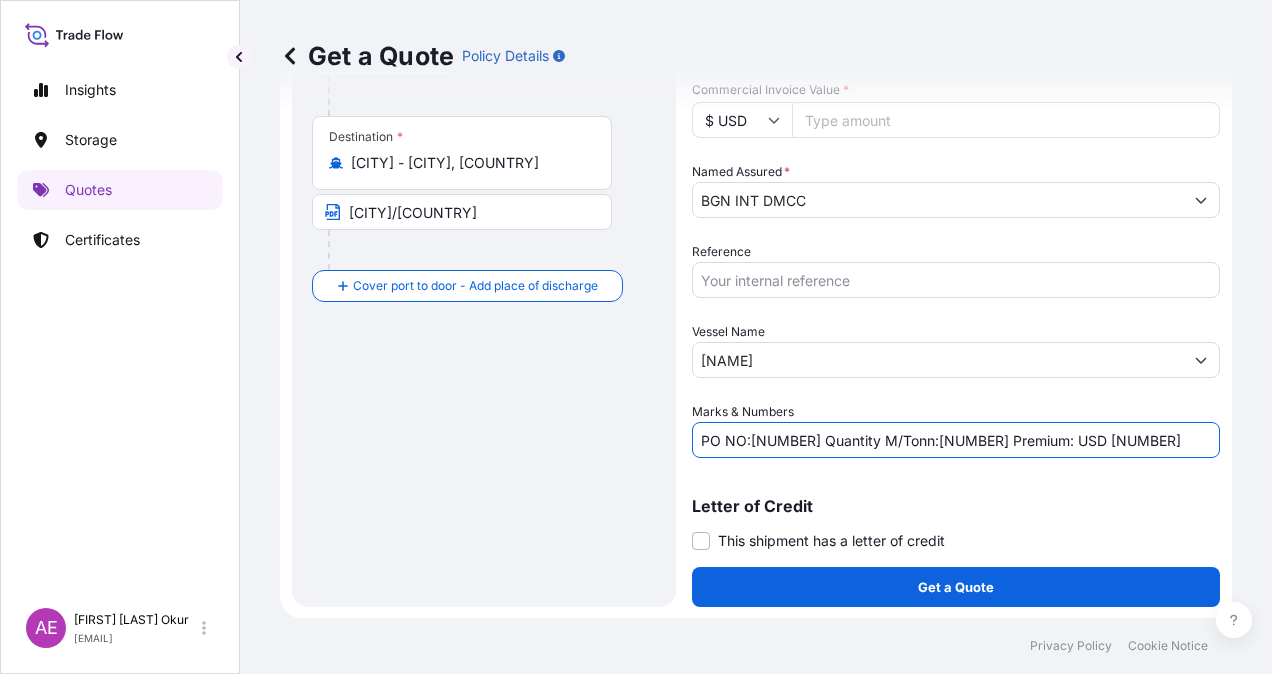 drag, startPoint x: 748, startPoint y: 438, endPoint x: 833, endPoint y: 443, distance: 85.146935 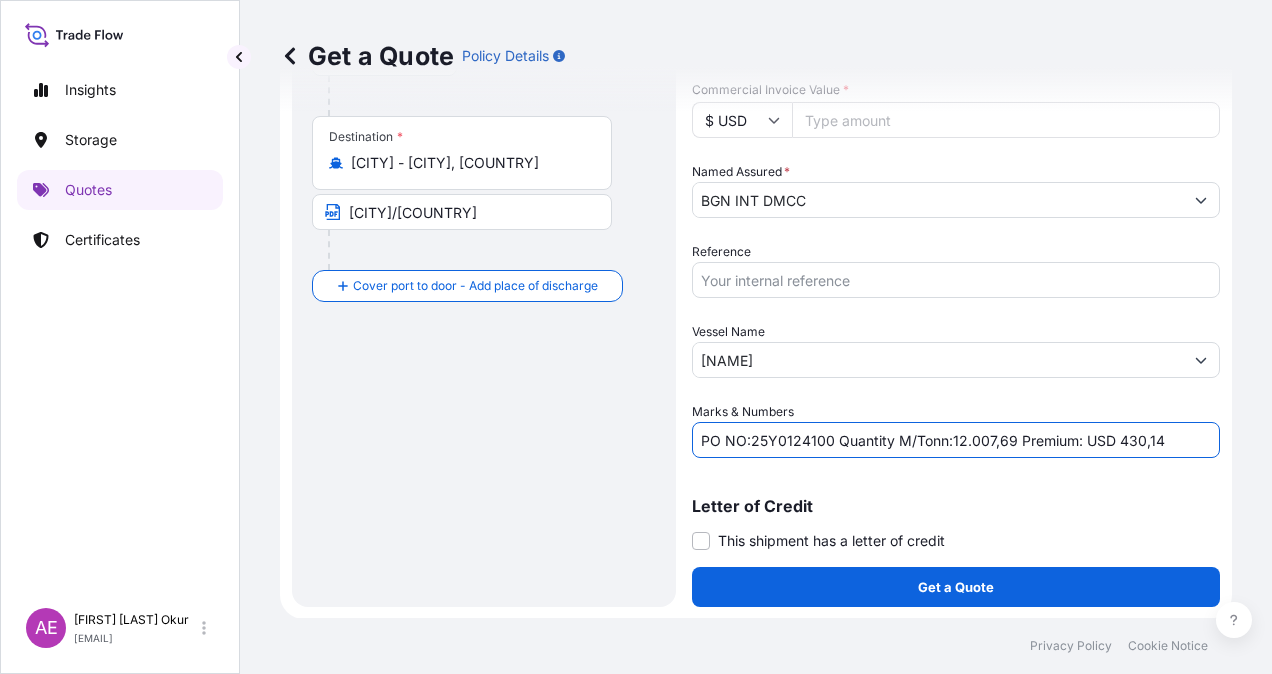 drag, startPoint x: 948, startPoint y: 440, endPoint x: 1012, endPoint y: 444, distance: 64.12488 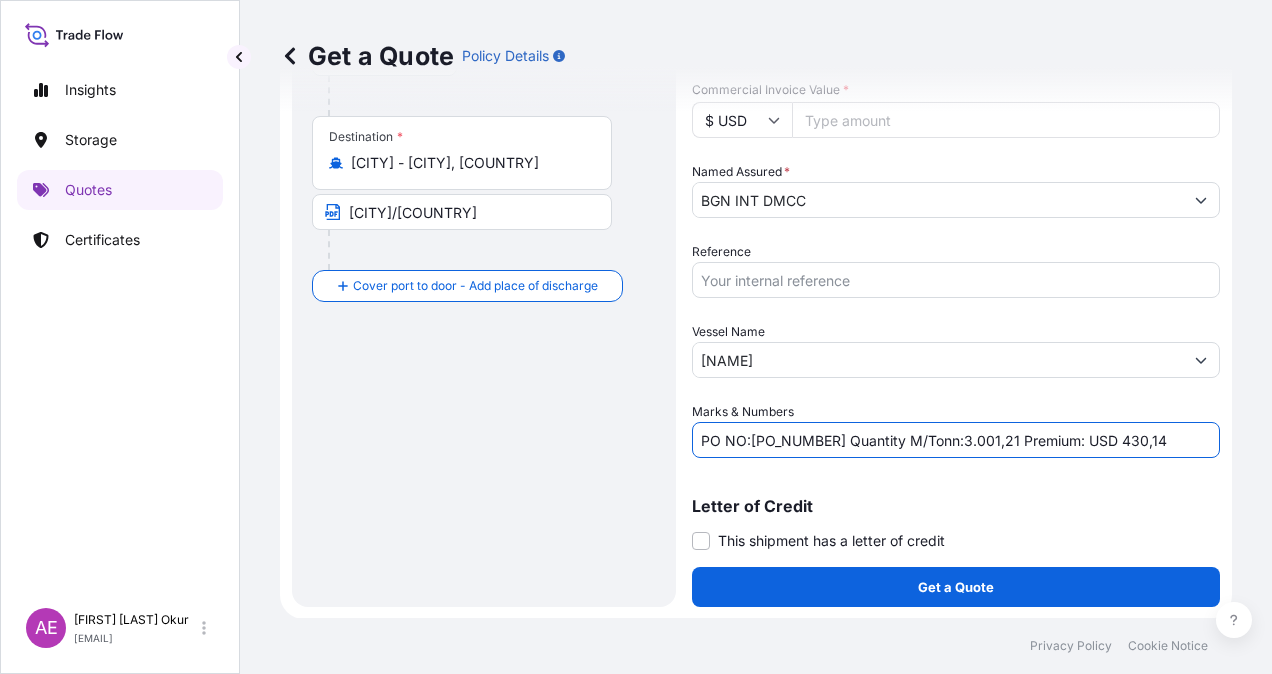 drag, startPoint x: 1109, startPoint y: 439, endPoint x: 1162, endPoint y: 444, distance: 53.235325 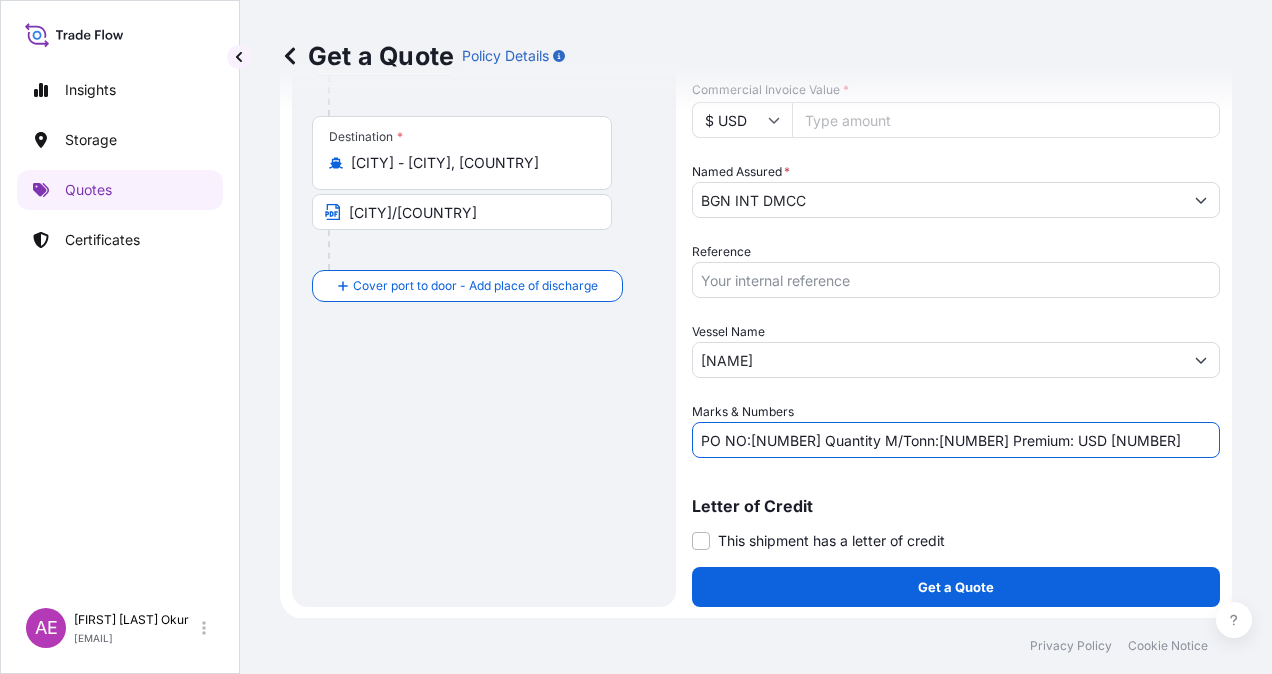 type on "PO NO:[NUMBER] Quantity M/Tonn:[NUMBER] Premium: USD [NUMBER]" 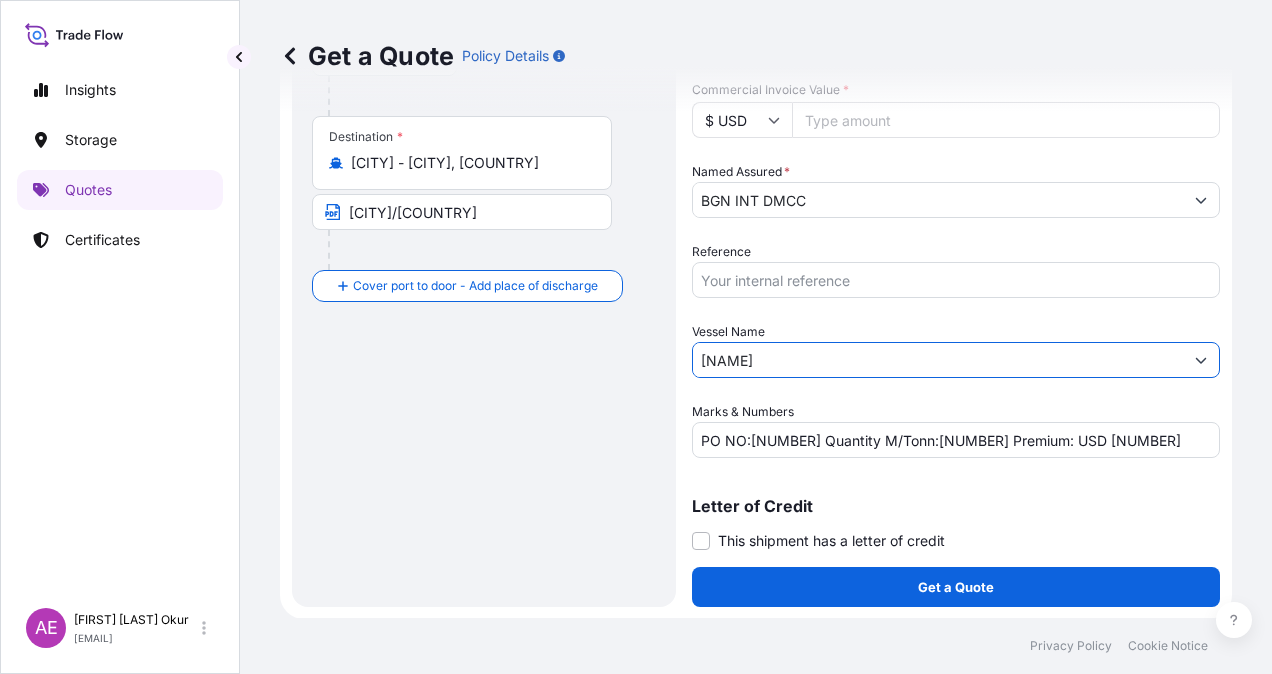 drag, startPoint x: 894, startPoint y: 372, endPoint x: 296, endPoint y: 362, distance: 598.0836 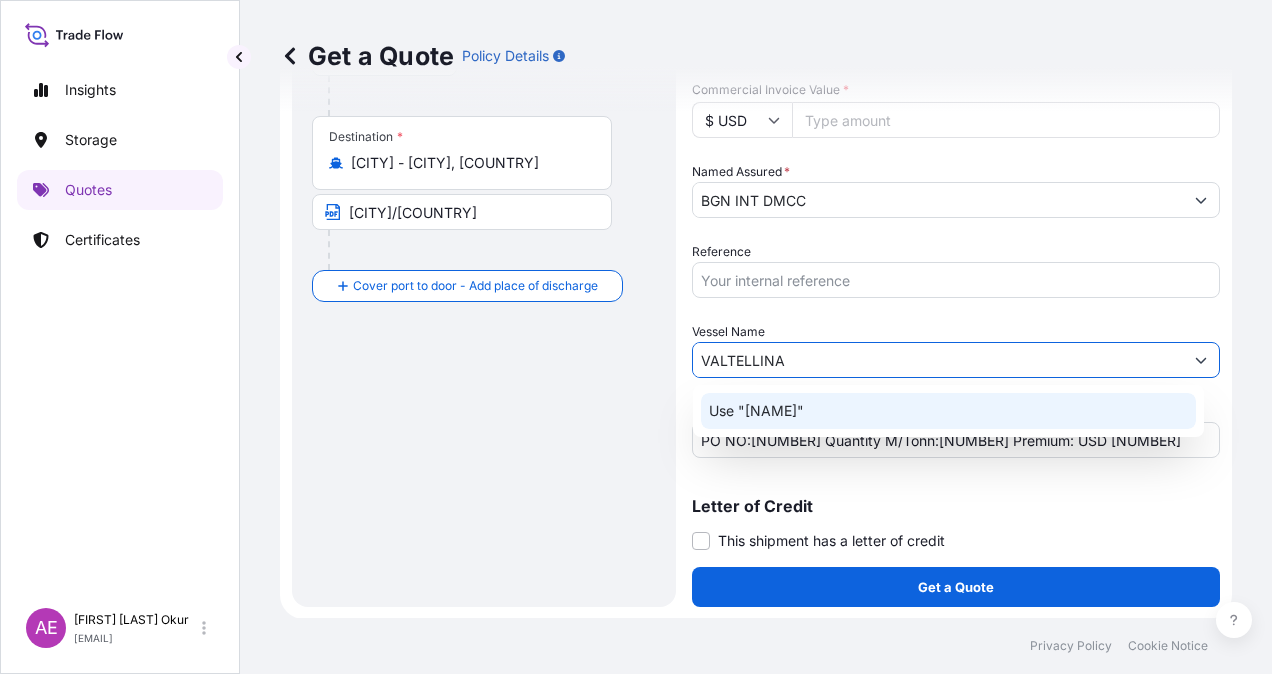 click on "Use "[NAME]"" 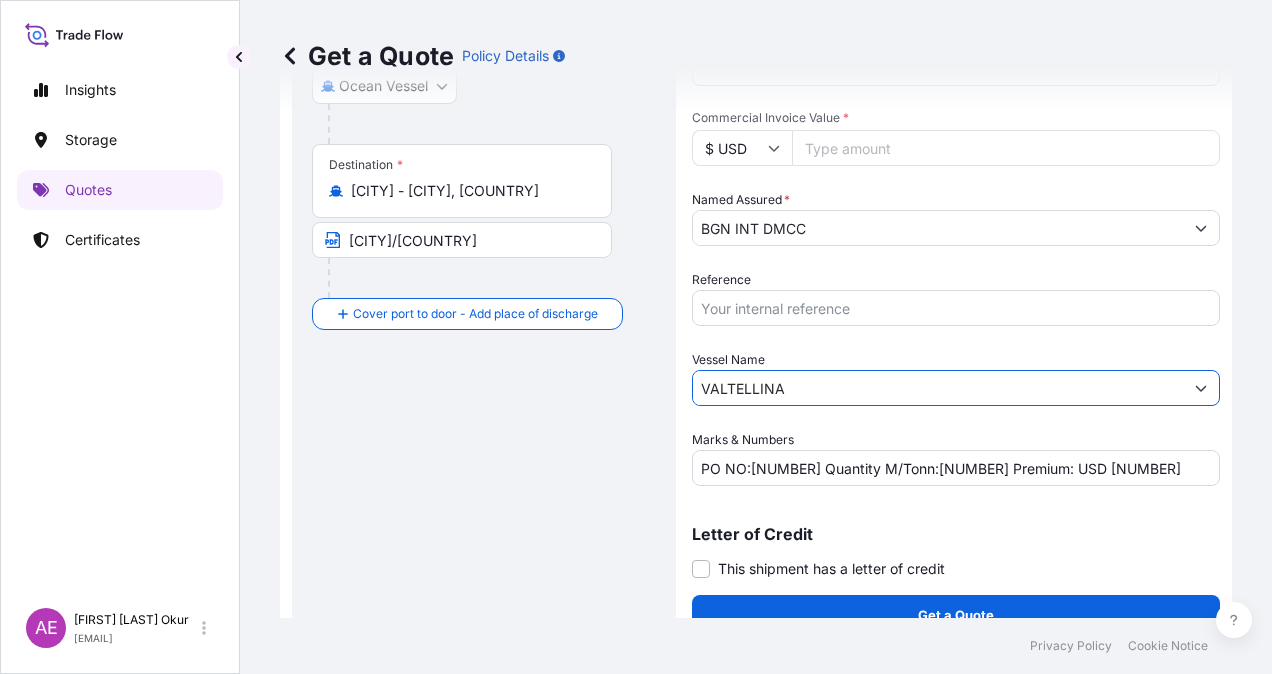 scroll, scrollTop: 398, scrollLeft: 0, axis: vertical 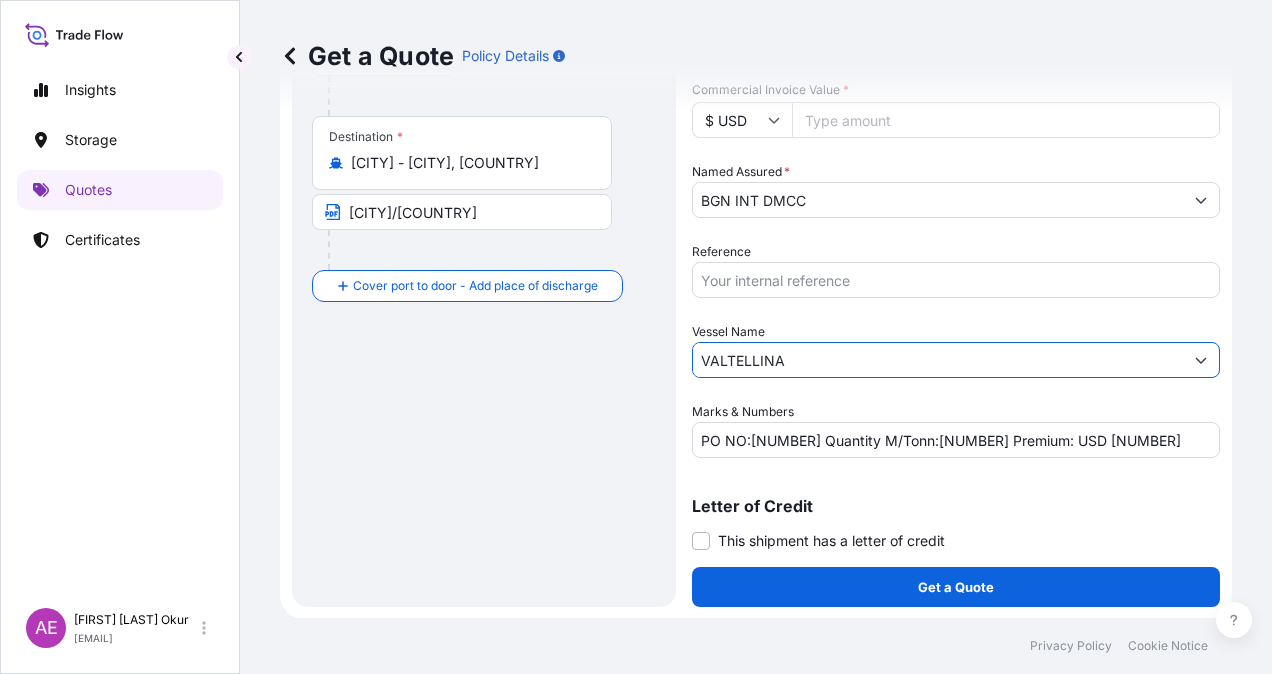 type on "VALTELLINA" 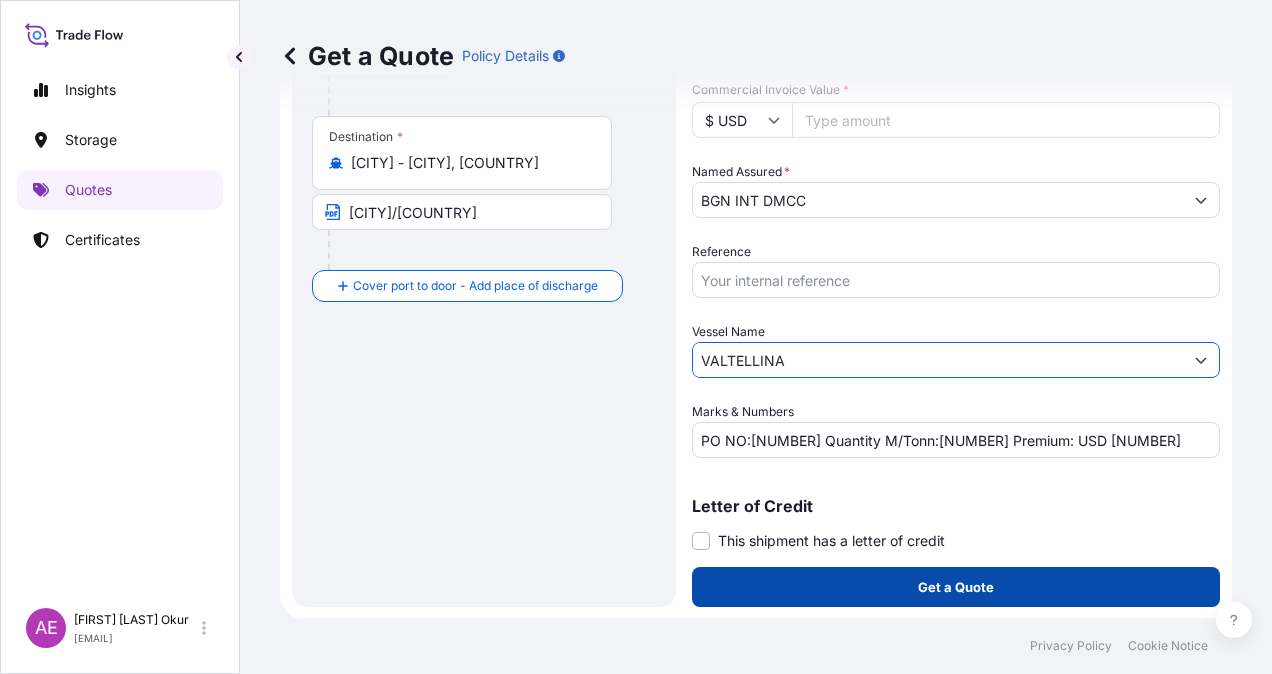 click on "Get a Quote" at bounding box center (956, 587) 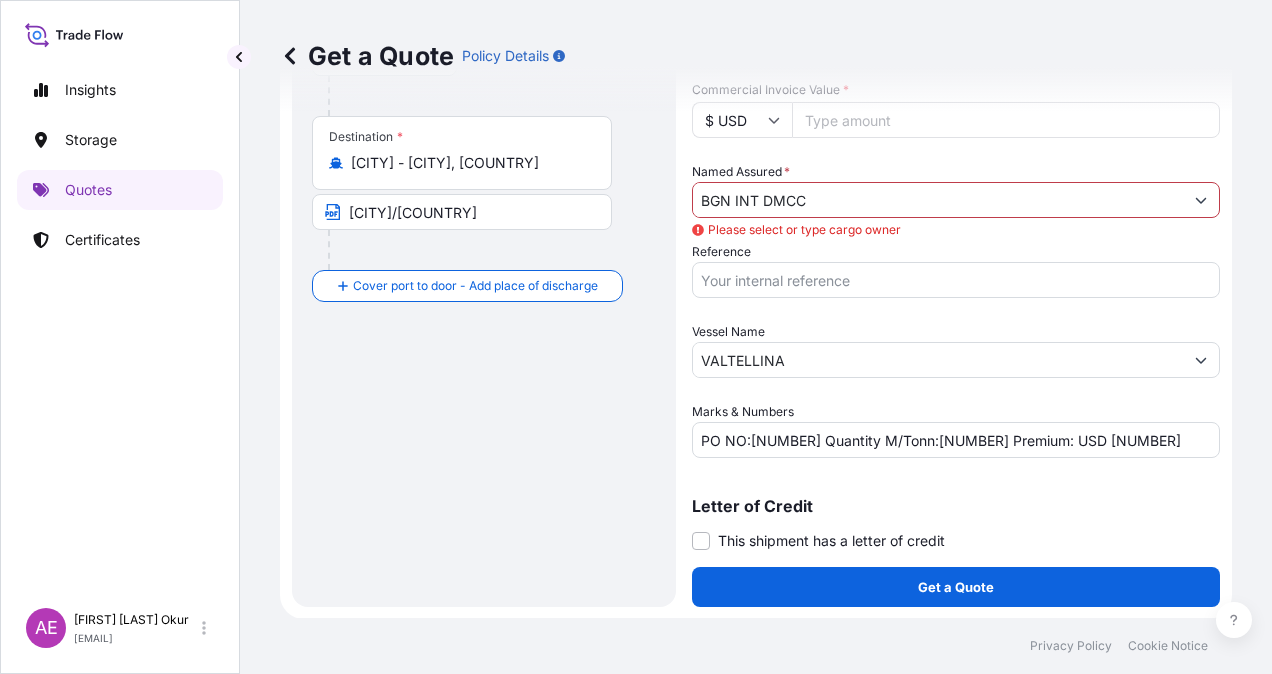 click on "Named Assured * [COMPANY] Please select or type cargo owner" at bounding box center (956, 190) 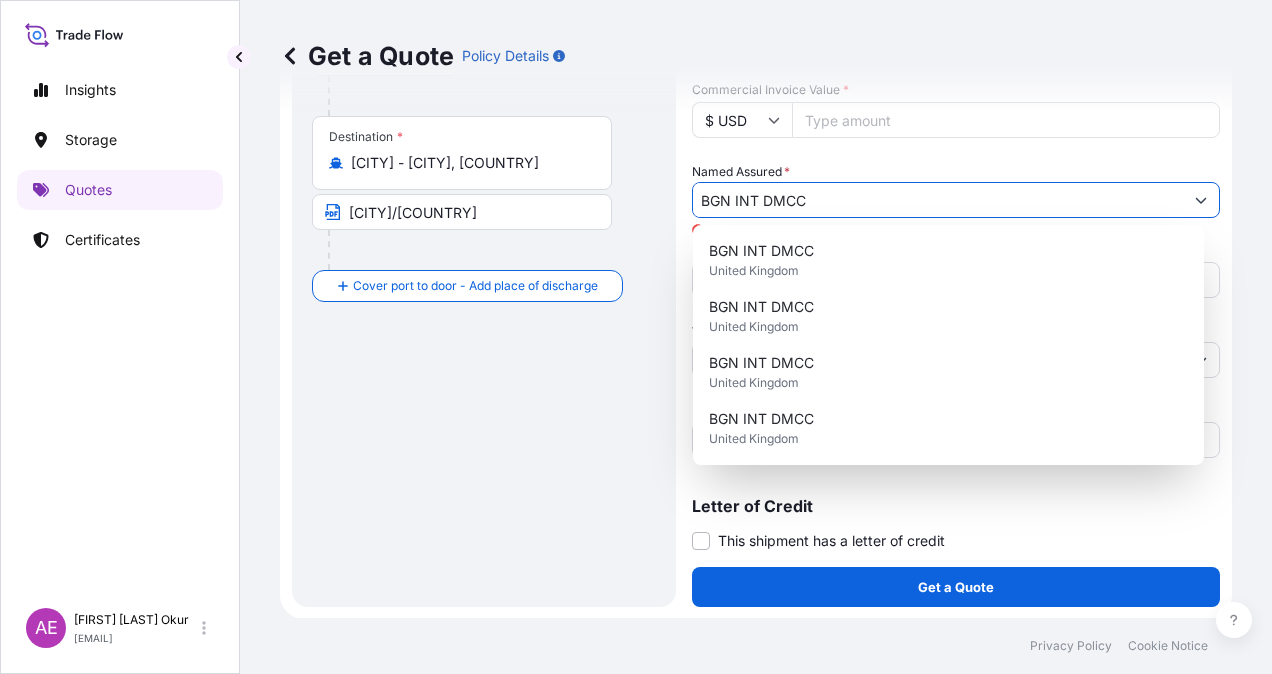 click on "BGN INT DMCC" at bounding box center [938, 200] 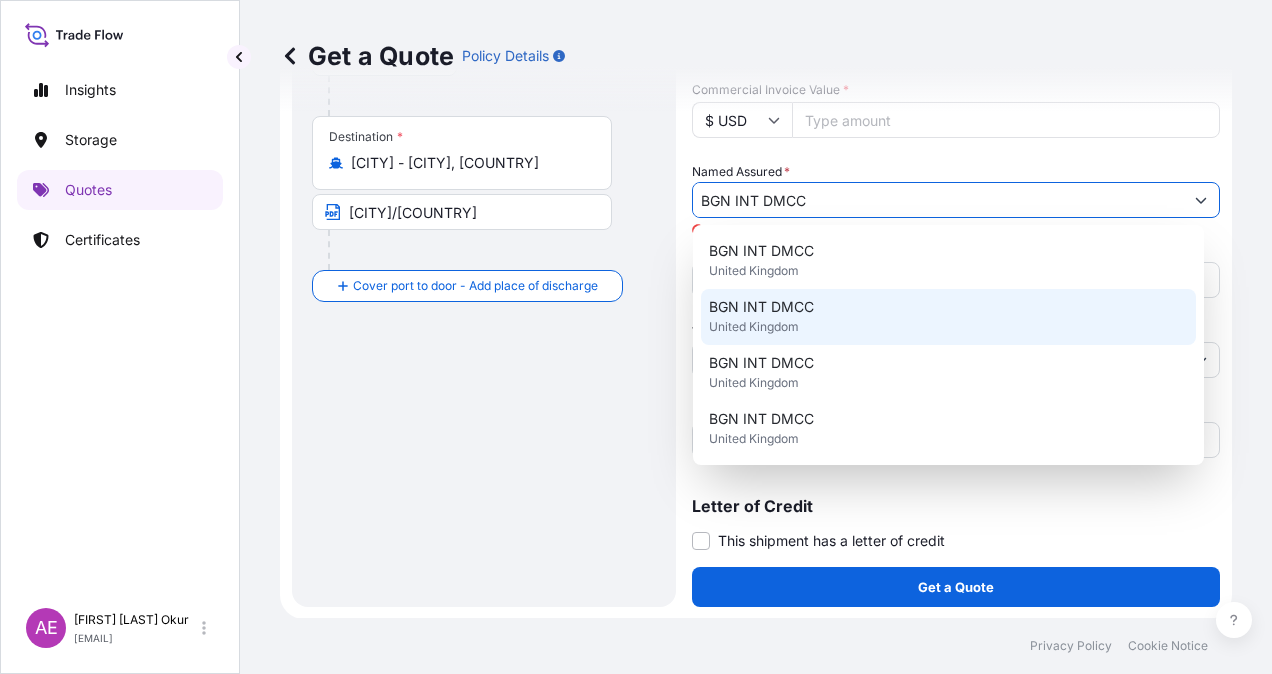 click on "BGN INT DMCC" at bounding box center (761, 307) 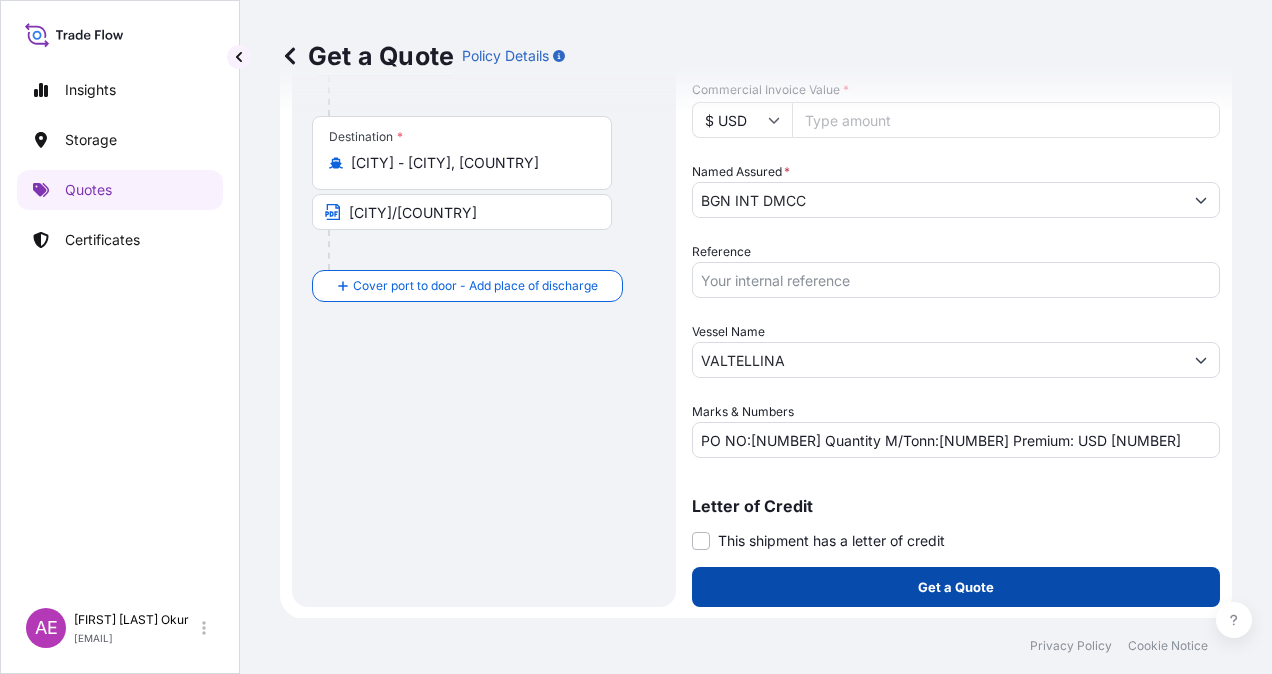 click on "Get a Quote" at bounding box center [956, 587] 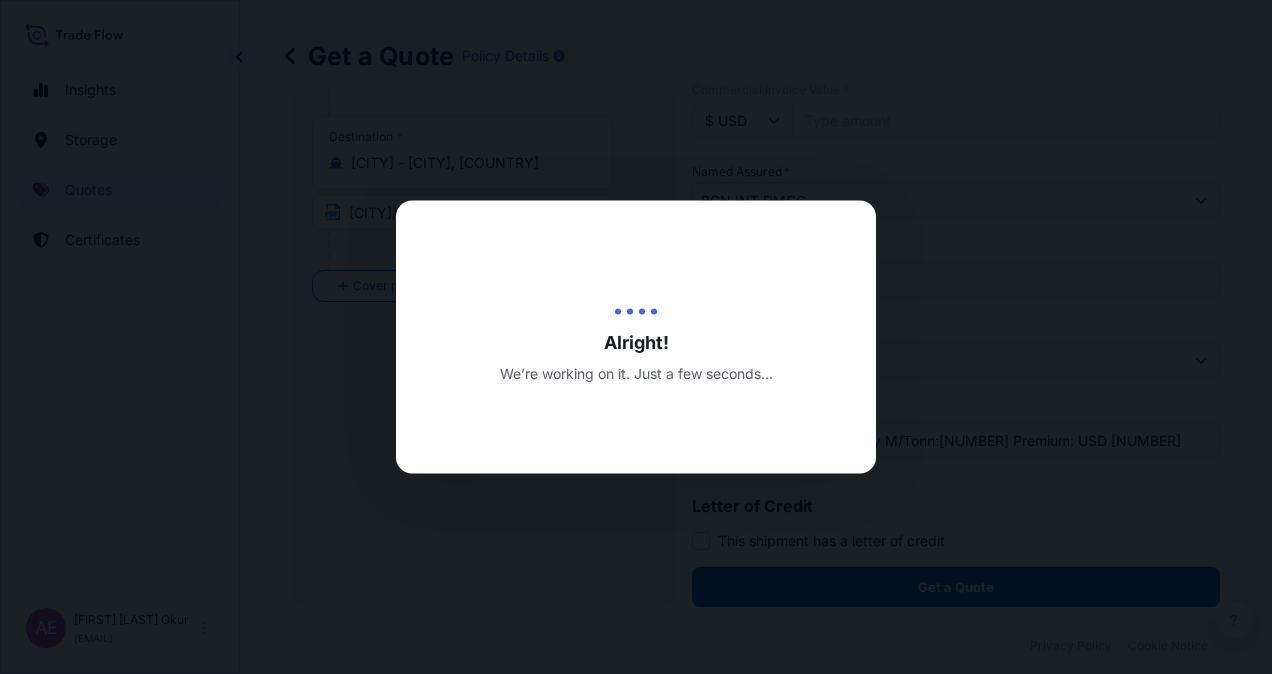 scroll, scrollTop: 0, scrollLeft: 0, axis: both 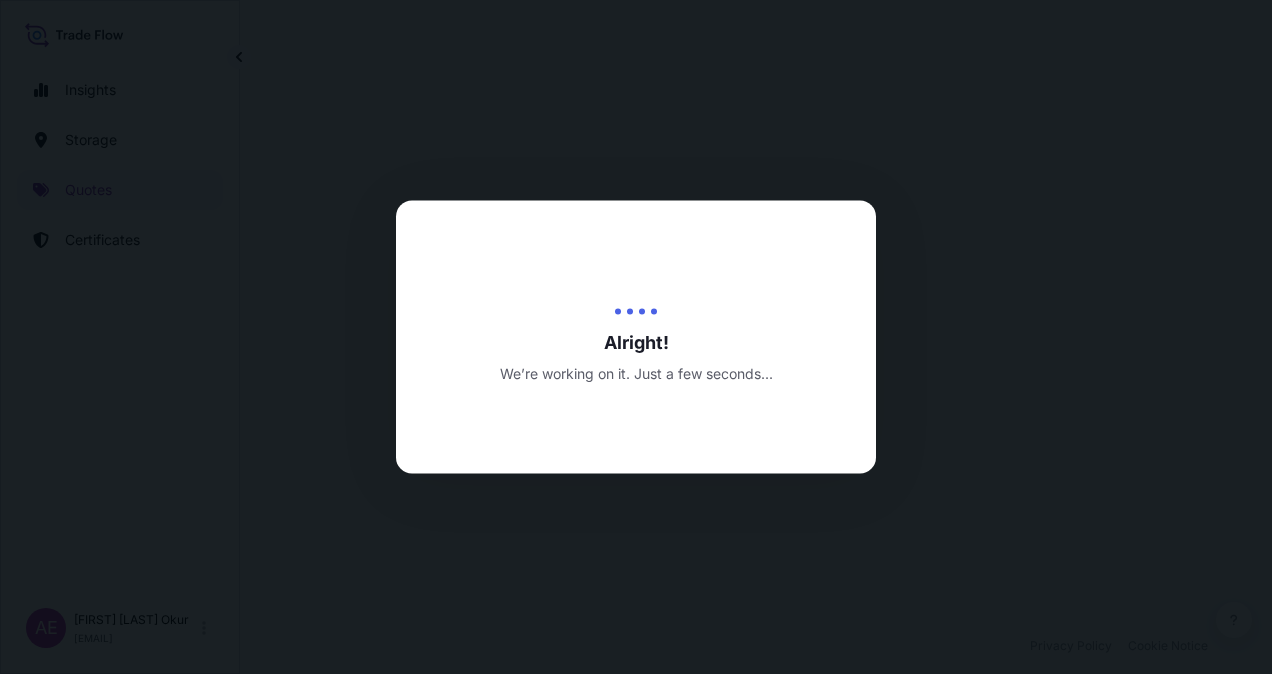 select on "Ocean Vessel" 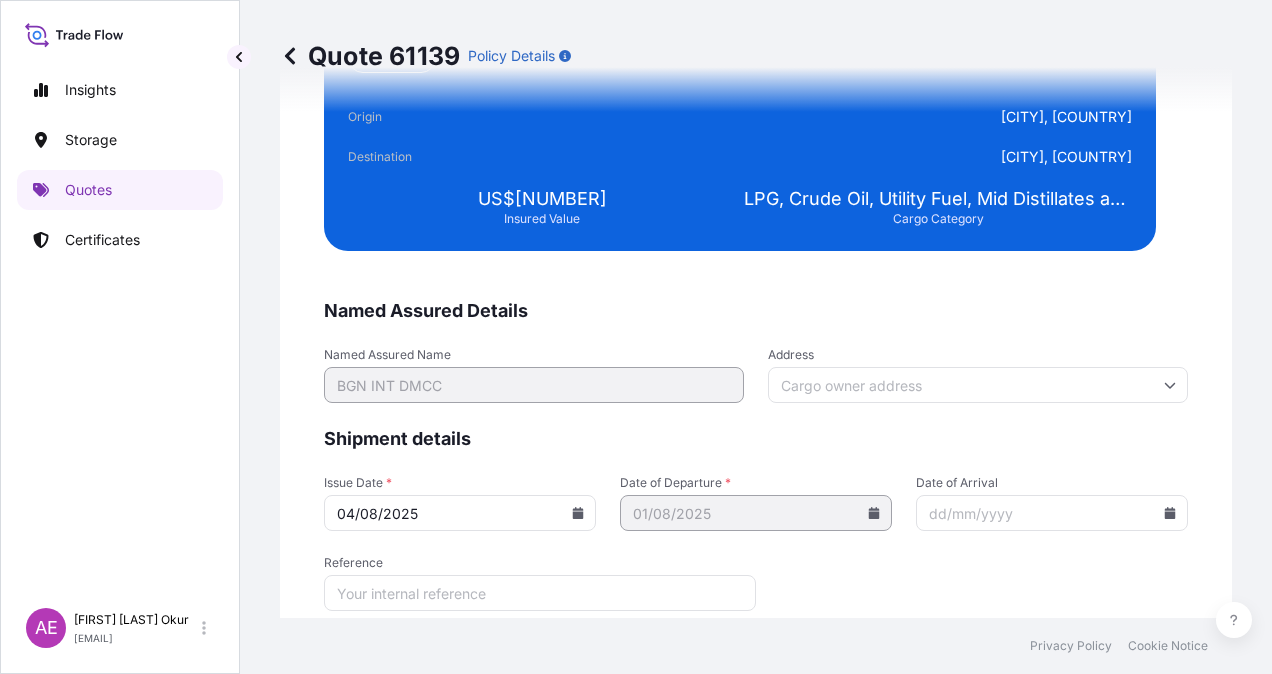 scroll, scrollTop: 3843, scrollLeft: 0, axis: vertical 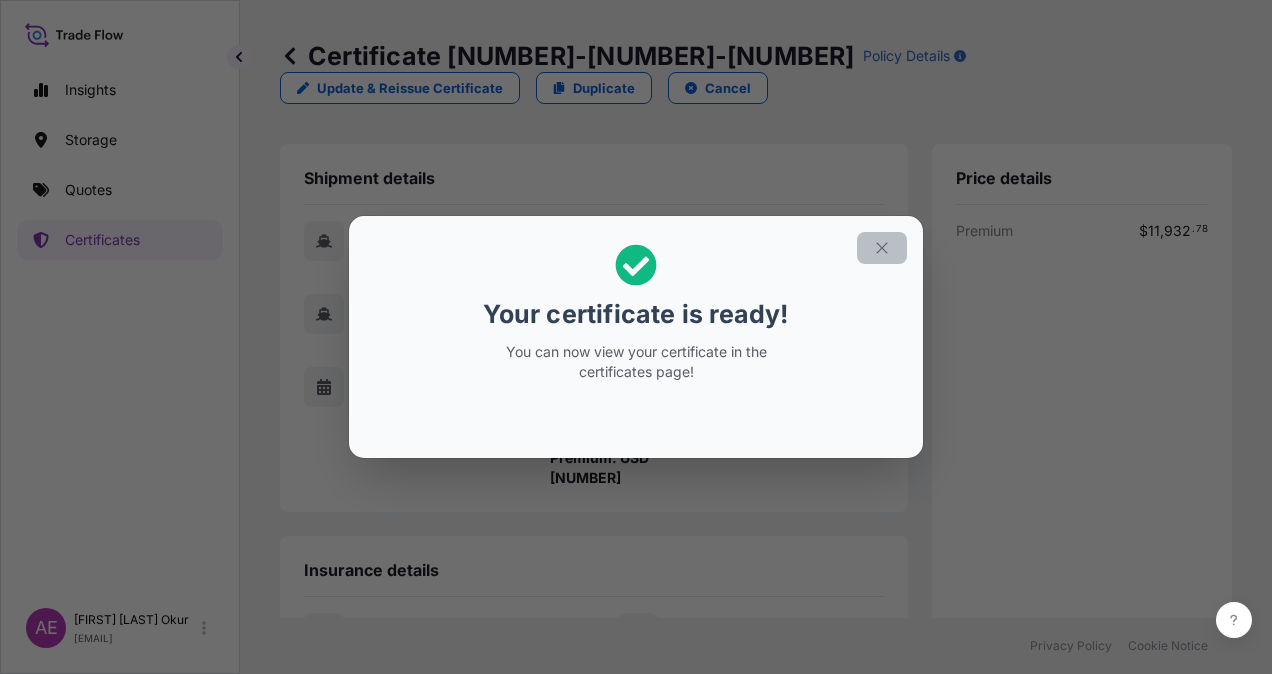 click at bounding box center [882, 248] 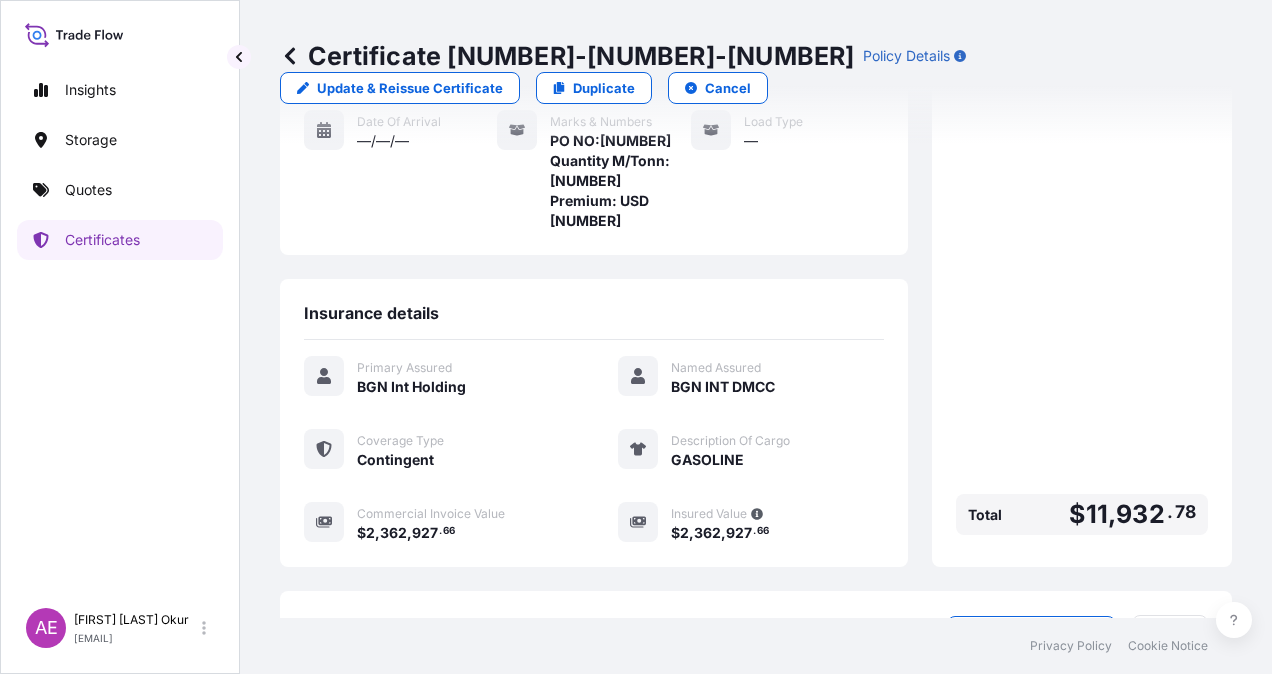scroll, scrollTop: 401, scrollLeft: 0, axis: vertical 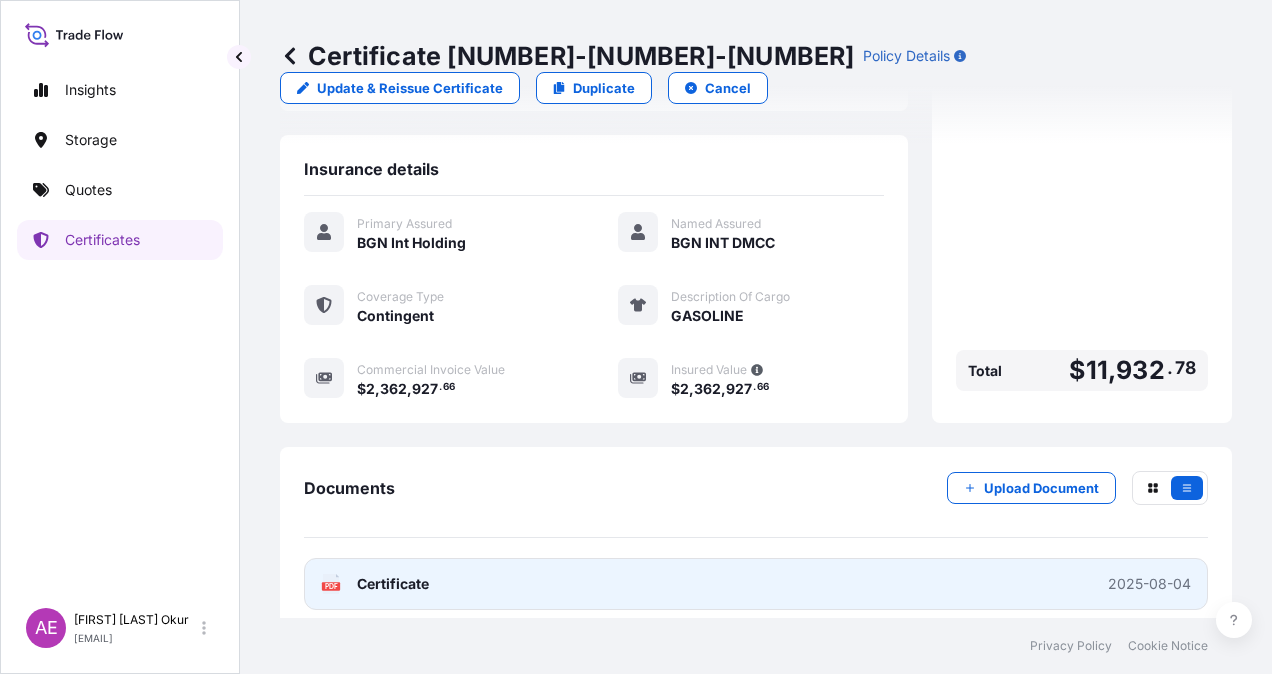 click on "Certificate" at bounding box center [393, 584] 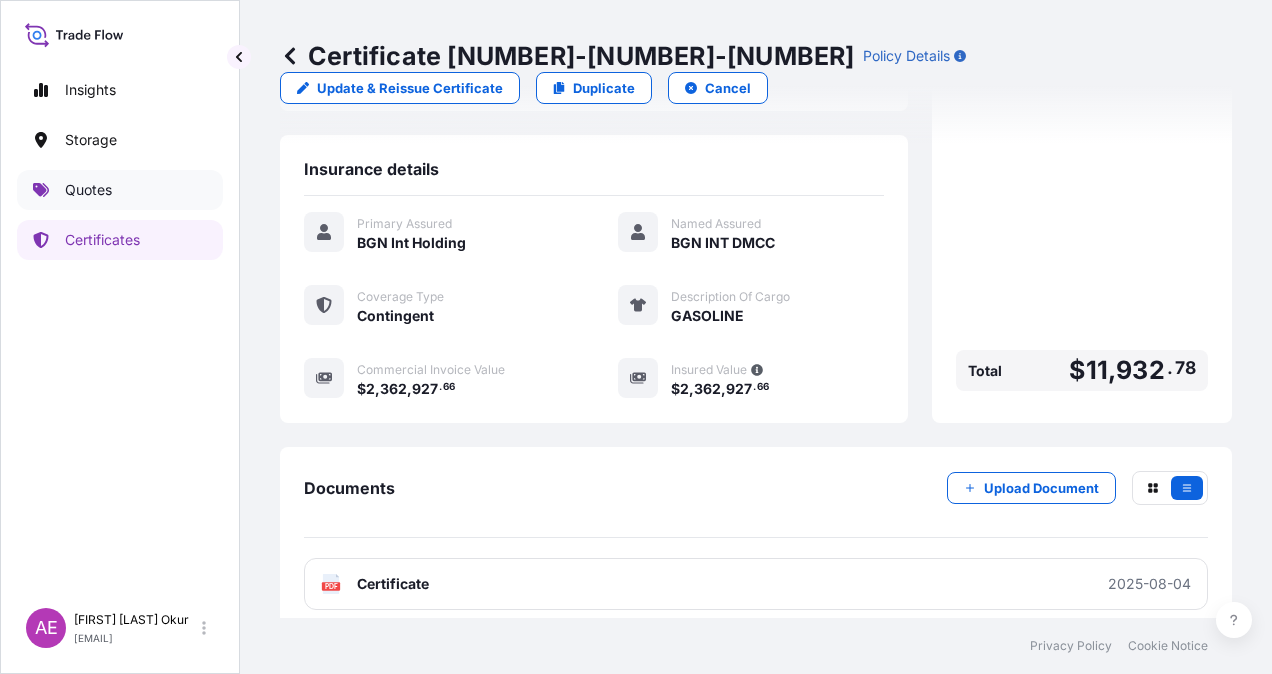 click on "Quotes" at bounding box center [120, 190] 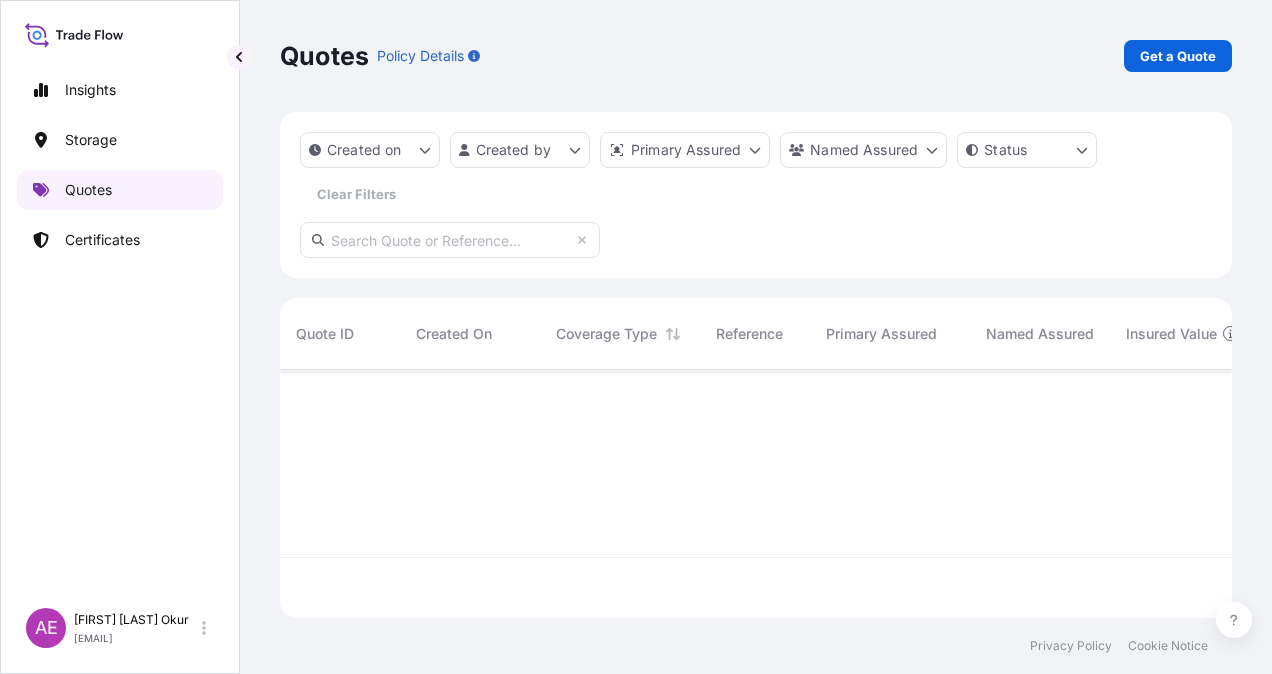 scroll, scrollTop: 16, scrollLeft: 16, axis: both 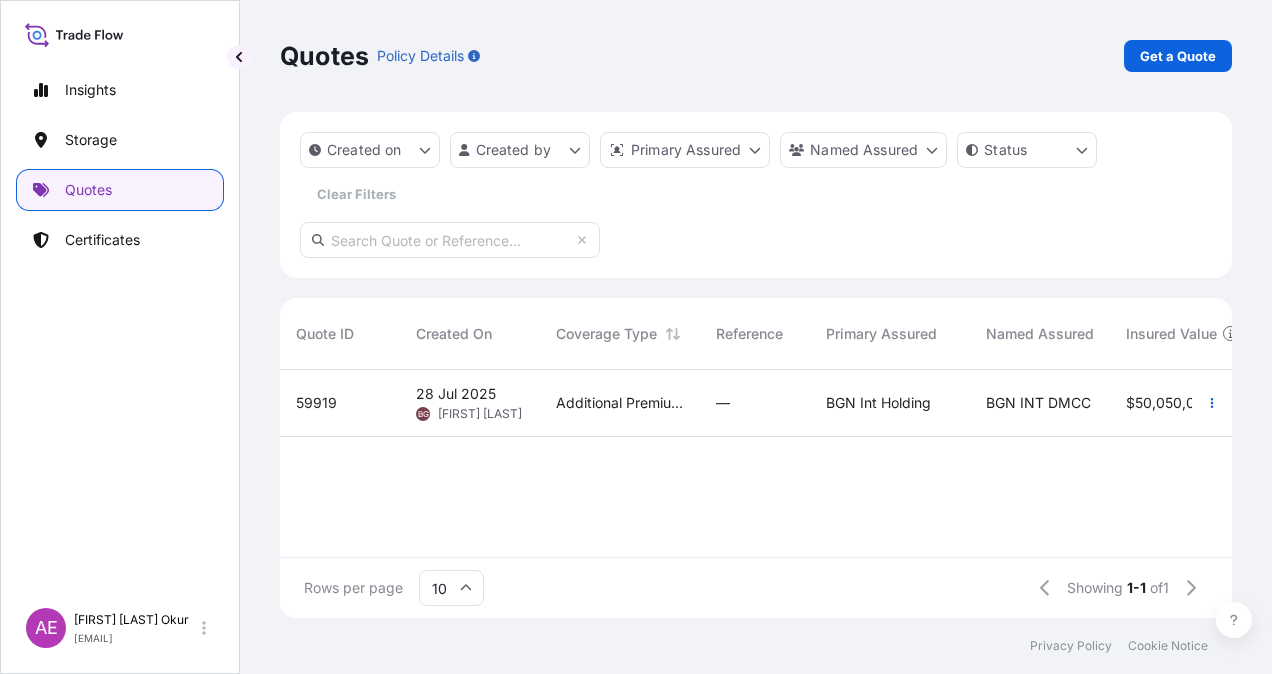 click on "Get a Quote" at bounding box center (1178, 56) 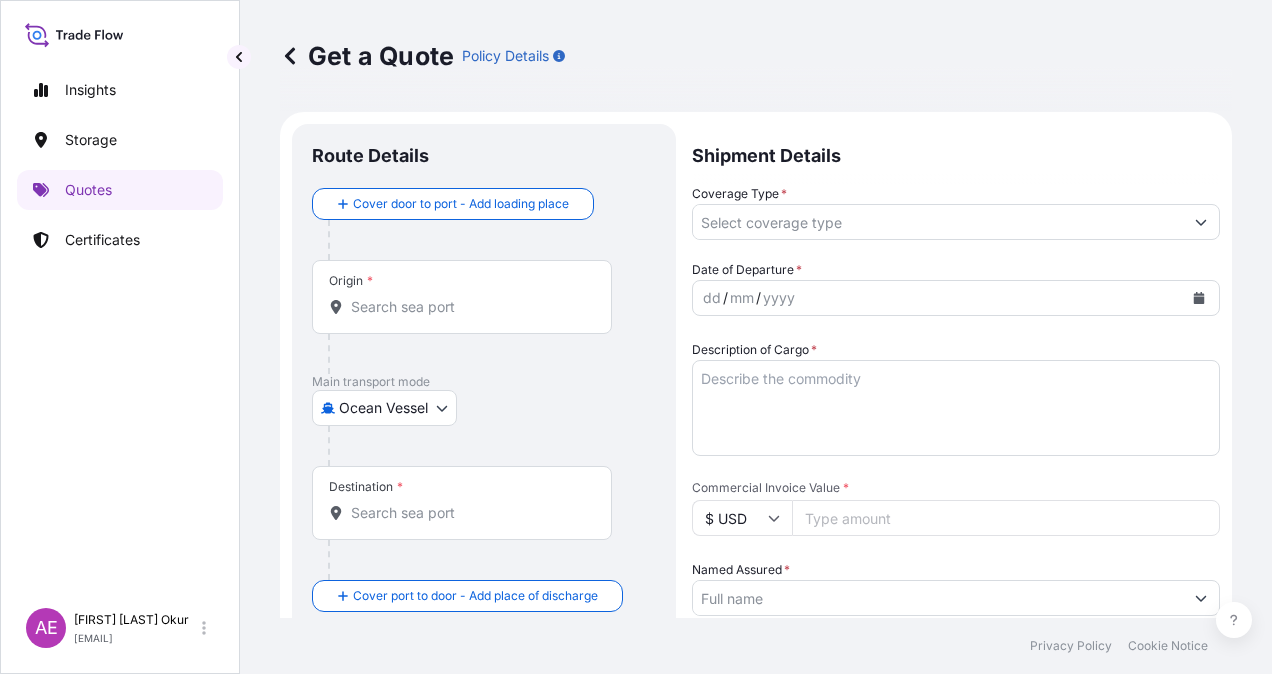 scroll, scrollTop: 32, scrollLeft: 0, axis: vertical 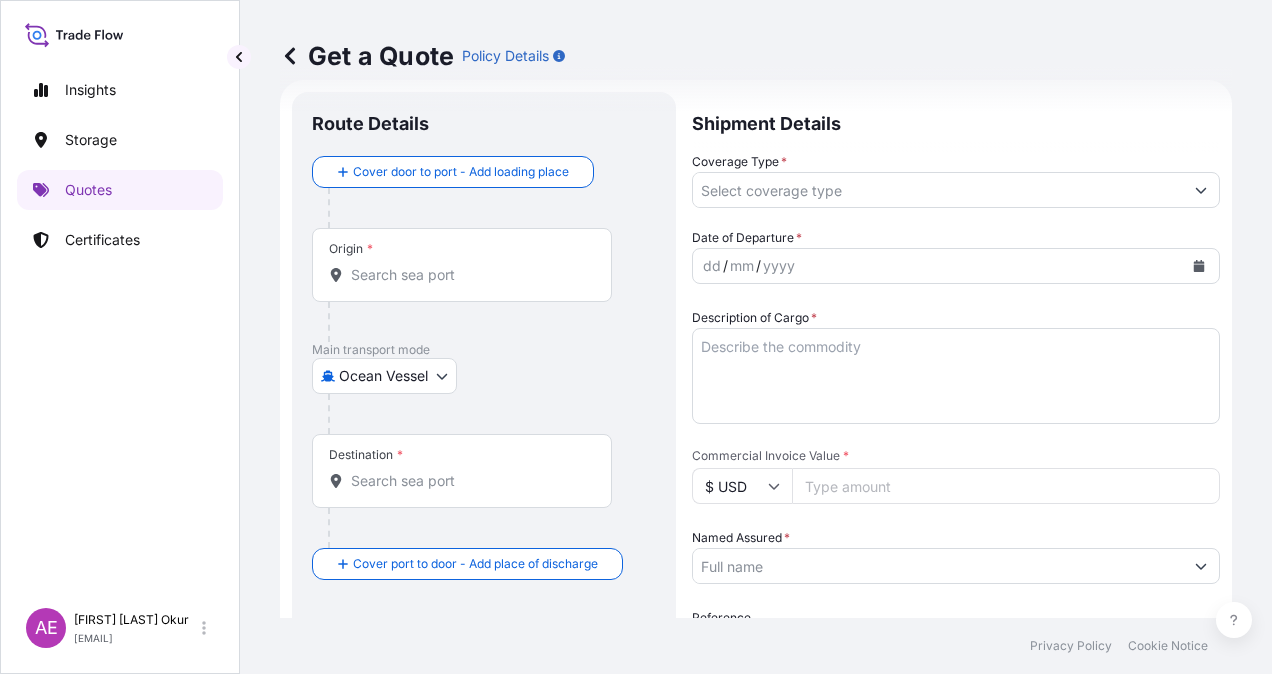 click on "Origin *" at bounding box center (469, 275) 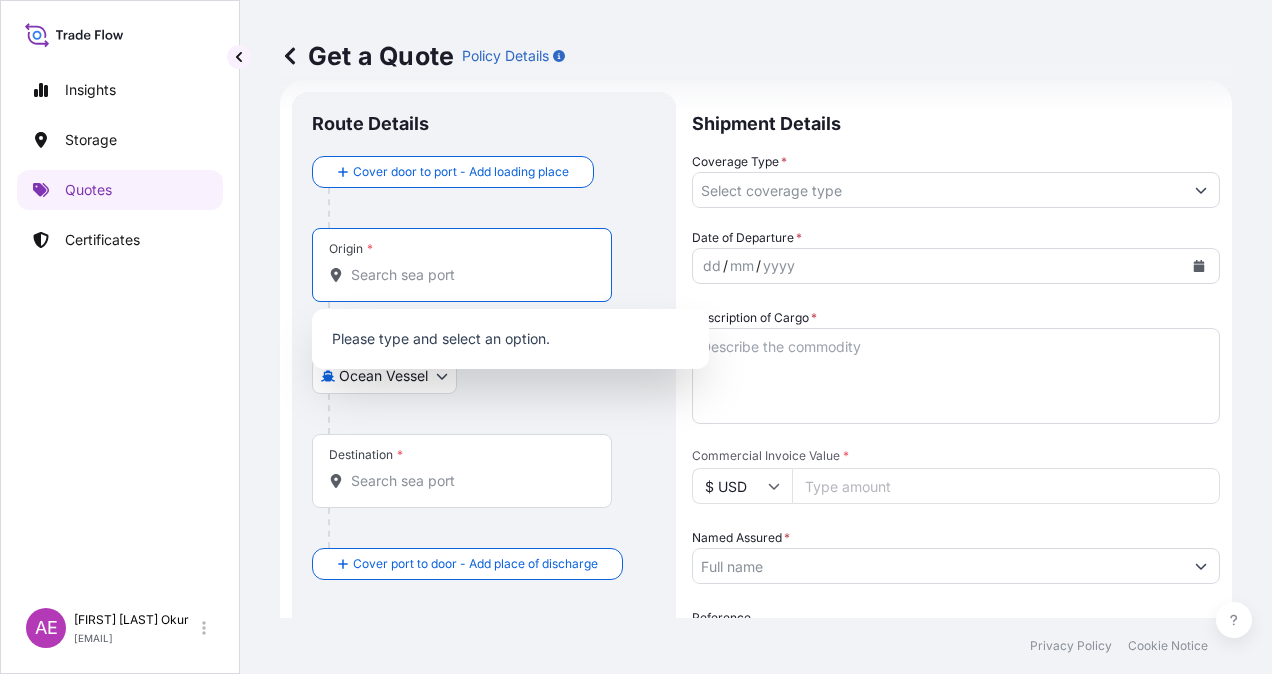 paste on "[NAME]" 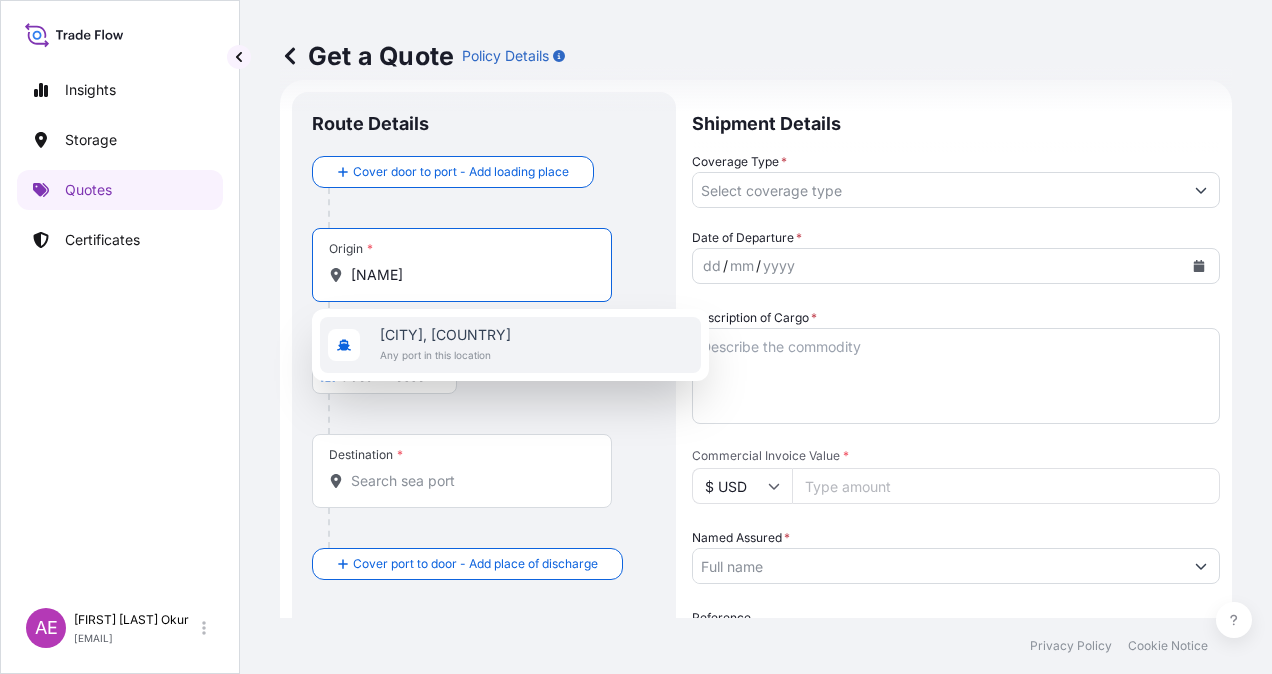 click on "[CITY], [COUNTRY] Any port in this location" at bounding box center [510, 345] 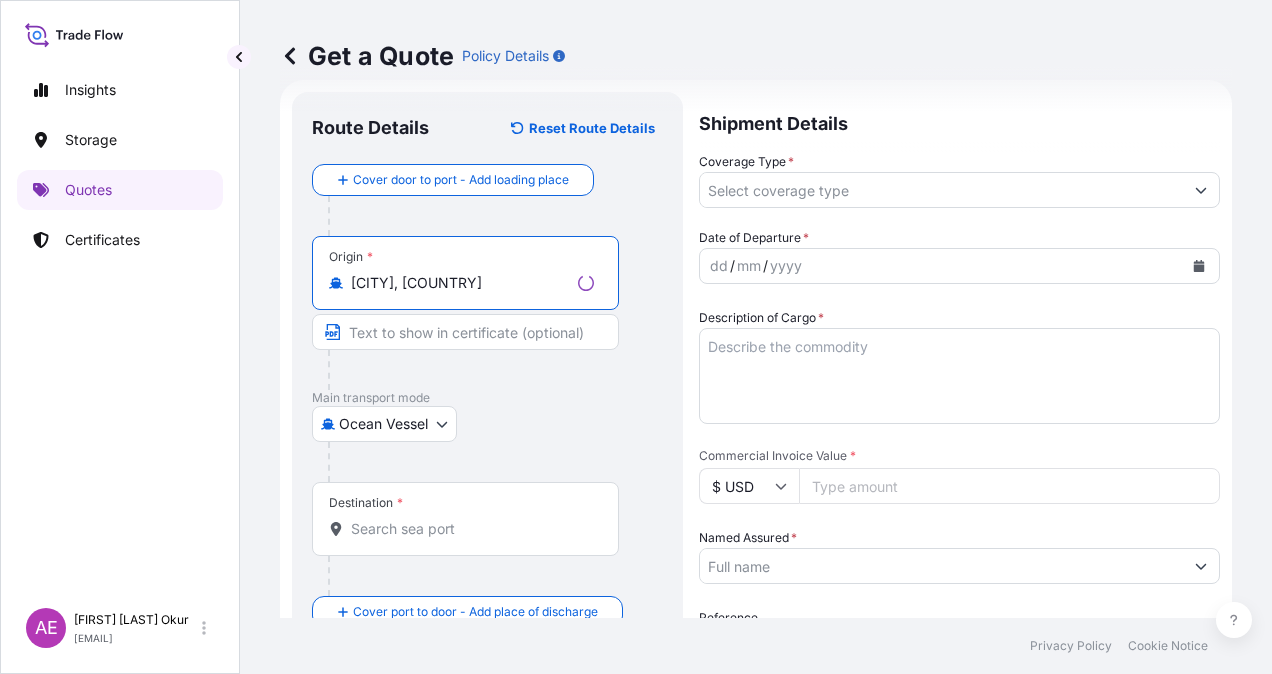 type on "[CITY], [COUNTRY]" 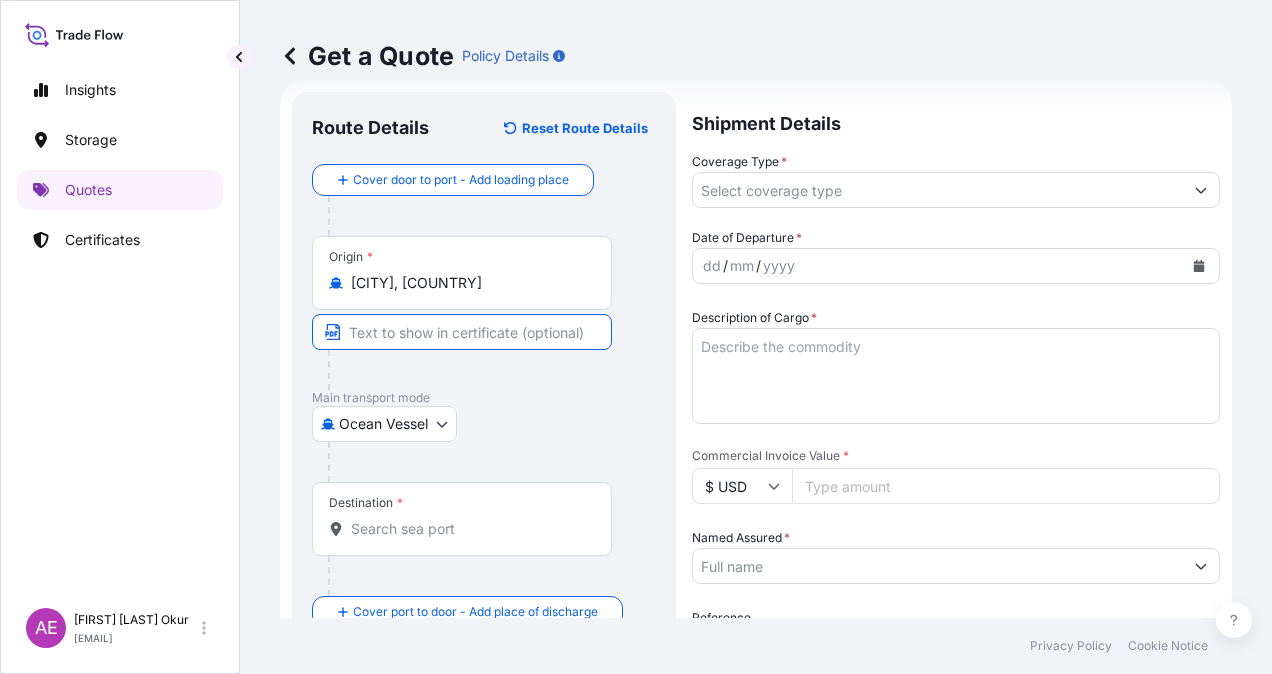 paste on "[NAME]" 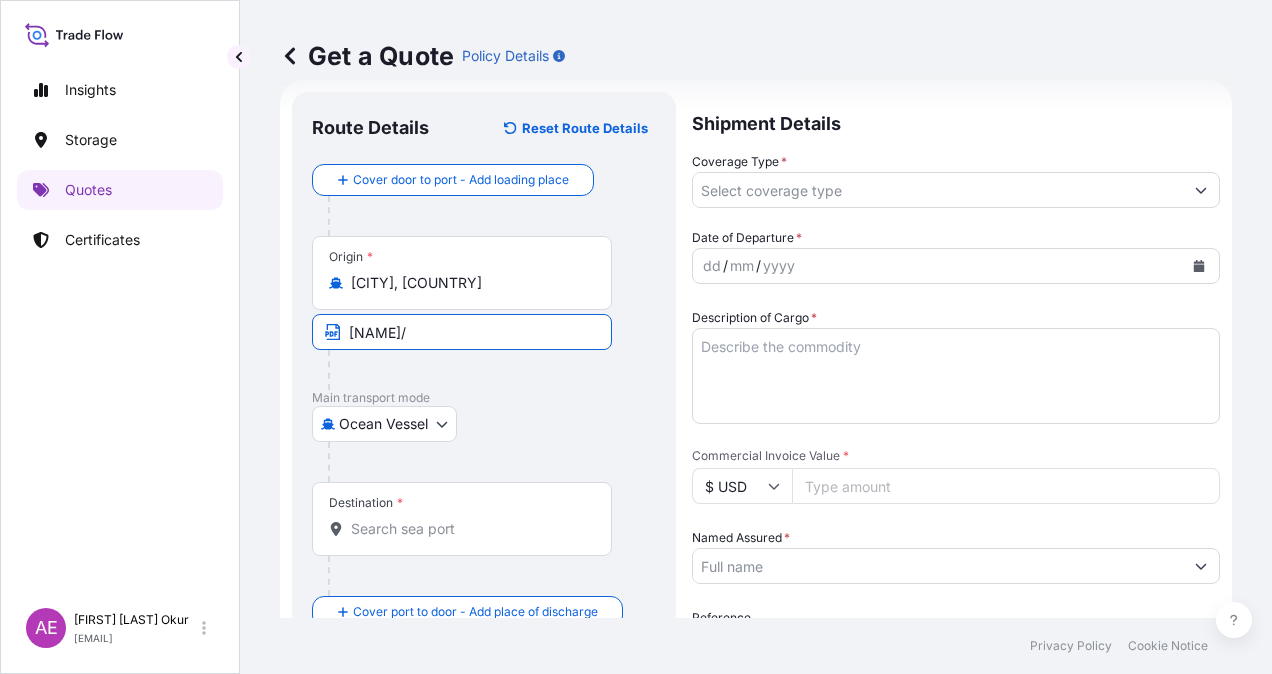 paste on "LIBYA" 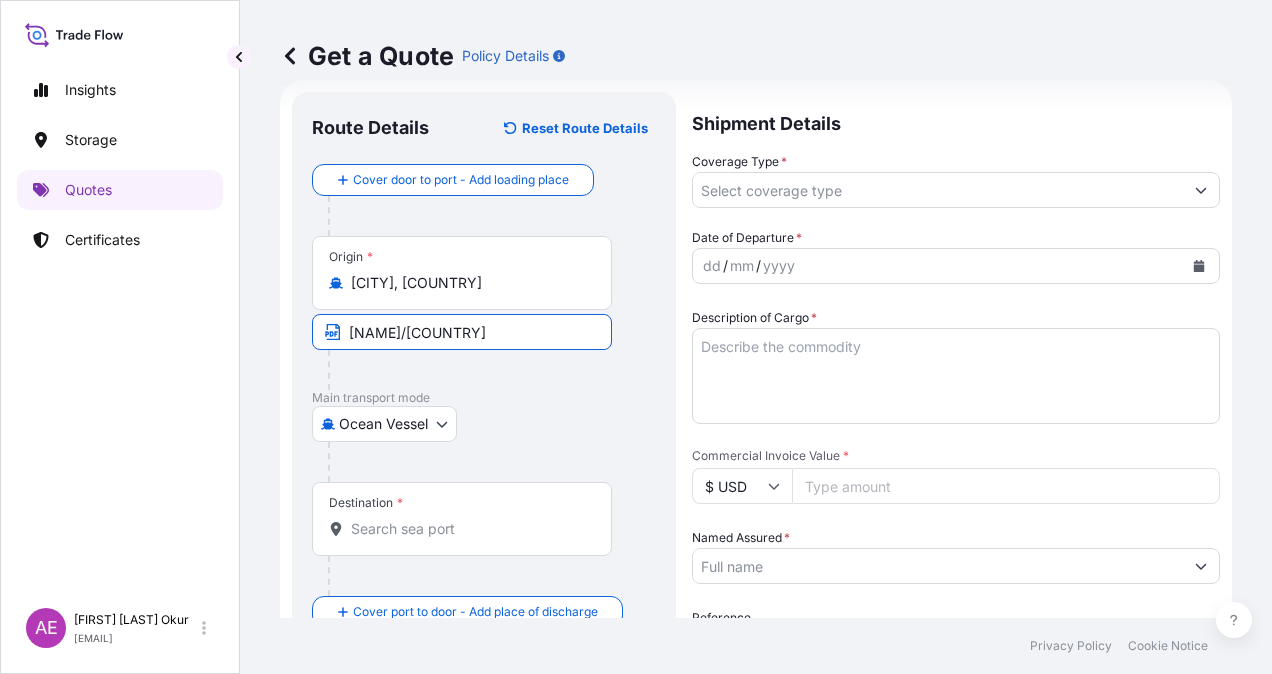 type on "[NAME]/[COUNTRY]" 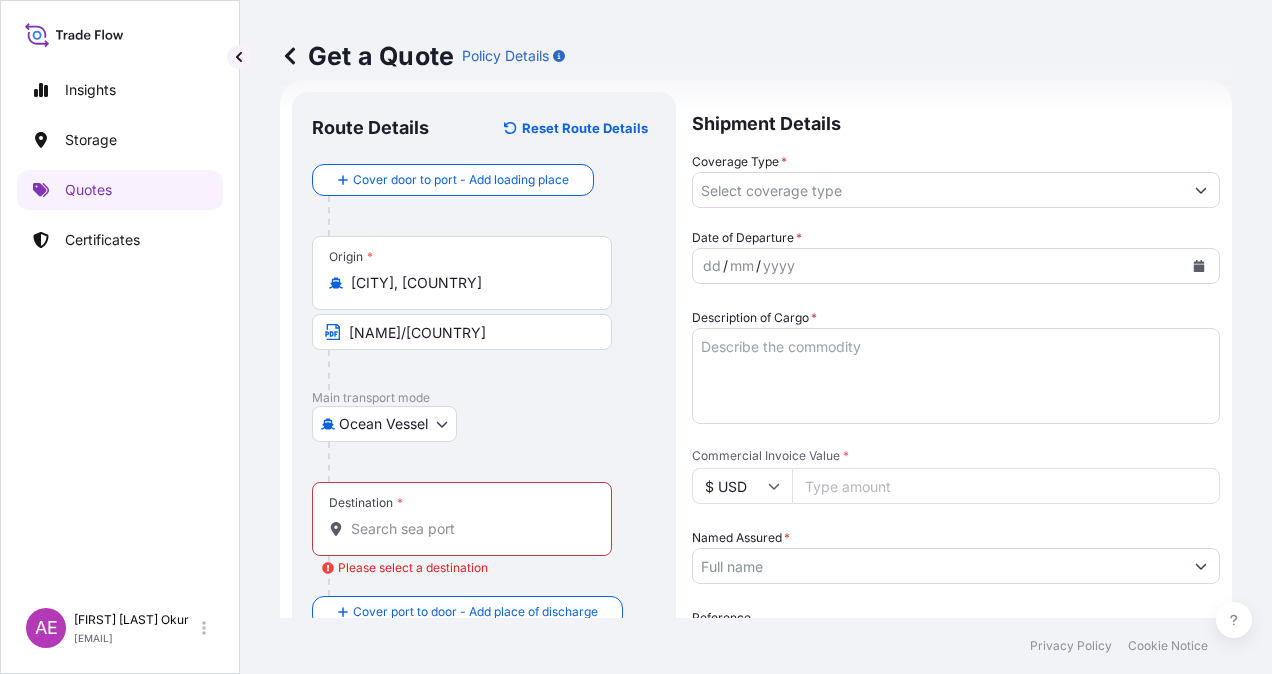 click on "Commercial Invoice Value   *" at bounding box center (1006, 486) 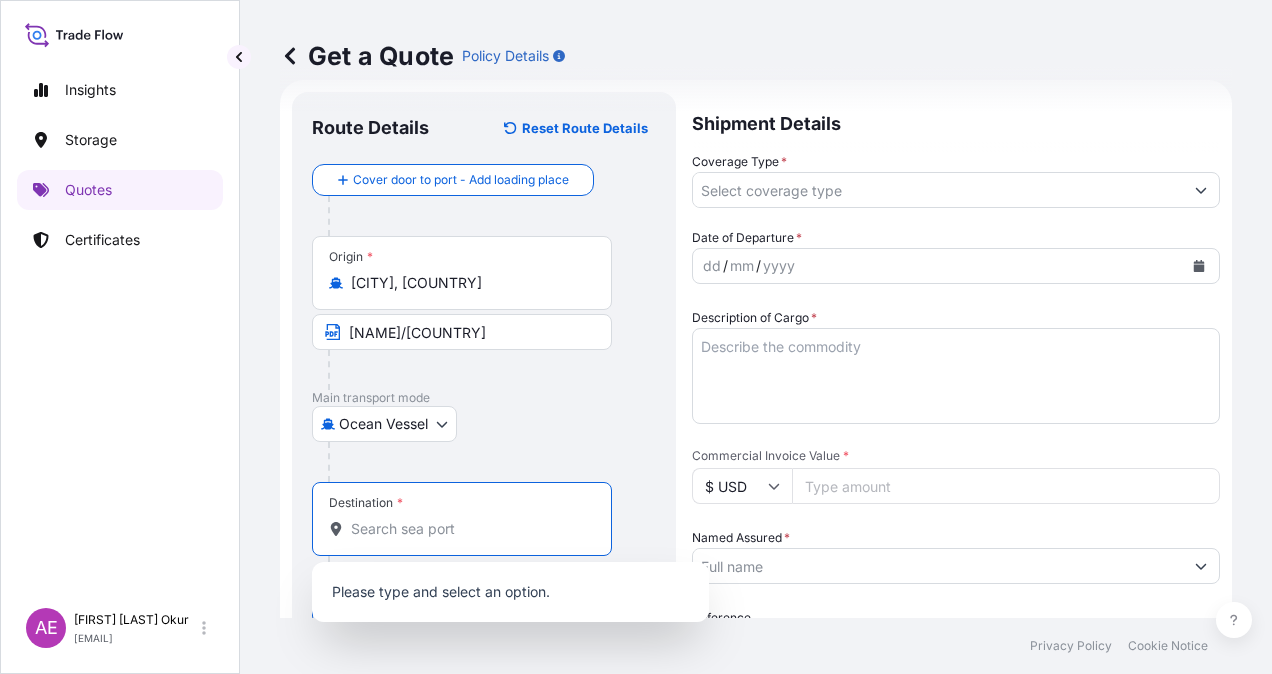 click on "Destination * Please select a destination" at bounding box center (469, 529) 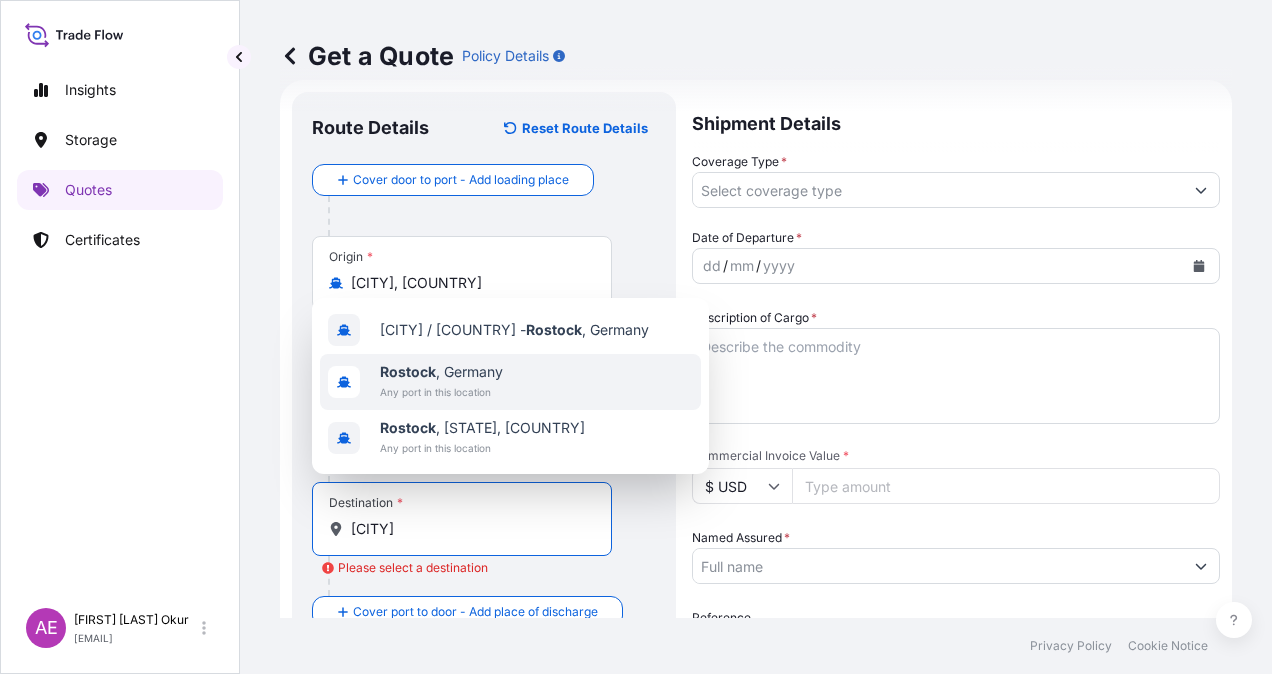 click on "[CITY] , [COUNTRY] [CITY] [COUNTRY]" at bounding box center (510, 382) 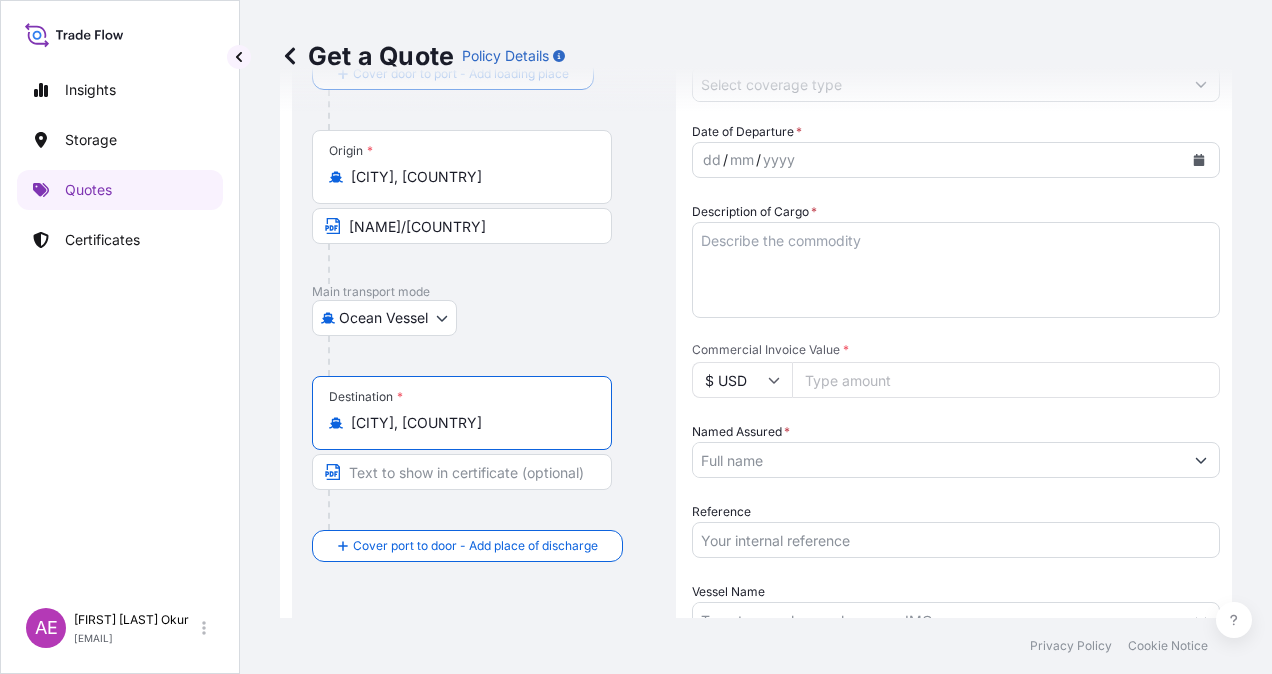 scroll, scrollTop: 332, scrollLeft: 0, axis: vertical 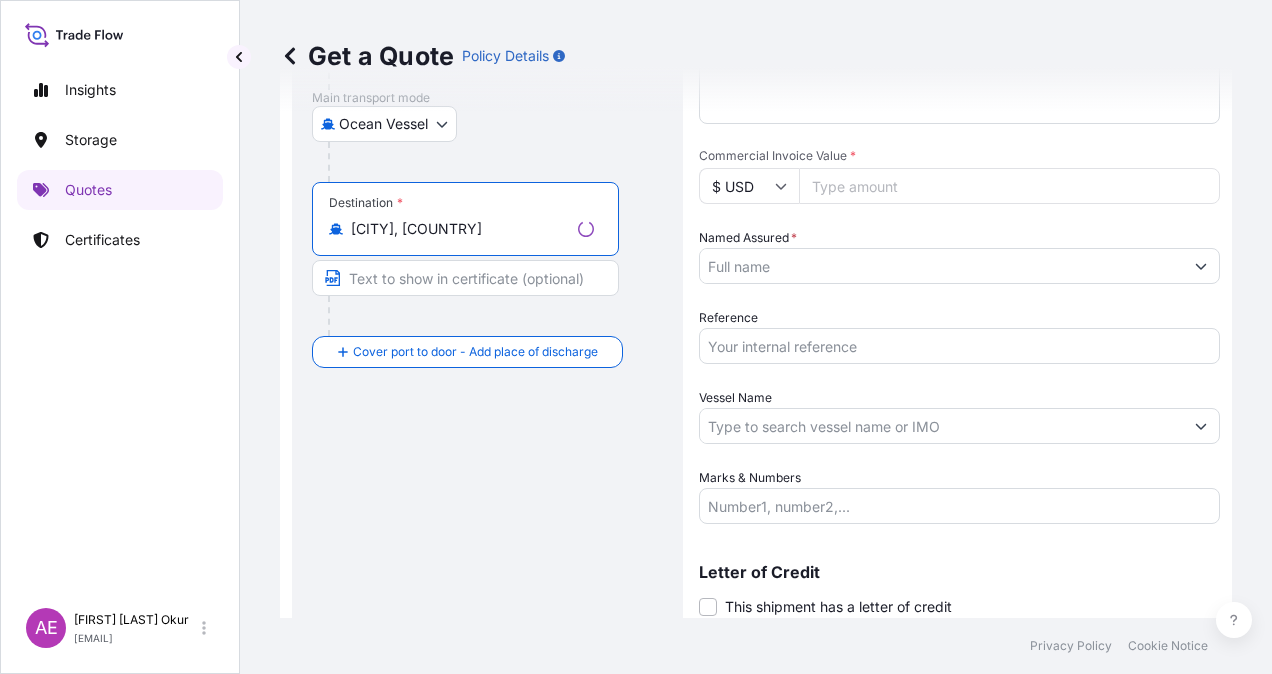 type on "[CITY], [COUNTRY]" 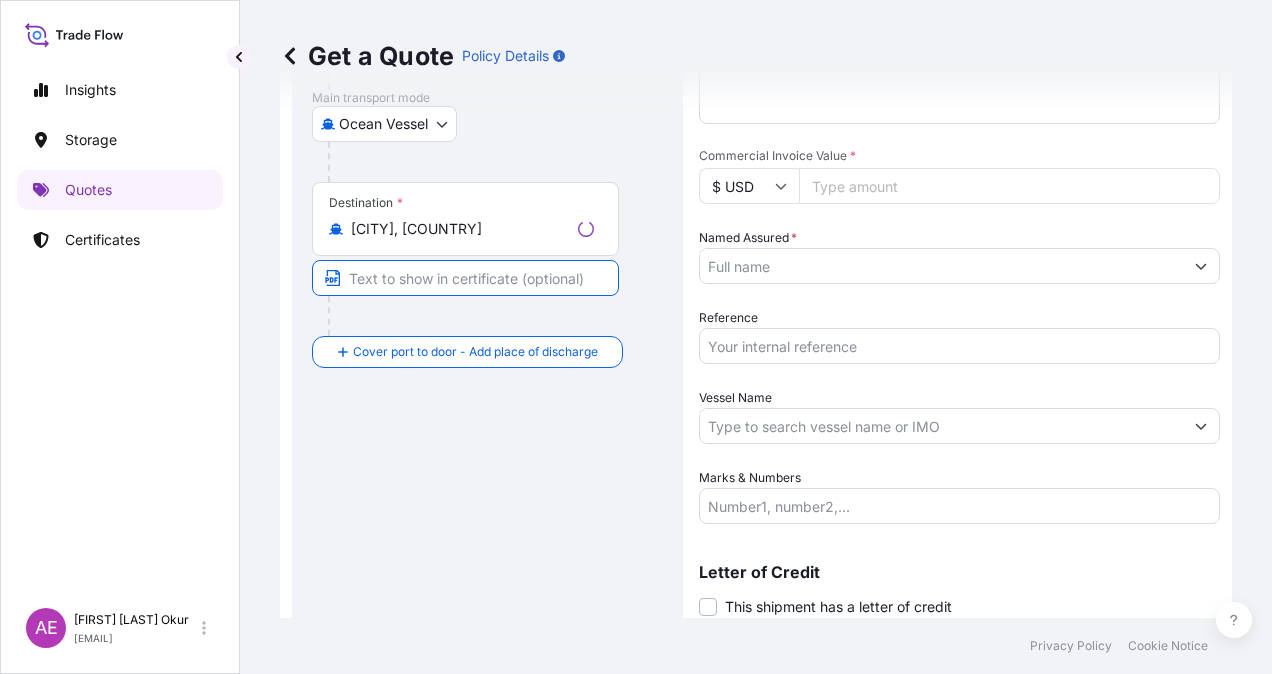 click at bounding box center [465, 278] 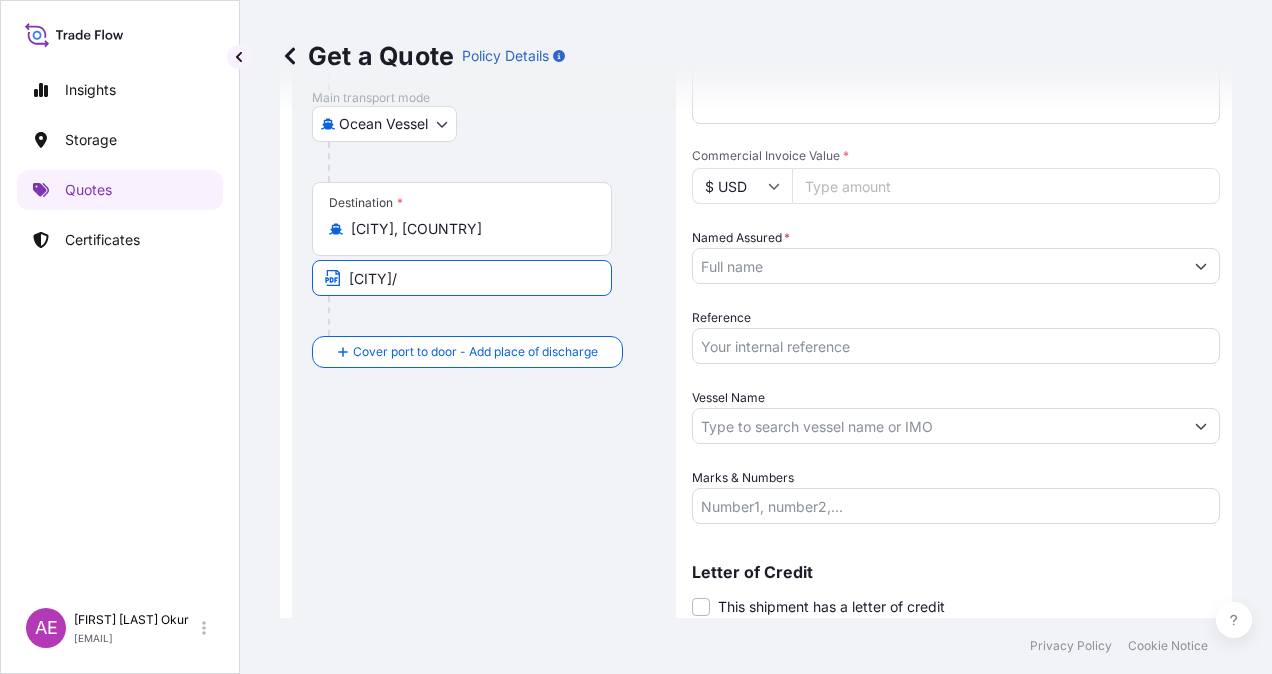 paste on "GERMANY" 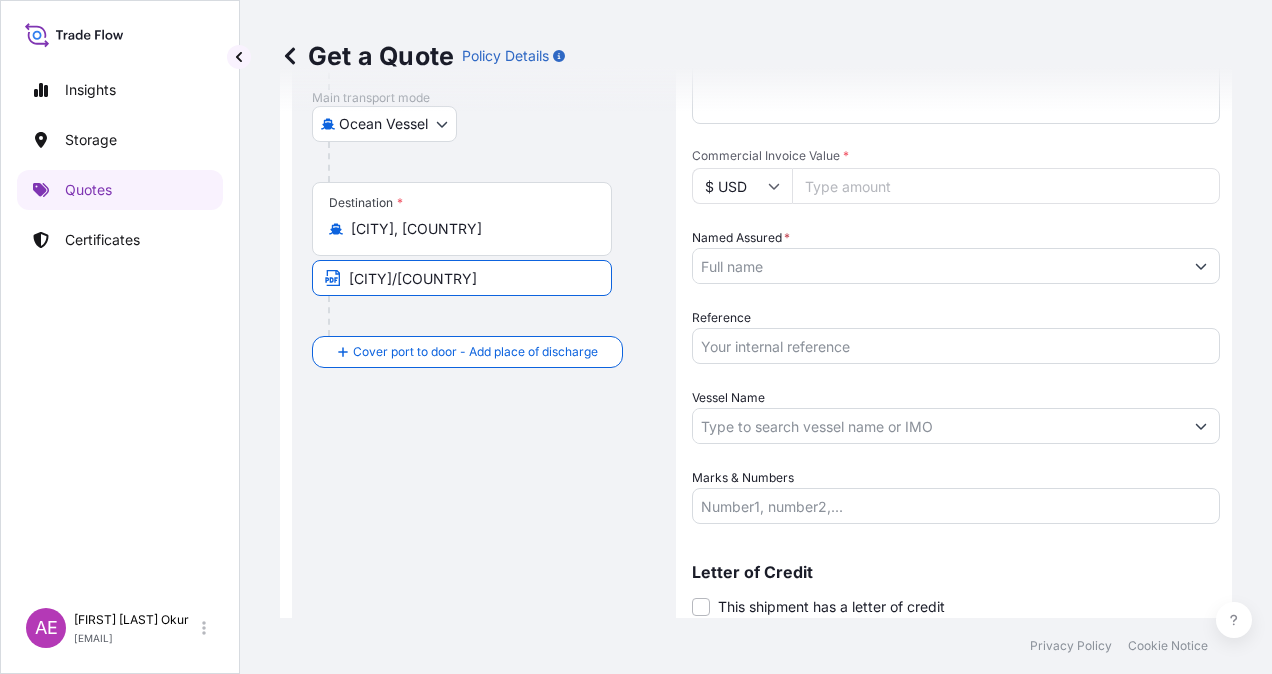 type on "[CITY]/[COUNTRY]" 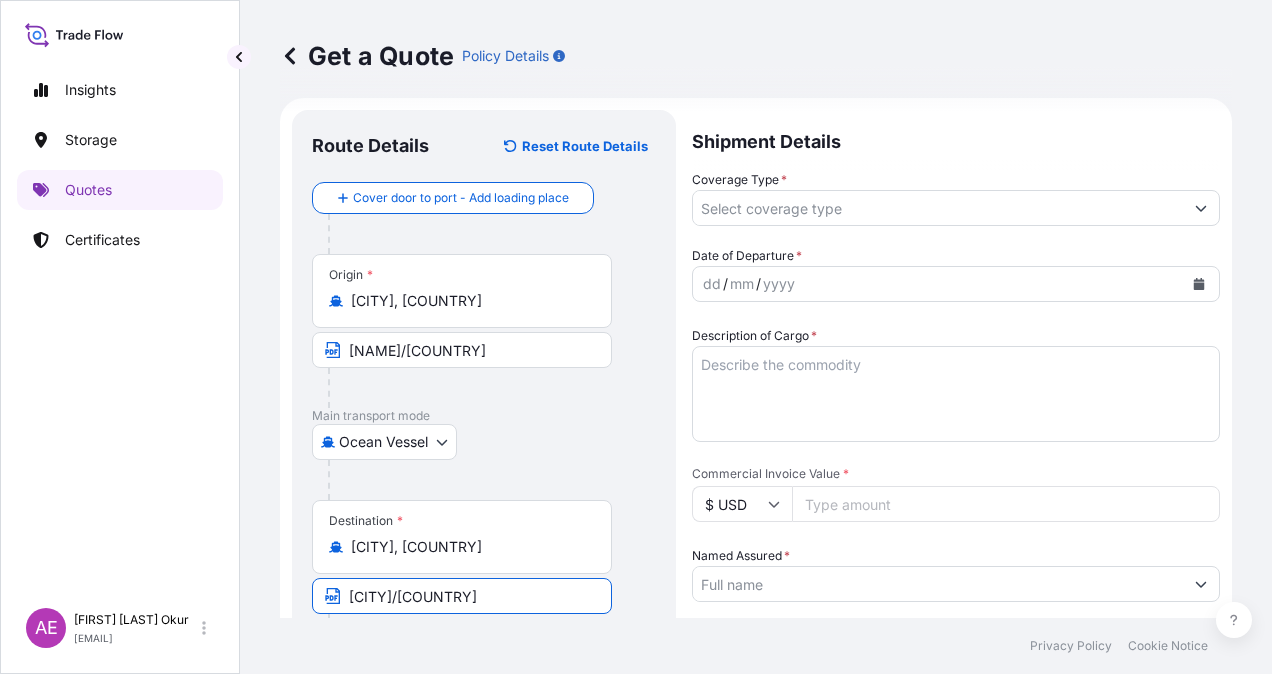 scroll, scrollTop: 0, scrollLeft: 0, axis: both 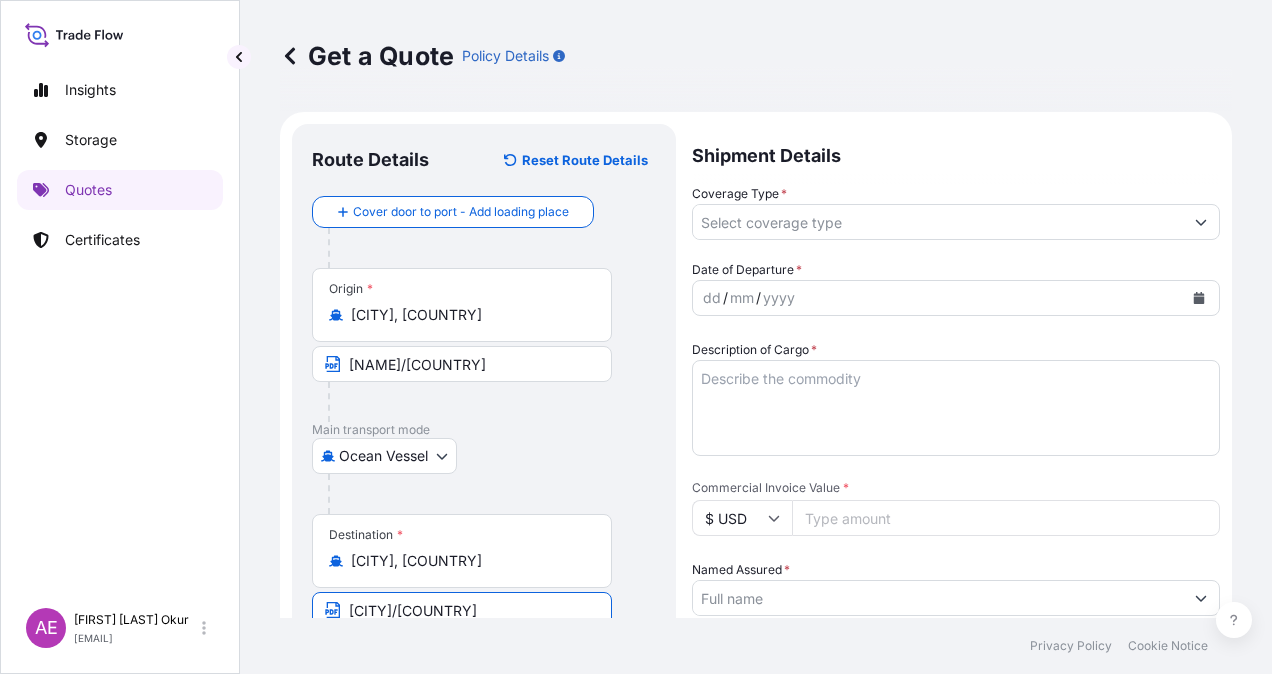 click on "Coverage Type *" at bounding box center [938, 222] 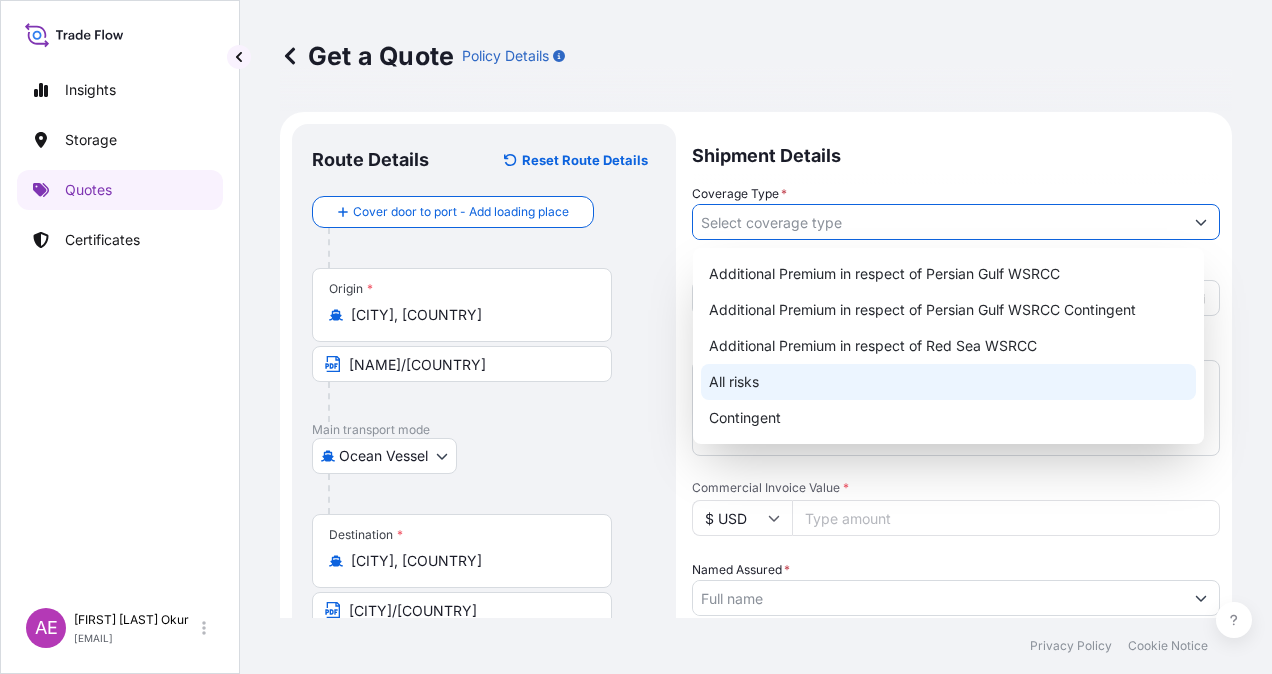 click on "All risks" at bounding box center [948, 382] 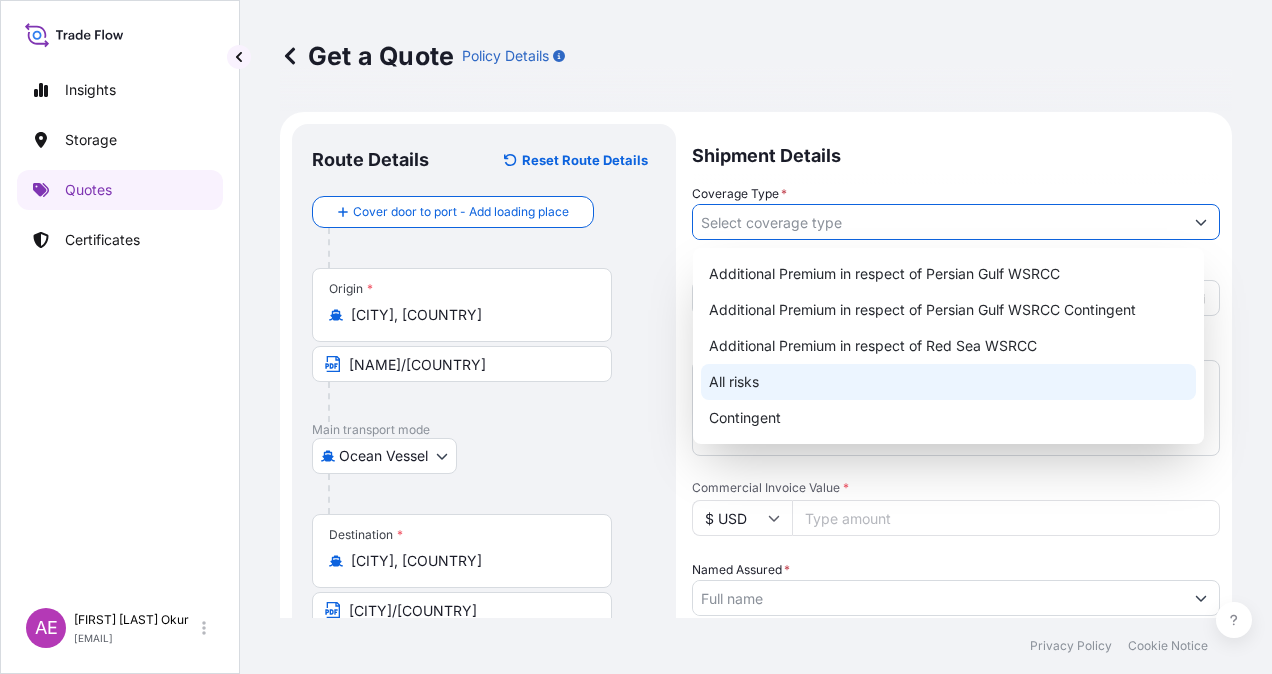 type on "All risks" 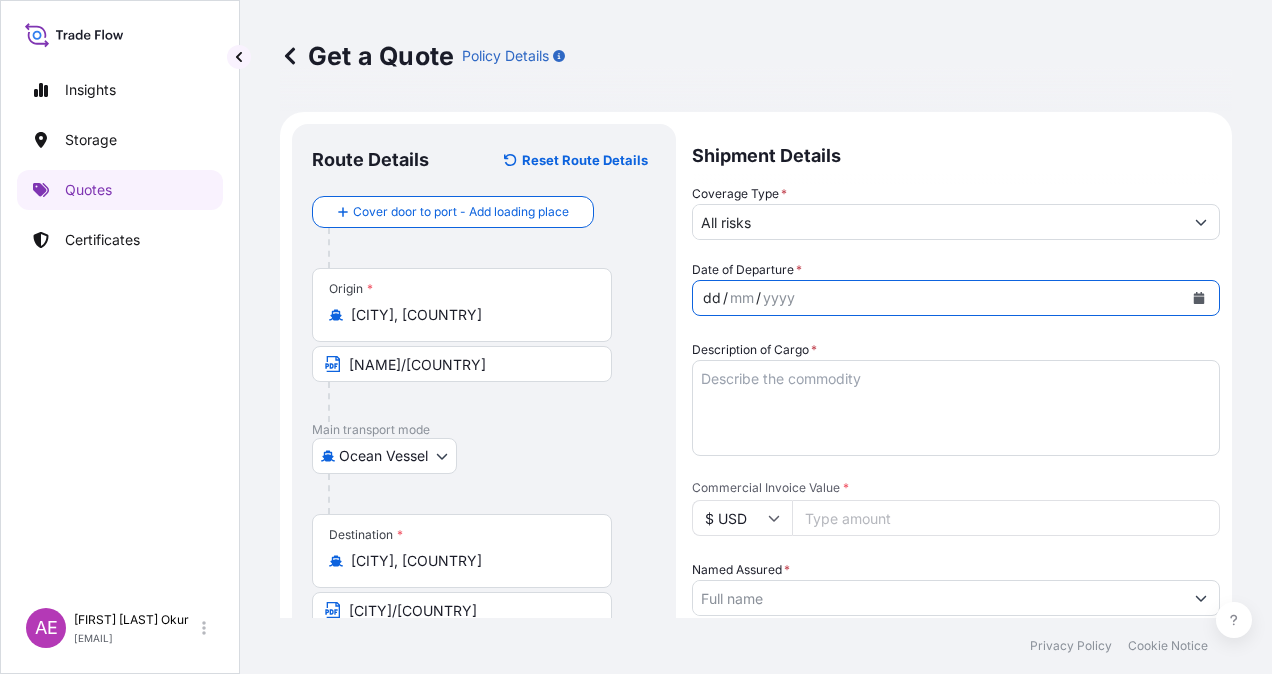click on "dd" at bounding box center (712, 298) 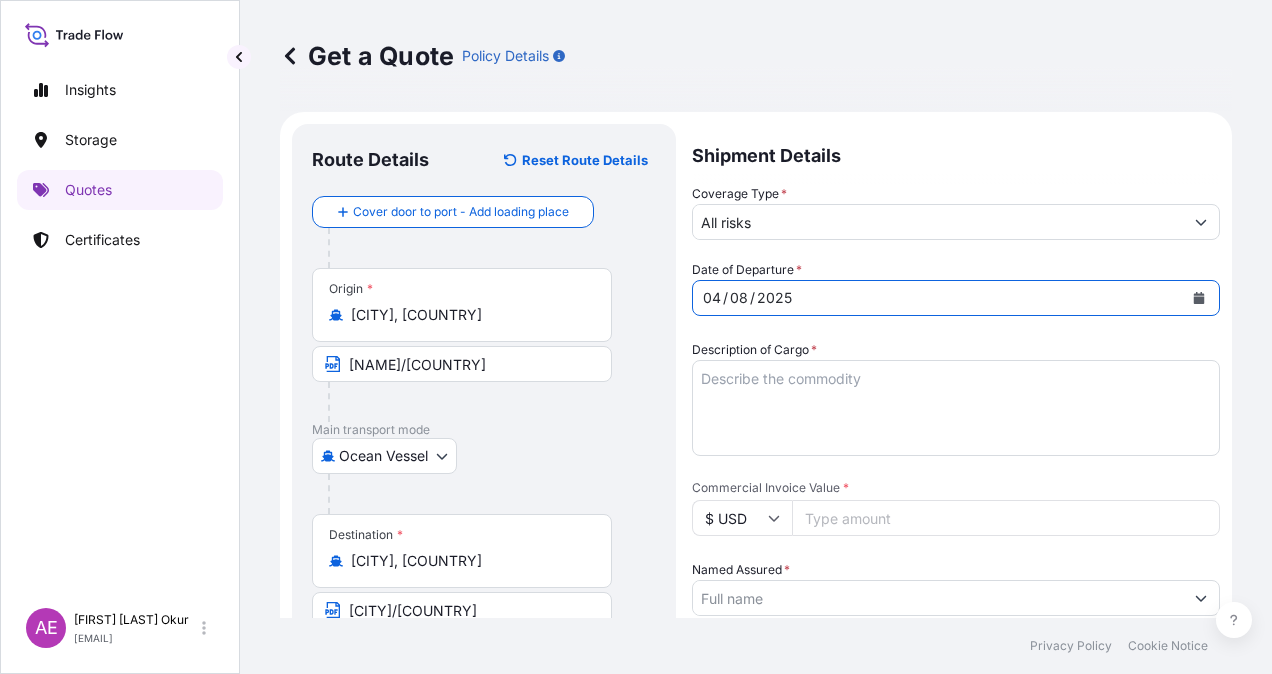 click on "Description of Cargo *" at bounding box center [956, 408] 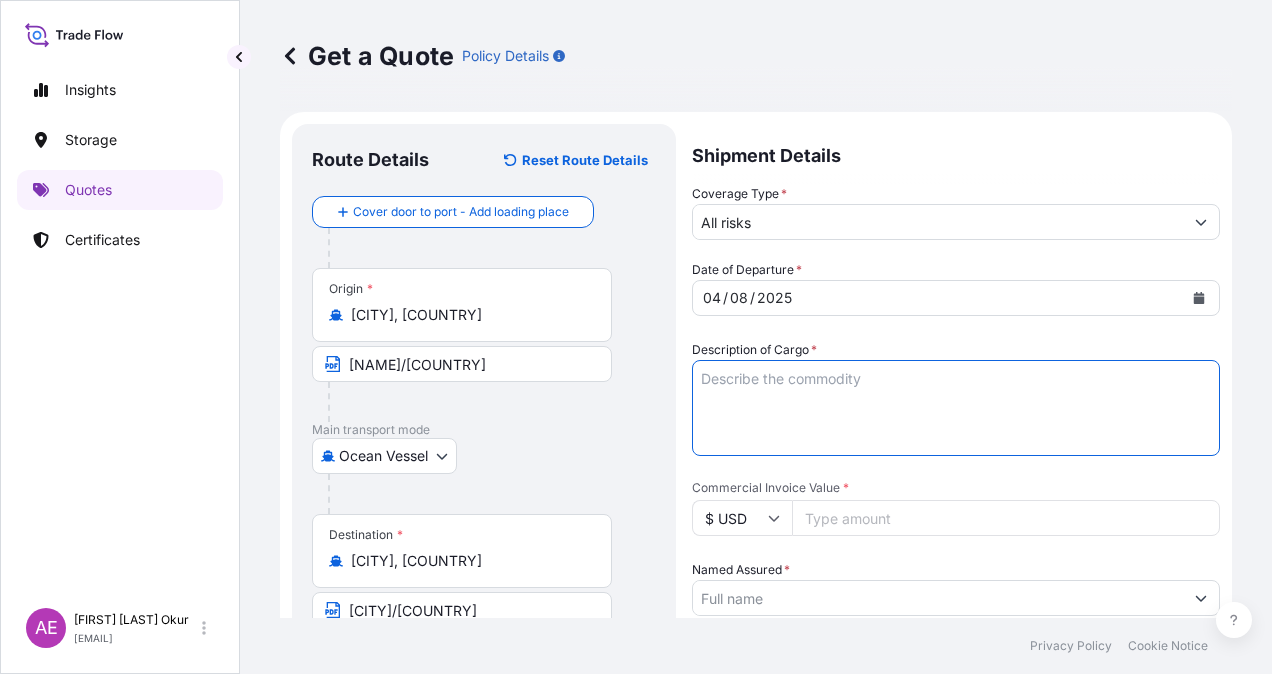 paste on "[NAME] [NAME]" 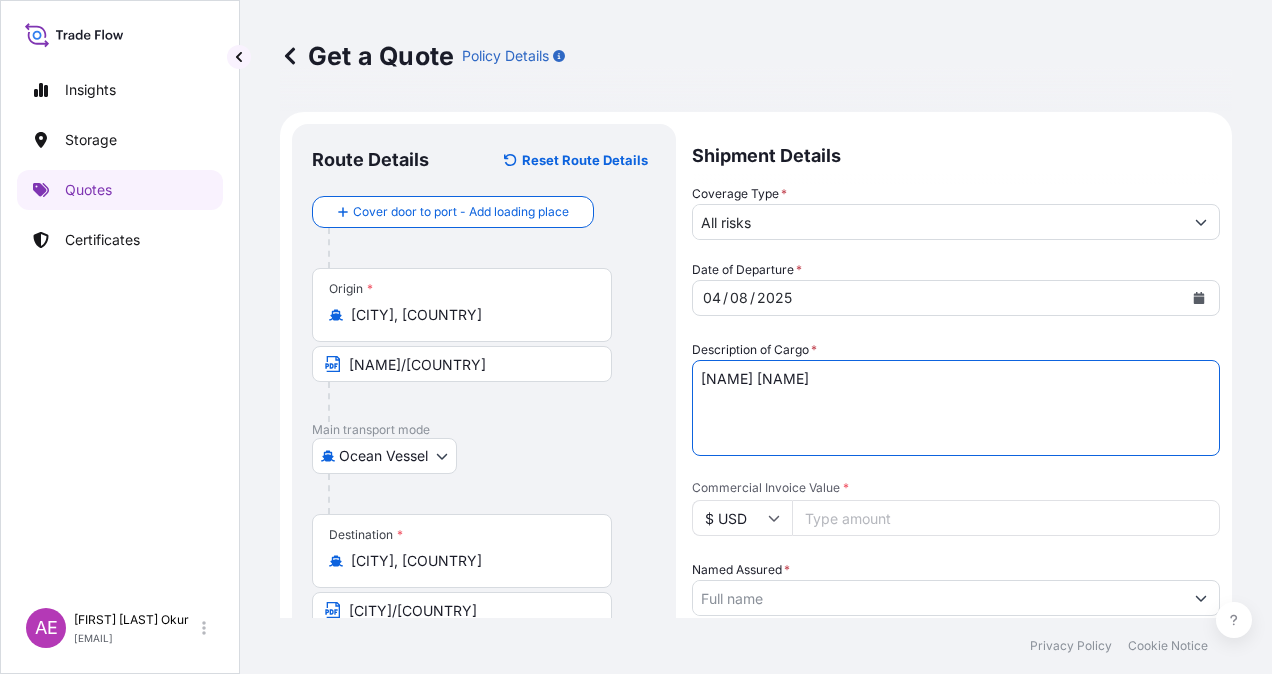 type on "[NAME] [NAME]" 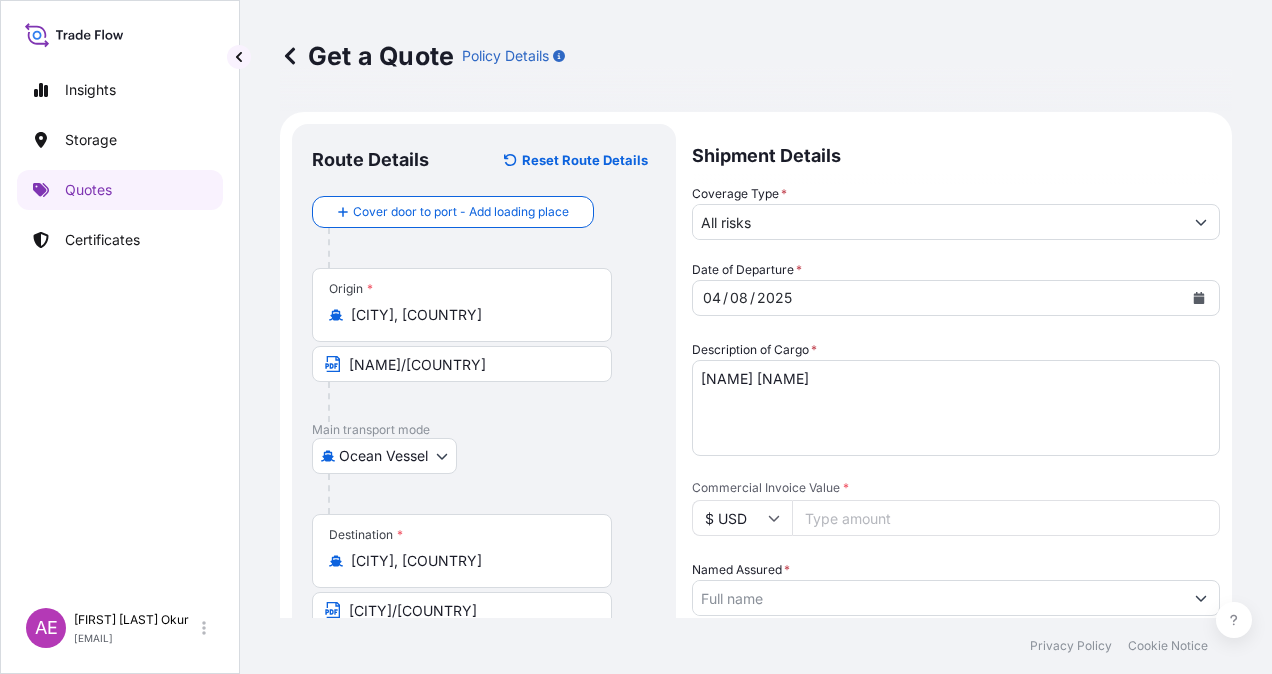 click on "Commercial Invoice Value   *" at bounding box center [1006, 518] 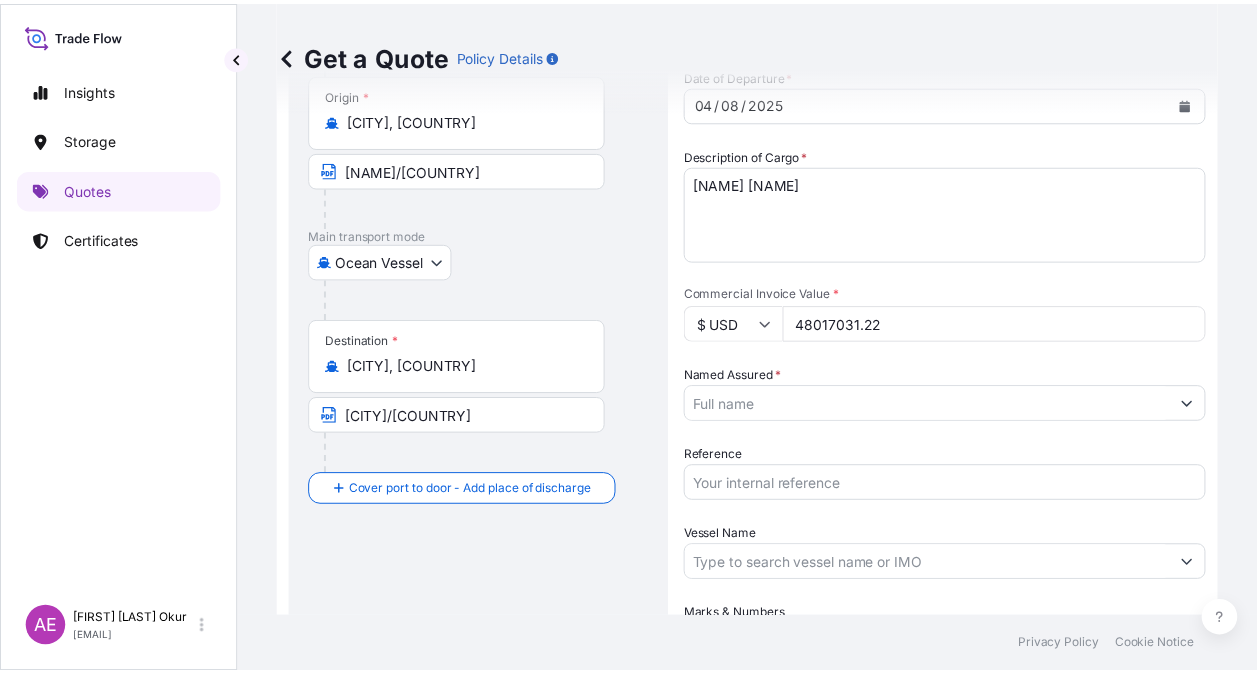 scroll, scrollTop: 200, scrollLeft: 0, axis: vertical 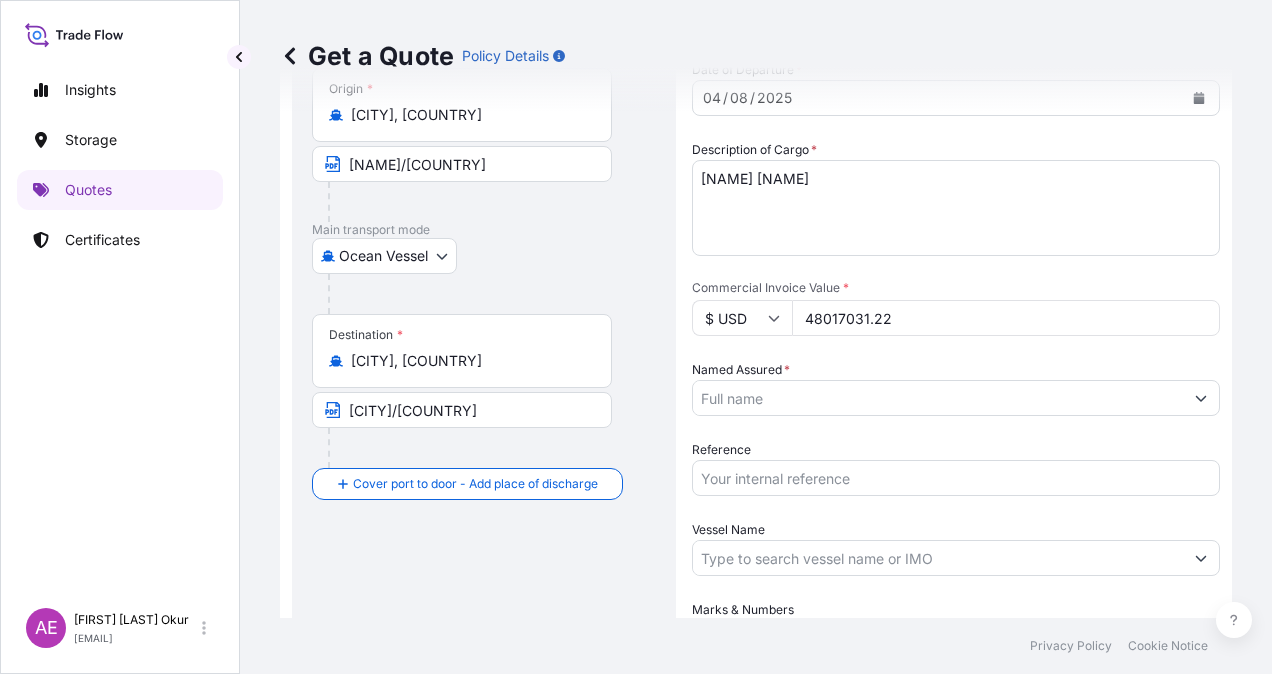 type on "48017031.22" 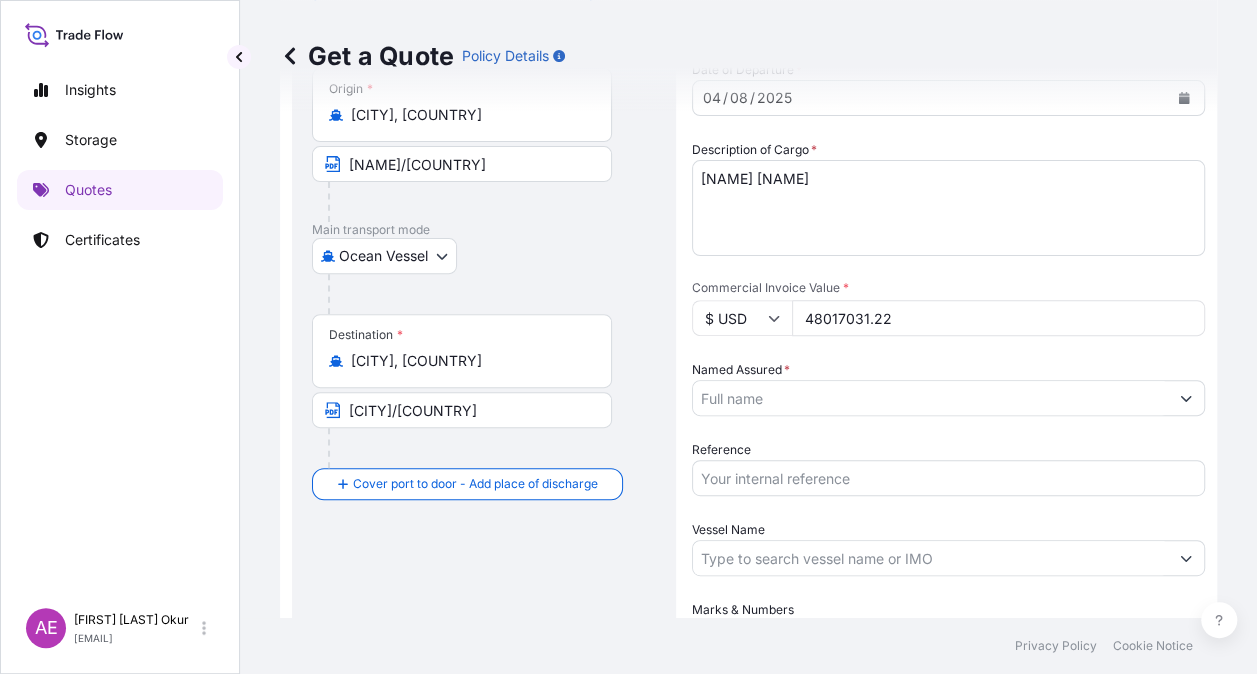 click on "Named Assured *" at bounding box center [930, 398] 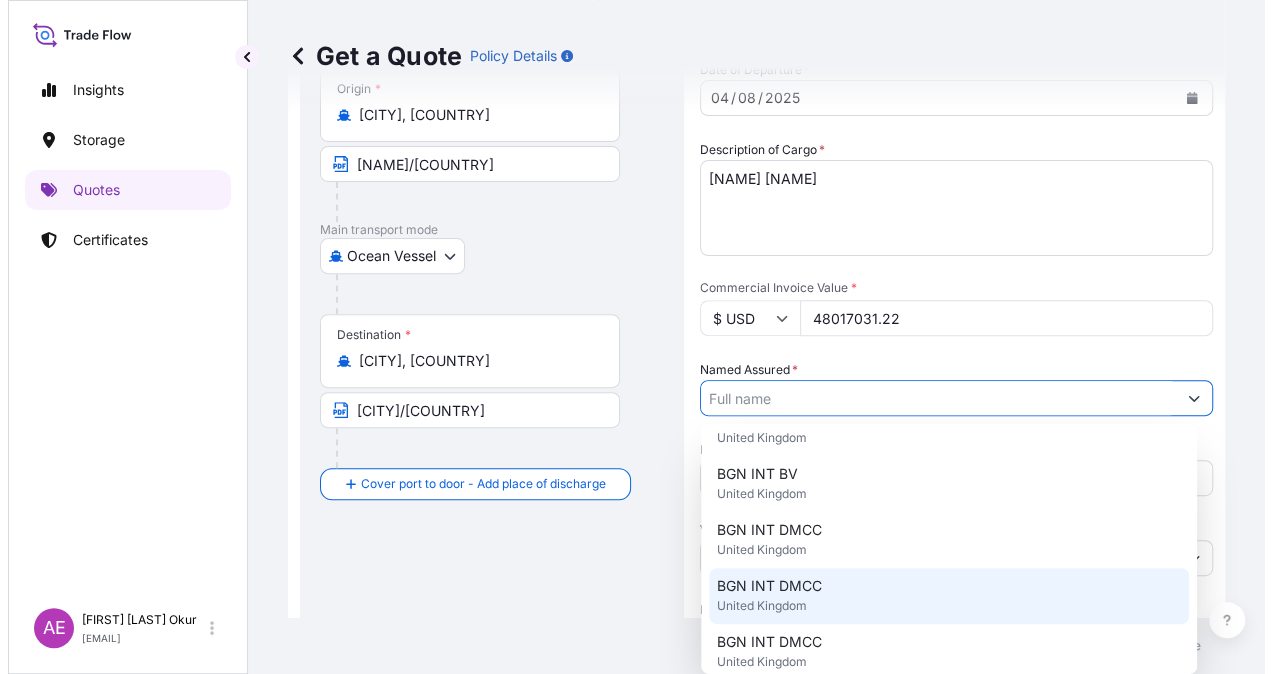 scroll, scrollTop: 288, scrollLeft: 0, axis: vertical 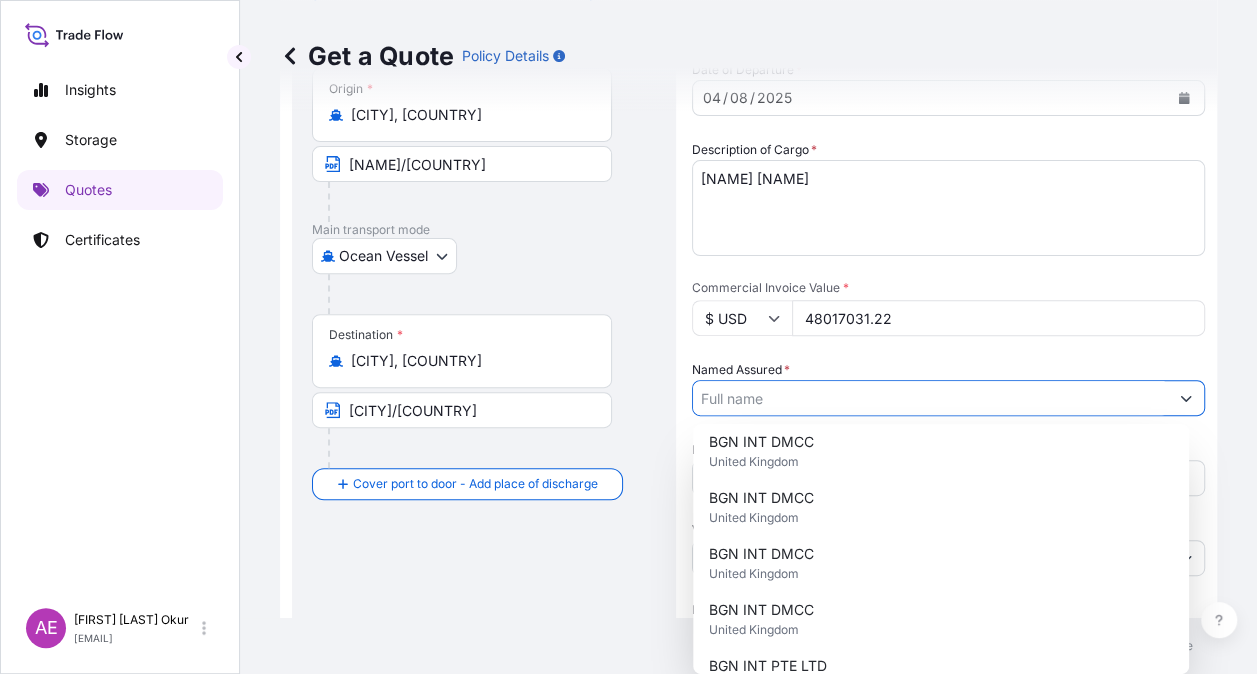 paste on "BGN SA" 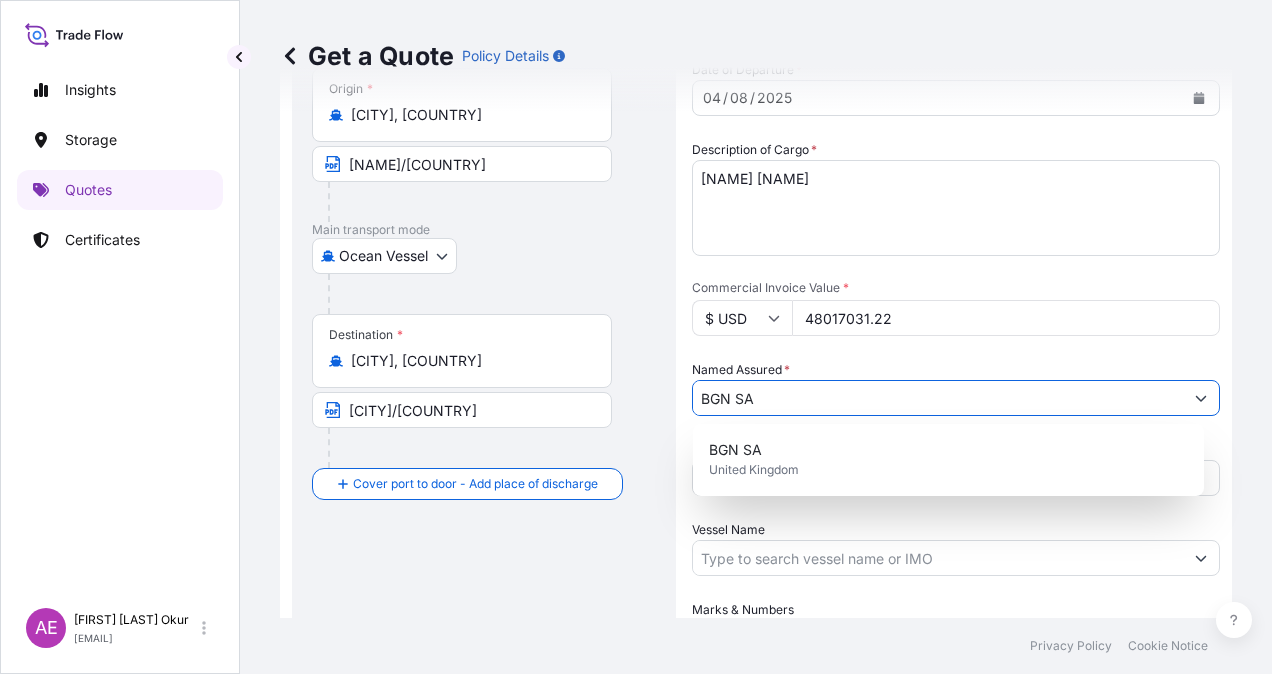 scroll, scrollTop: 0, scrollLeft: 0, axis: both 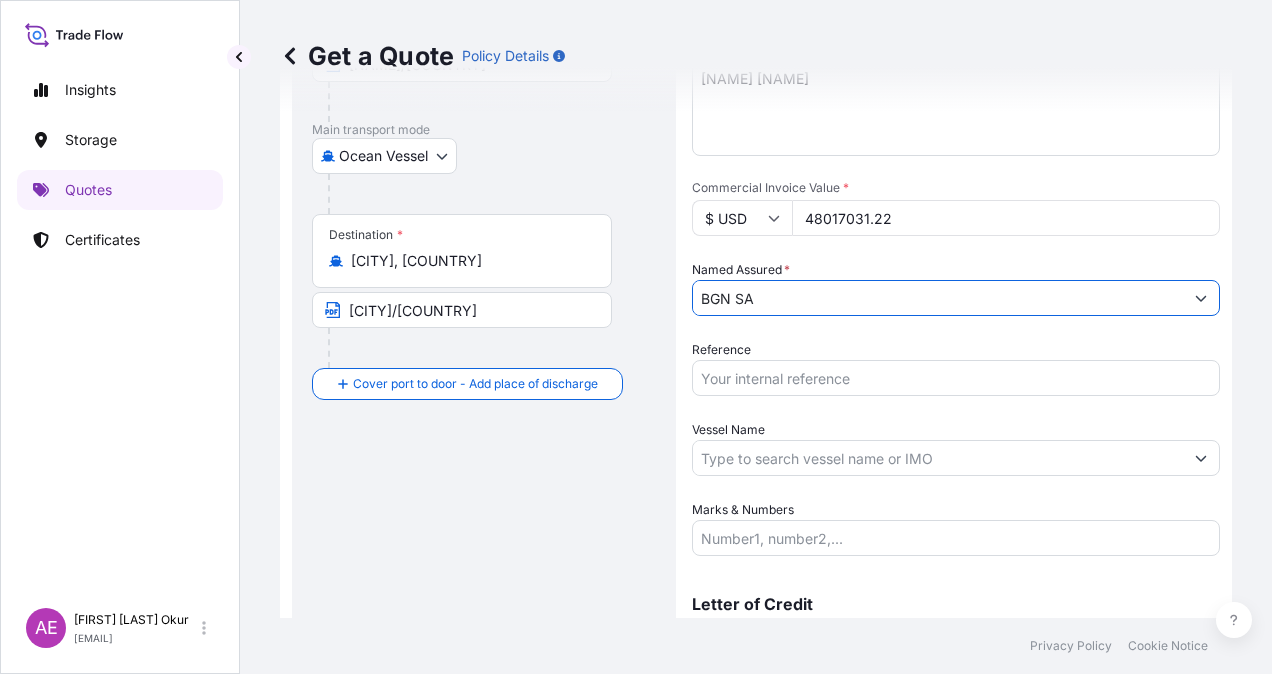 type on "BGN SA" 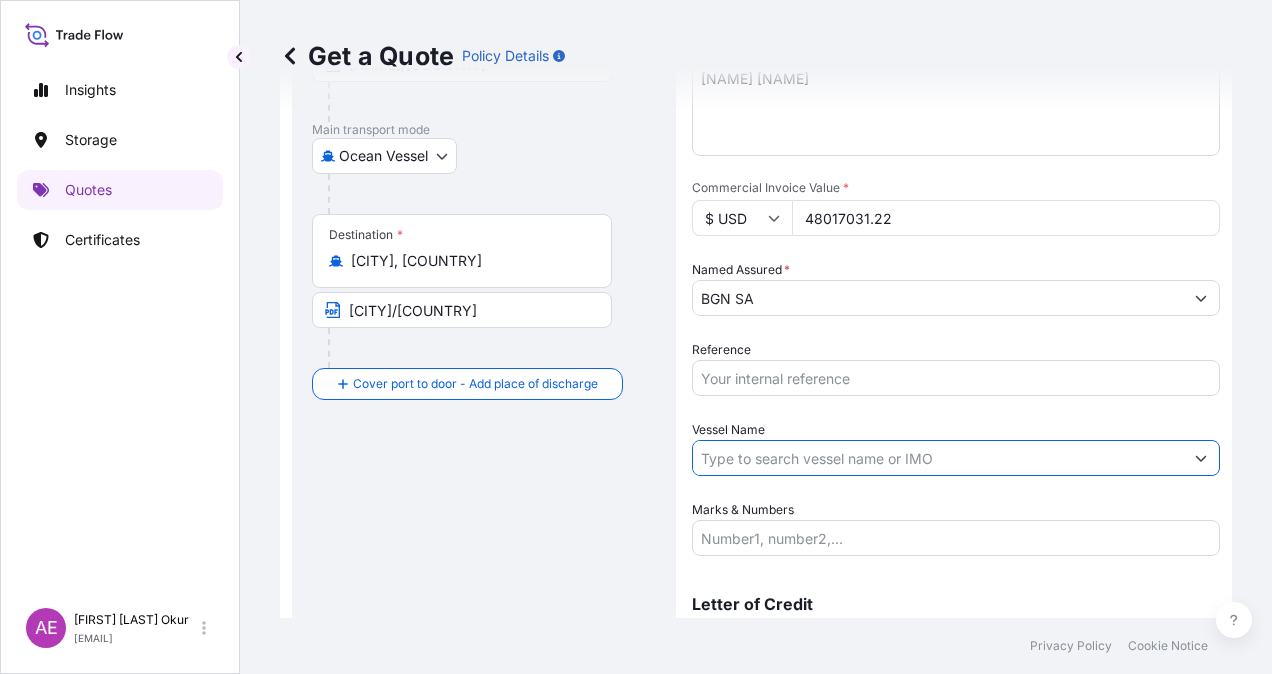 click on "Vessel Name" at bounding box center [938, 458] 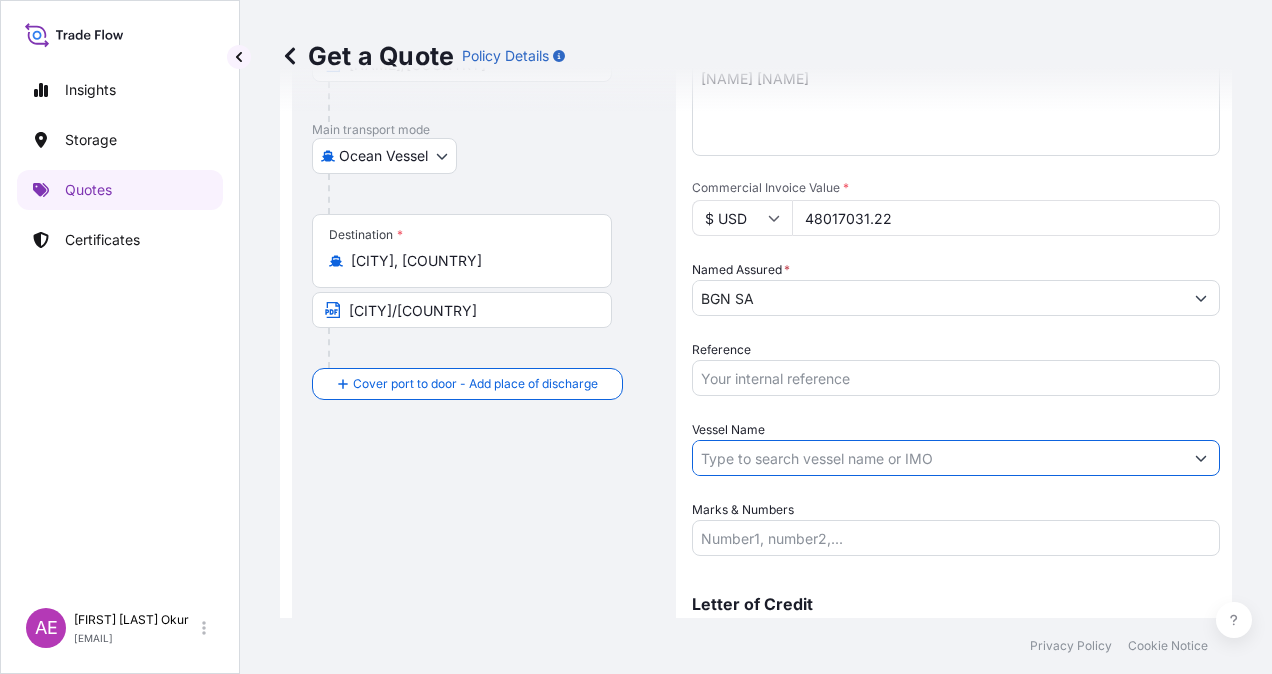 paste on "[PERSON_NAME]" 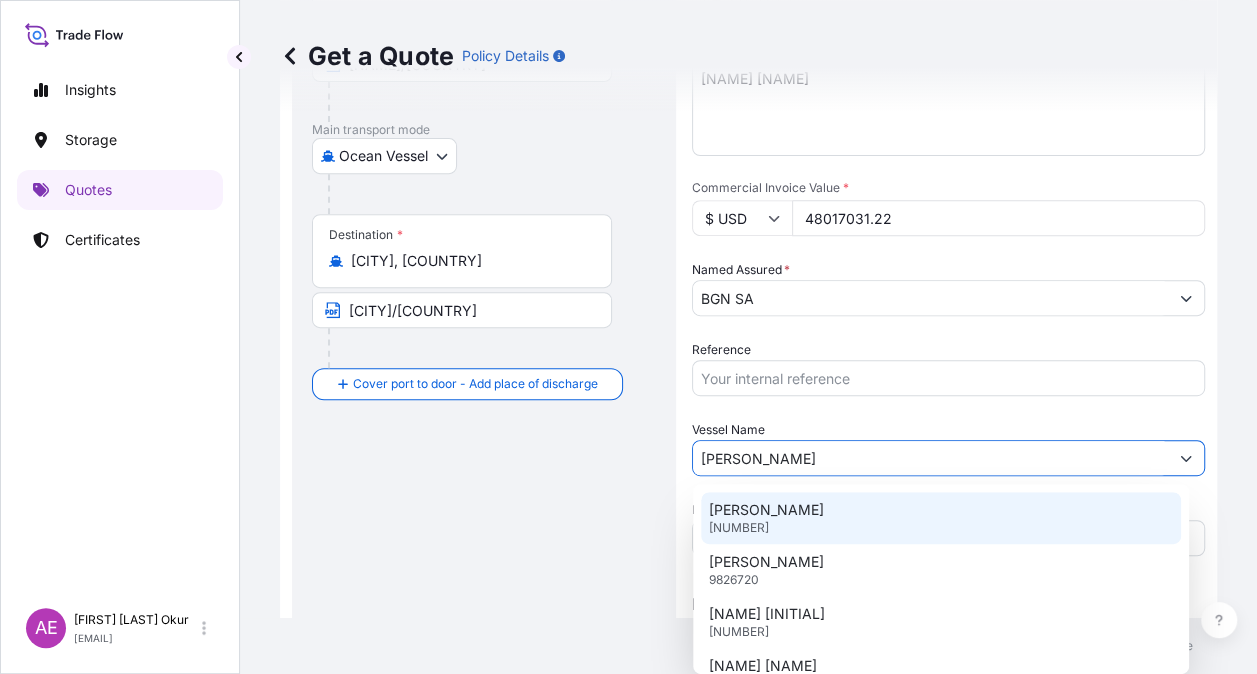 click on "[NAME] [NUMBER]" at bounding box center [941, 518] 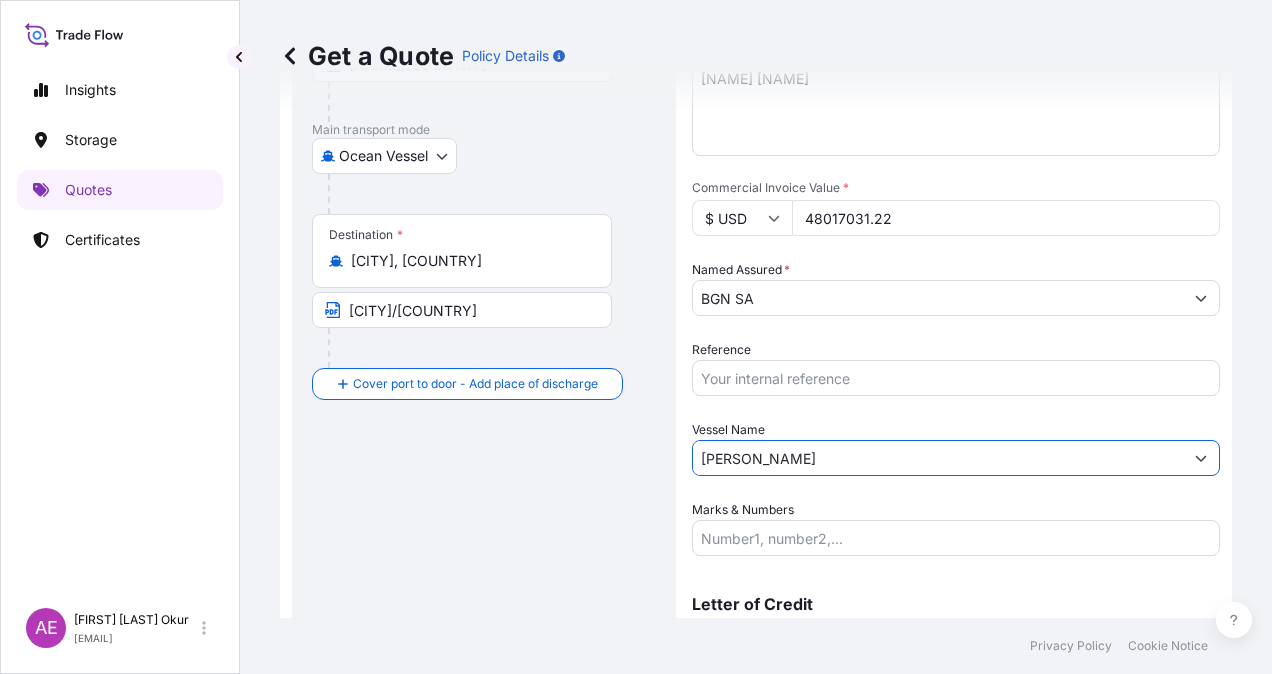 click on "[PERSON_NAME]" at bounding box center [938, 458] 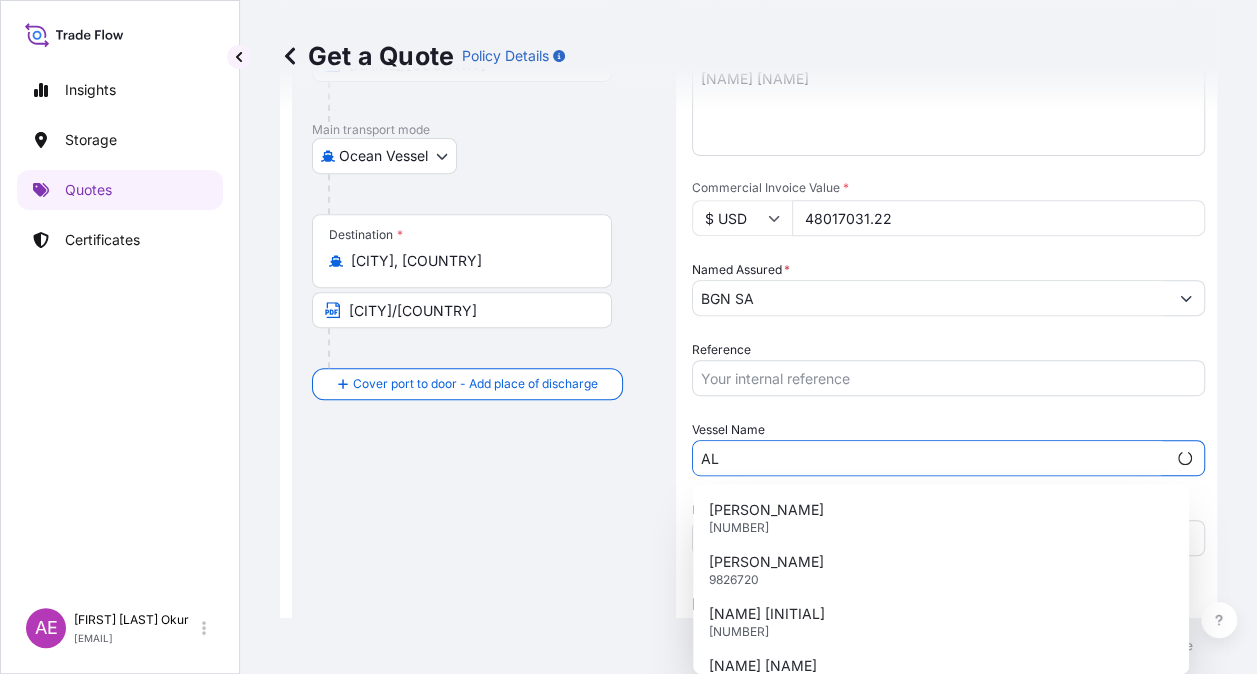 type on "A" 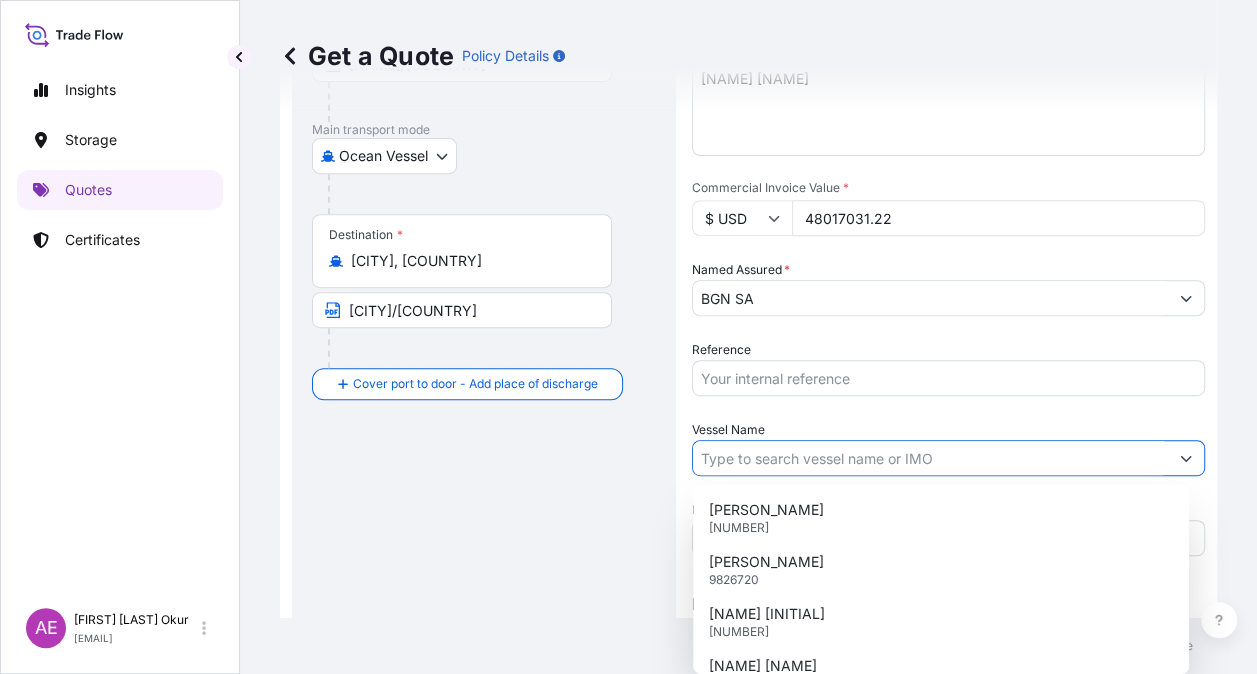 paste on "[PERSON_NAME]" 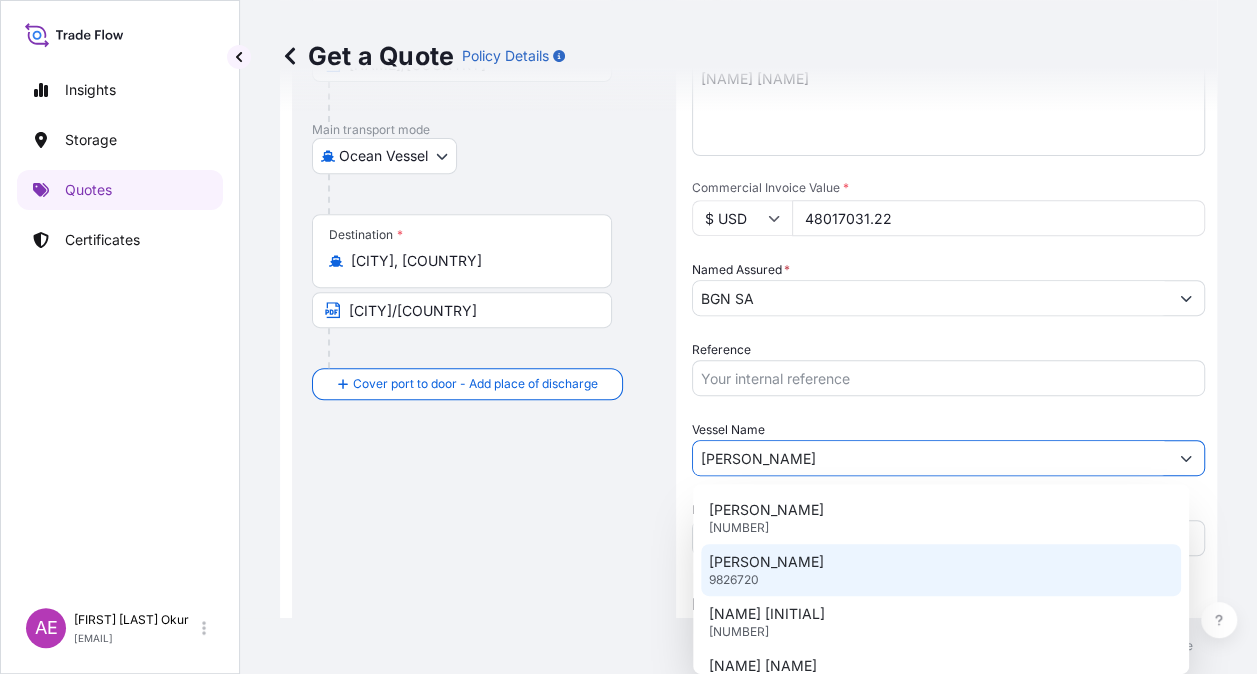 click on "[PERSON_NAME]" at bounding box center (766, 562) 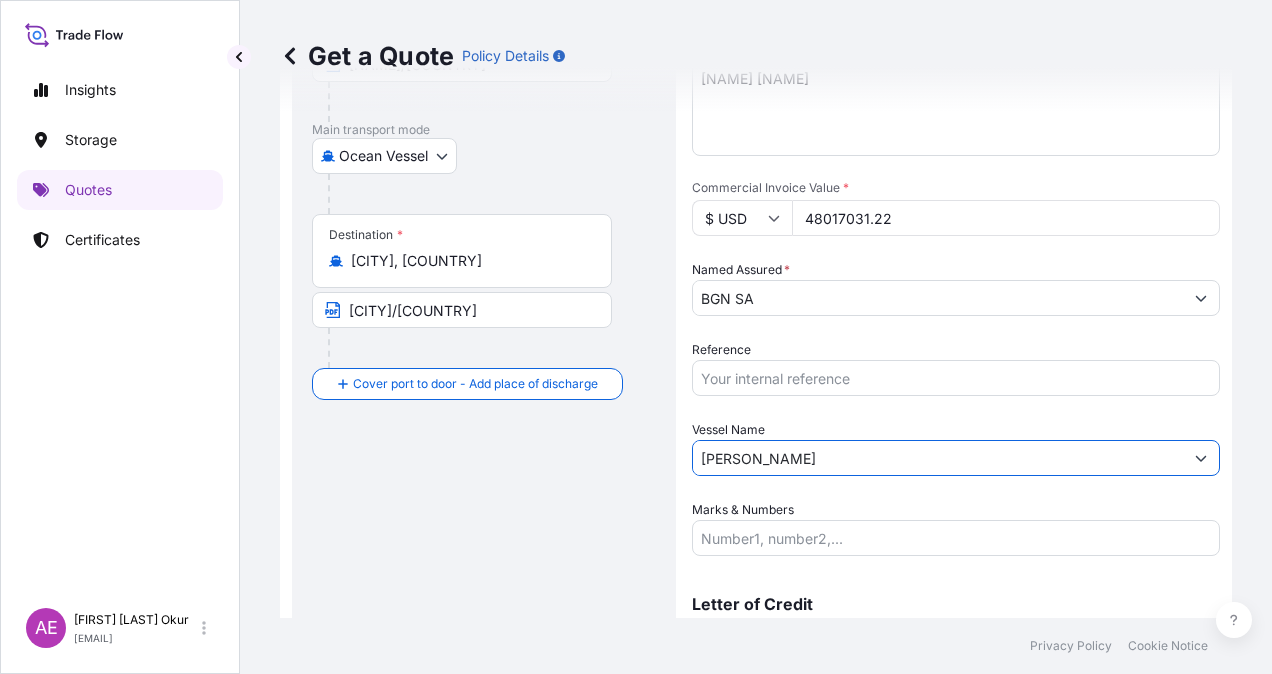 click on "[PERSON_NAME]" at bounding box center [938, 458] 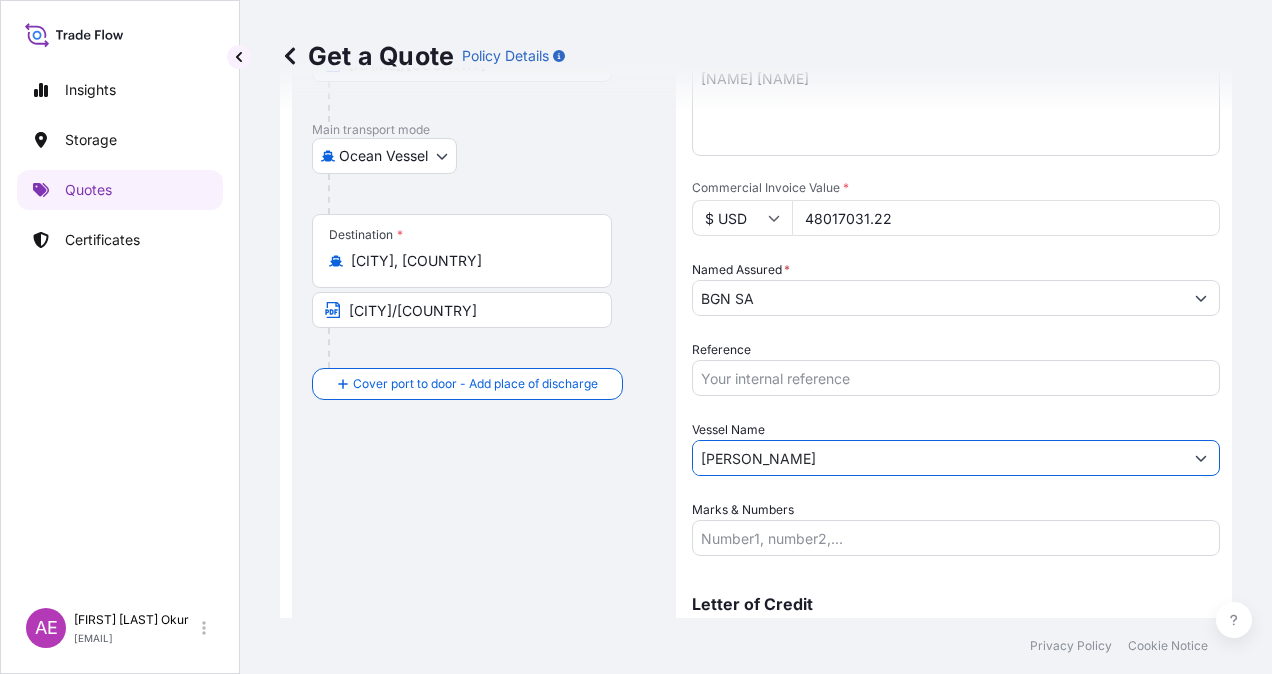 click on "[PERSON_NAME]" at bounding box center [938, 458] 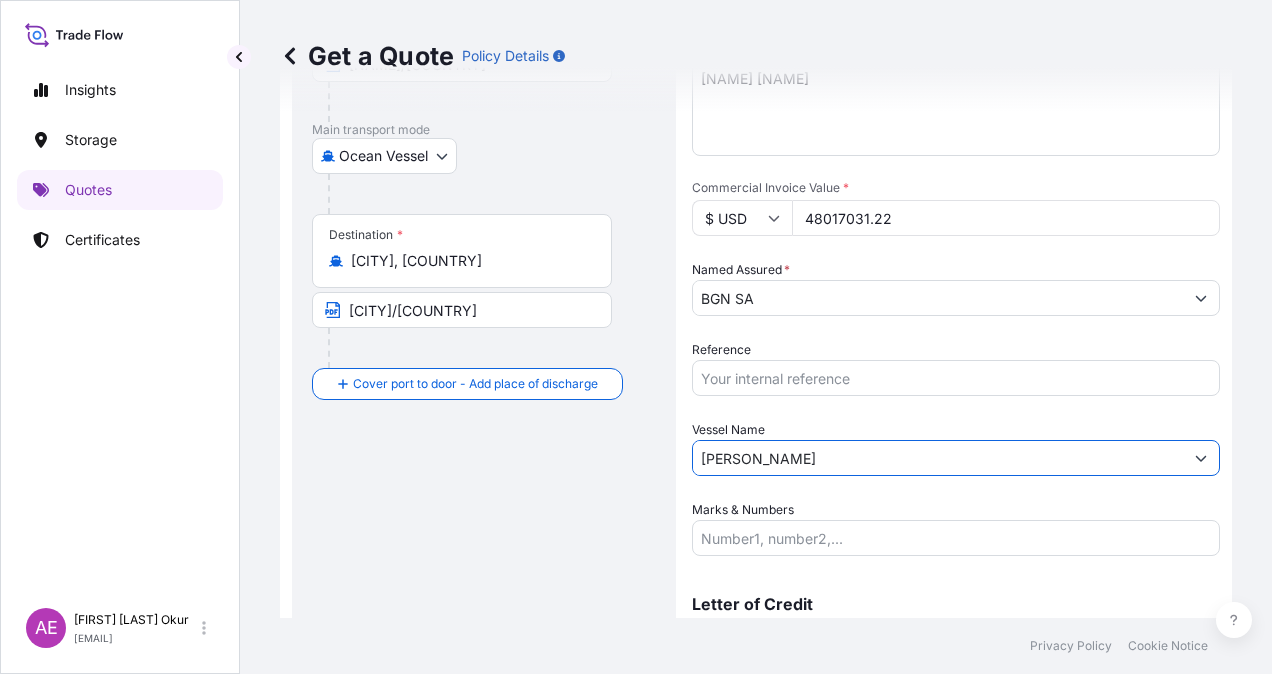 click at bounding box center (1201, 458) 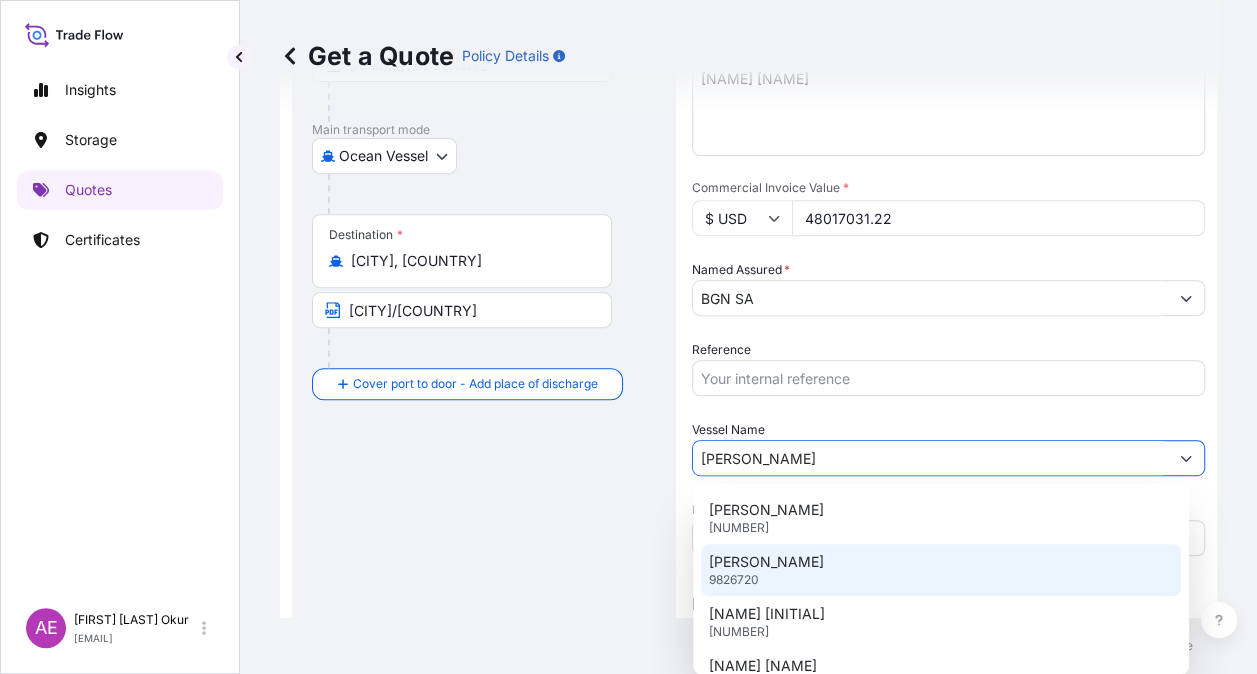 click on "[NAME] [NUMBER]" at bounding box center [941, 570] 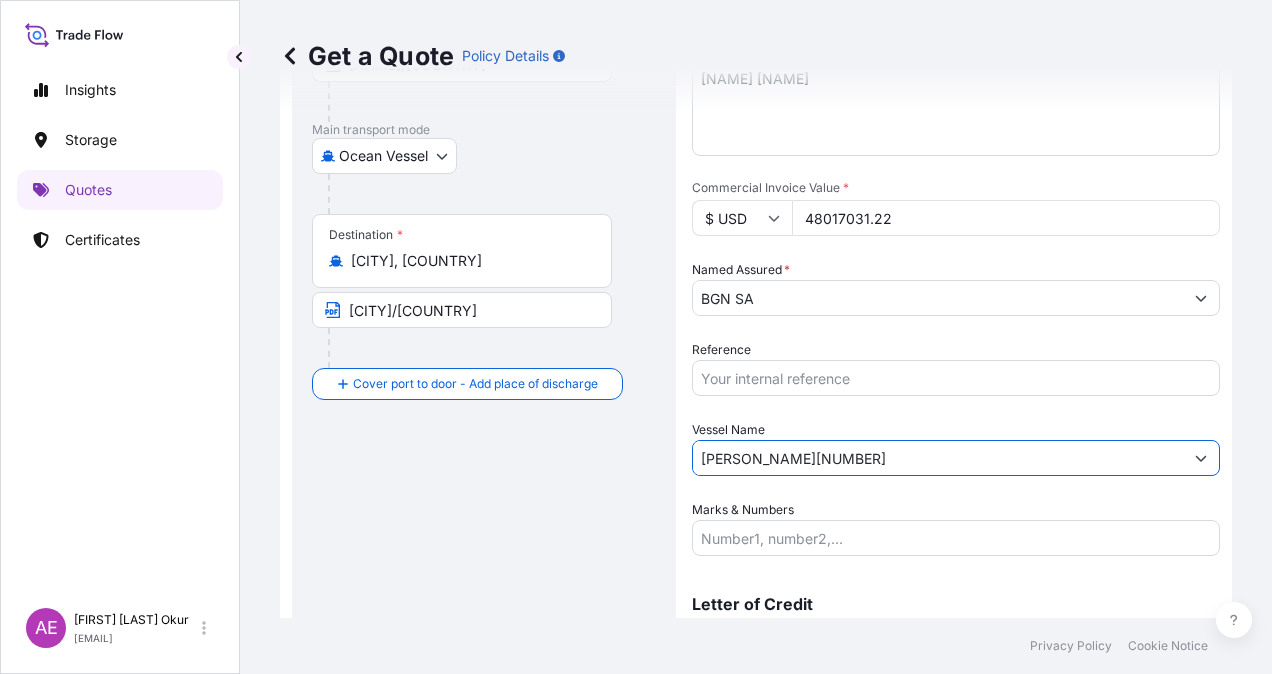 type on "[PERSON_NAME]" 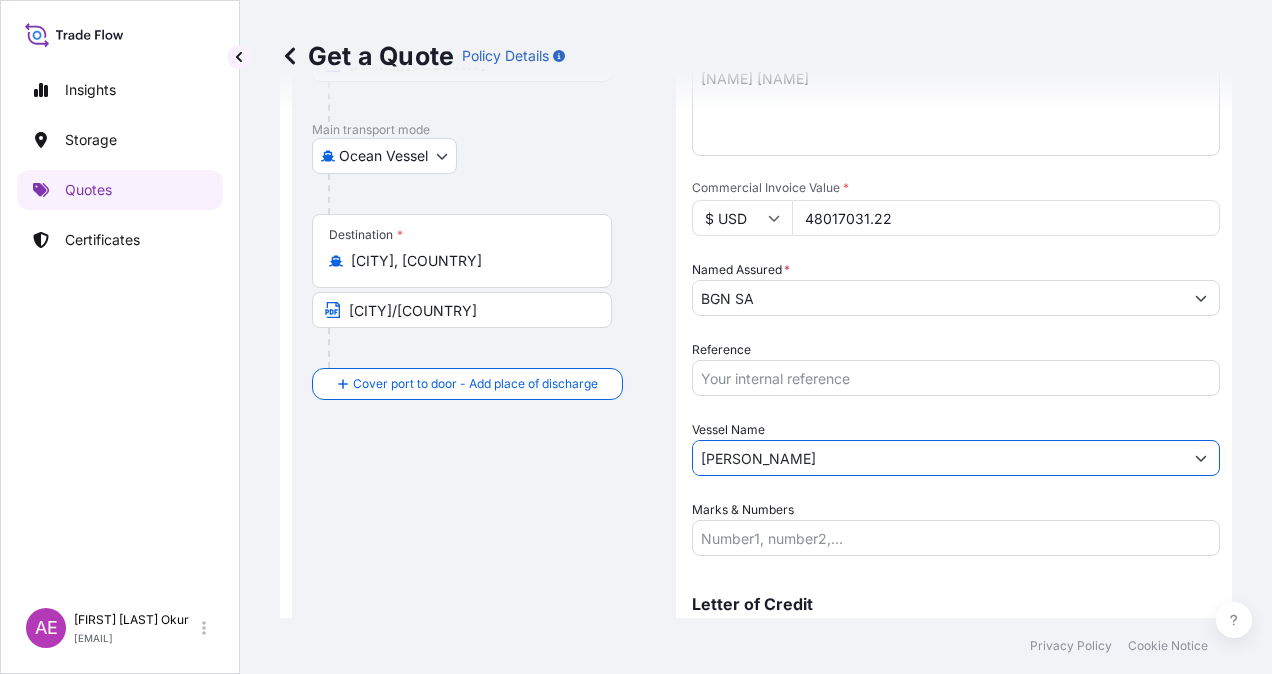 click on "Marks & Numbers" at bounding box center (956, 538) 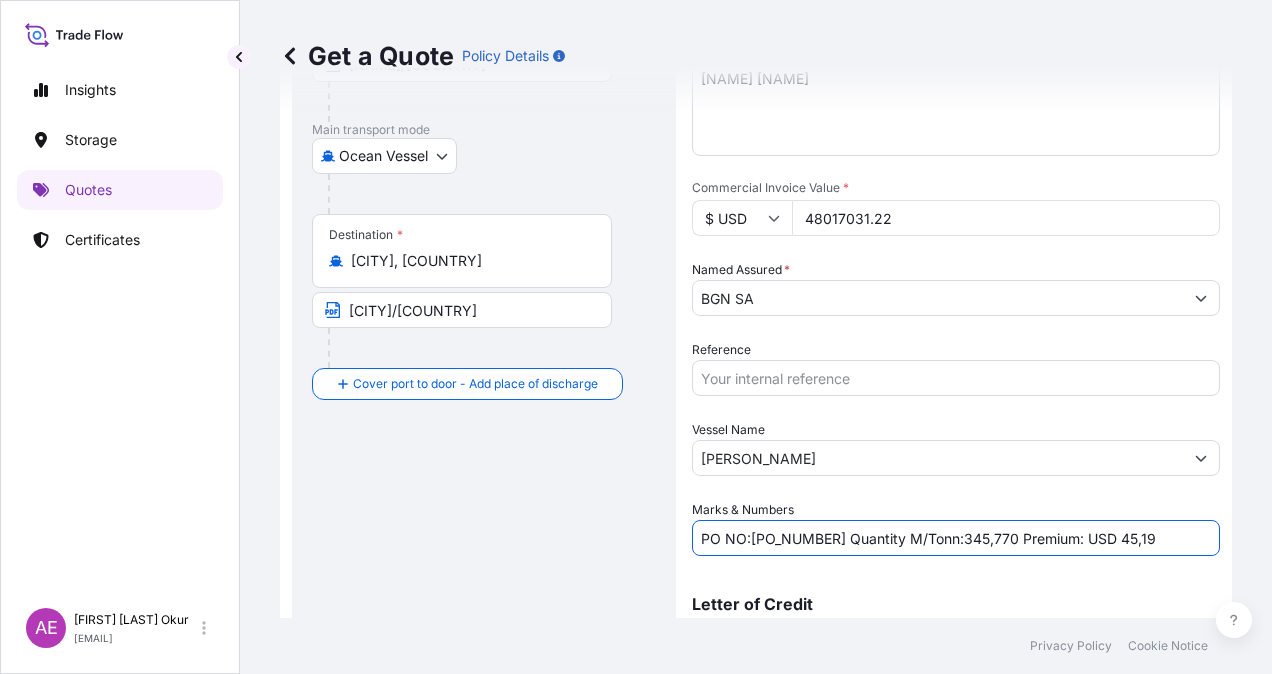 drag, startPoint x: 832, startPoint y: 539, endPoint x: 752, endPoint y: 538, distance: 80.00625 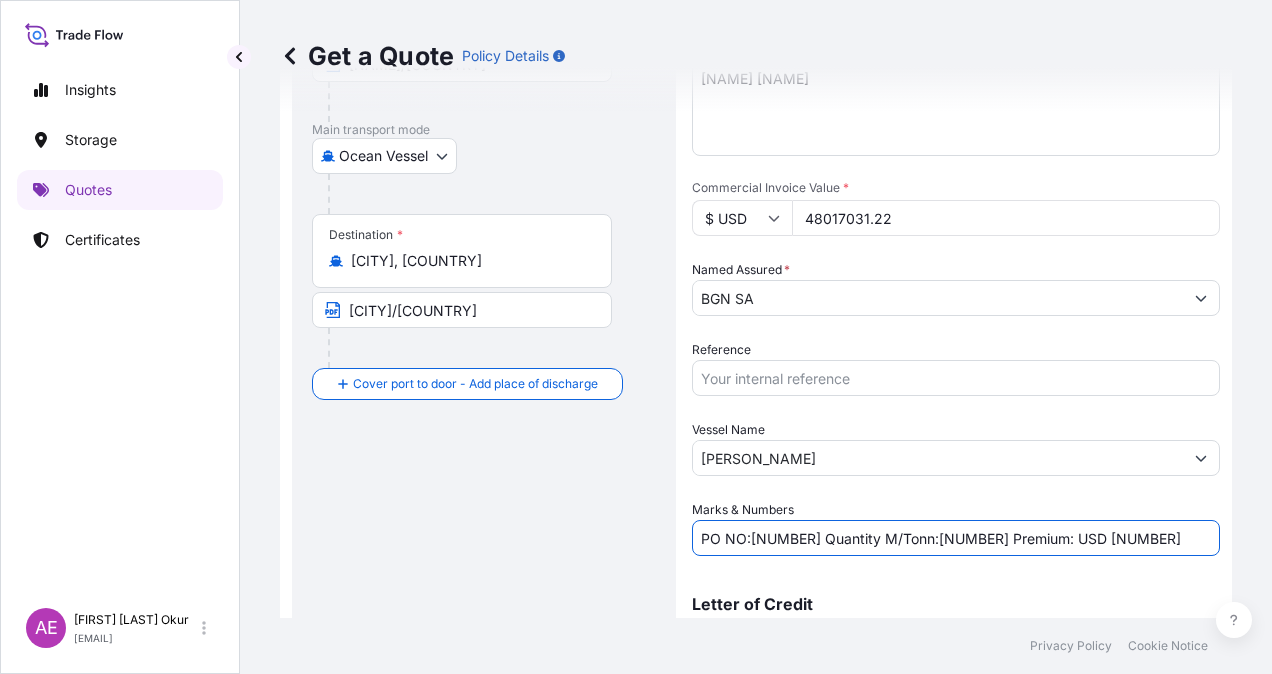 drag, startPoint x: 950, startPoint y: 540, endPoint x: 1004, endPoint y: 542, distance: 54.037025 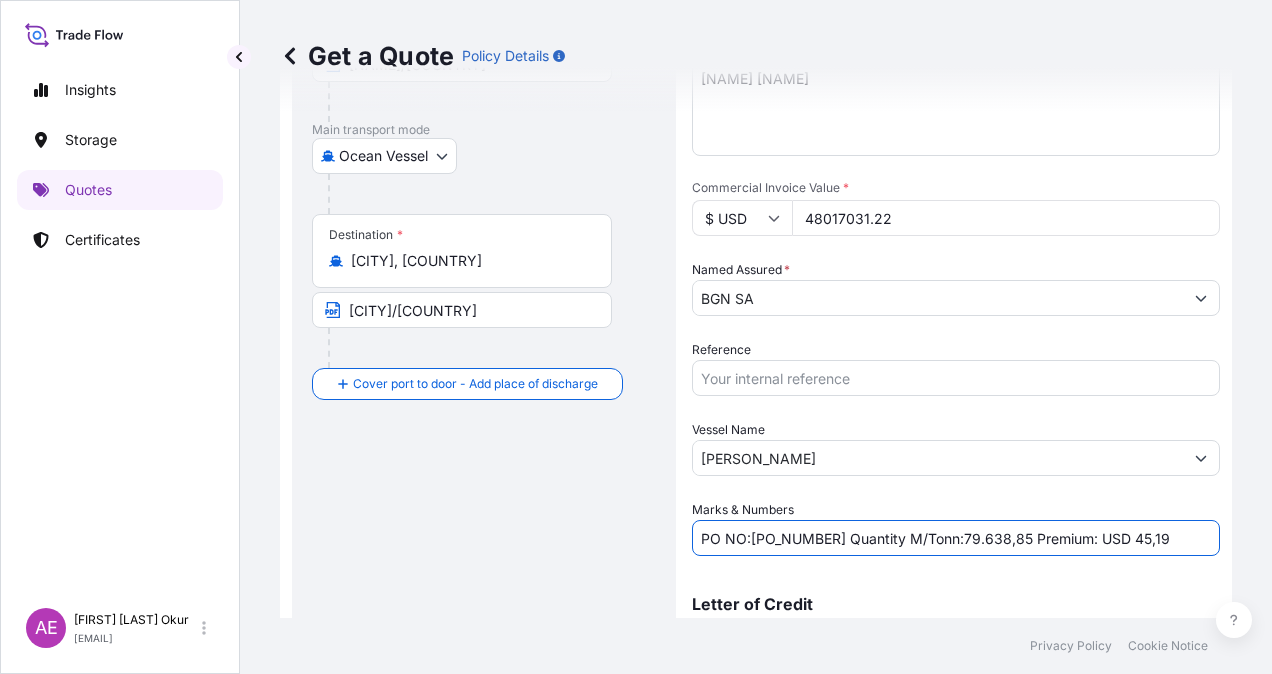 drag, startPoint x: 1122, startPoint y: 538, endPoint x: 1198, endPoint y: 539, distance: 76.00658 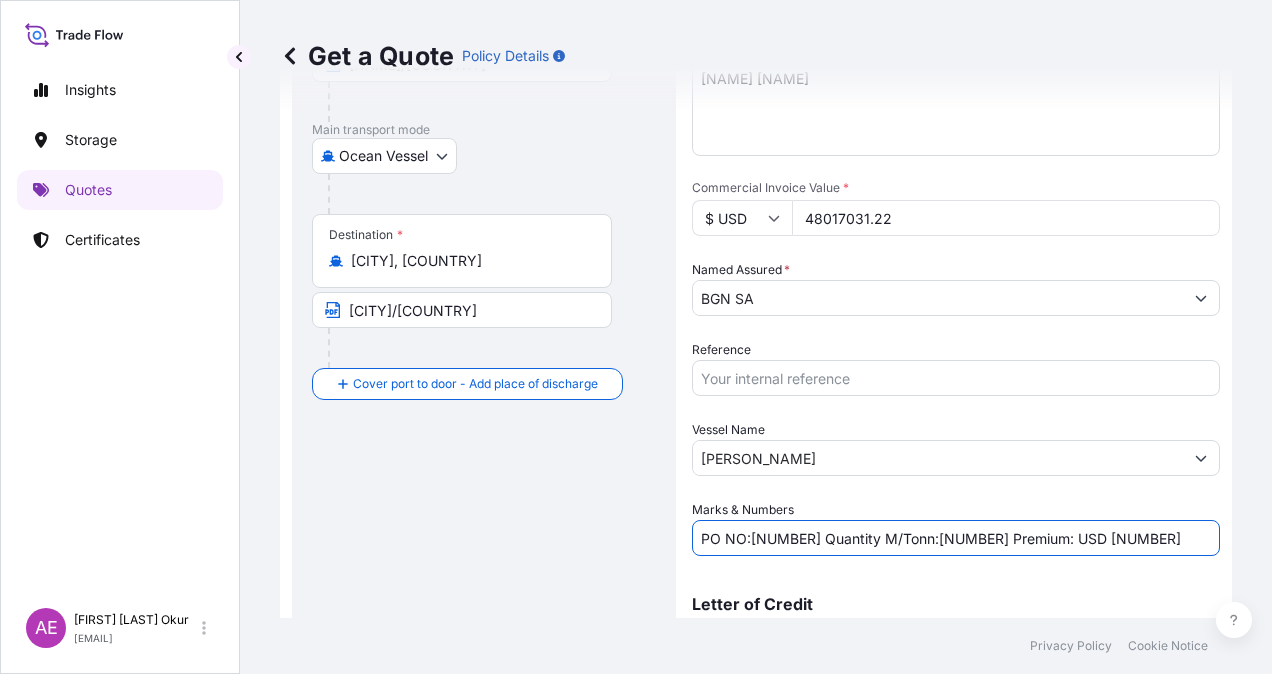 type on "PO NO:[NUMBER] Quantity M/Tonn:[NUMBER] Premium: USD [NUMBER]" 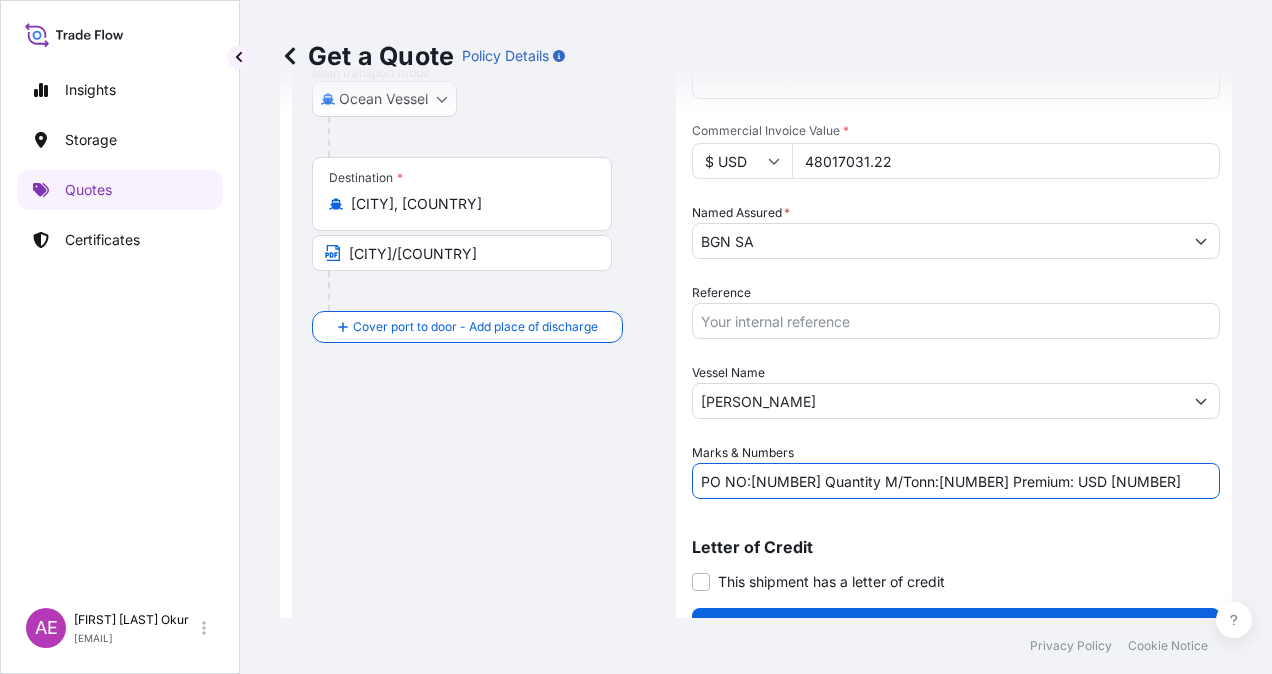 scroll, scrollTop: 398, scrollLeft: 0, axis: vertical 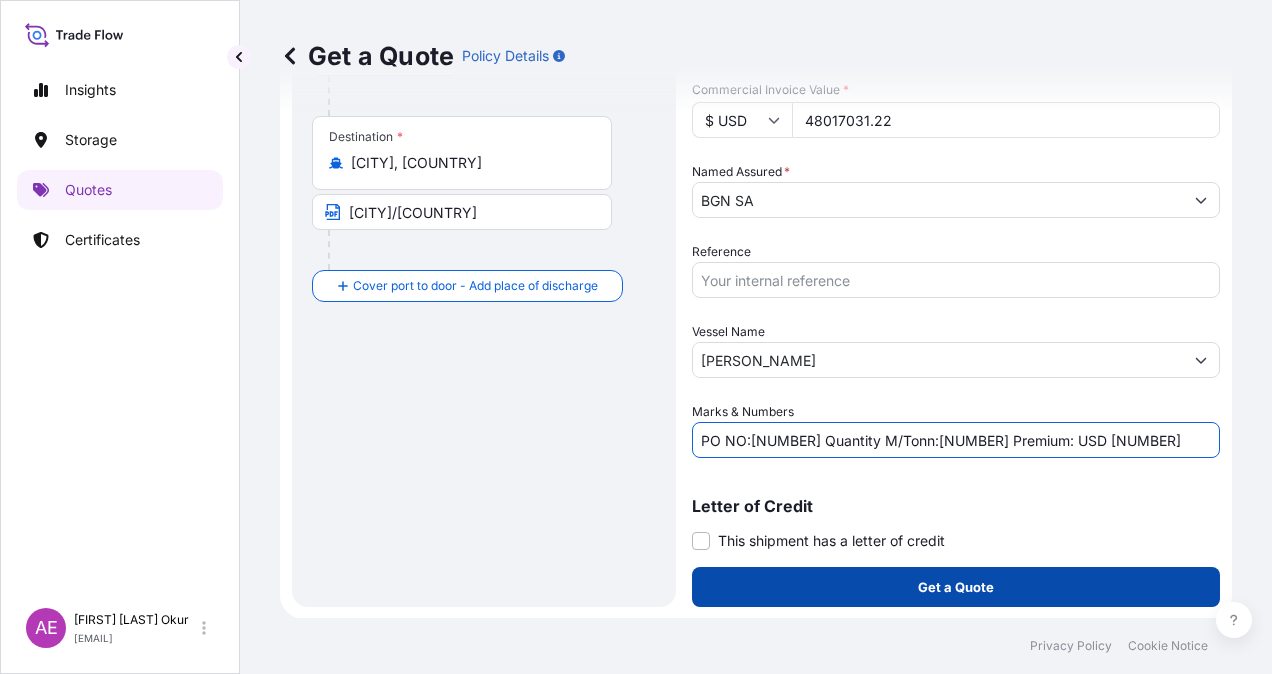 click on "Get a Quote" at bounding box center (956, 587) 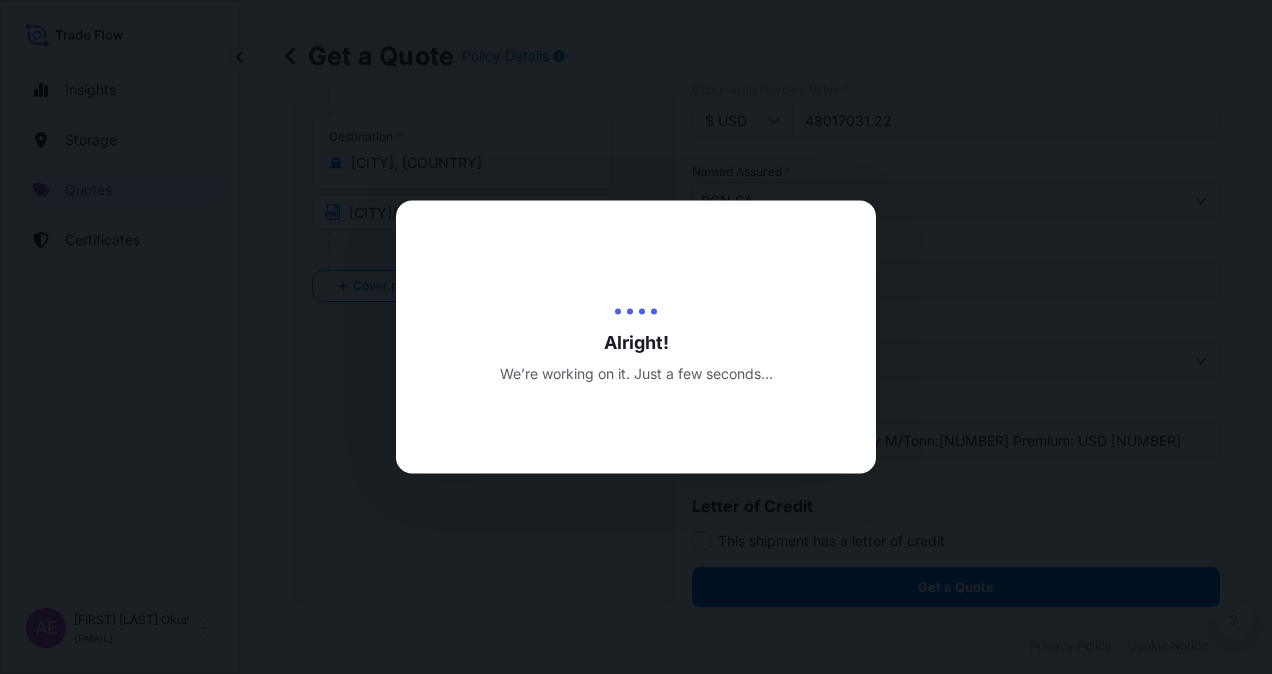 scroll, scrollTop: 0, scrollLeft: 0, axis: both 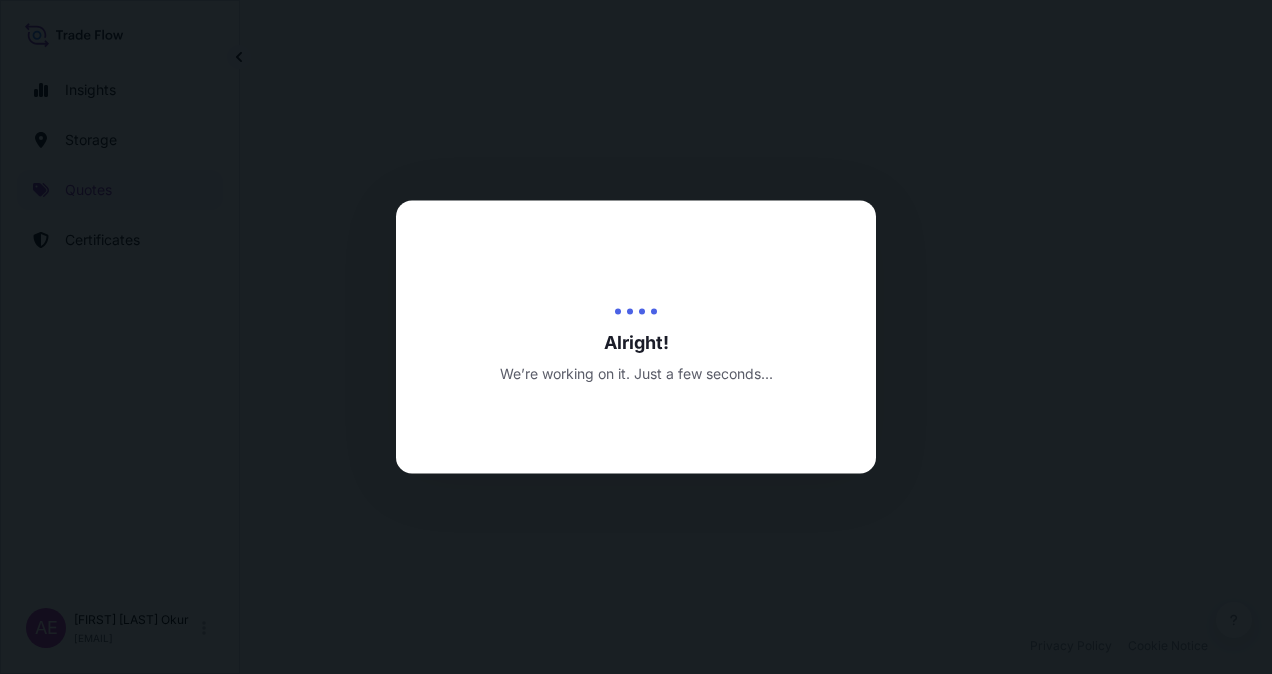 select on "Ocean Vessel" 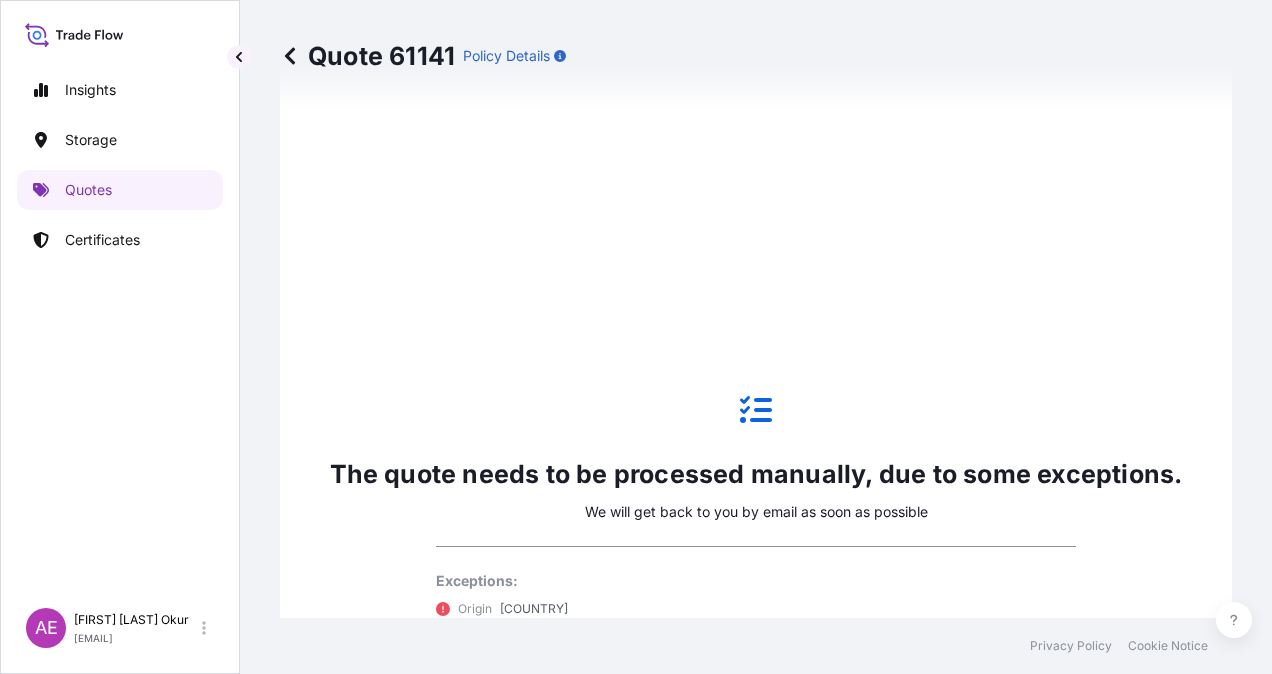 scroll, scrollTop: 1336, scrollLeft: 0, axis: vertical 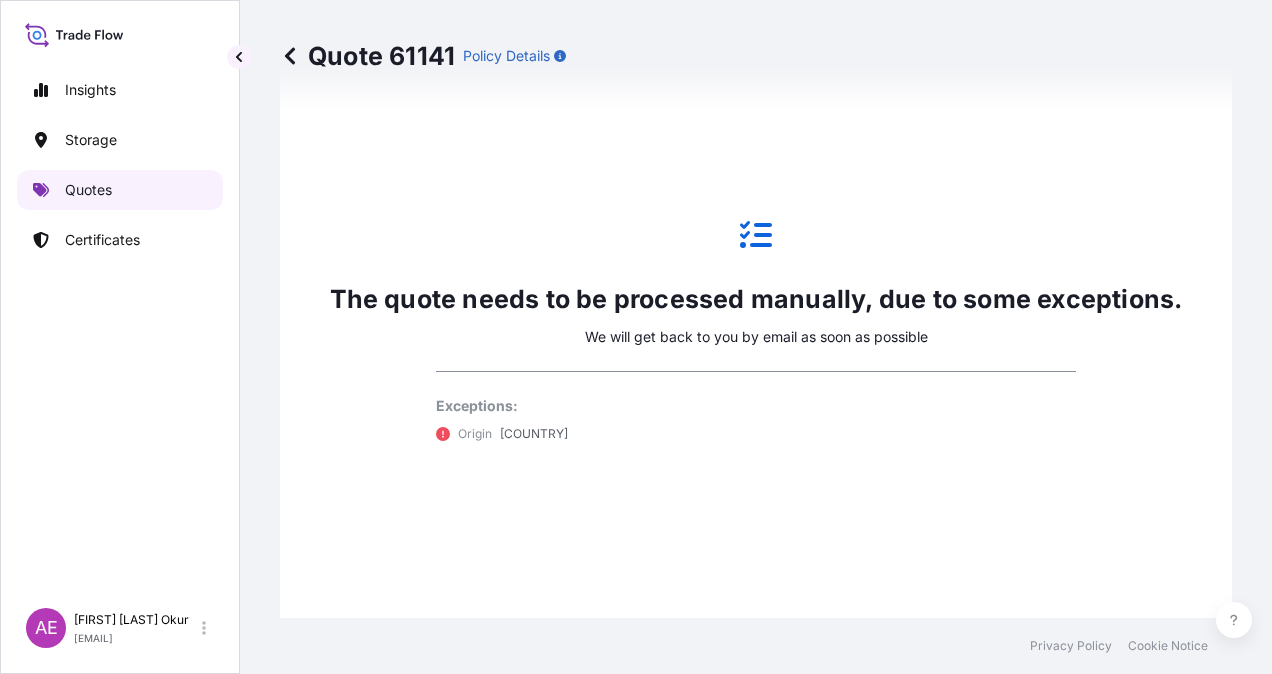 click on "Quotes" at bounding box center [88, 190] 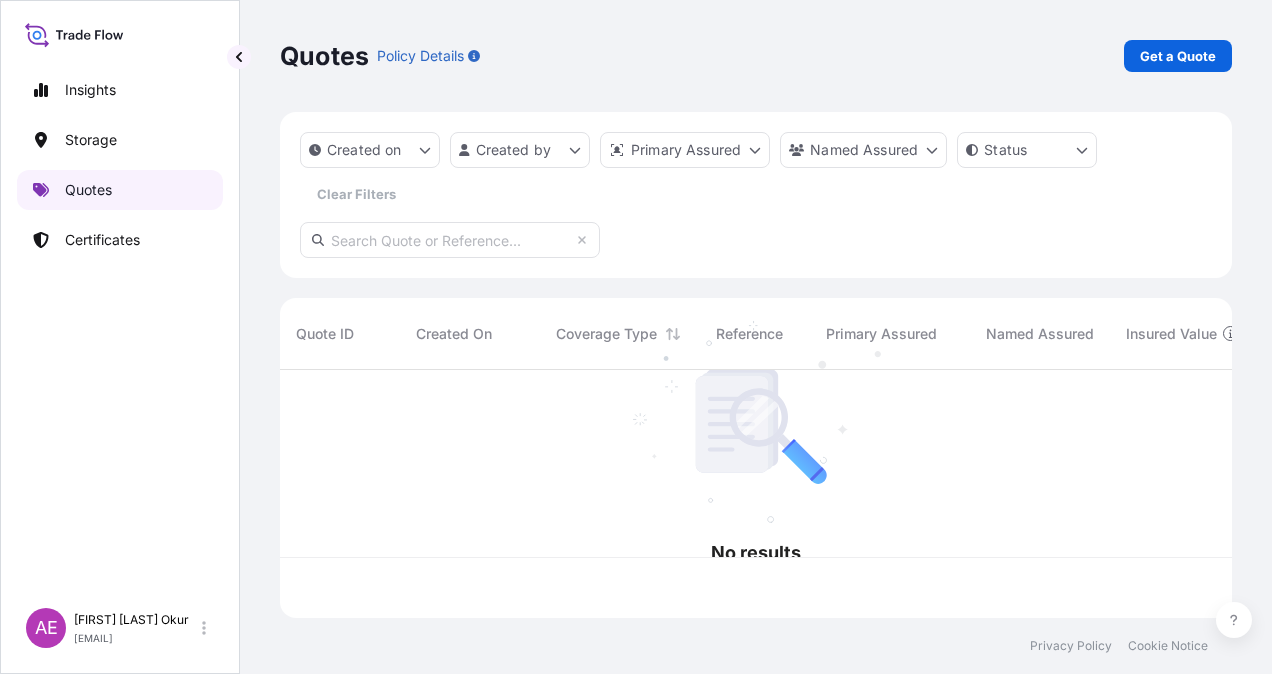 scroll, scrollTop: 0, scrollLeft: 0, axis: both 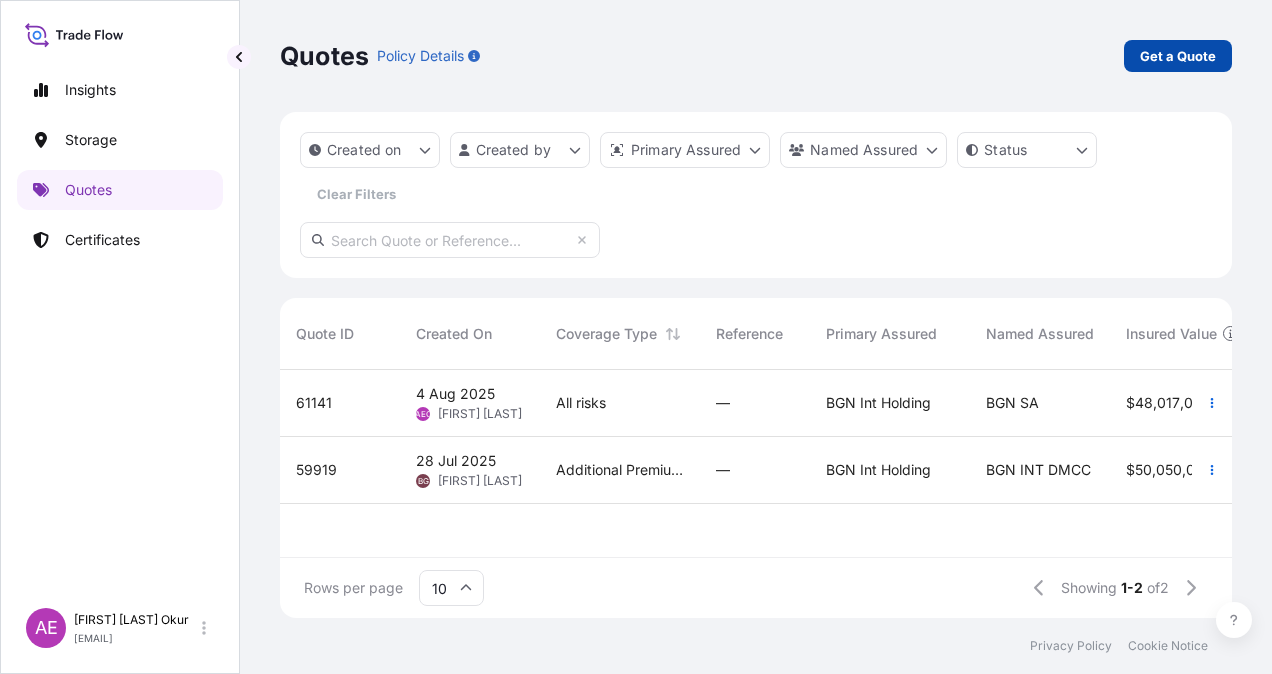 click on "Get a Quote" at bounding box center (1178, 56) 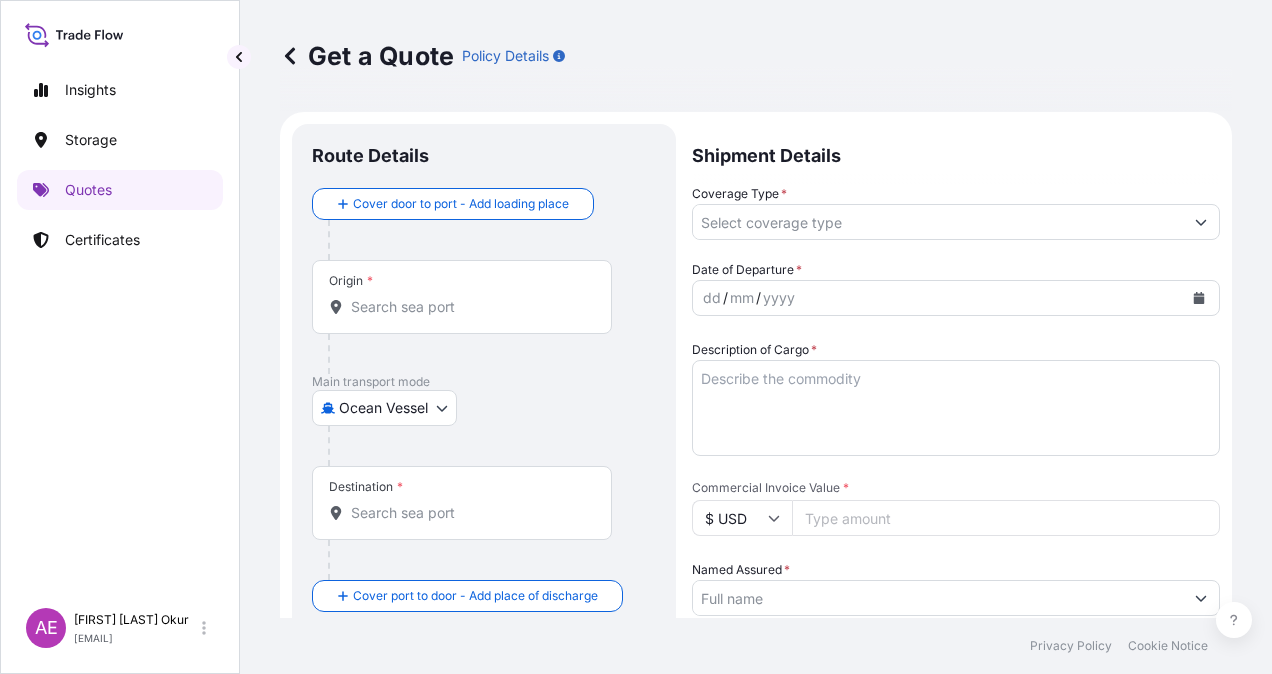 scroll, scrollTop: 32, scrollLeft: 0, axis: vertical 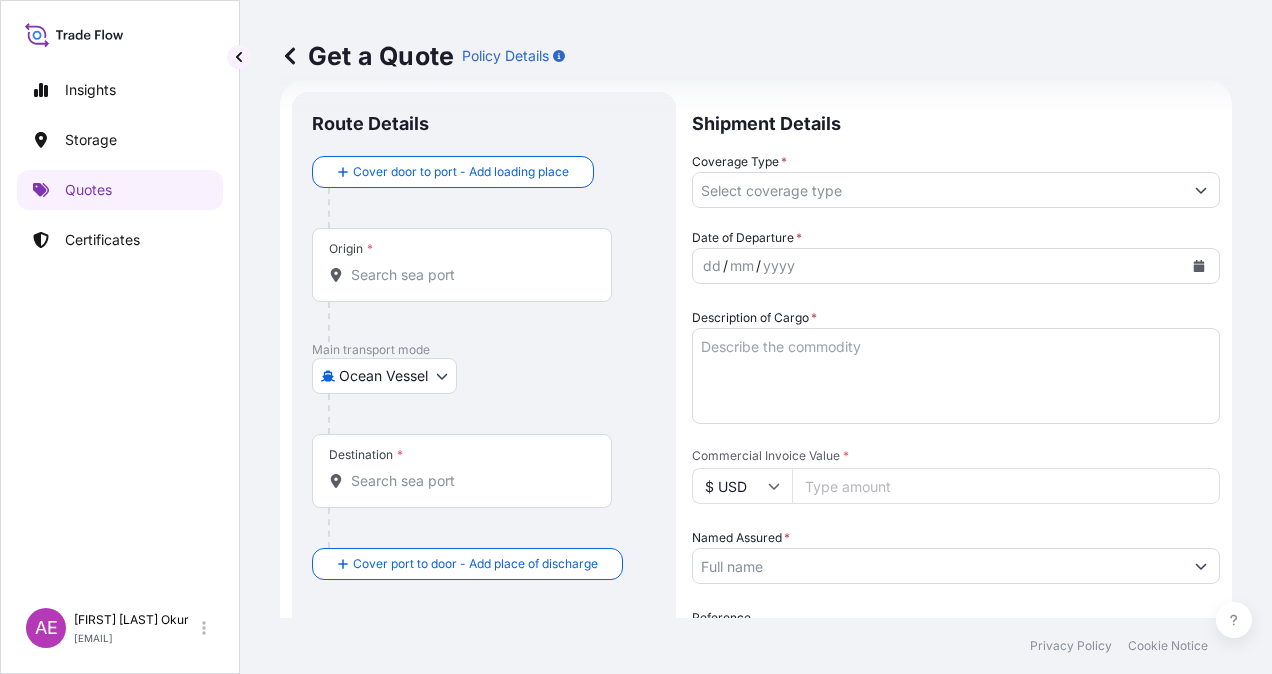 click on "Origin *" at bounding box center [469, 275] 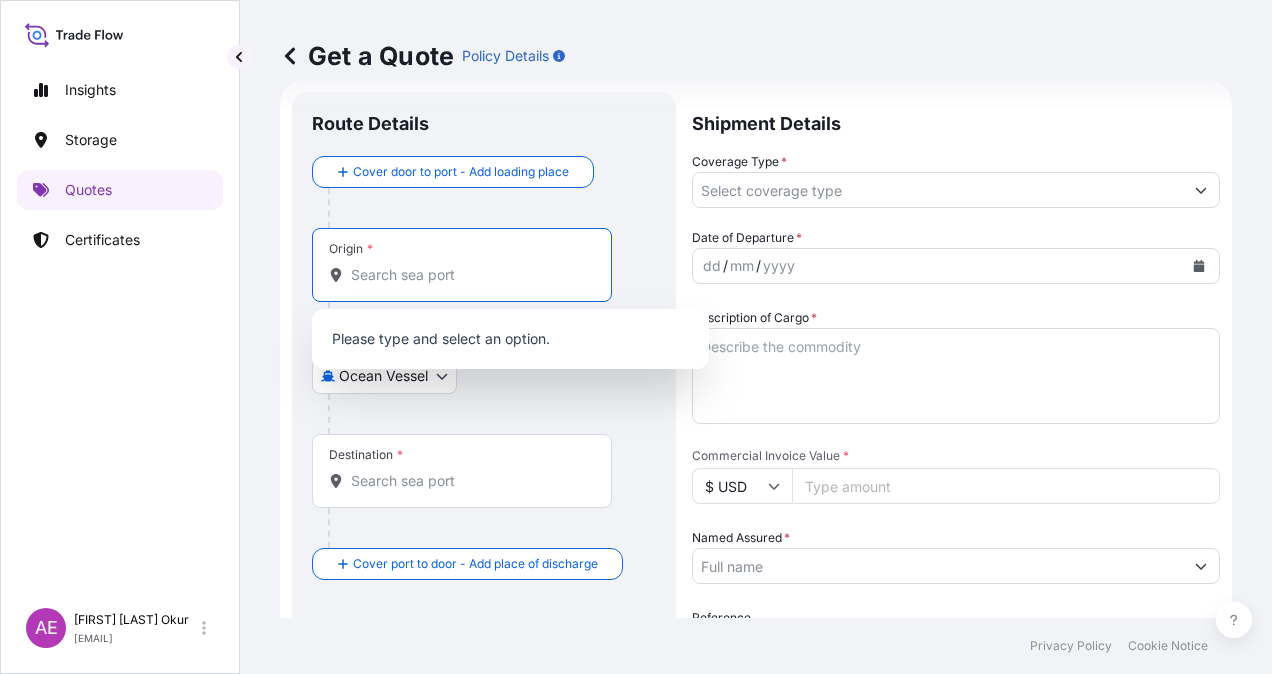 paste on "[CITY], [STATE]" 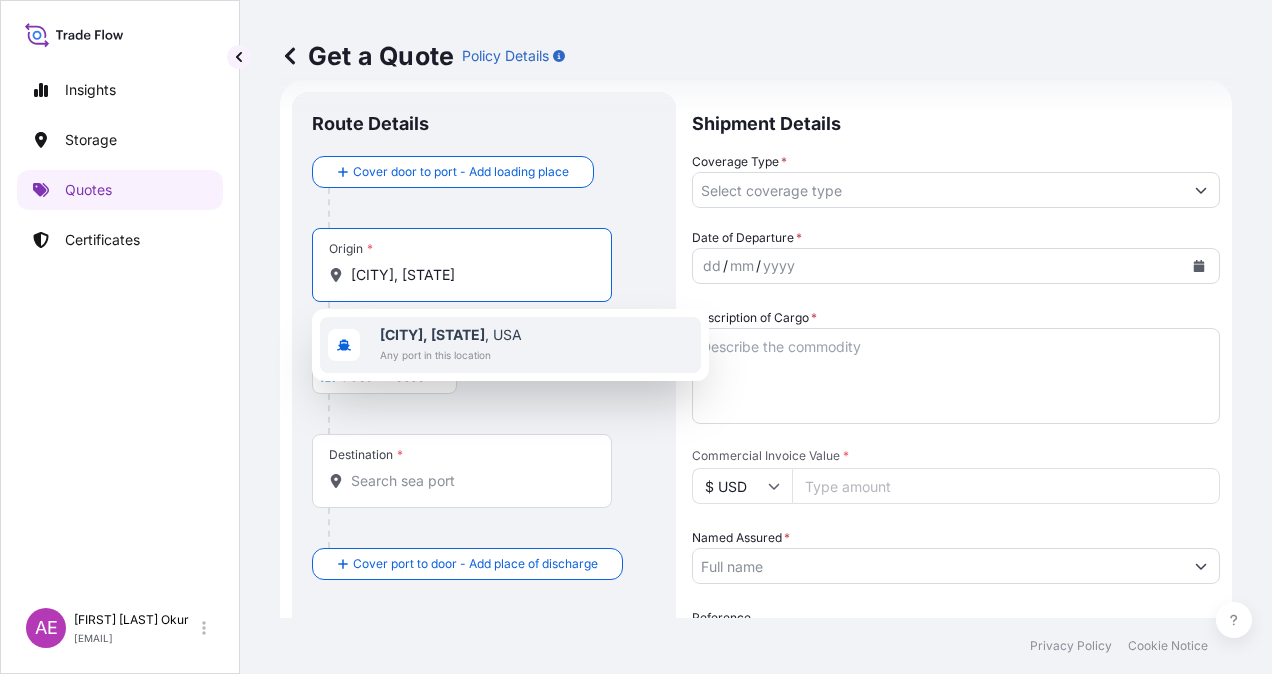 click on "[CITY], [STATE] , [COUNTRY]" at bounding box center [451, 335] 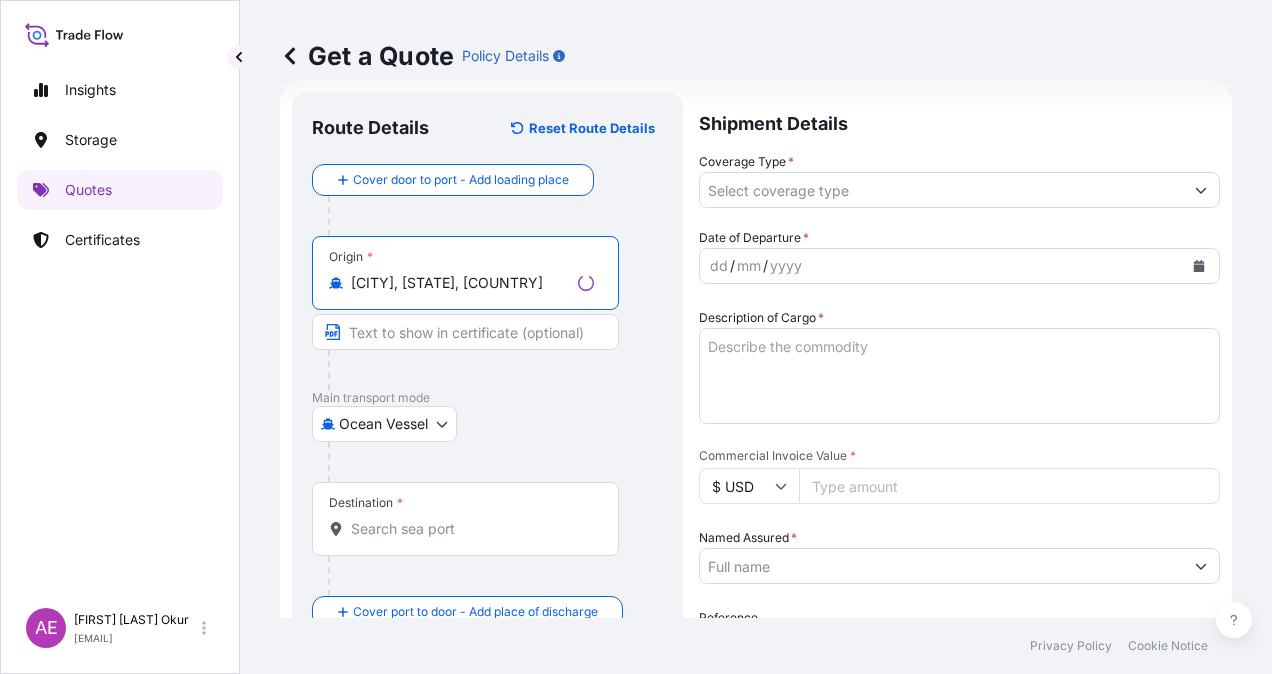 type on "[CITY], [STATE], [COUNTRY]" 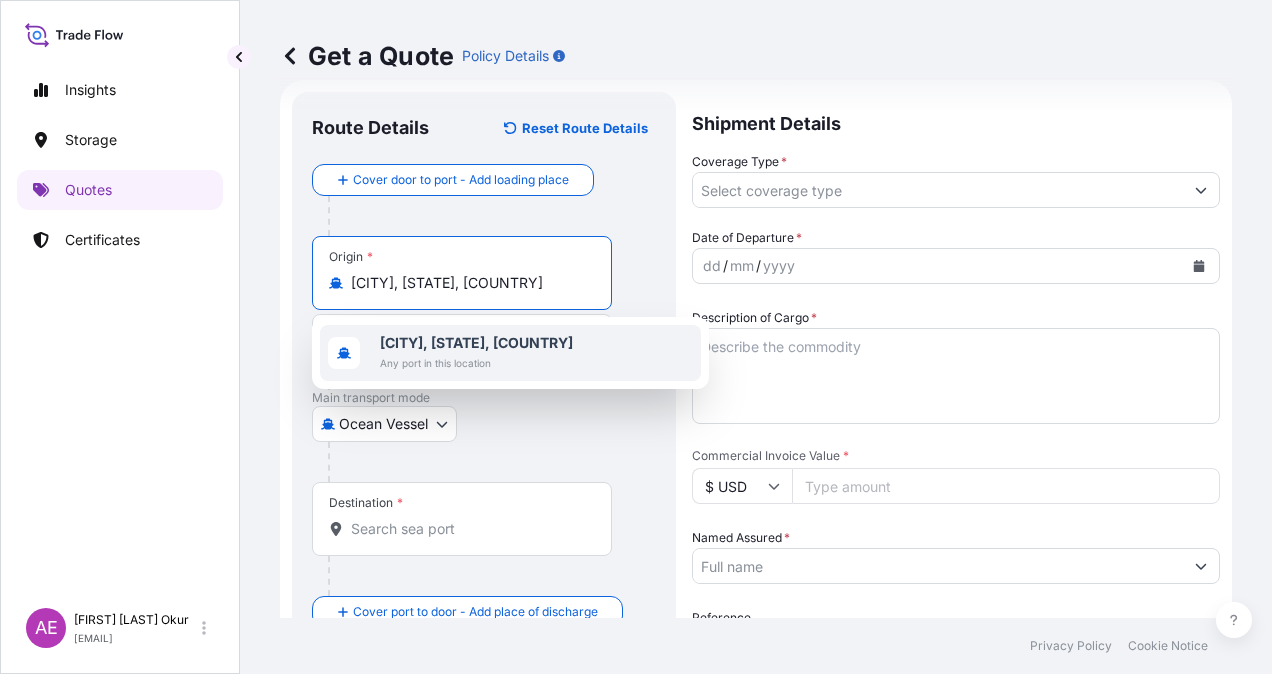click on "[CITY], [STATE], [COUNTRY] [CITY], [STATE], [COUNTRY]" at bounding box center (510, 353) 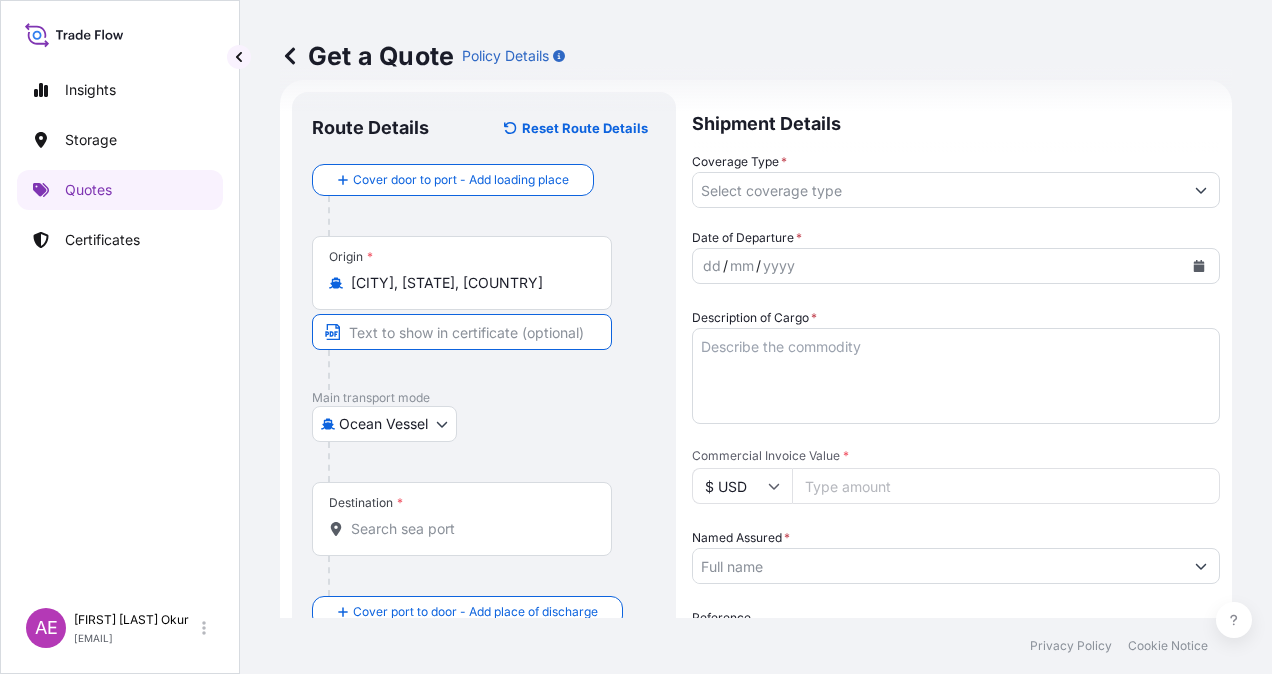 paste on "[CITY], [STATE]" 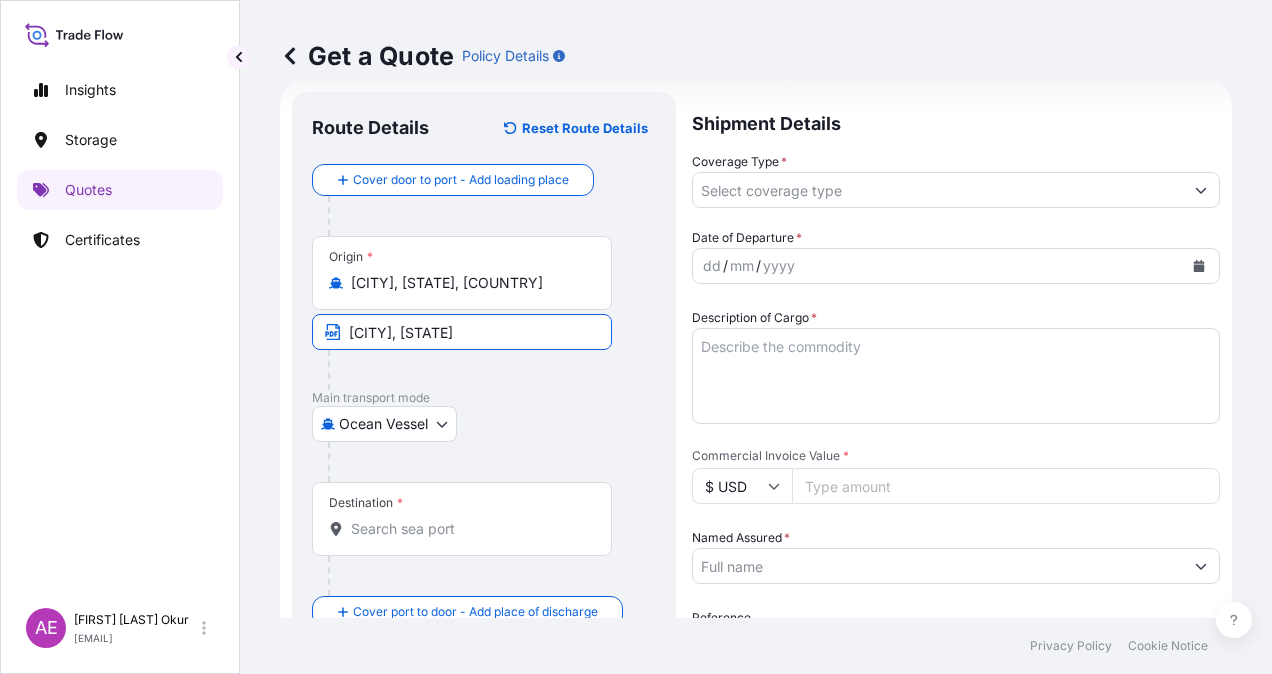 type on "[CITY], [STATE], [COUNTRY]" 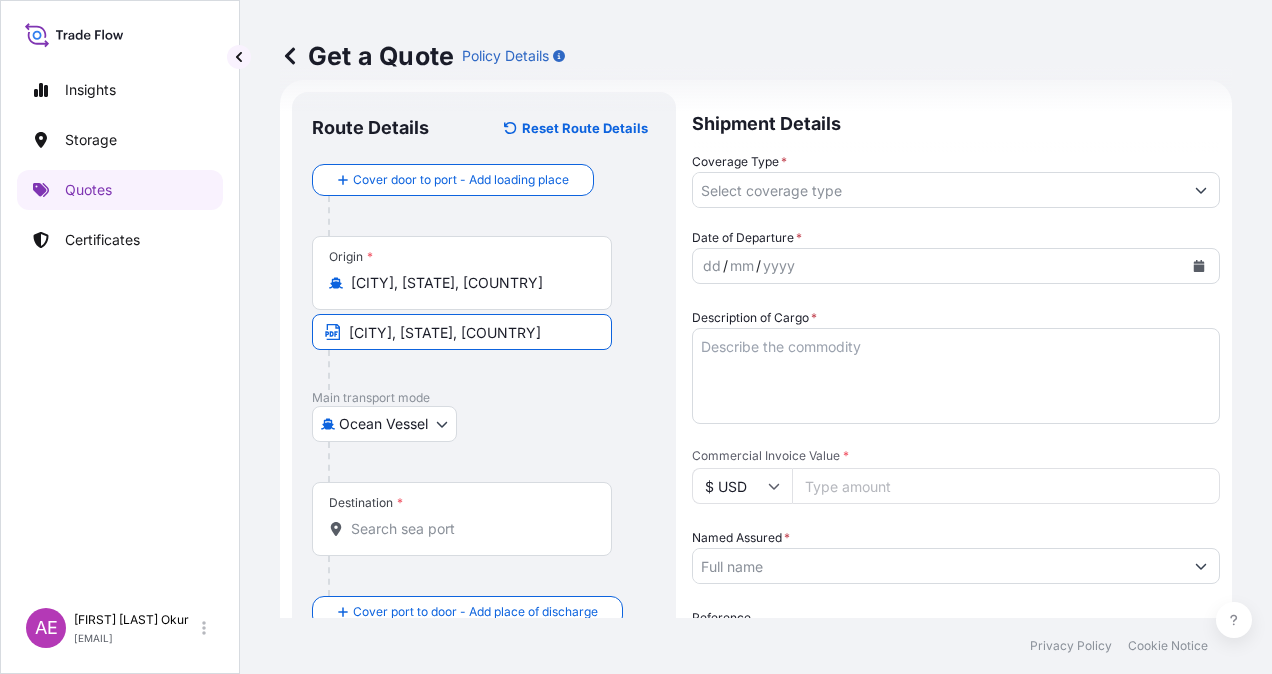 click on "Destination *" at bounding box center (462, 519) 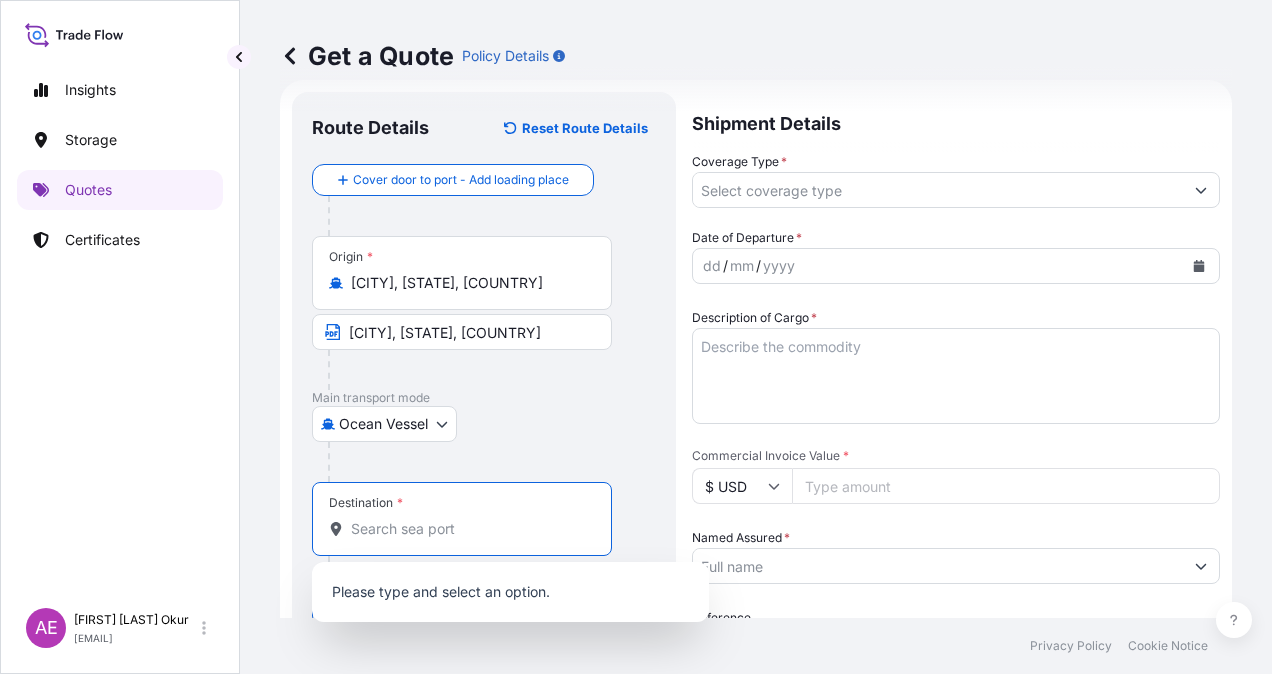 paste on "[CITY]" 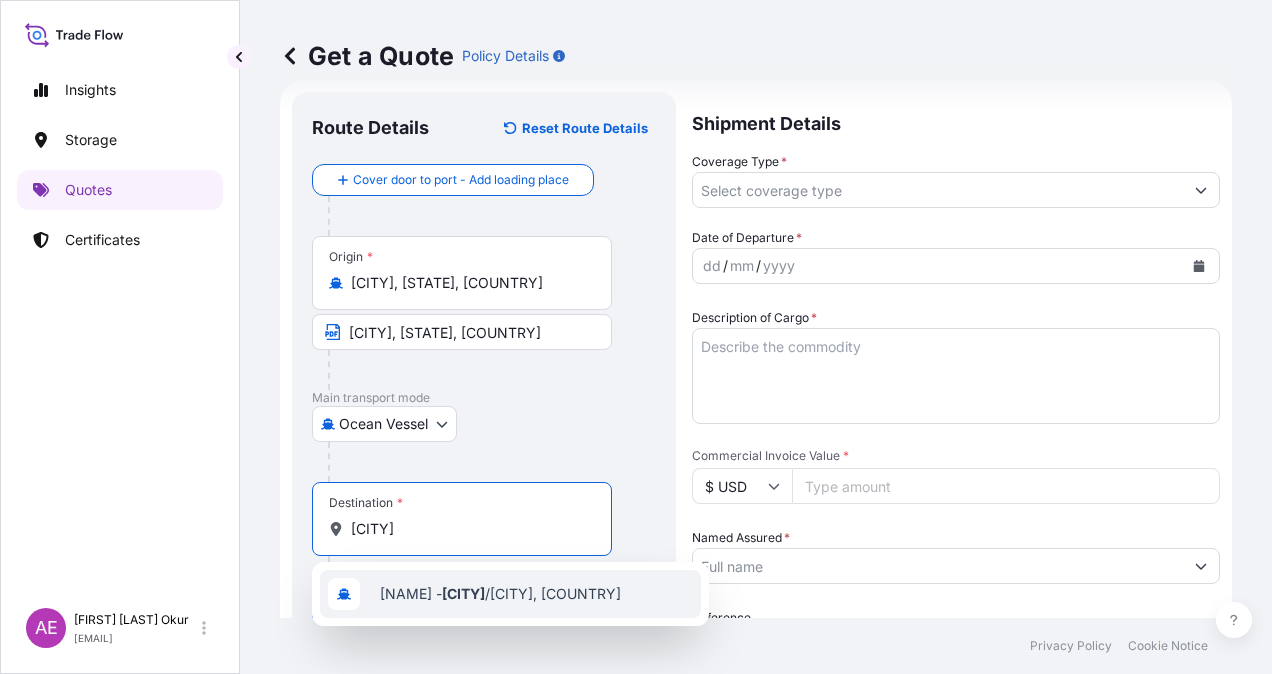 click on "[DESTINATION] -  [CITY] /[CITY], [COUNTRY]" at bounding box center (500, 594) 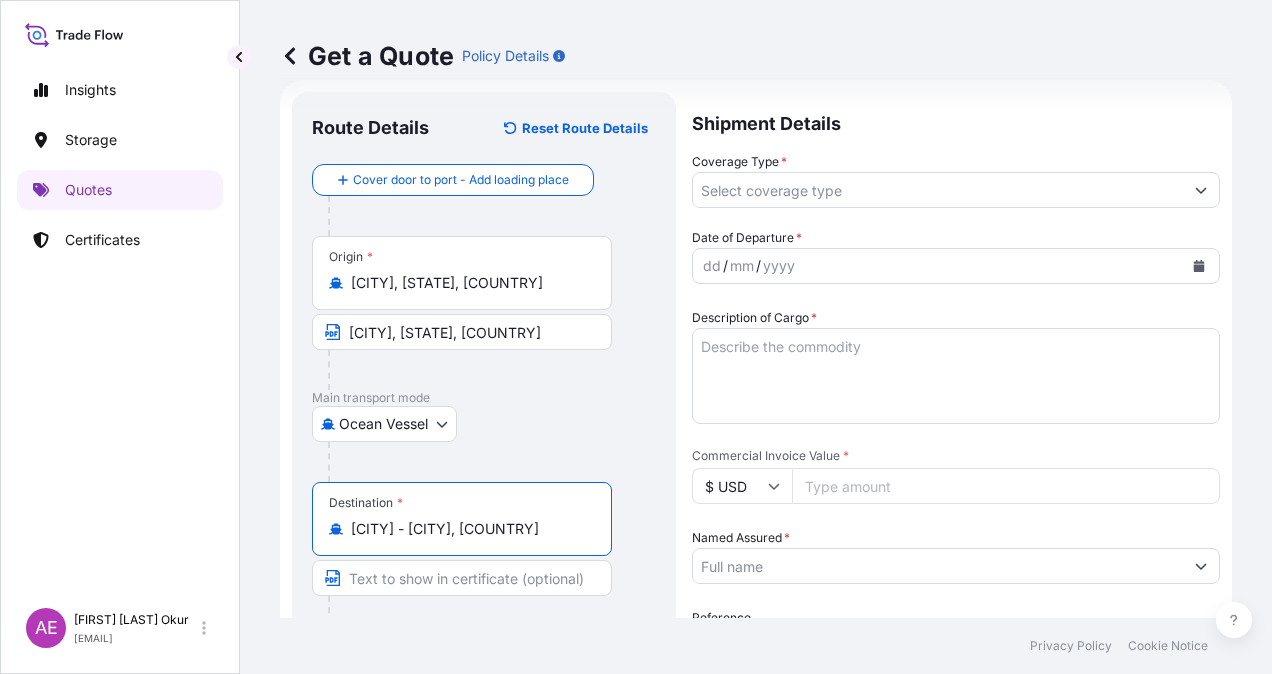 type on "[CITY] - [CITY], [COUNTRY]" 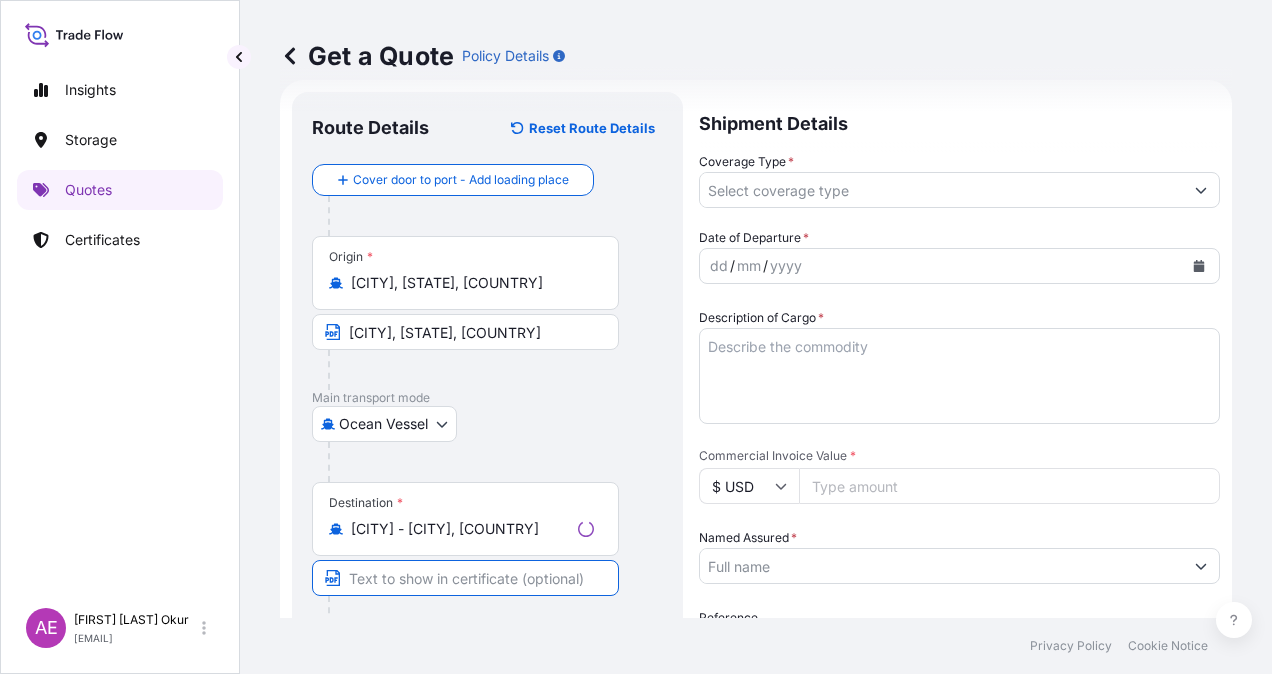 paste on "[CITY]" 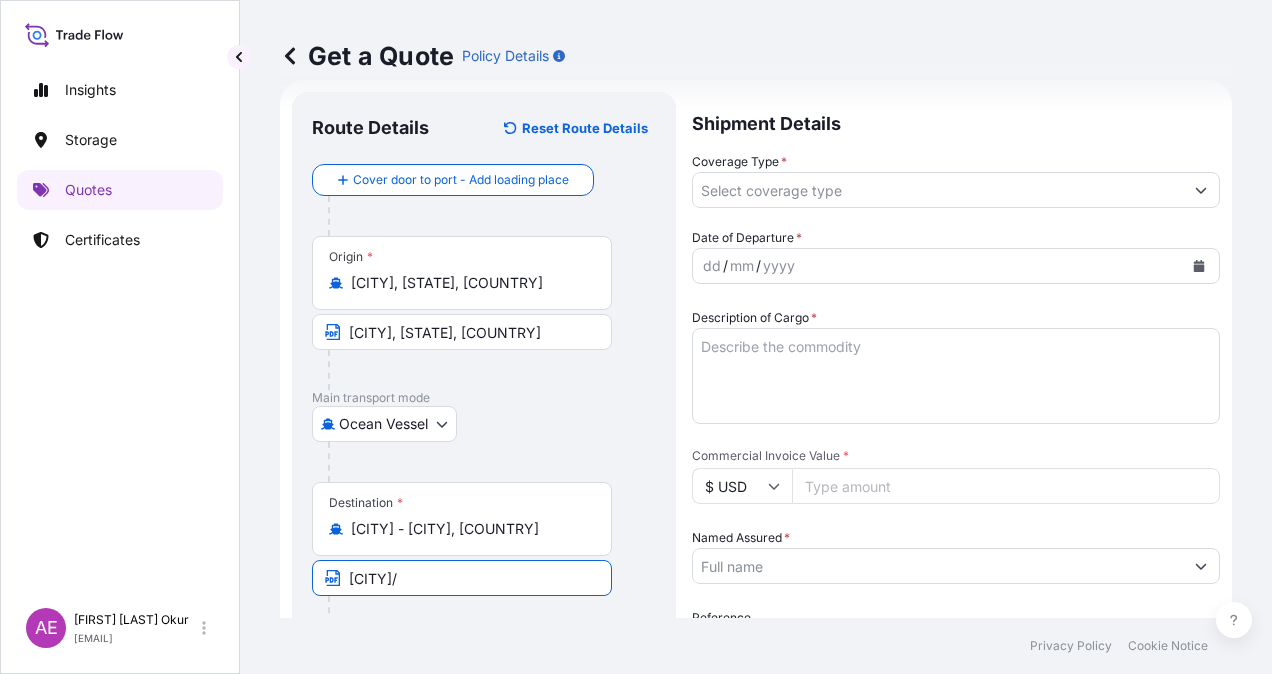 paste on "SOUTH KOREA" 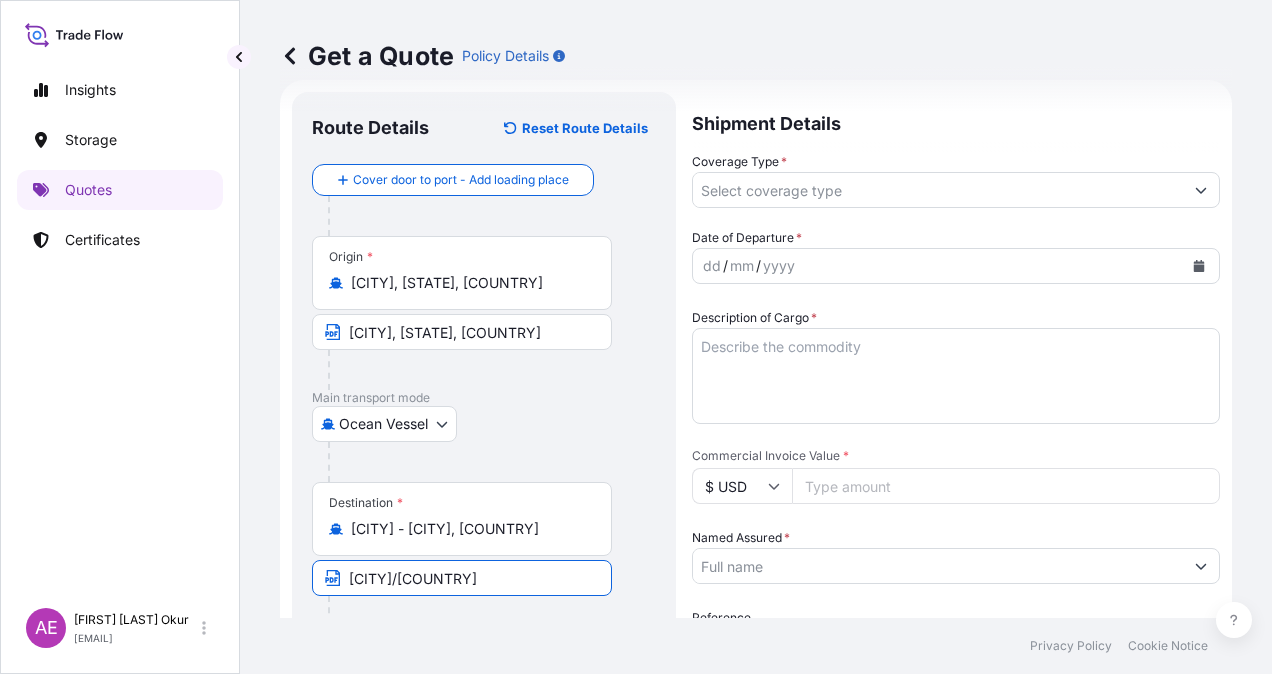 scroll, scrollTop: 0, scrollLeft: 0, axis: both 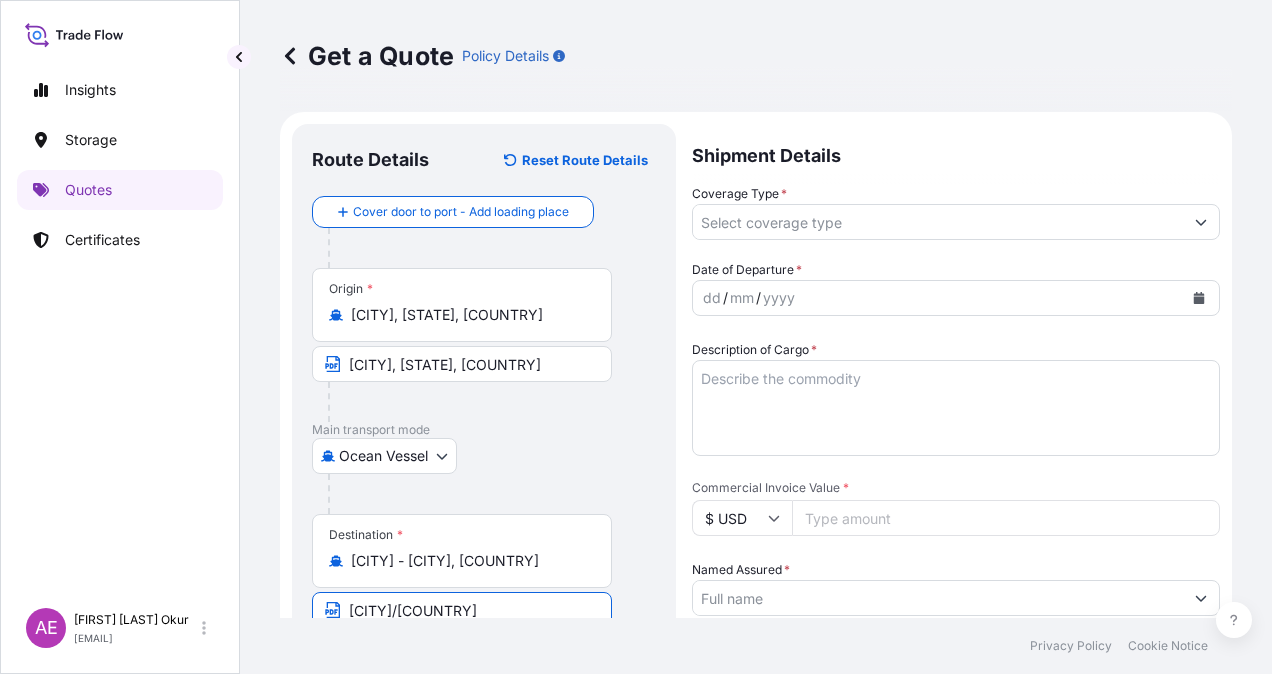 type on "[CITY]/[COUNTRY]" 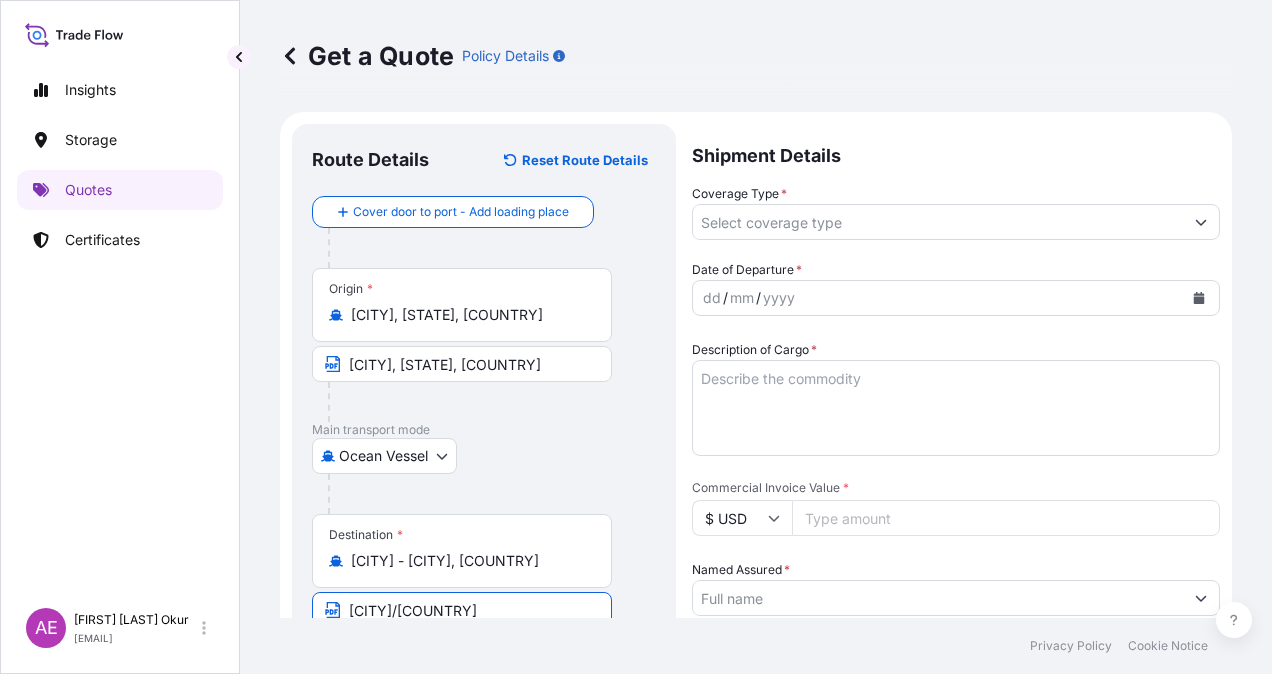 click on "Coverage Type *" at bounding box center (938, 222) 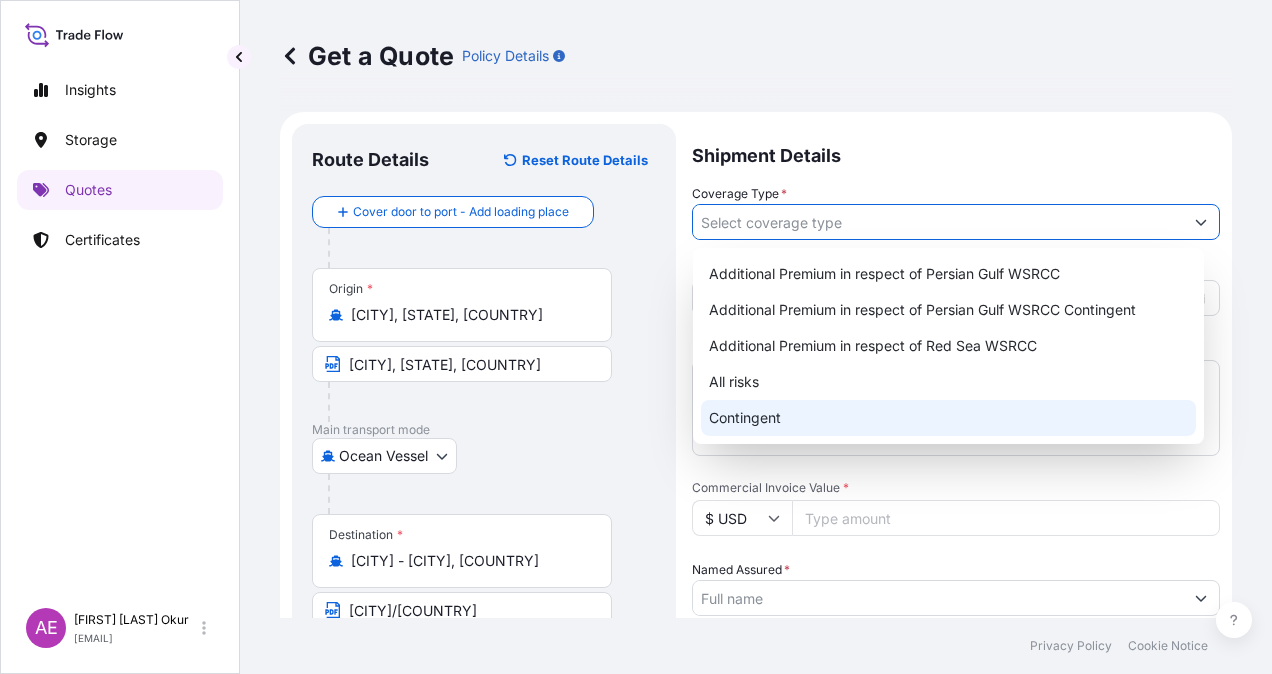 click on "Contingent" at bounding box center (948, 418) 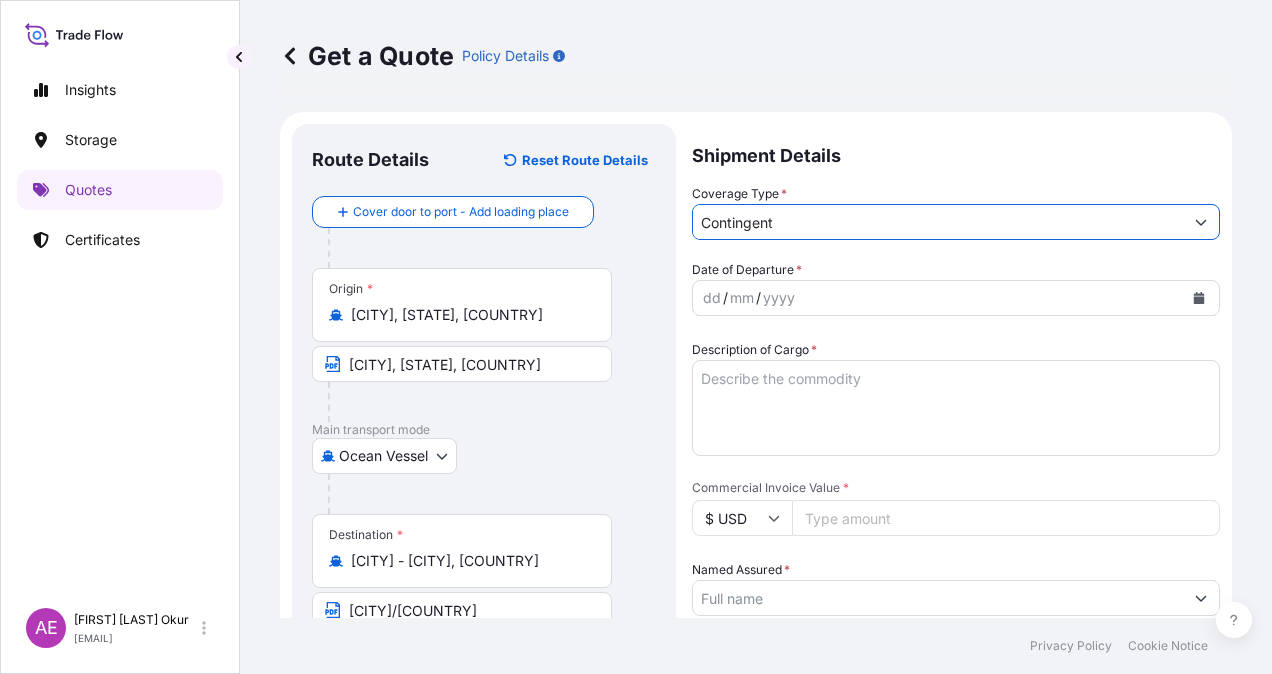click on "dd" at bounding box center [712, 298] 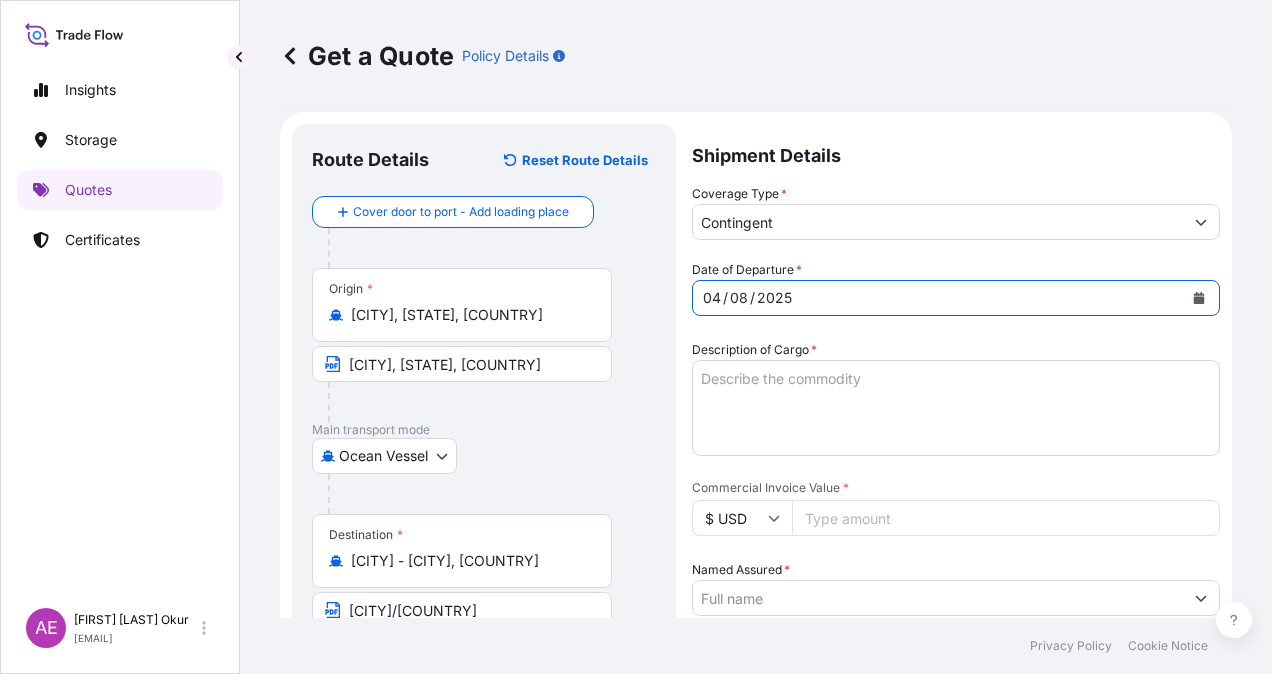 click on "Description of Cargo *" at bounding box center (956, 408) 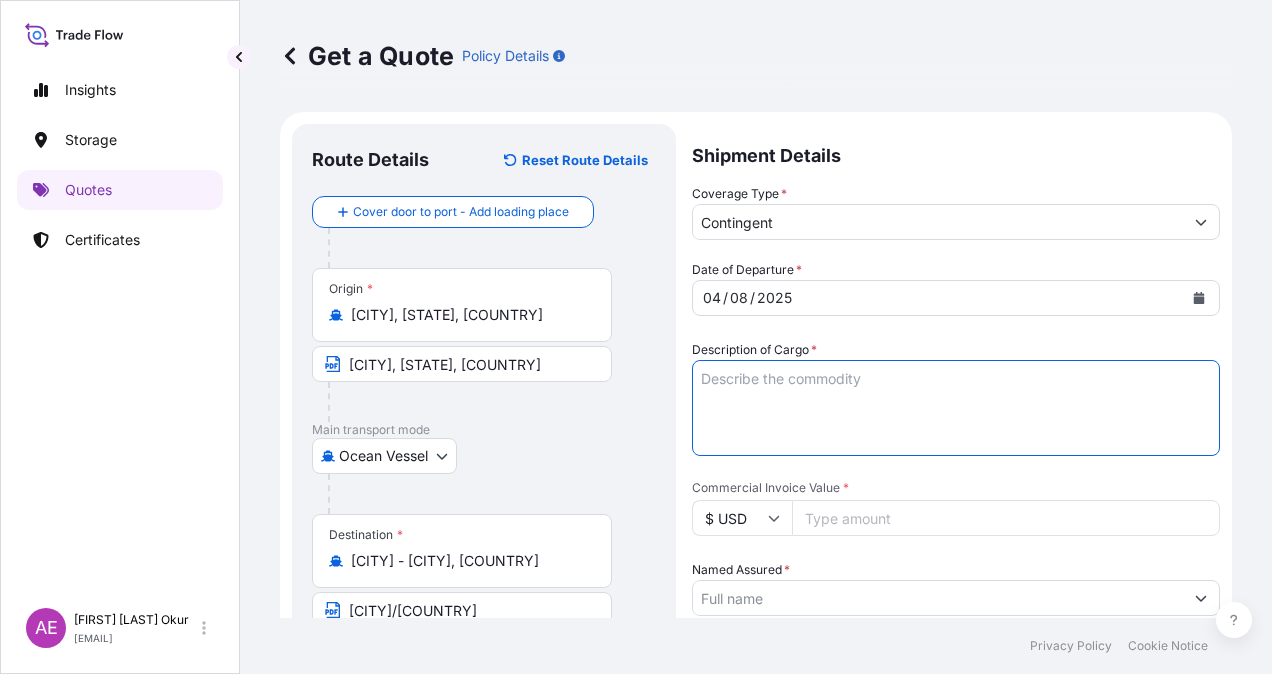 paste on "[NUMBER]" 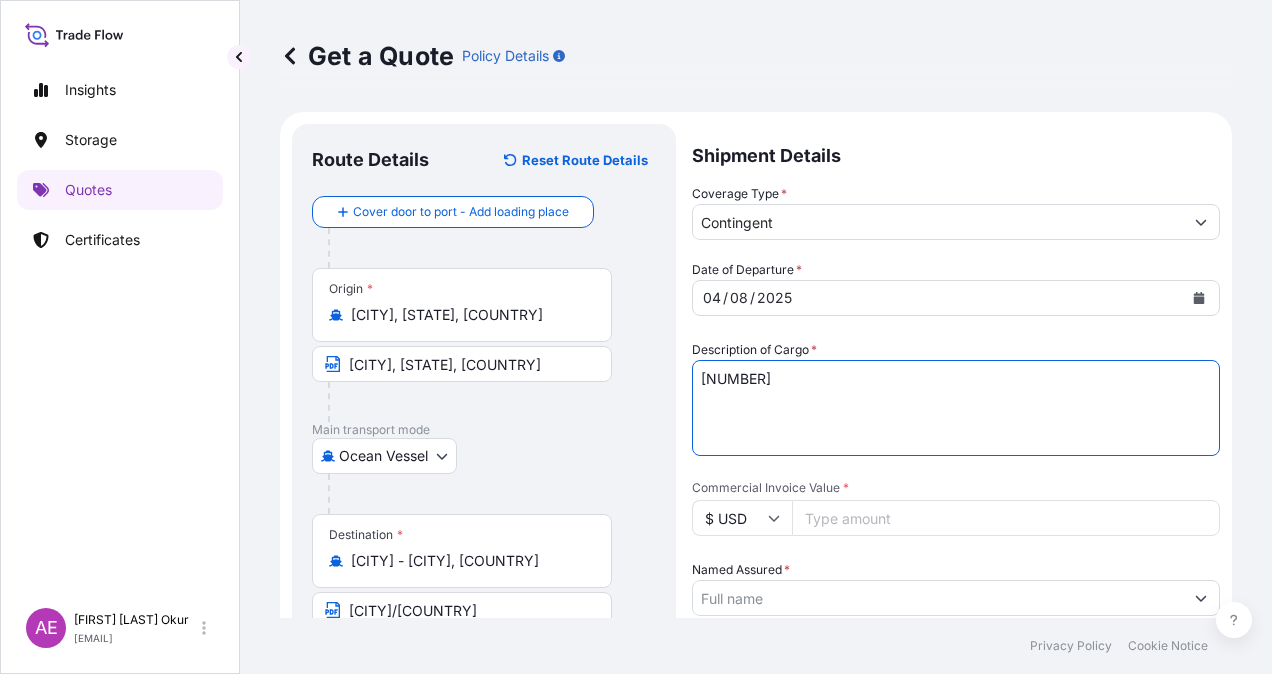 type on "[NUMBER]" 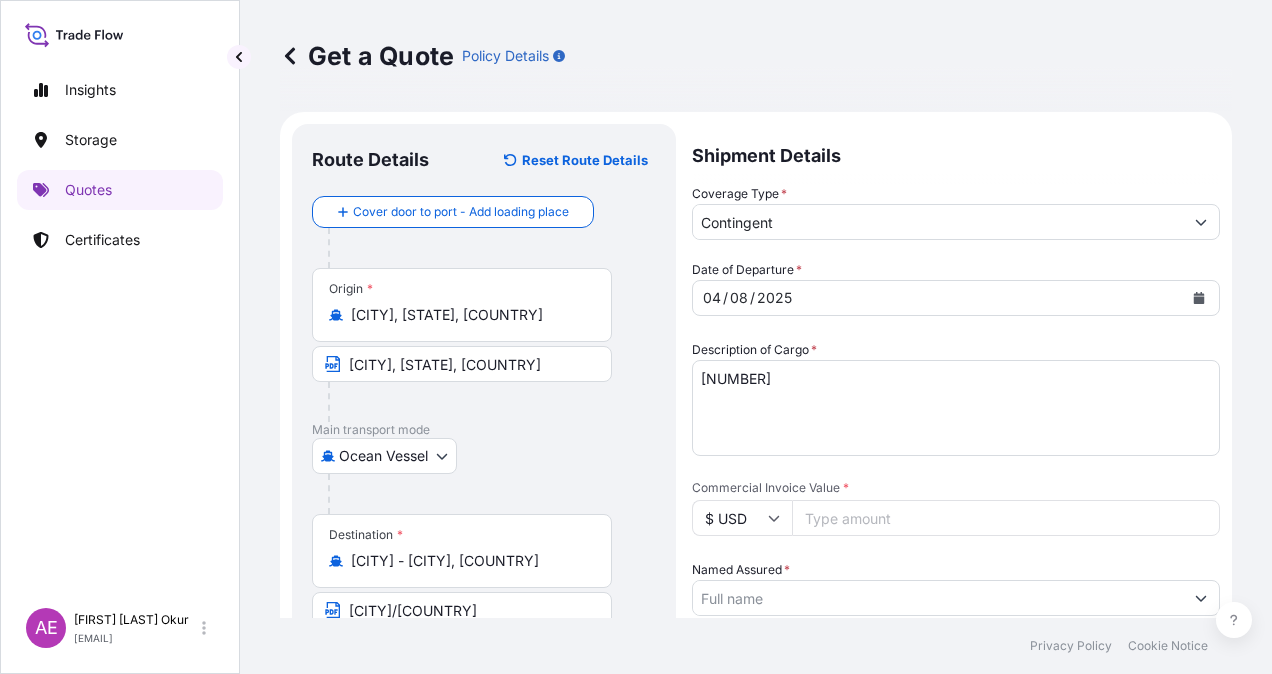 click on "Commercial Invoice Value   *" at bounding box center (1006, 518) 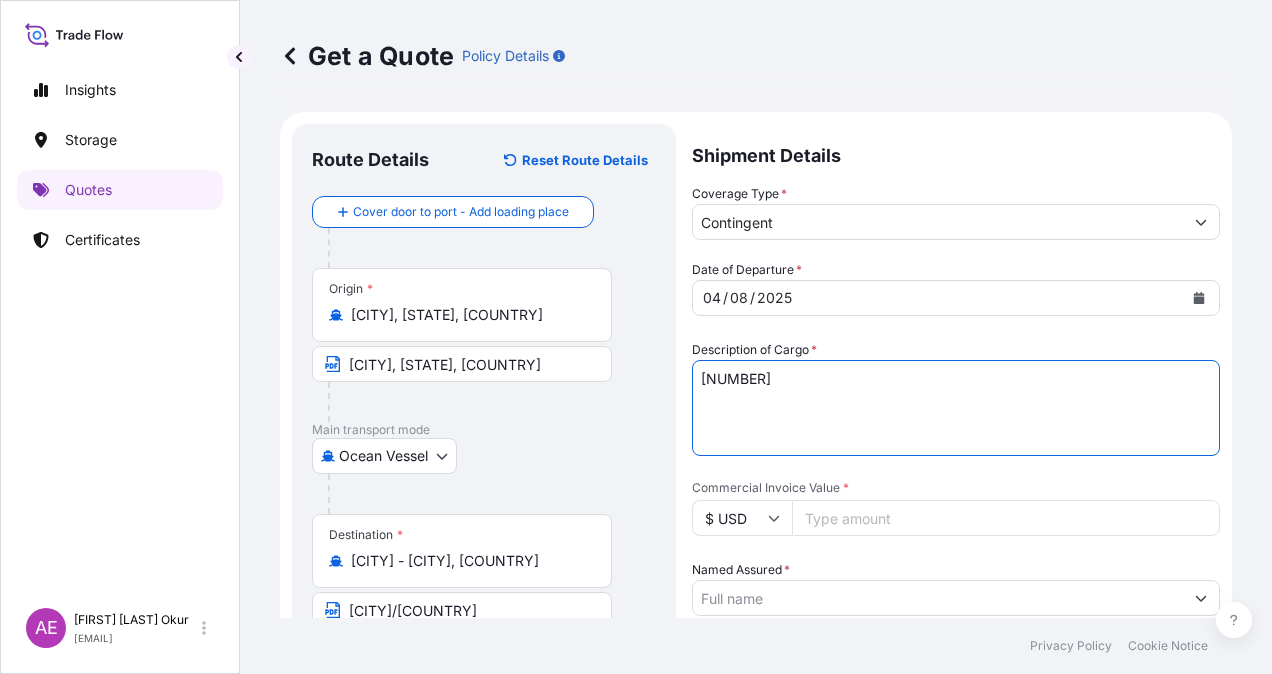 drag, startPoint x: 791, startPoint y: 375, endPoint x: 429, endPoint y: 391, distance: 362.35342 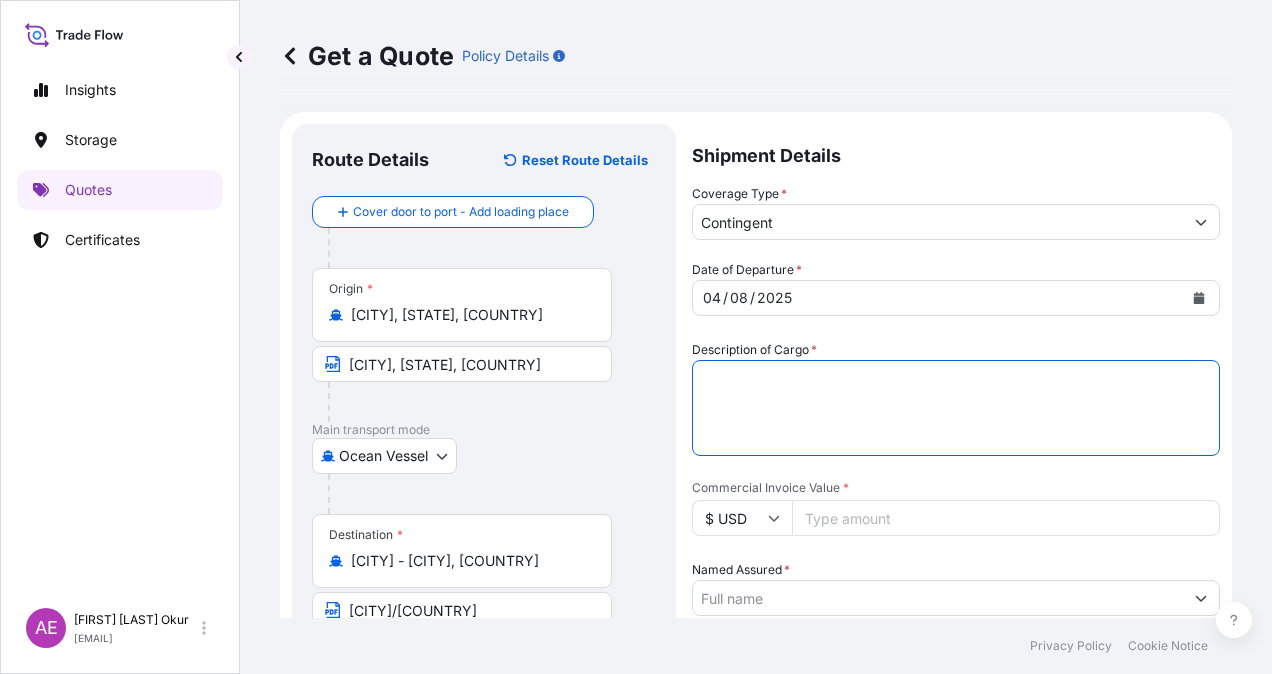 type 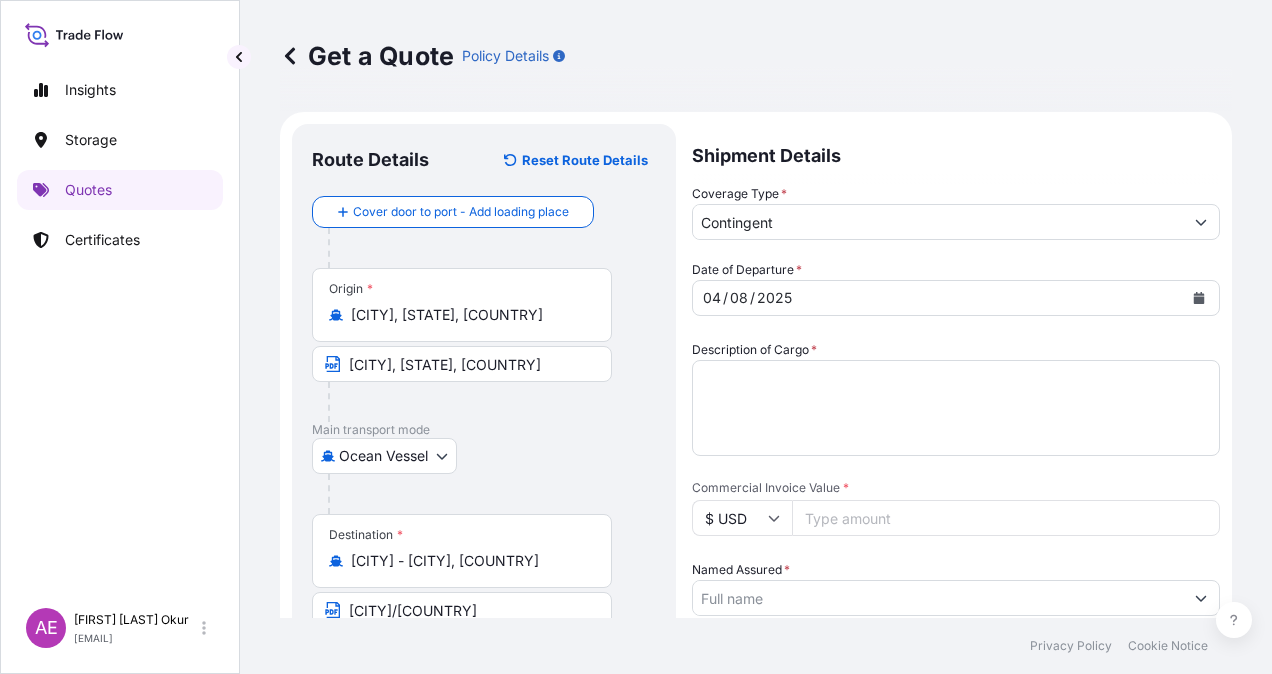 paste on "13863247.79" 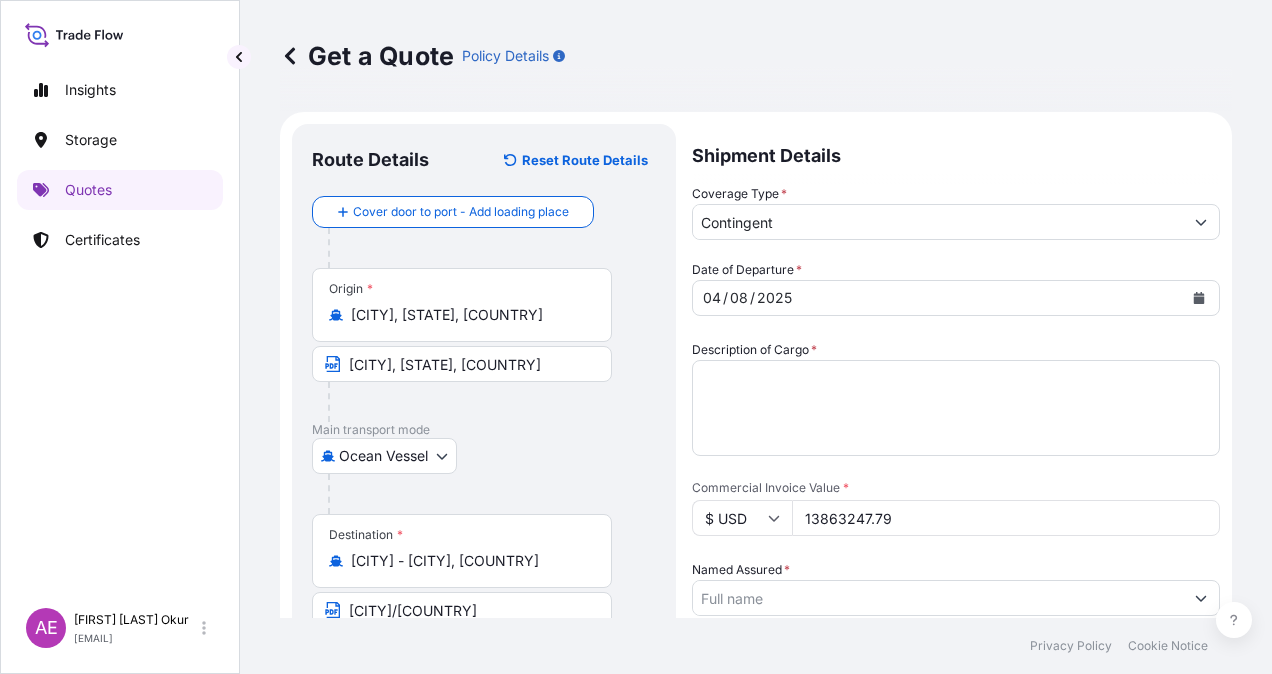 type on "13863247.79" 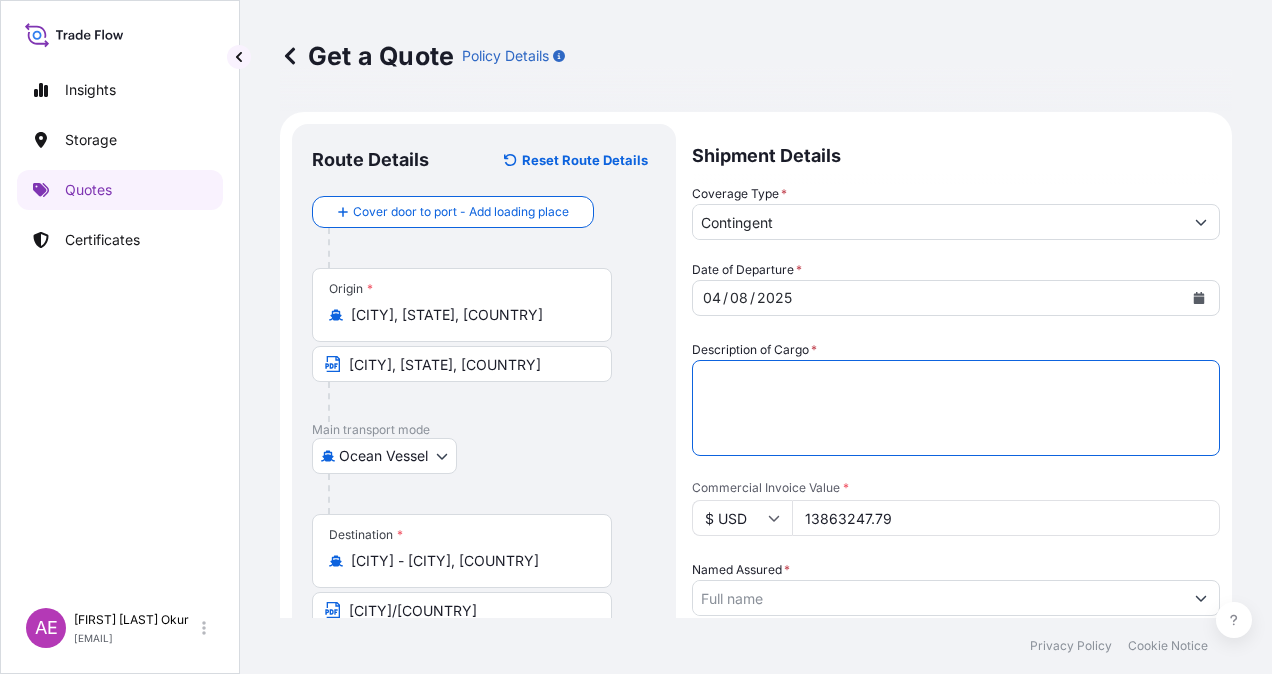 paste on "PROPANE" 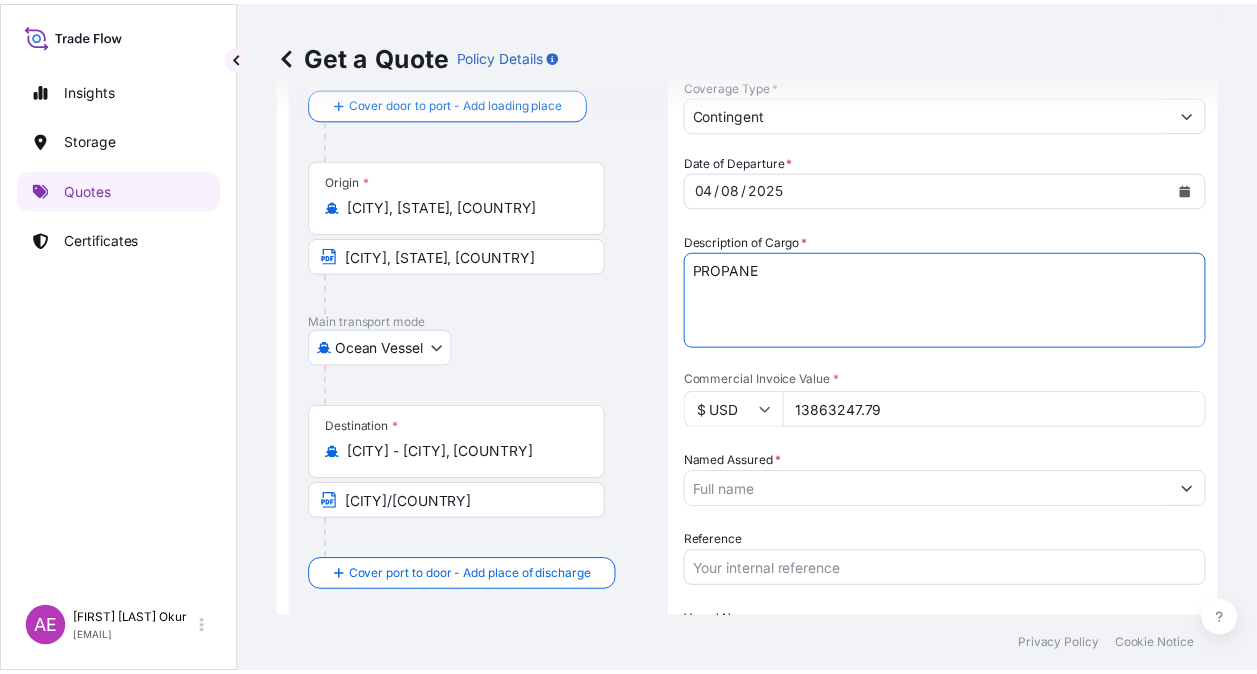 scroll, scrollTop: 200, scrollLeft: 0, axis: vertical 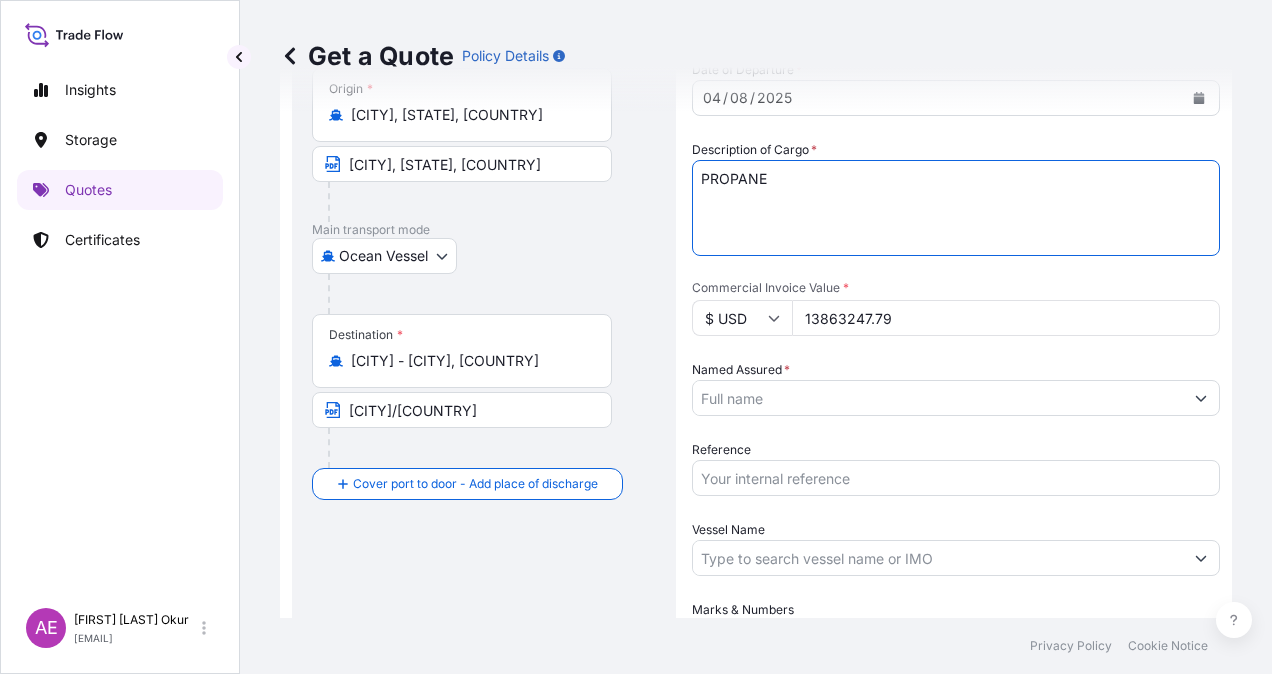 type on "PROPANE" 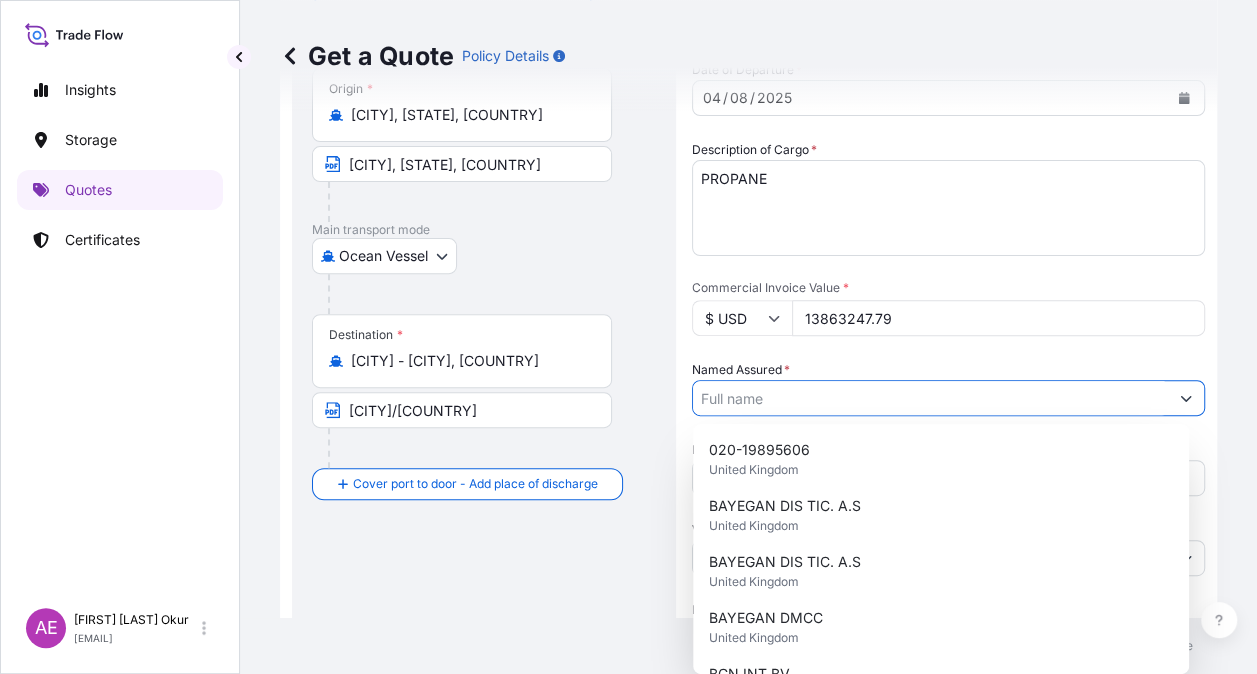 click on "Named Assured *" at bounding box center (930, 398) 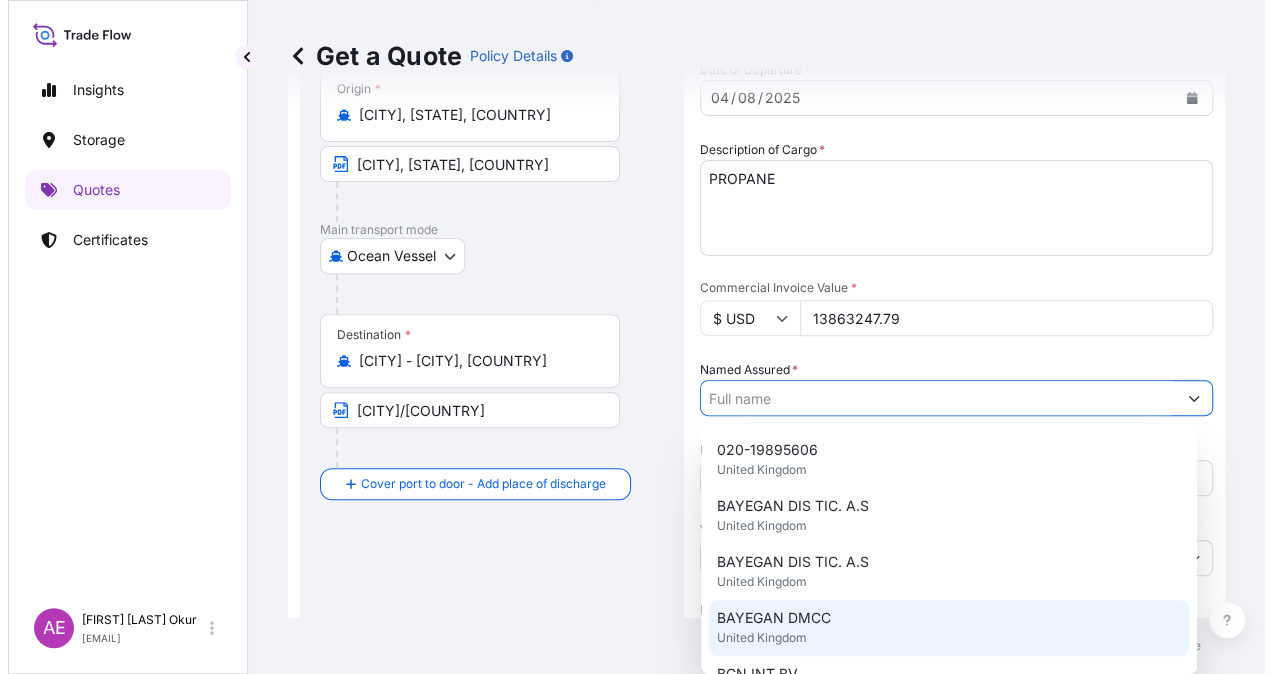 scroll, scrollTop: 200, scrollLeft: 0, axis: vertical 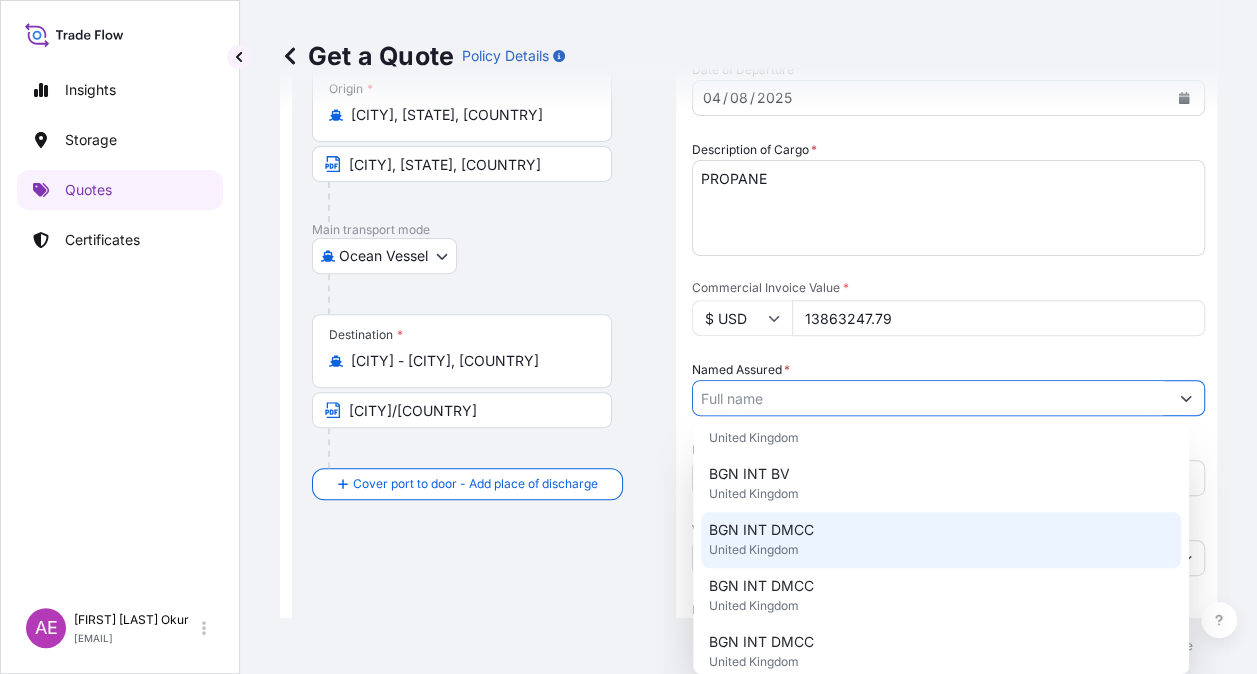 click on "BGN INT DMCC" at bounding box center [761, 530] 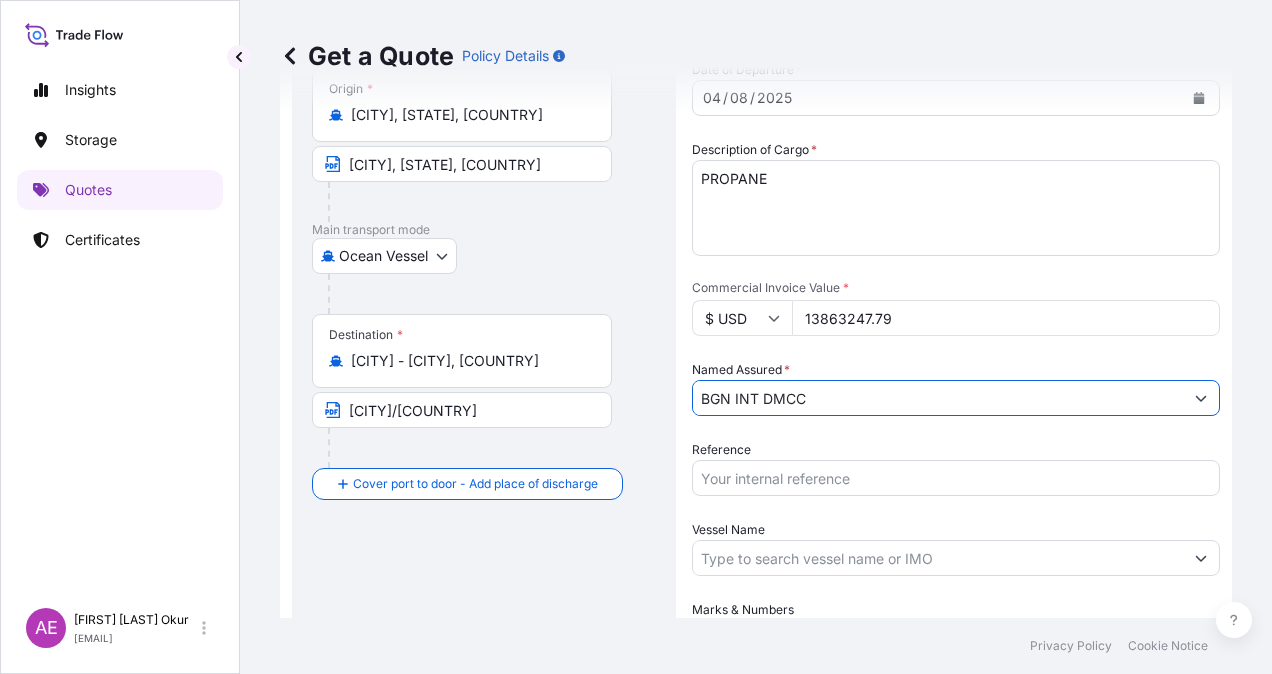 click on "Vessel Name" at bounding box center [938, 558] 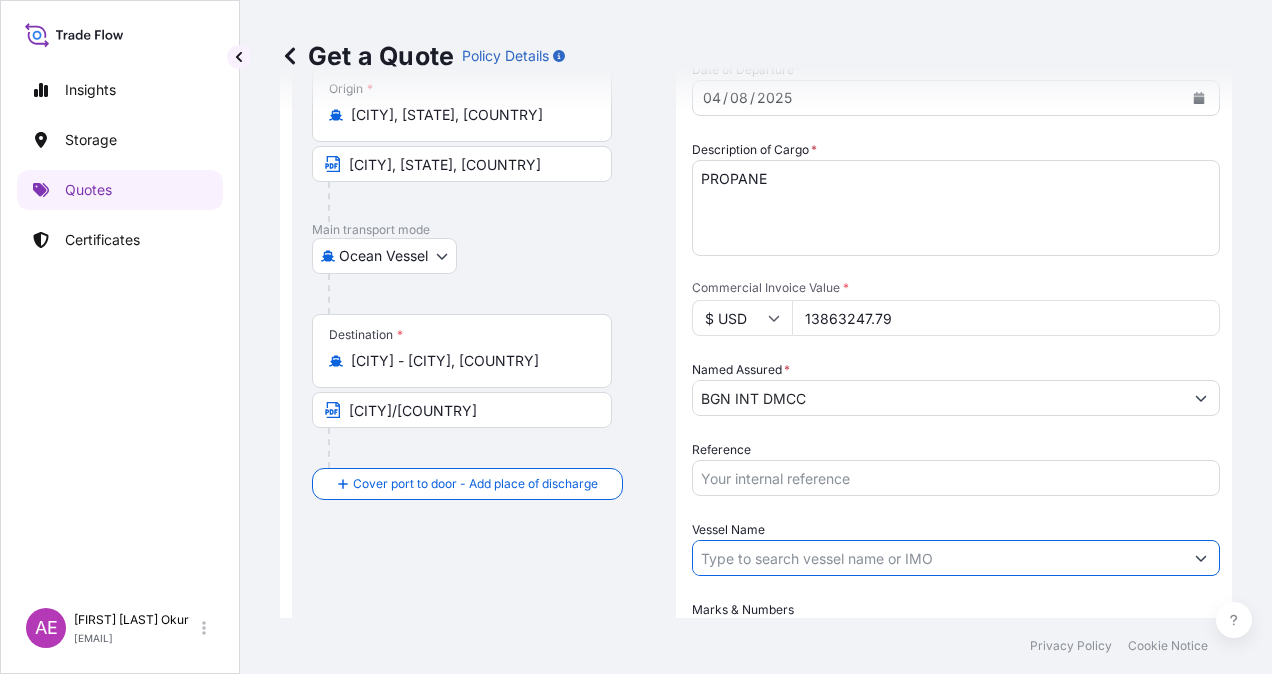 paste on "GAS GHAZI" 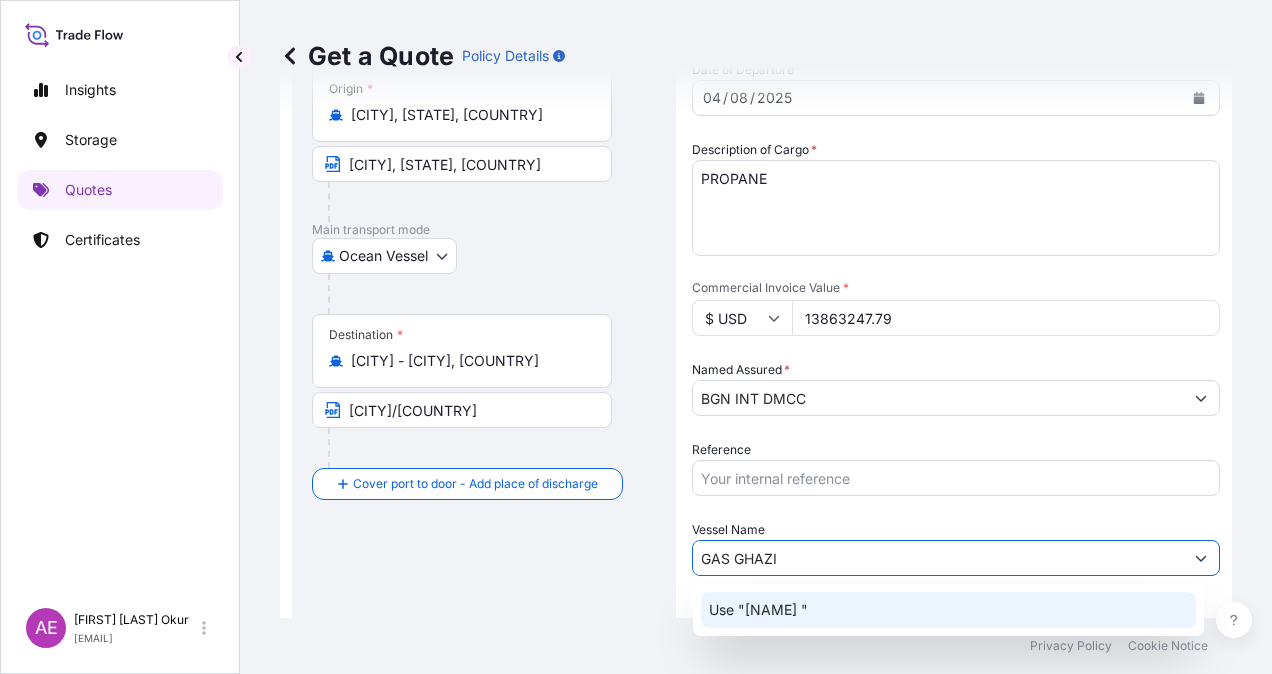 click on "Use "[NAME] "" 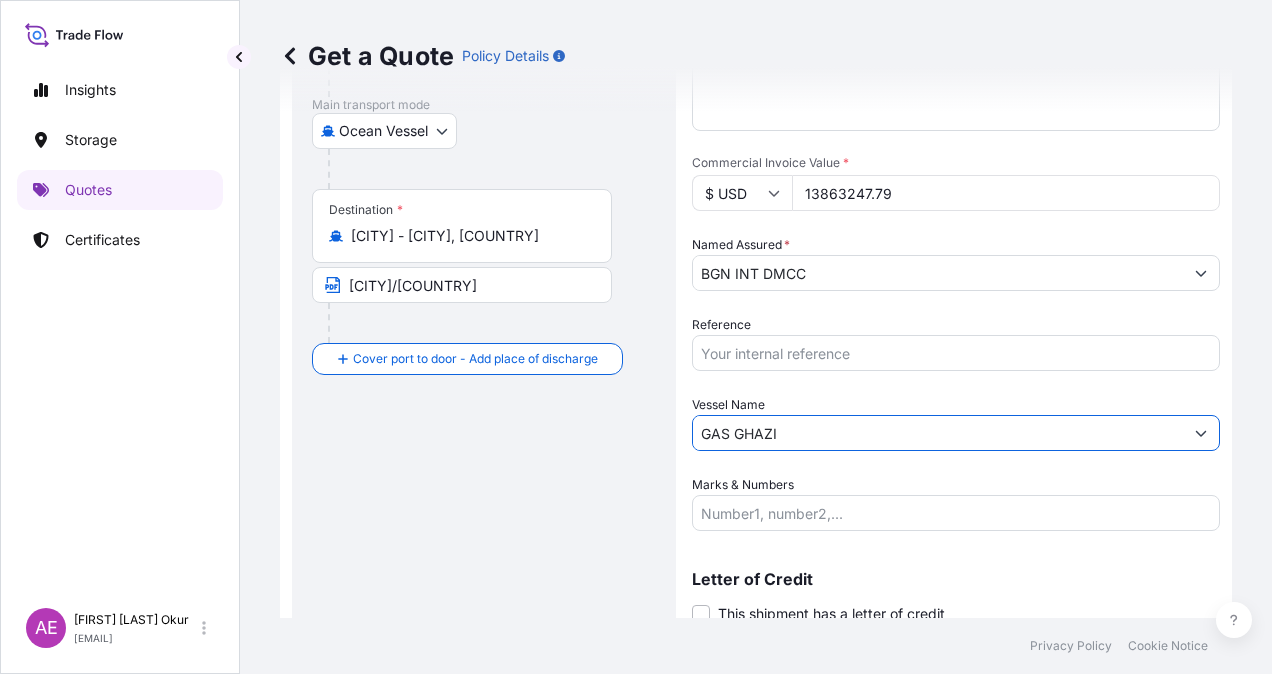 scroll, scrollTop: 398, scrollLeft: 0, axis: vertical 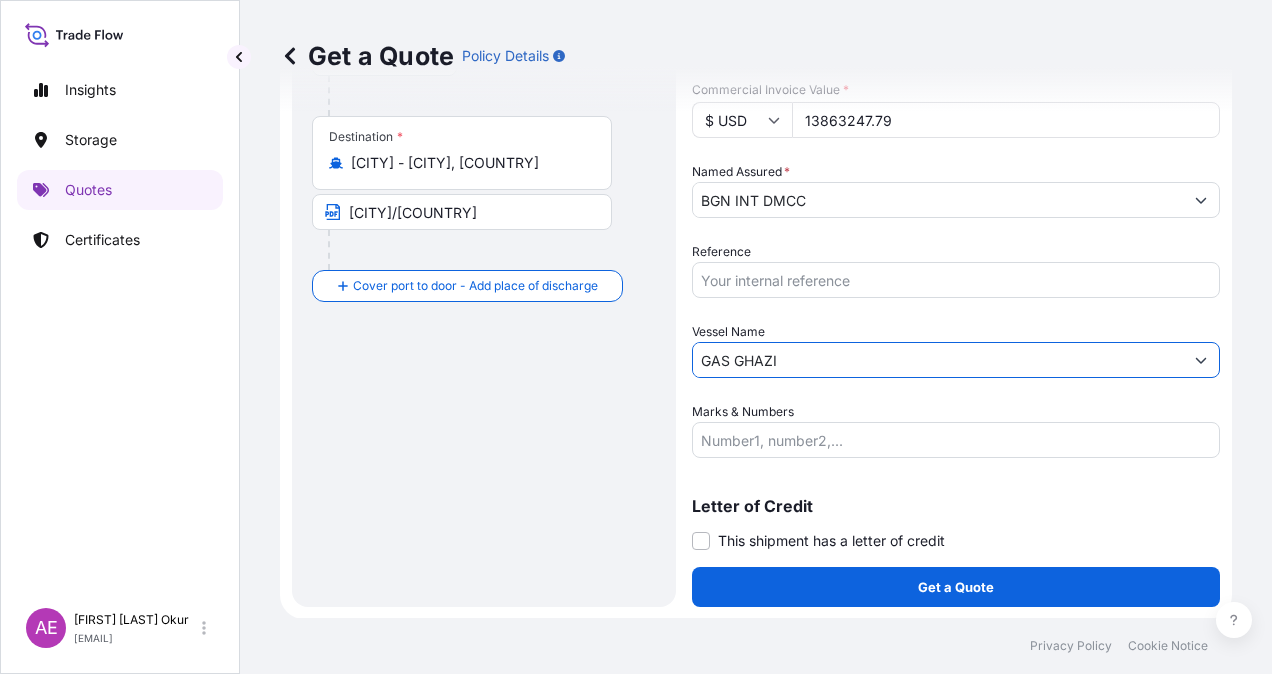 type on "GAS GHAZI" 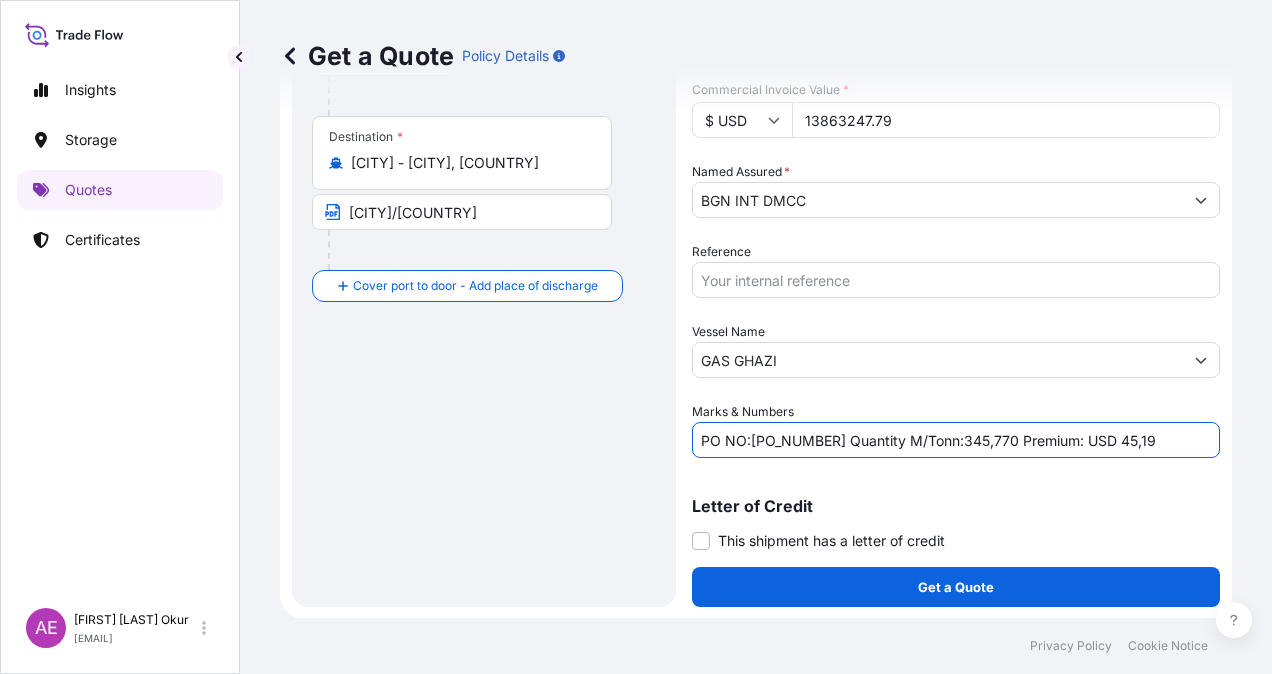 click on "PO NO:[PO_NUMBER] Quantity M/Tonn:345,770 Premium: USD 45,19" at bounding box center [956, 440] 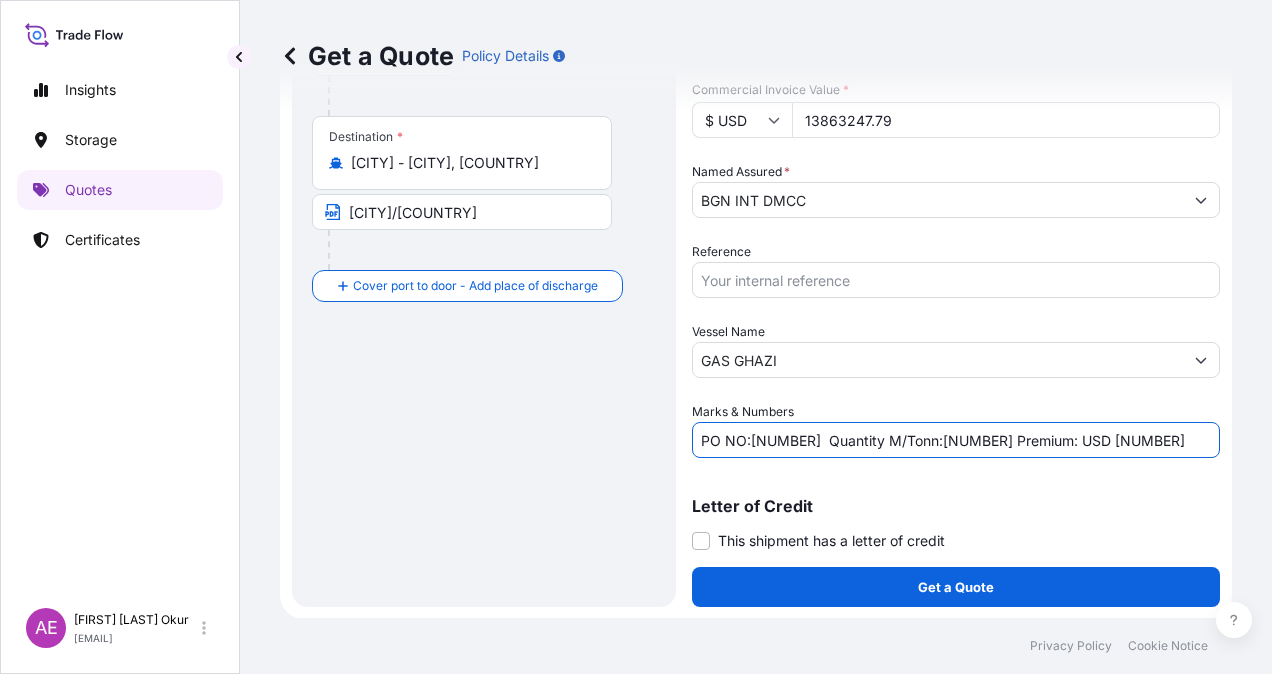 drag, startPoint x: 956, startPoint y: 437, endPoint x: 1006, endPoint y: 441, distance: 50.159744 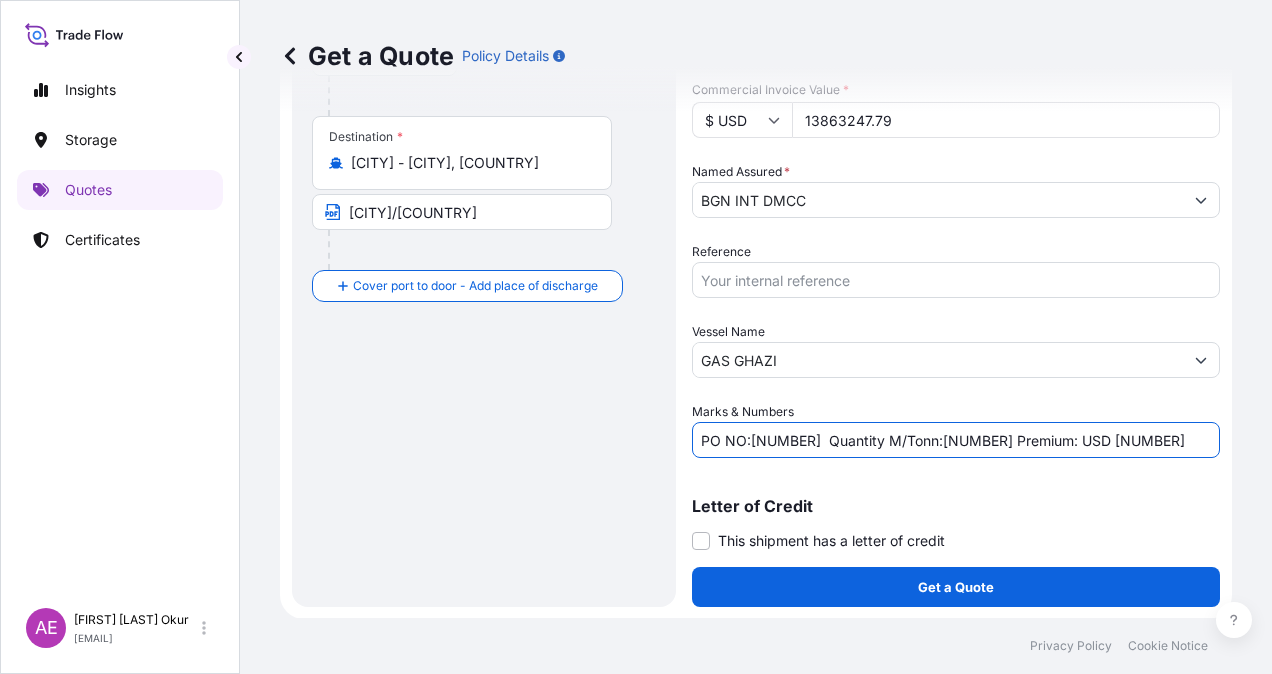 click on "PO NO:[NUMBER]  Quantity M/Tonn:[NUMBER] Premium: USD [NUMBER]" at bounding box center (956, 440) 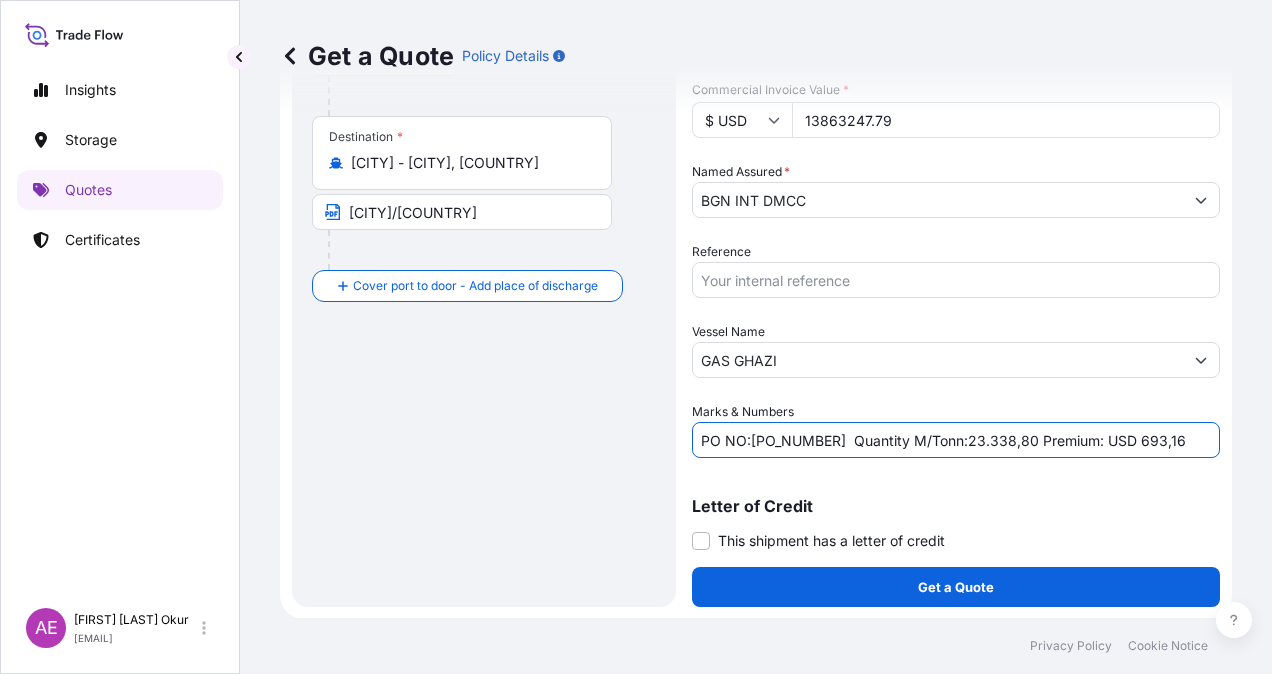 type on "PO NO:[PO_NUMBER]  Quantity M/Tonn:23.338,80 Premium: USD 693,16" 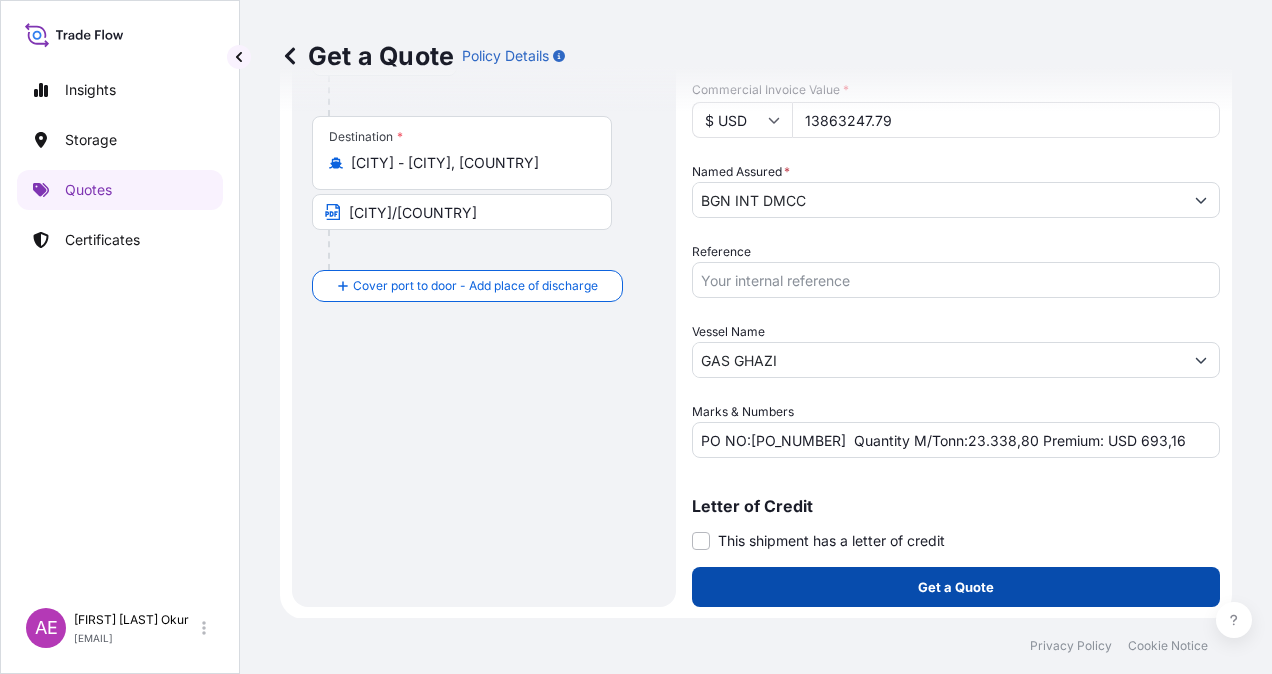 click on "Get a Quote" at bounding box center [956, 587] 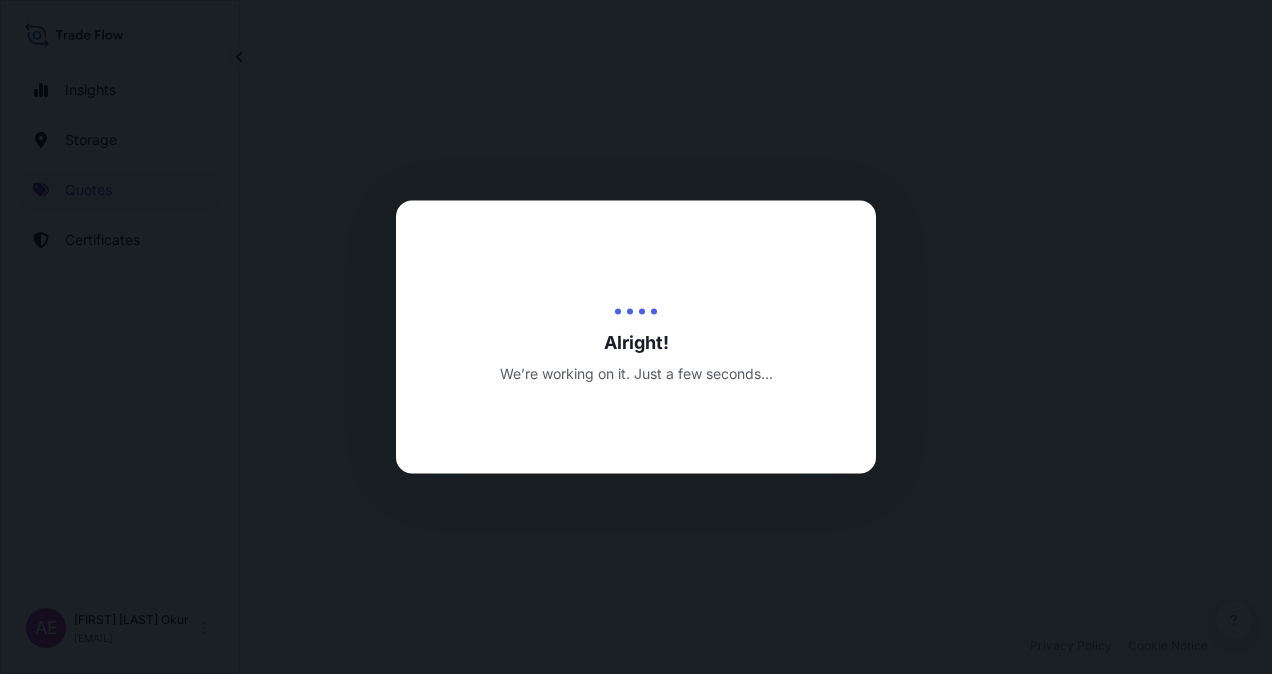 scroll, scrollTop: 0, scrollLeft: 0, axis: both 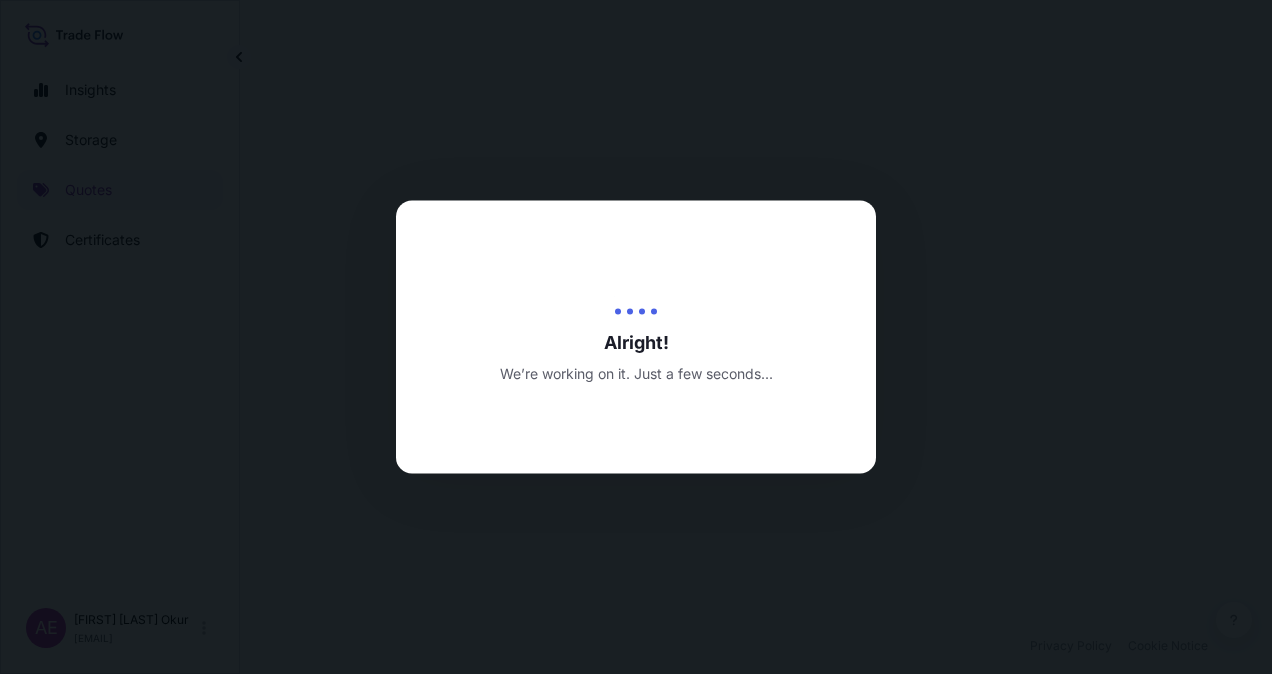 select on "Ocean Vessel" 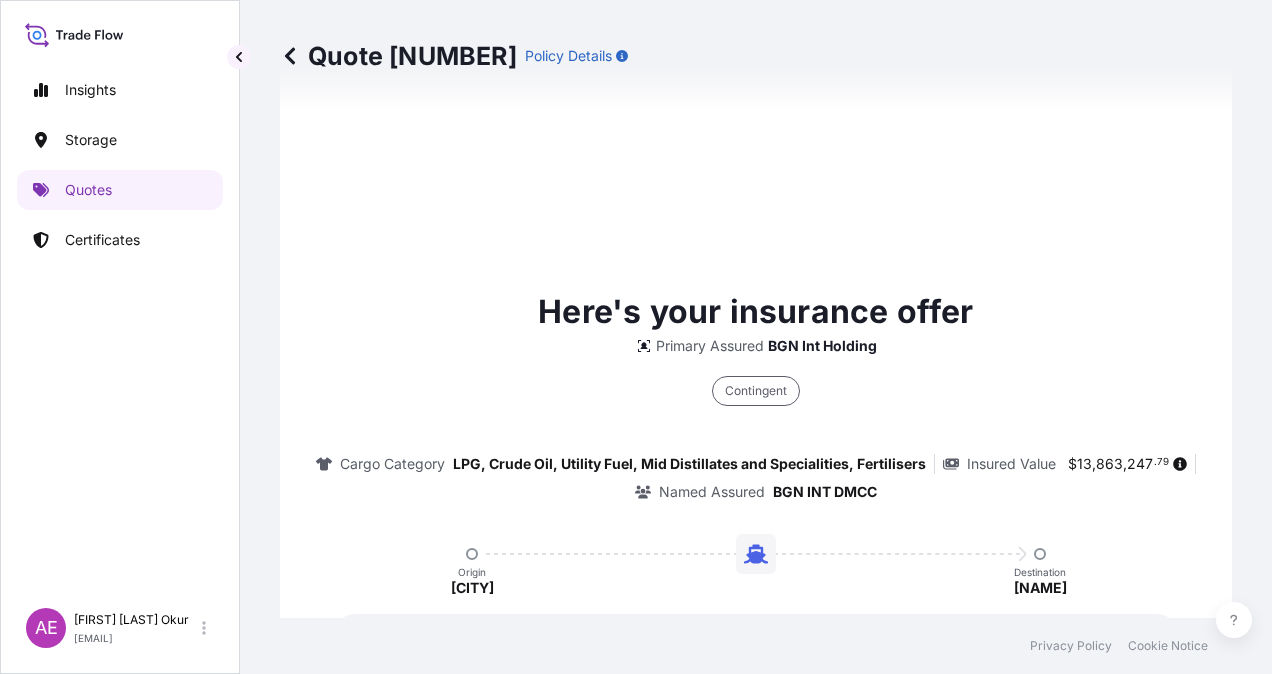scroll, scrollTop: 1236, scrollLeft: 0, axis: vertical 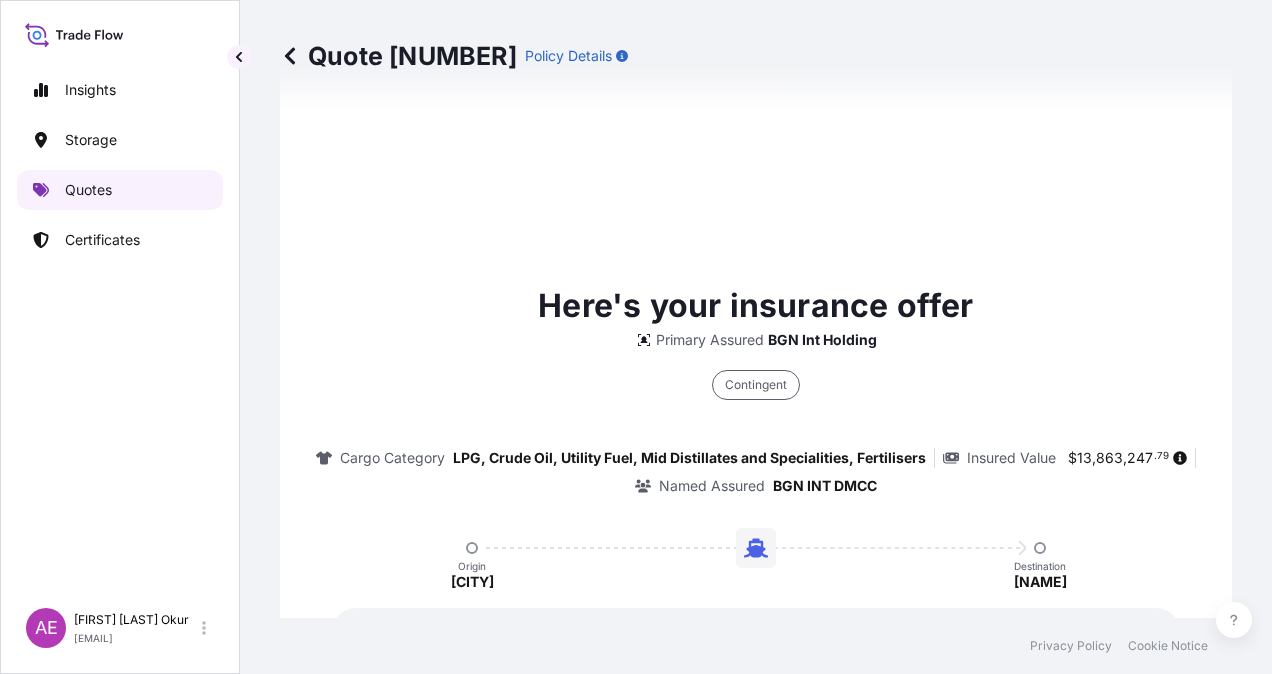 click on "Quotes" at bounding box center (88, 190) 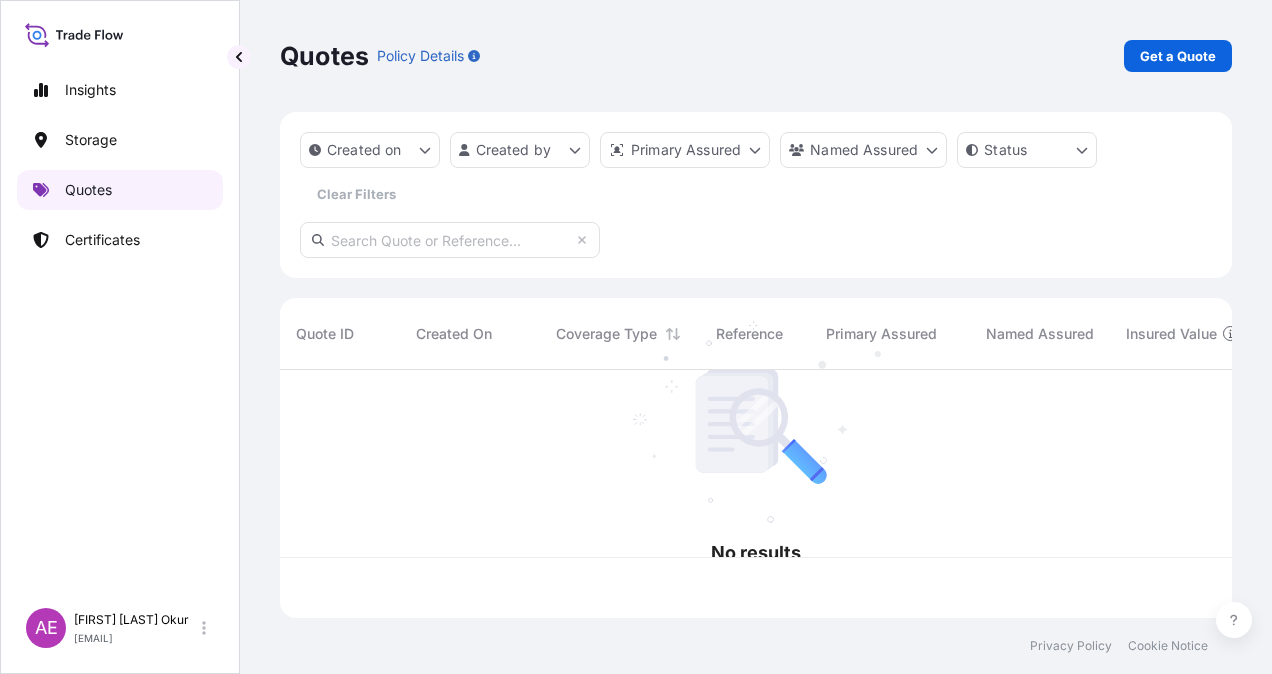 scroll, scrollTop: 0, scrollLeft: 0, axis: both 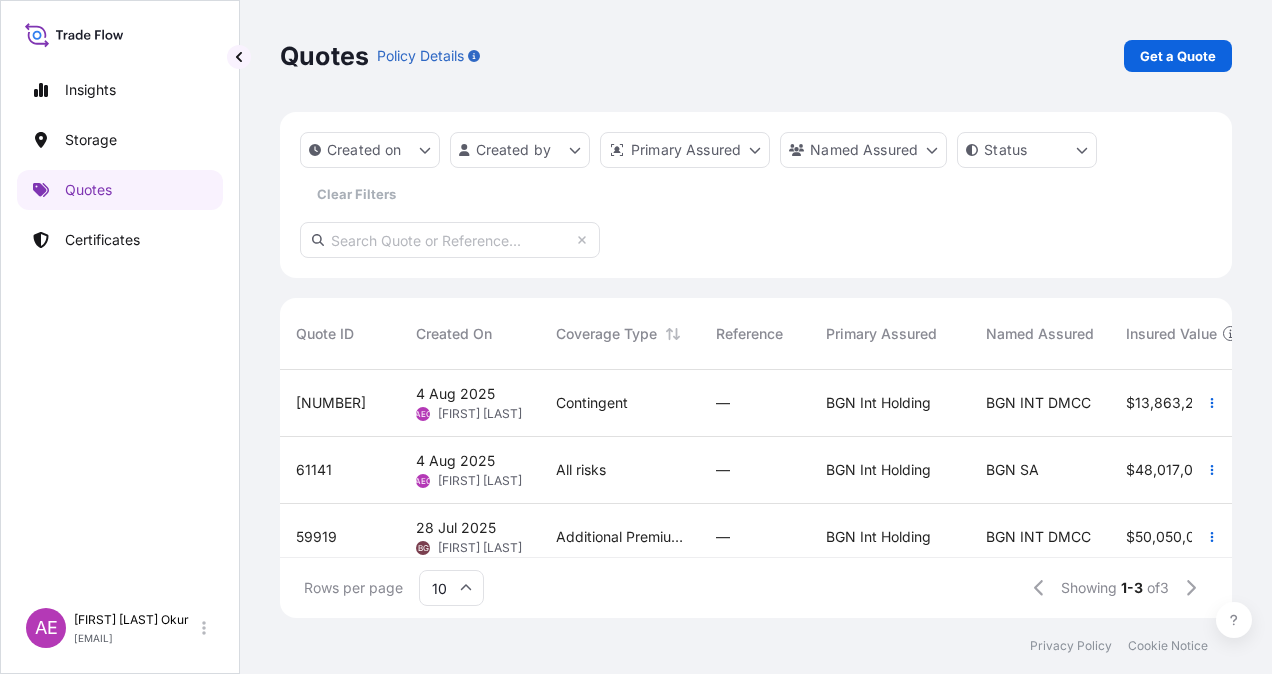 click on "Quotes Policy Details Get a Quote" at bounding box center [756, 56] 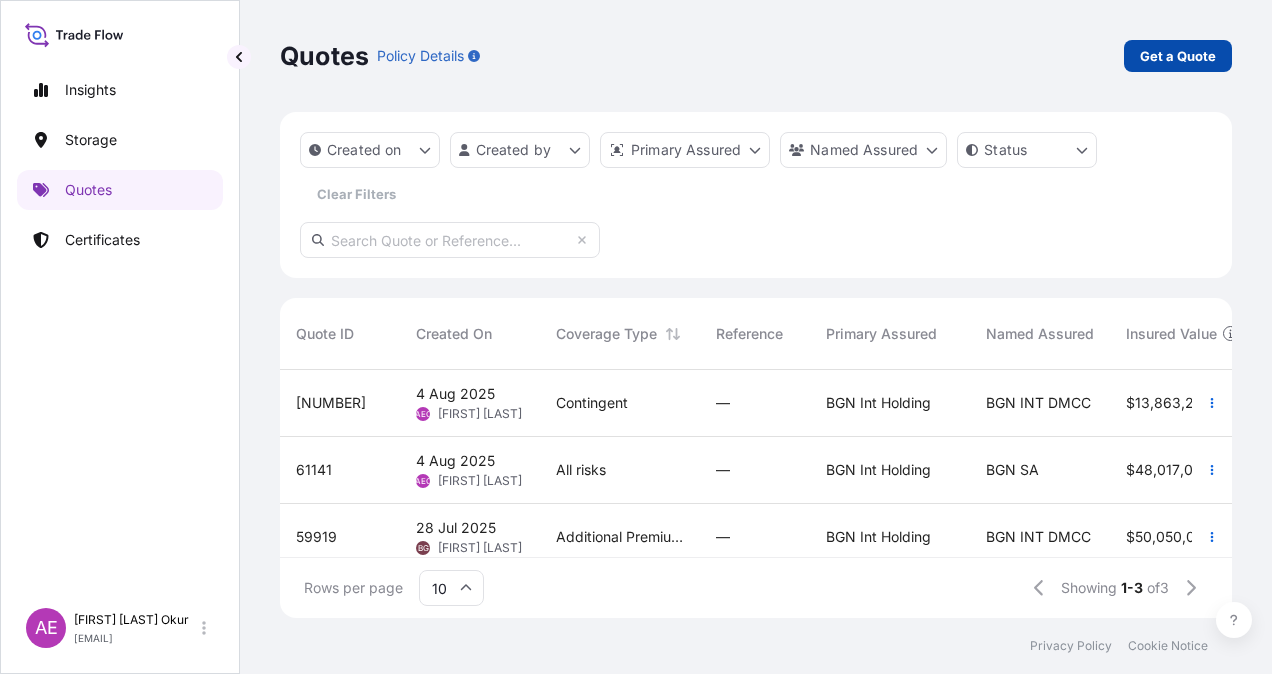click on "Get a Quote" at bounding box center [1178, 56] 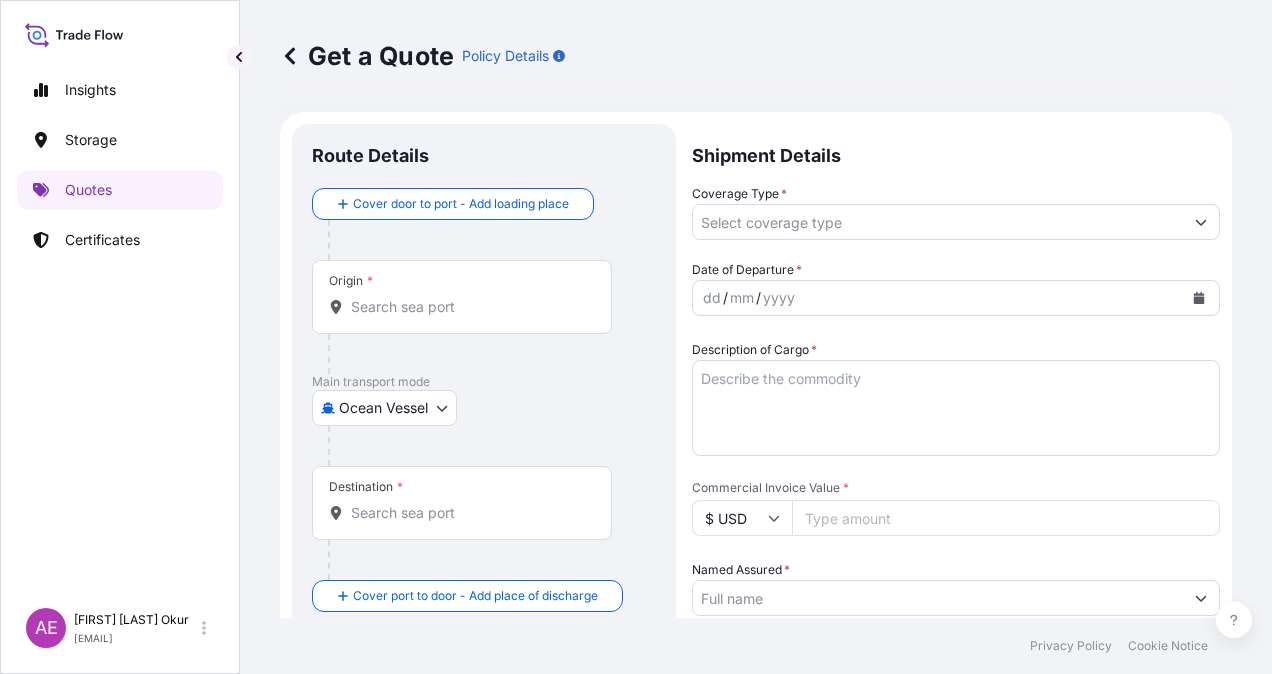 scroll, scrollTop: 32, scrollLeft: 0, axis: vertical 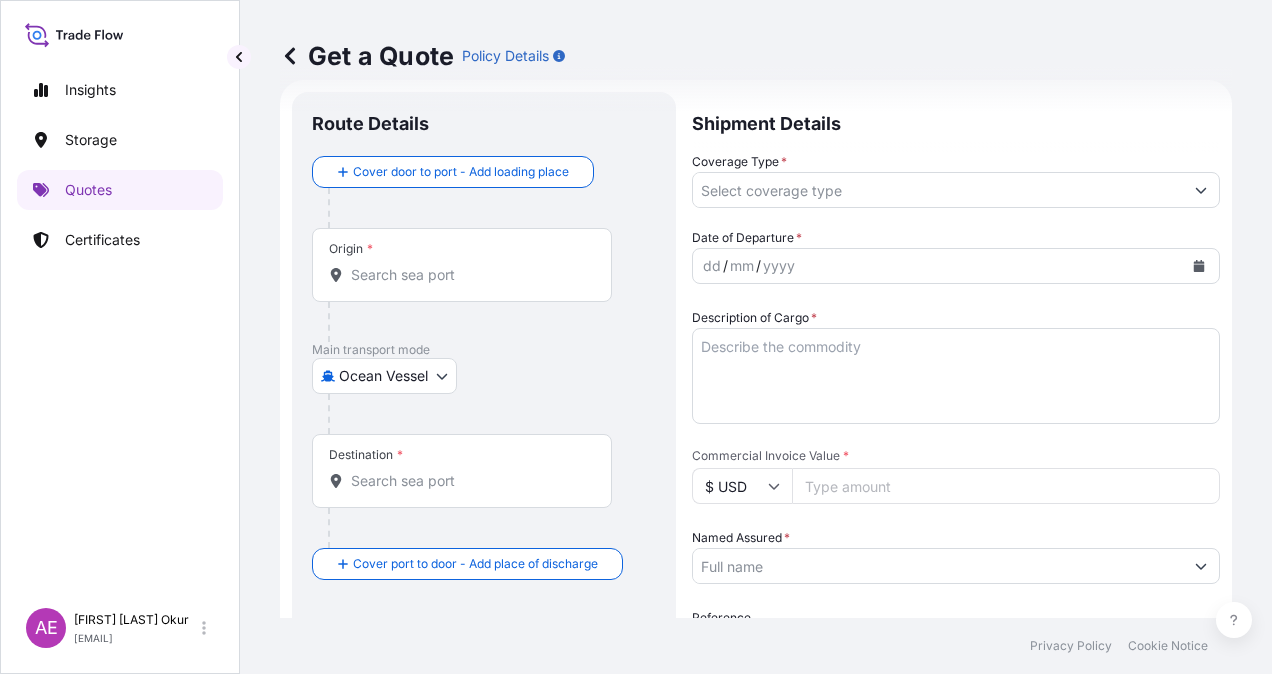 click on "Origin *" at bounding box center (462, 265) 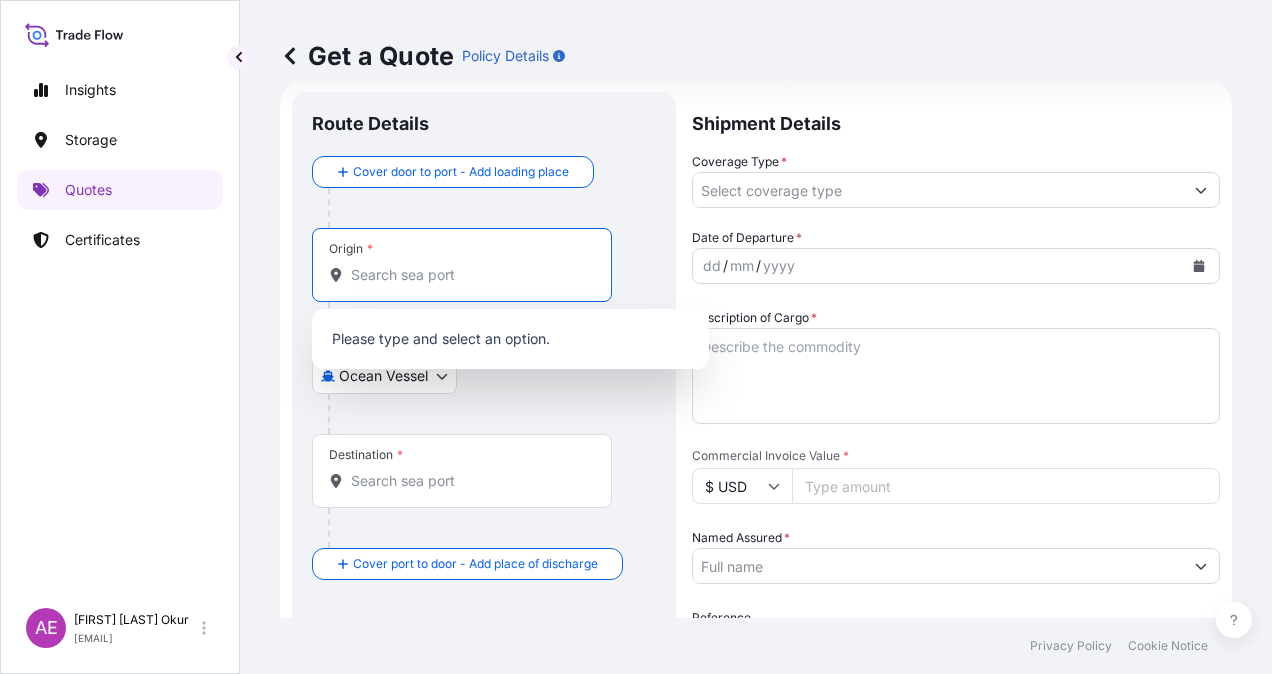 paste on "[CITY], [STATE]" 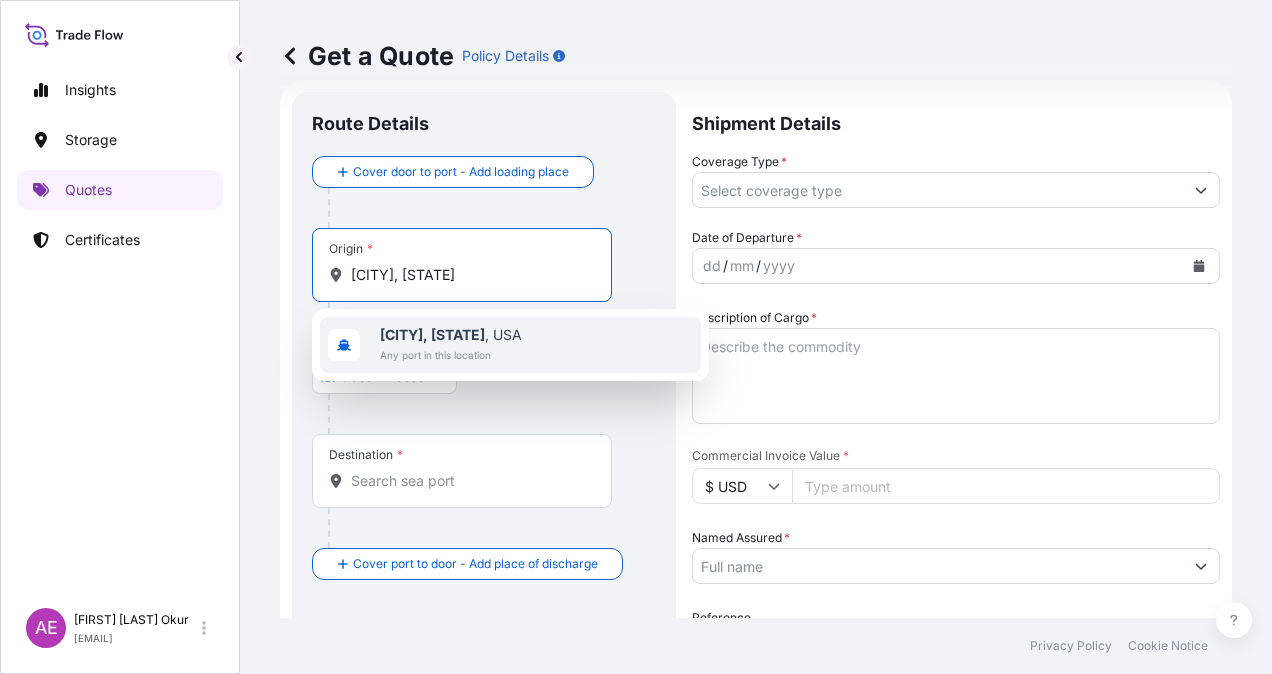 click on "[CITY], [STATE]" at bounding box center [432, 334] 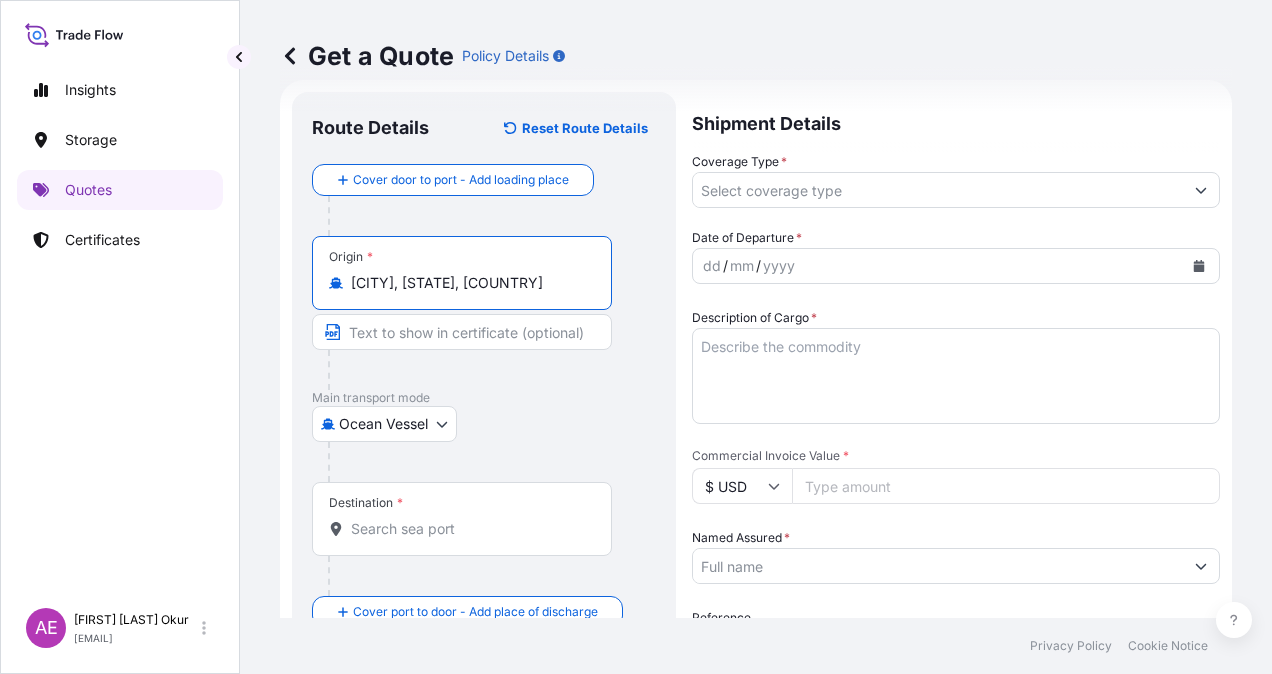 type on "[CITY], [STATE], [COUNTRY]" 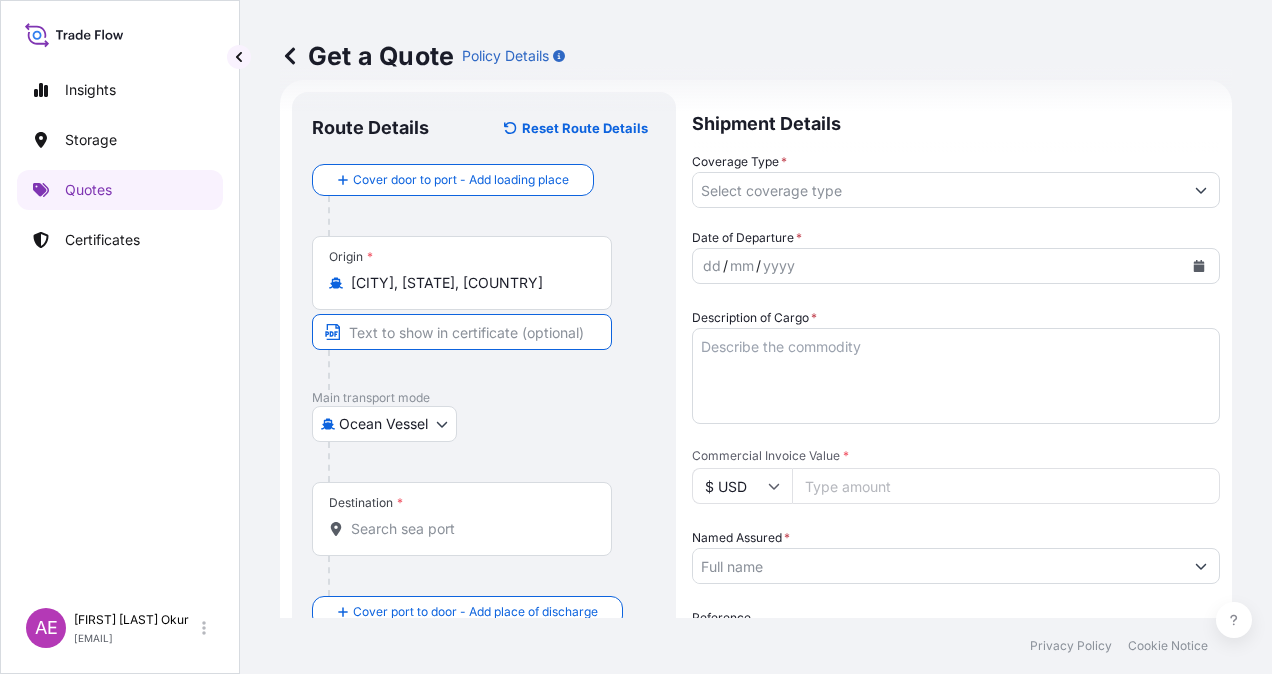 type on "[CITY], [STATE], [COUNTRY]" 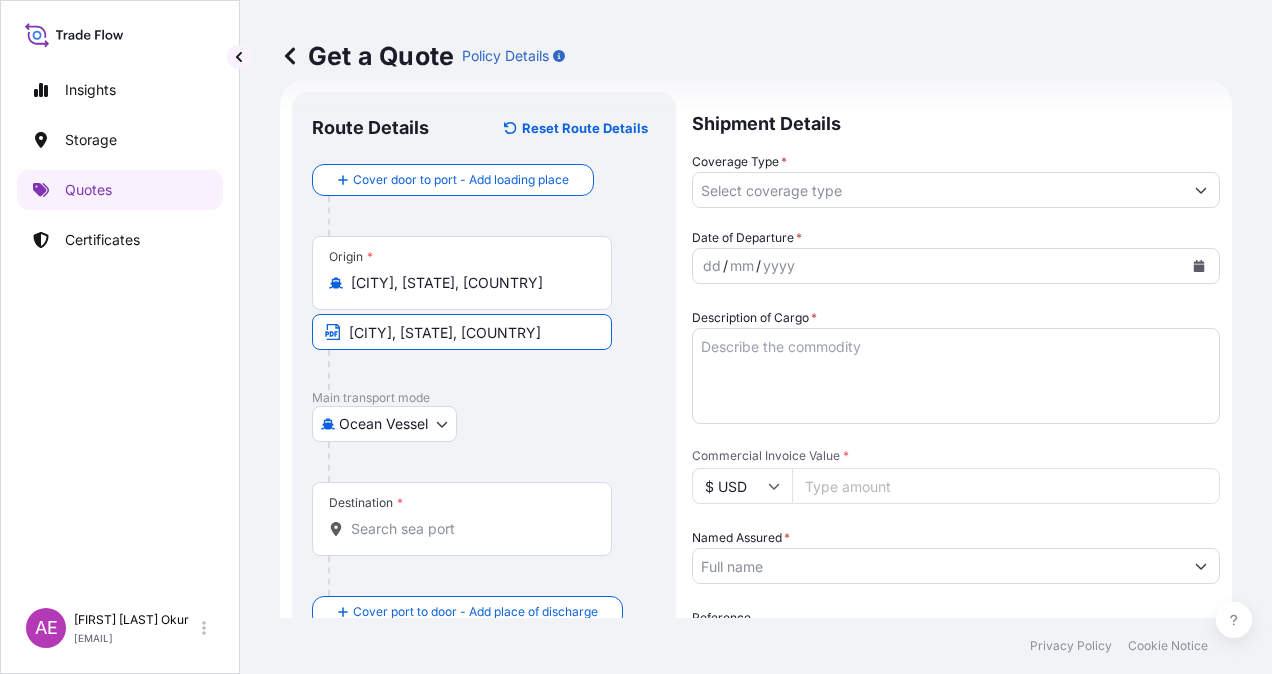 type on "[CITY] - [CITY], [COUNTRY]" 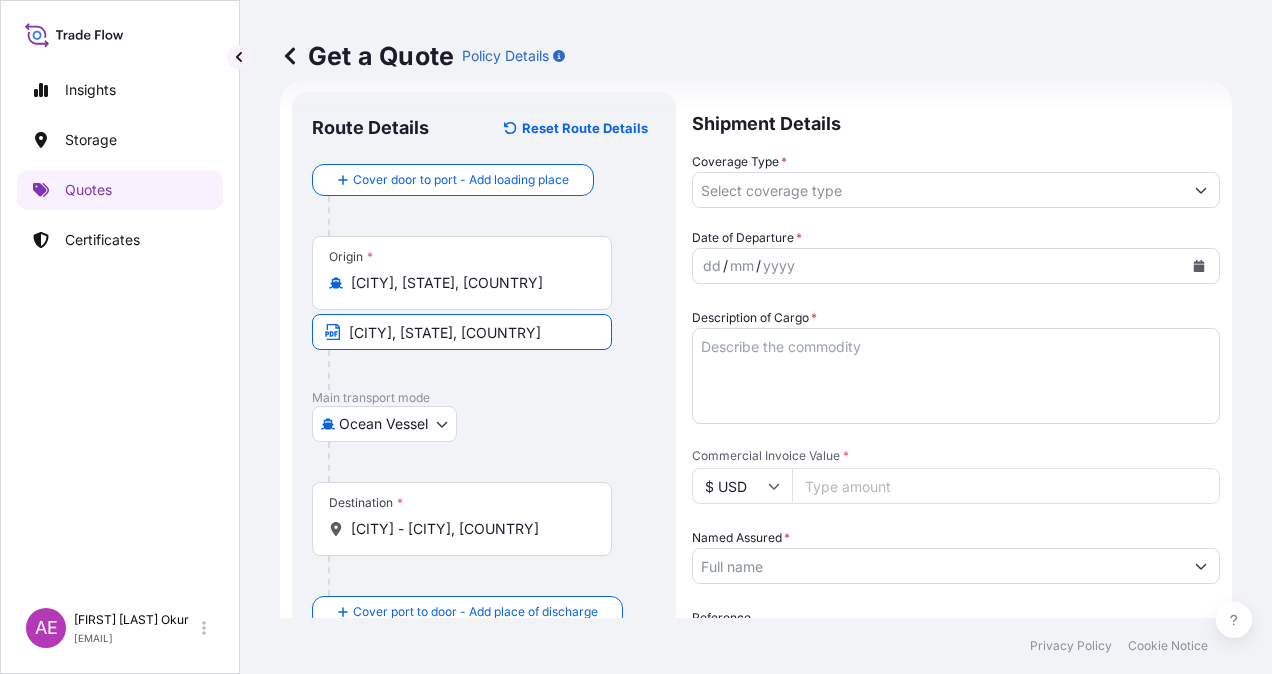 type on "Contingent" 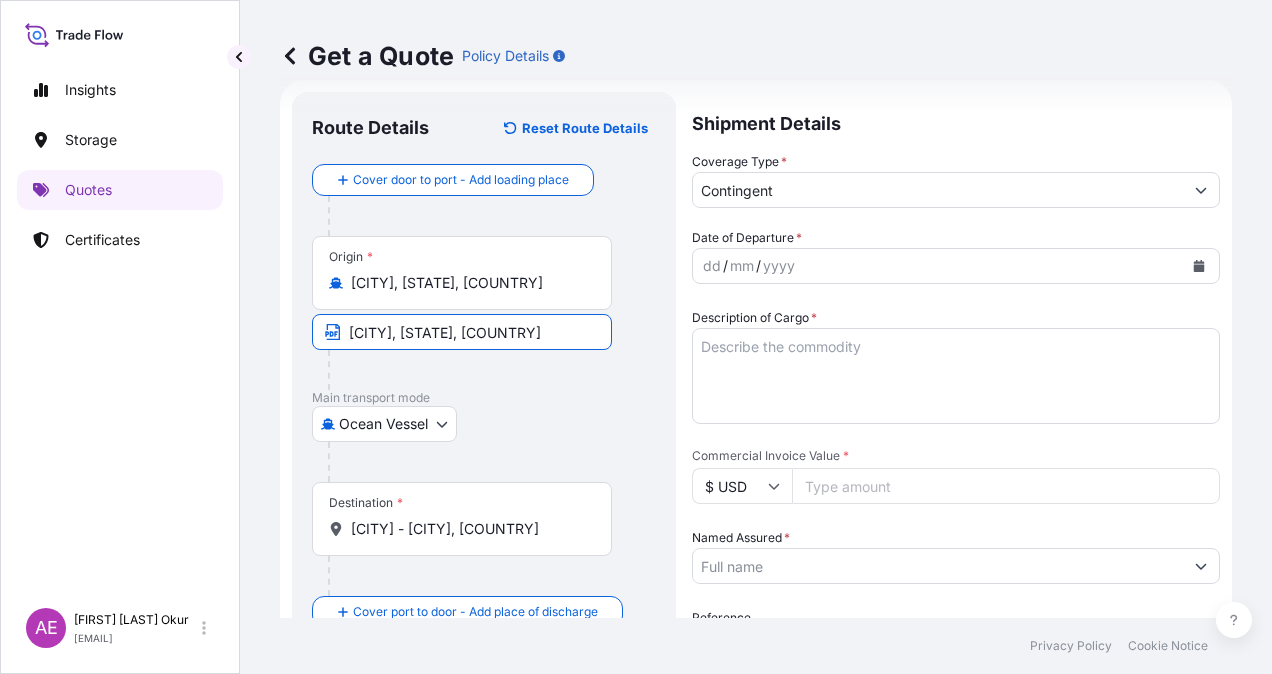 type on "13863247.79" 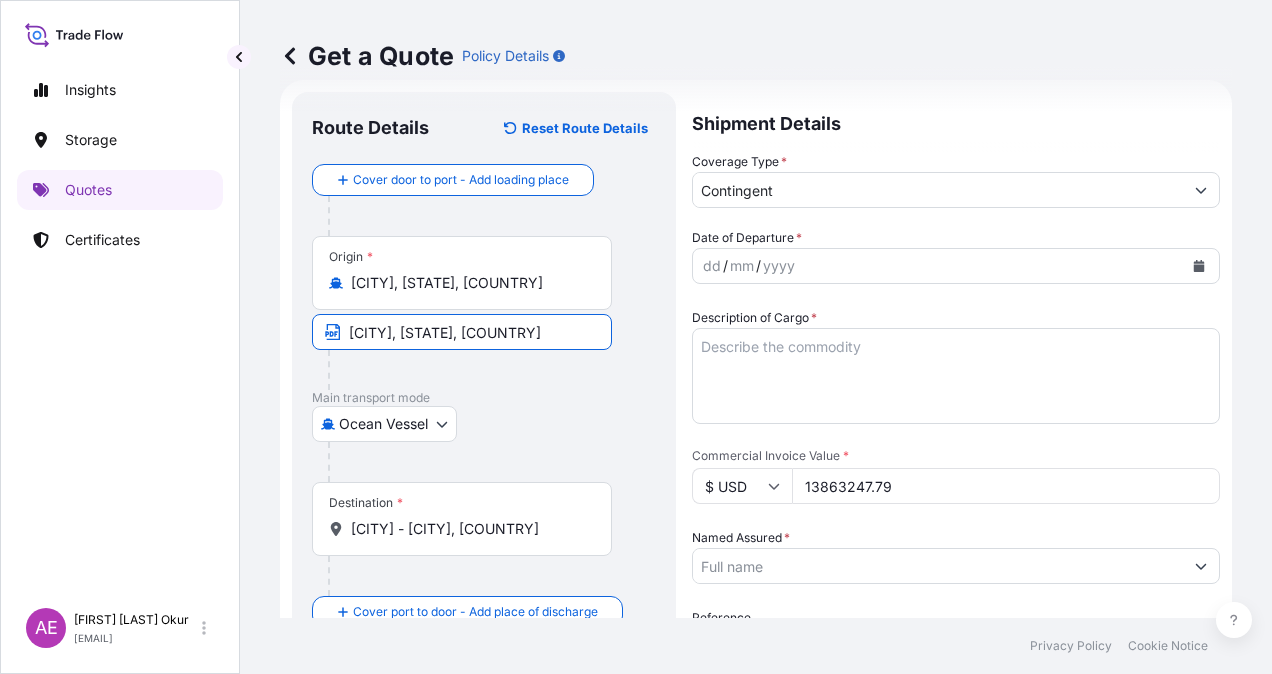 type on "BGN INT DMCC" 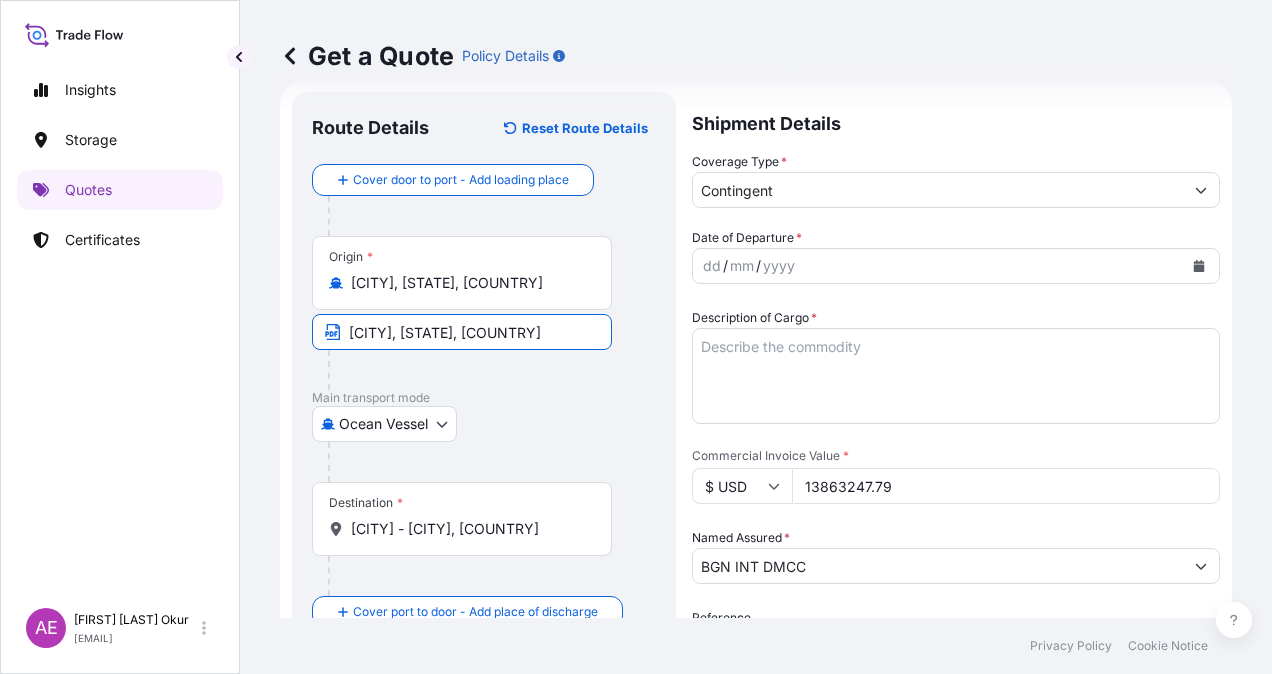 type on "GAS GHAZI" 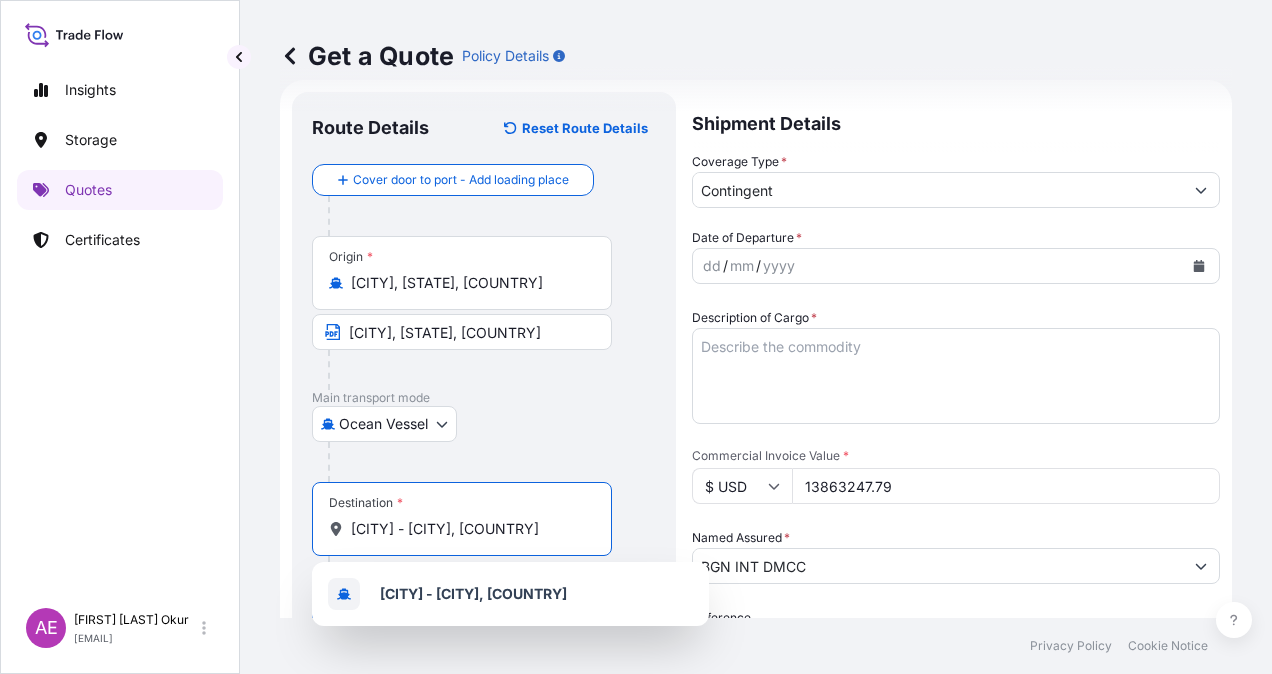 click on "[CITY] - [CITY], [COUNTRY]" at bounding box center (469, 529) 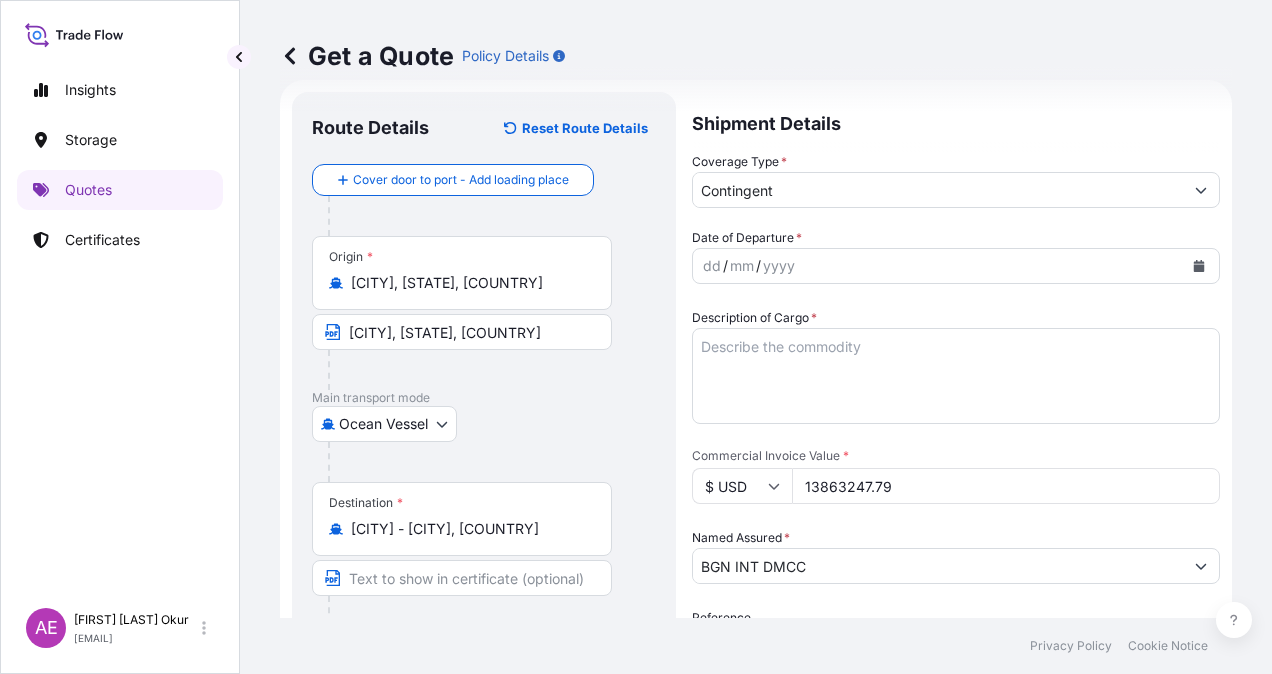 click on "Destination * [DESTINATION] - [CITY]/[COUNTRY]" at bounding box center (462, 519) 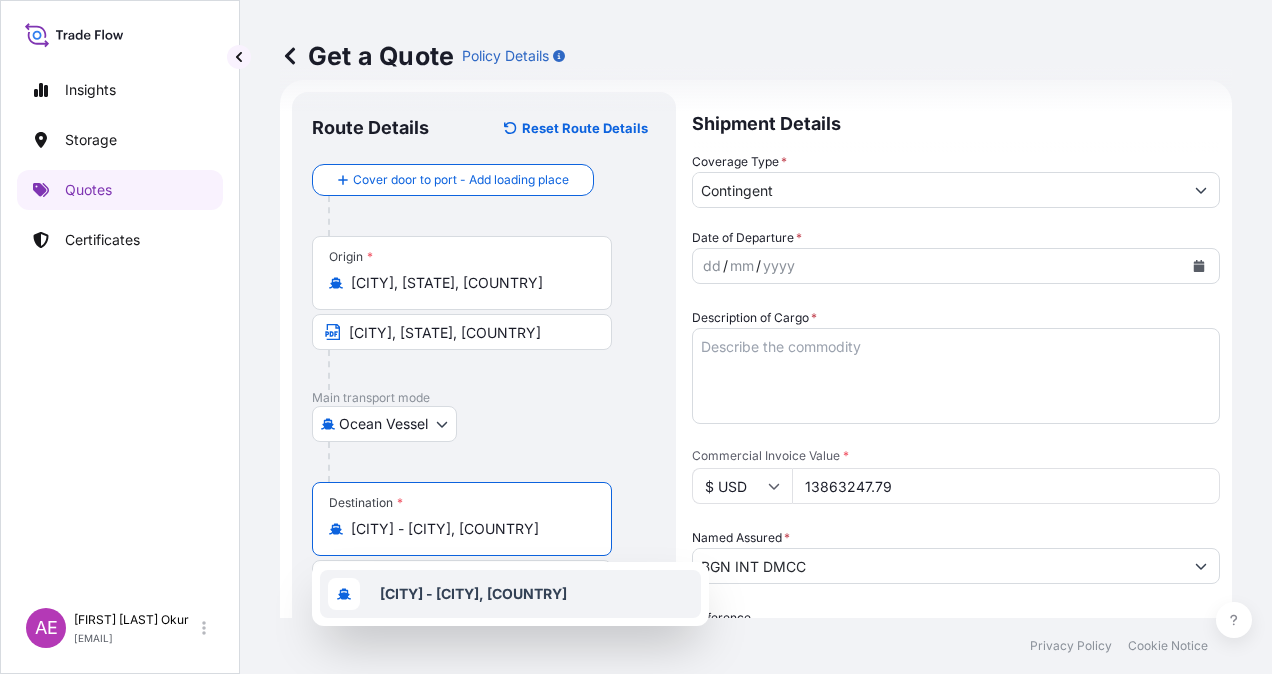 click on "[CITY] - [CITY], [COUNTRY]" at bounding box center (469, 529) 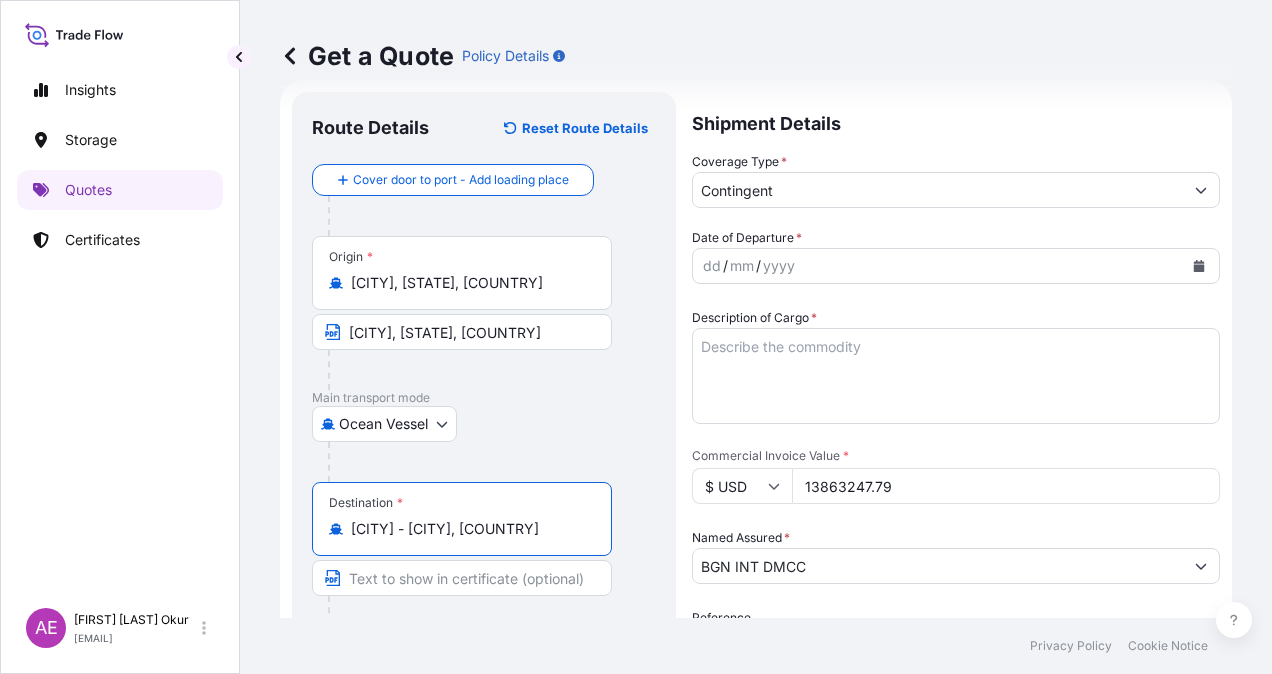 click at bounding box center (462, 578) 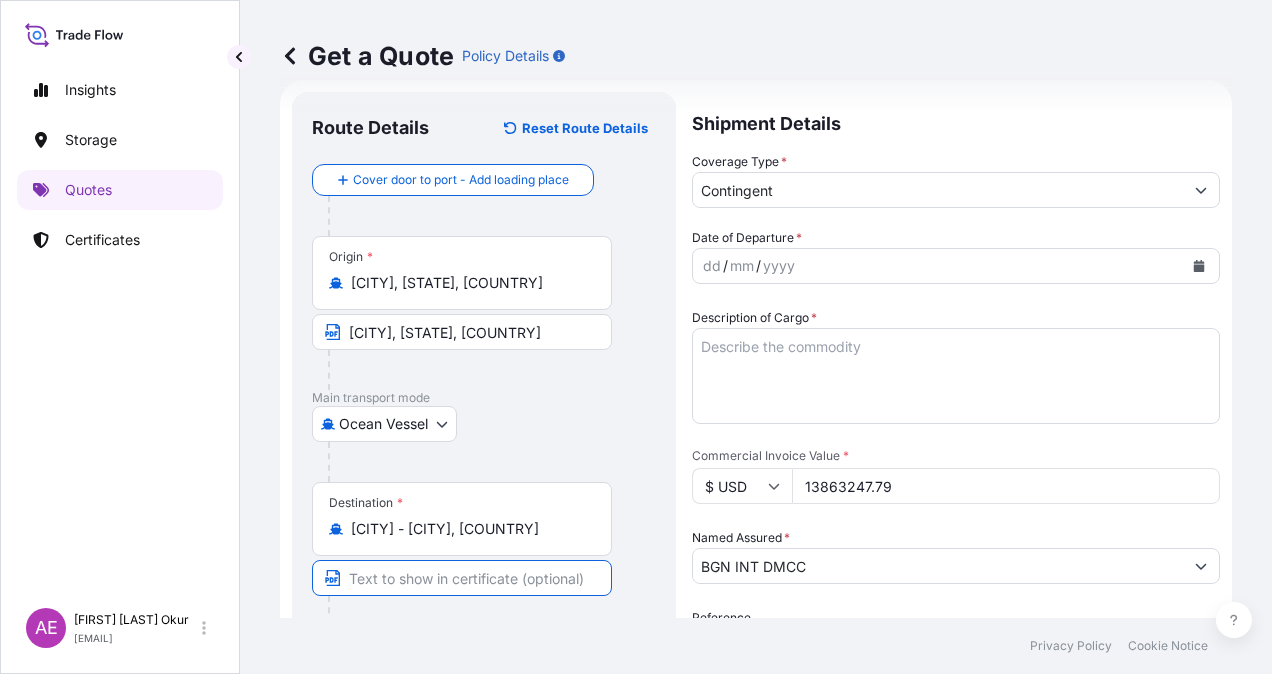paste on "[CITY]" 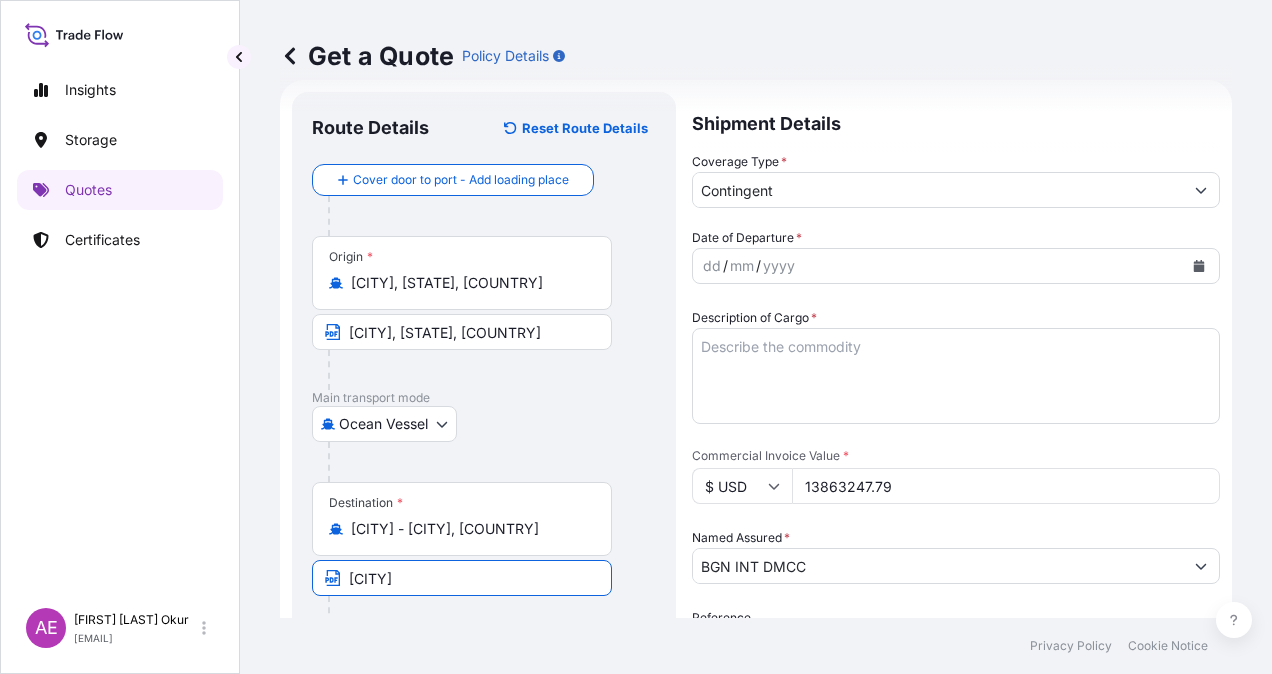 type on "[CITY]/[COUNTRY]" 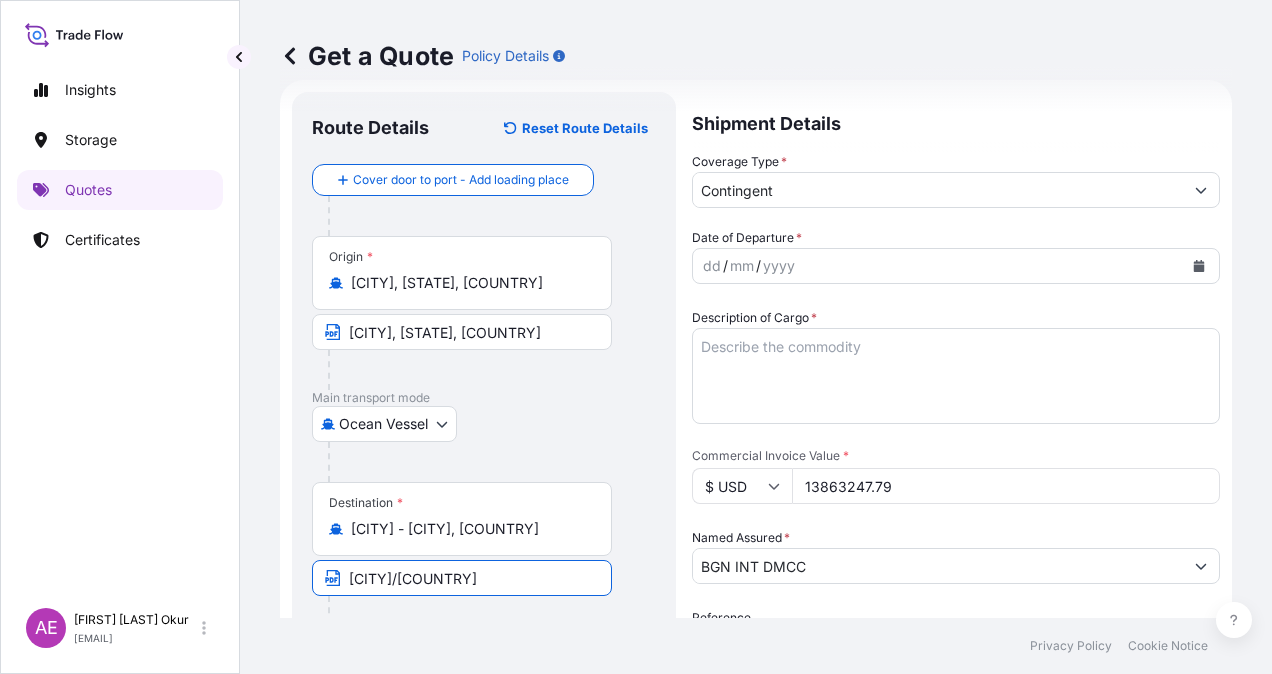 click on "yyyy" at bounding box center (779, 266) 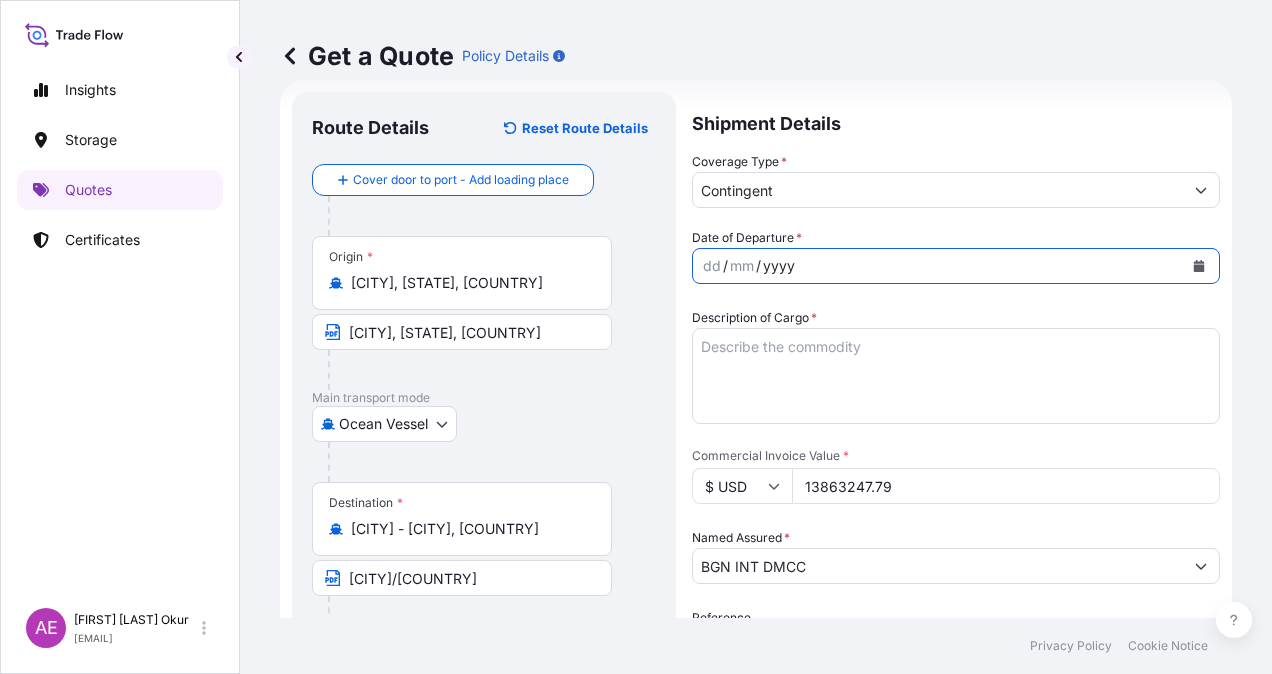 click on "dd" at bounding box center (712, 266) 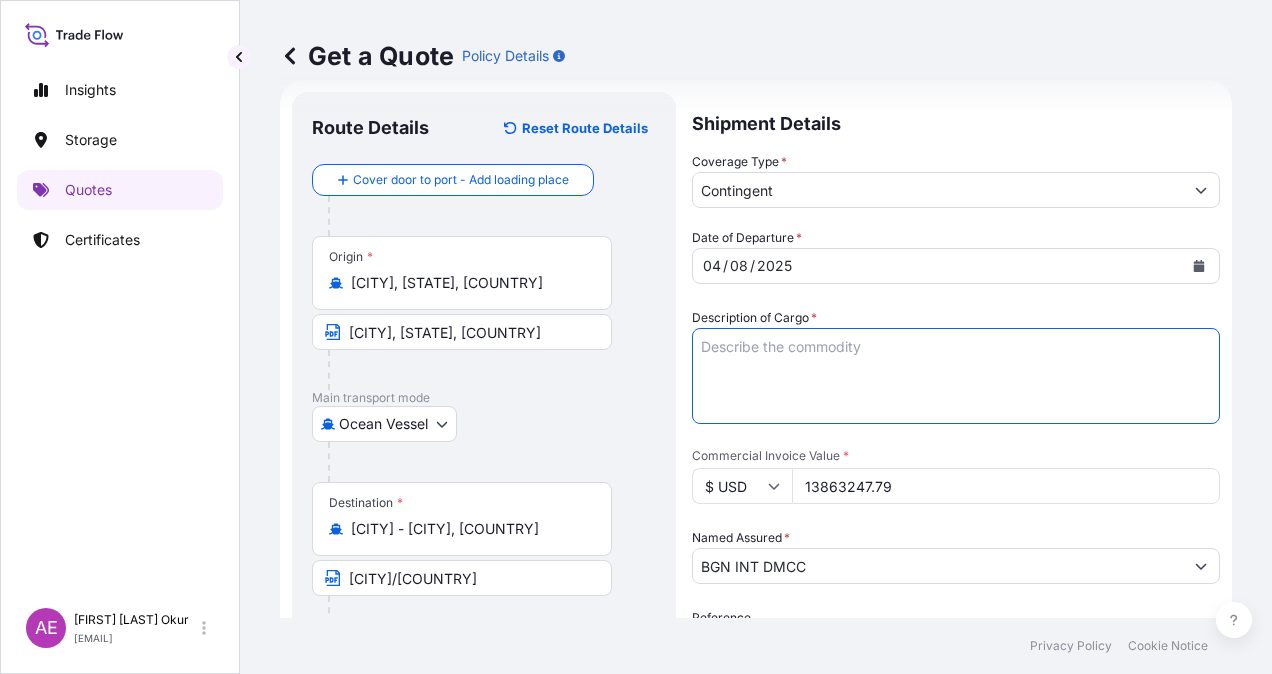 click on "Description of Cargo *" at bounding box center (956, 376) 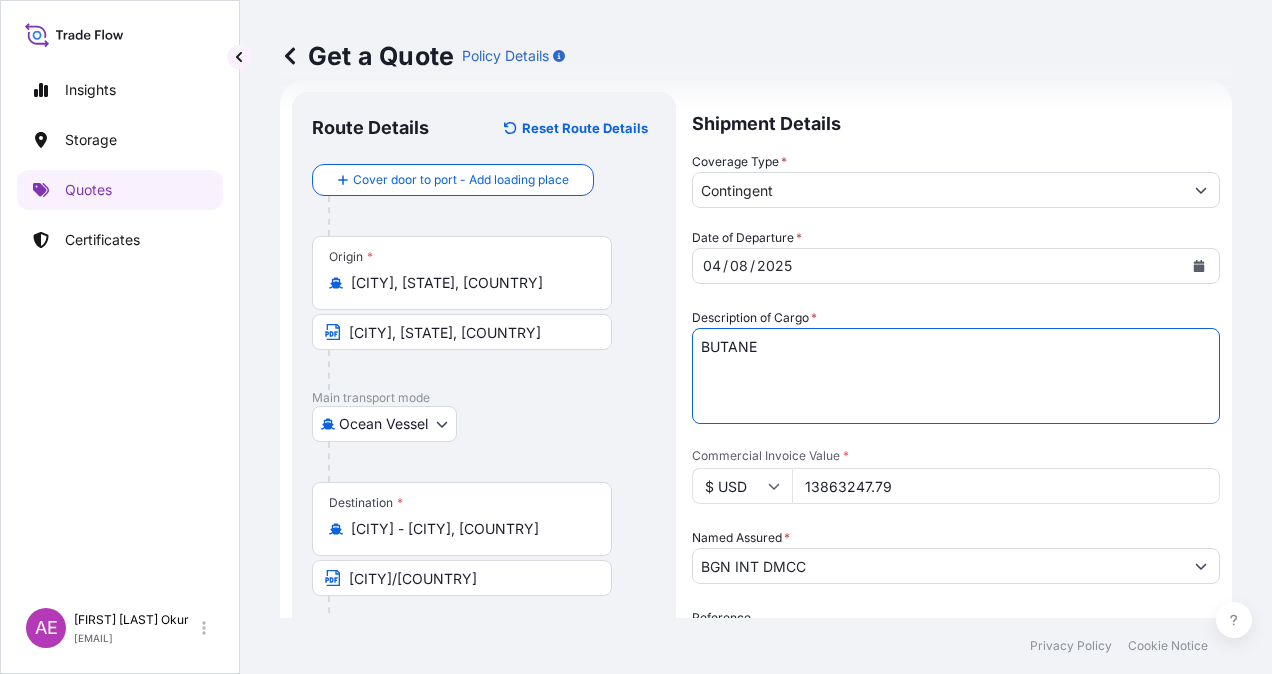 type on "BUTANE" 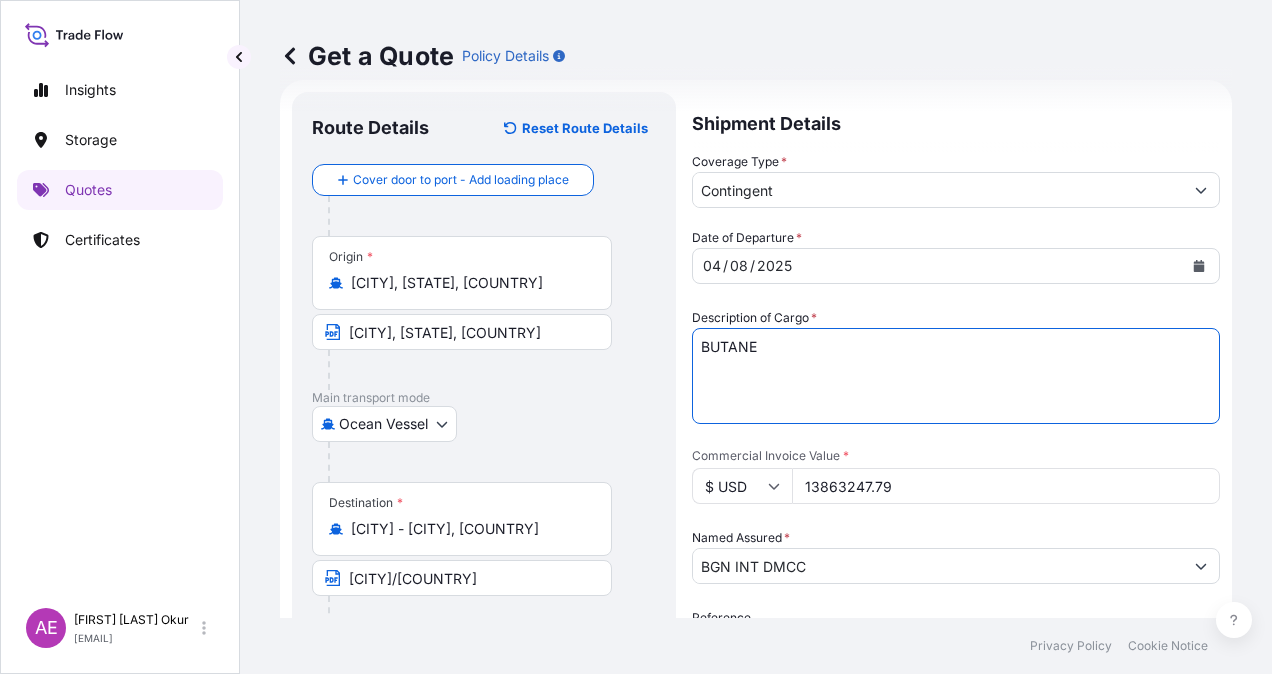 drag, startPoint x: 987, startPoint y: 487, endPoint x: 604, endPoint y: 481, distance: 383.047 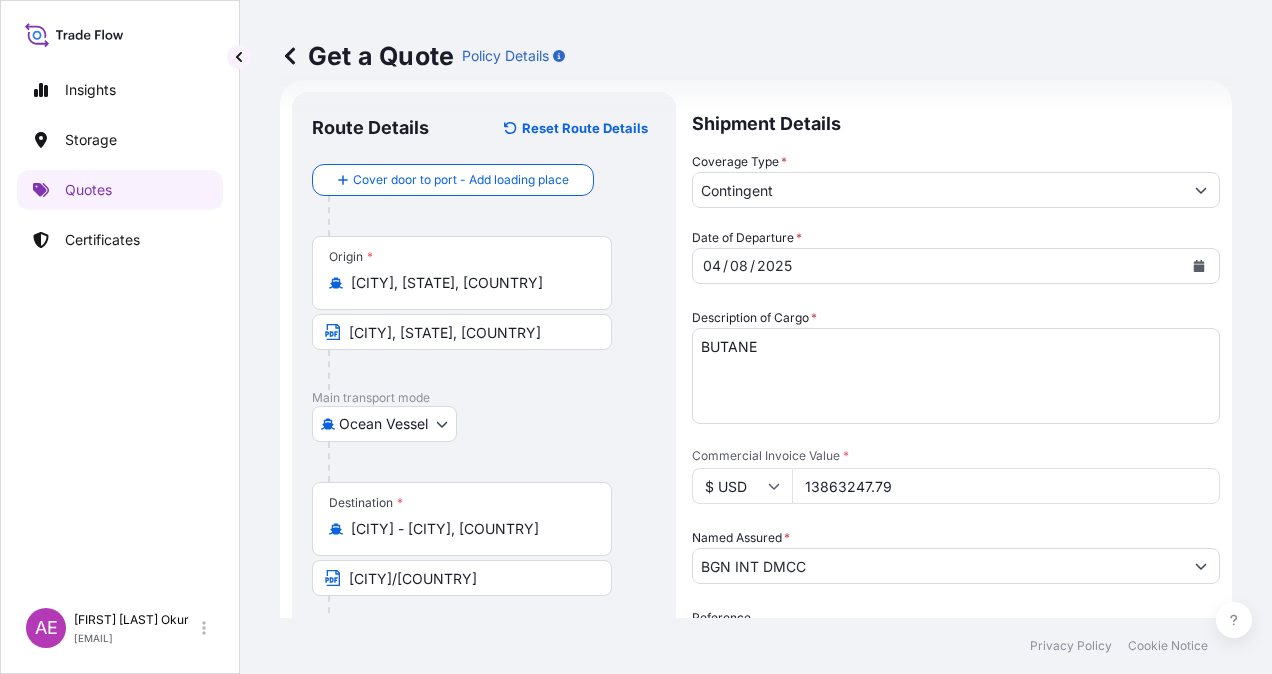 paste on "[NUMBER]" 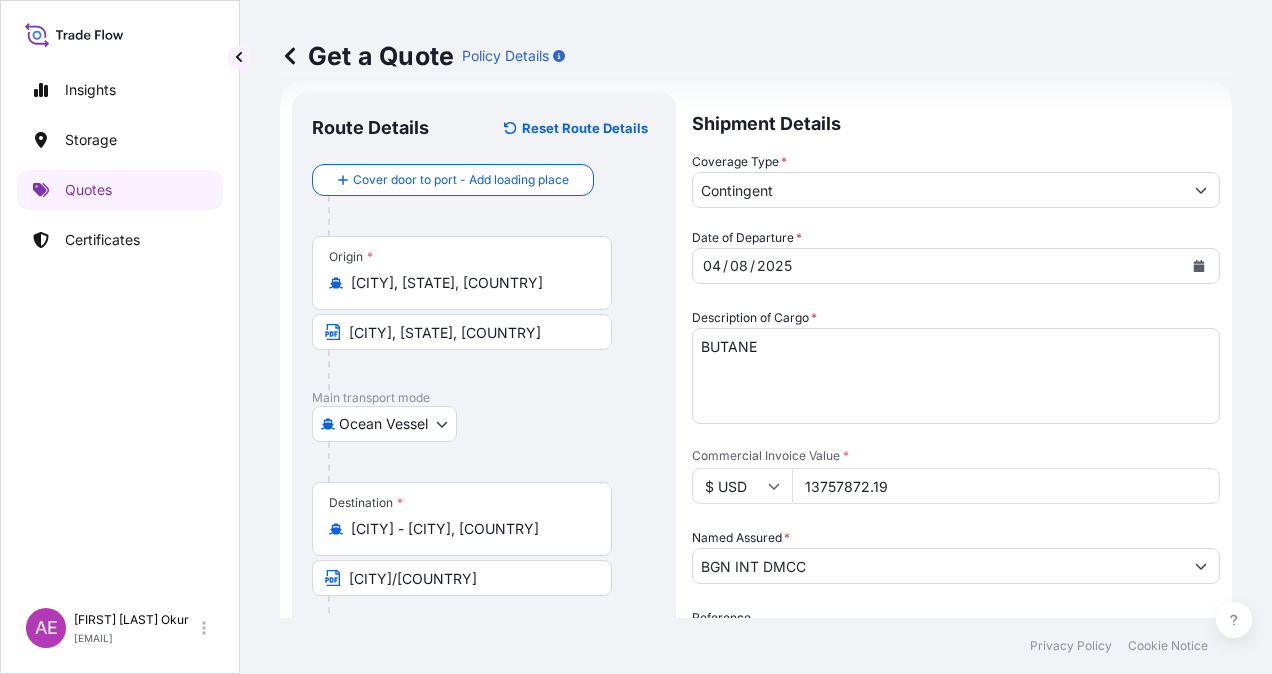 type on "13757872.19" 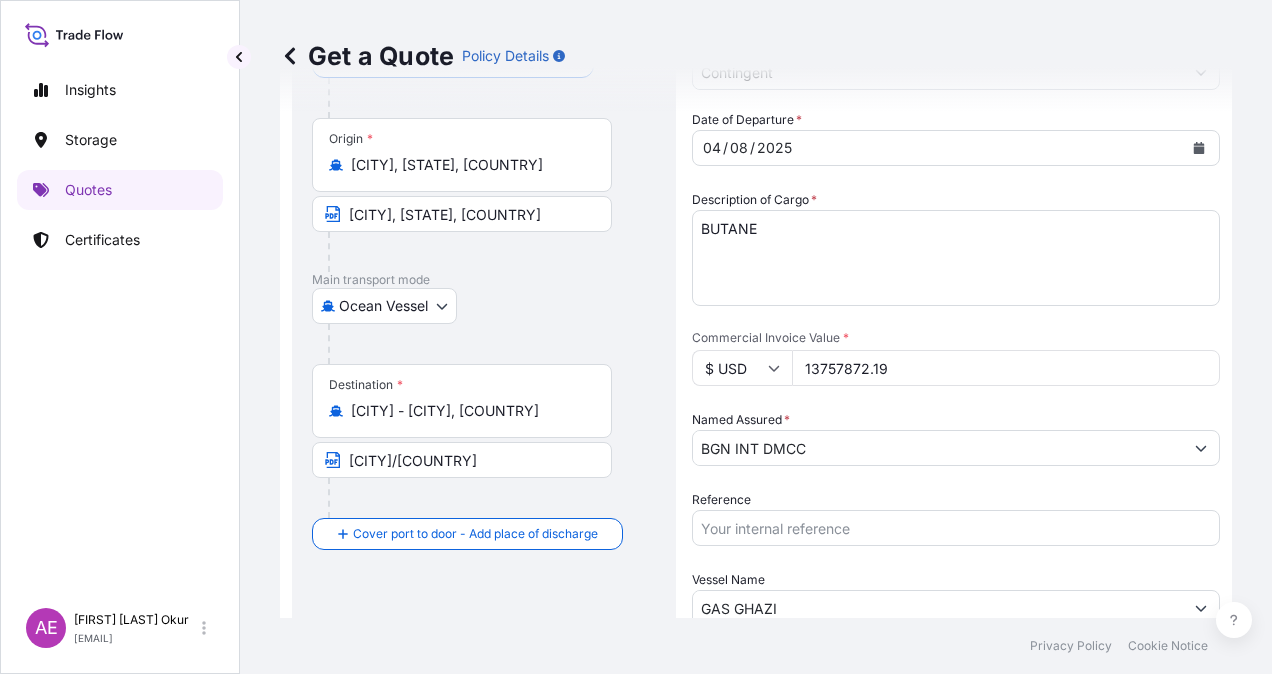 scroll, scrollTop: 232, scrollLeft: 0, axis: vertical 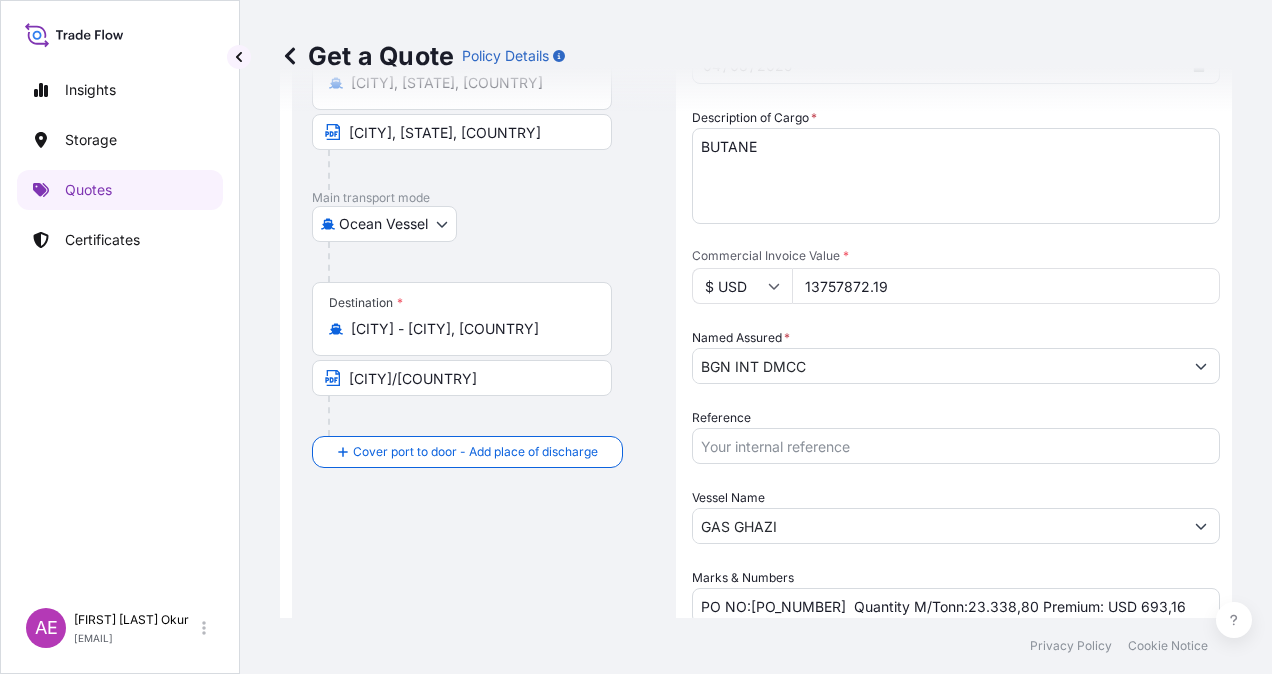 click on "Named Assured * [COMPANY]" at bounding box center (956, 356) 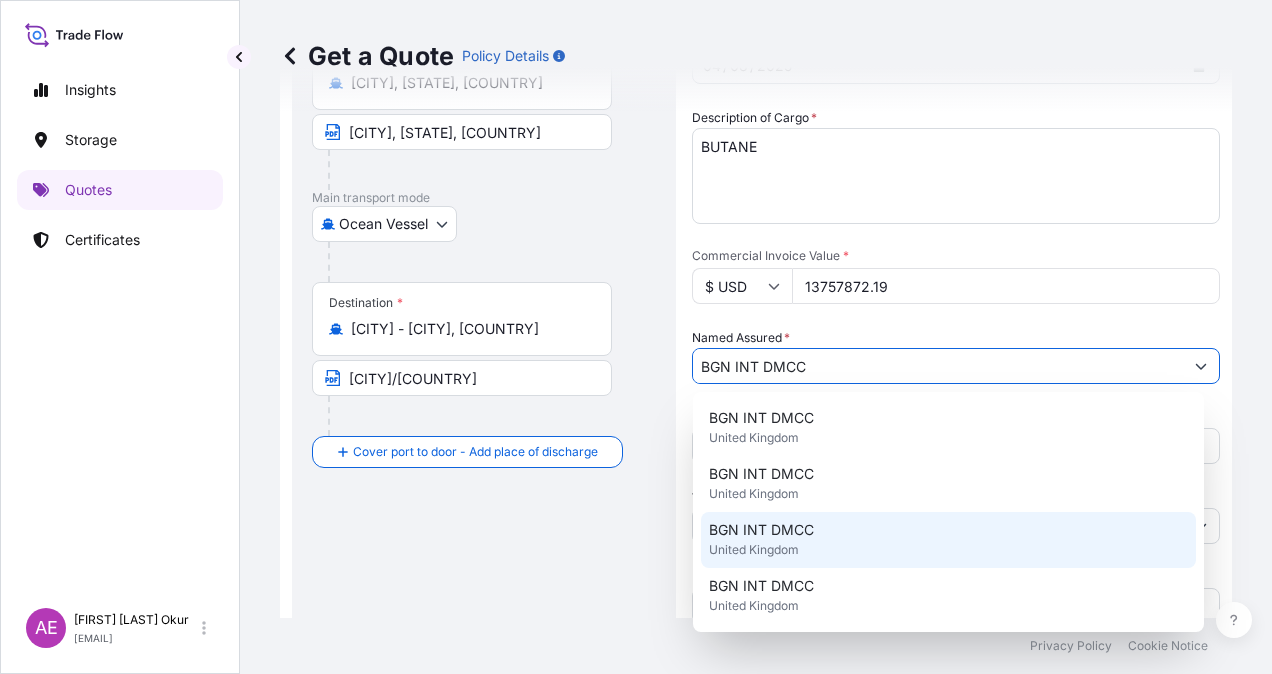 click on "[COMPANY] [COUNTRY]" at bounding box center [948, 540] 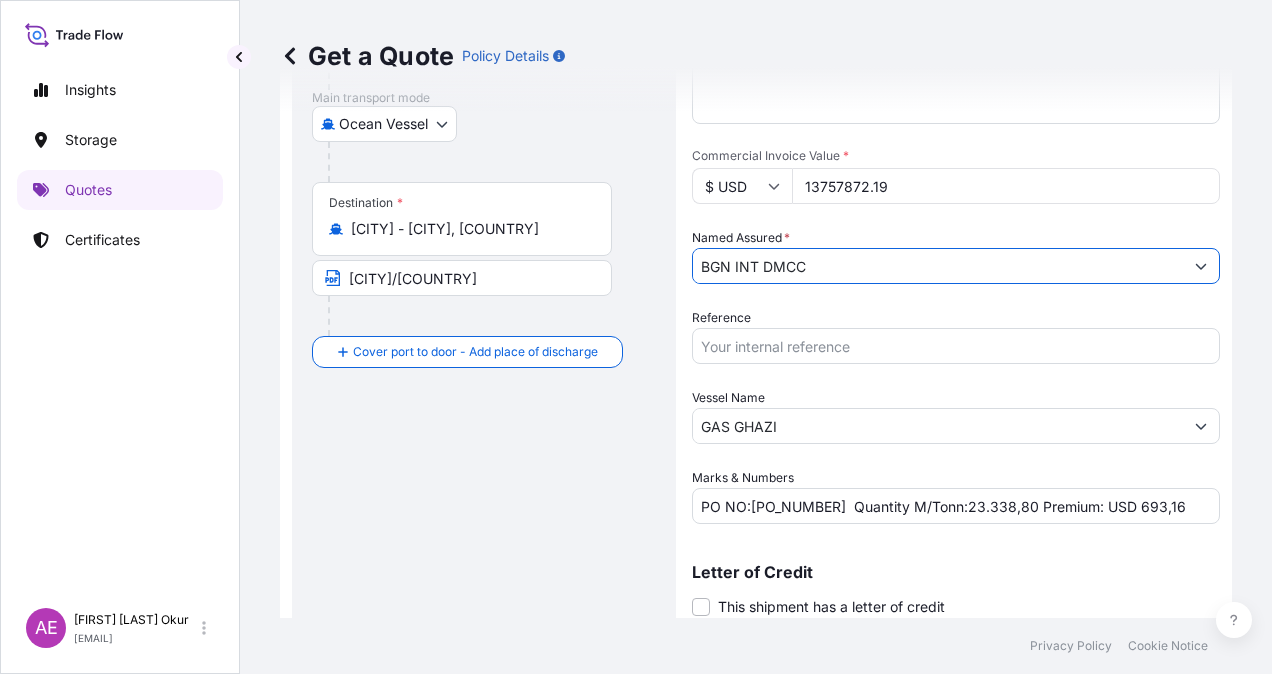 scroll, scrollTop: 398, scrollLeft: 0, axis: vertical 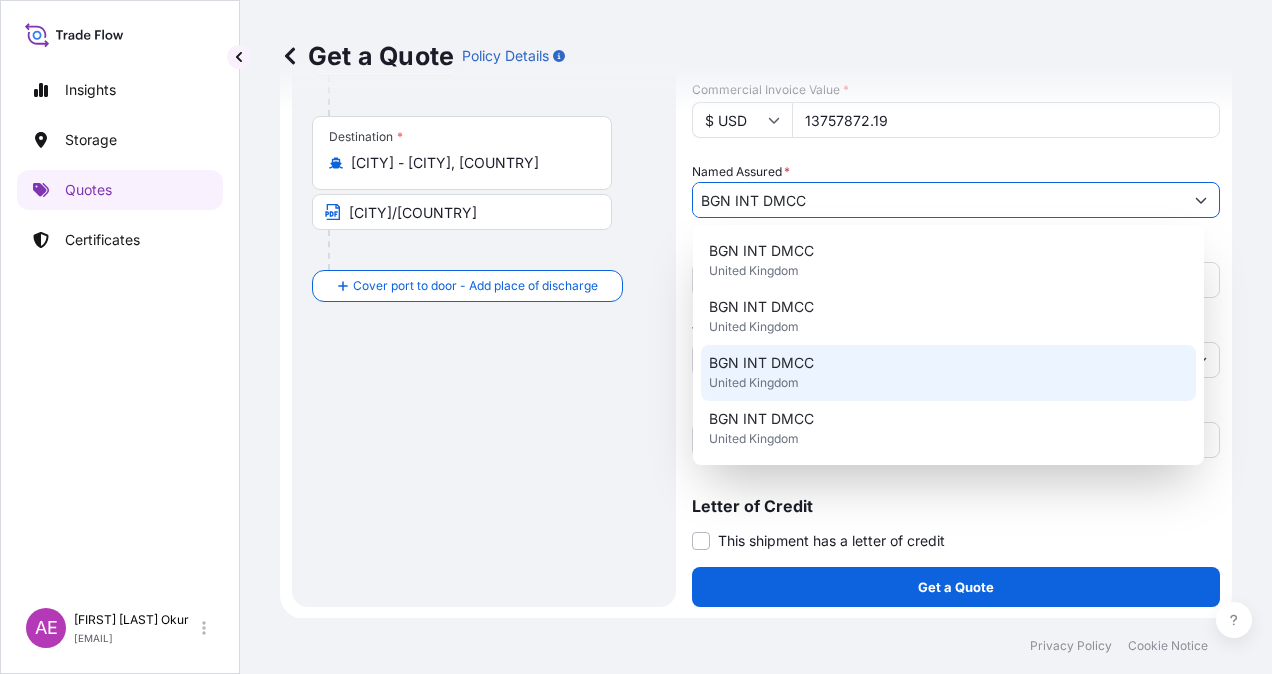 click on "[COMPANY] [COUNTRY]" at bounding box center (948, 373) 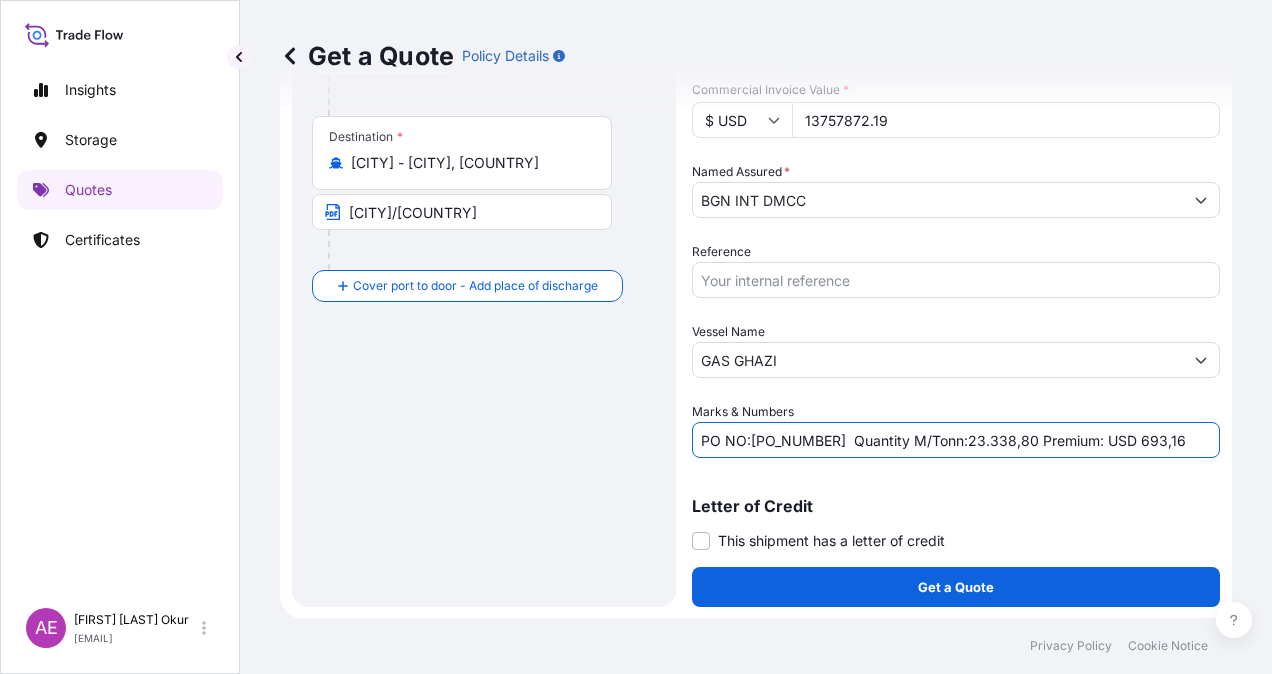 drag, startPoint x: 751, startPoint y: 436, endPoint x: 833, endPoint y: 441, distance: 82.1523 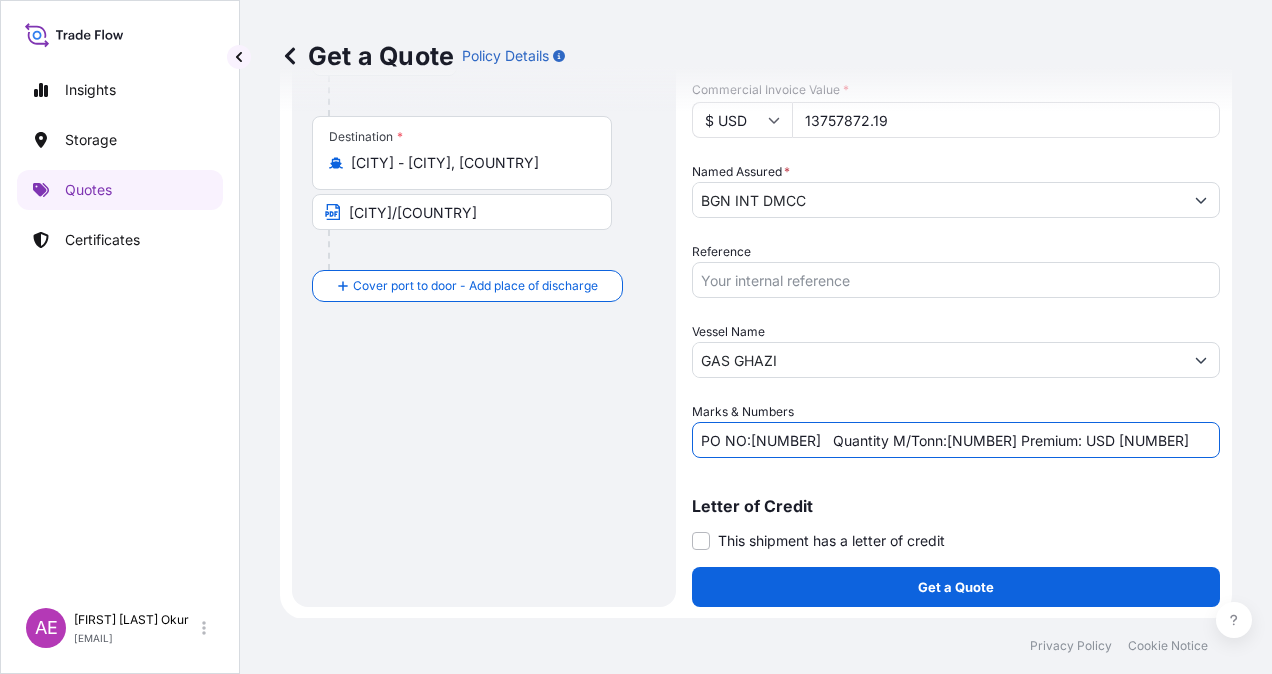 drag, startPoint x: 962, startPoint y: 437, endPoint x: 1024, endPoint y: 442, distance: 62.201286 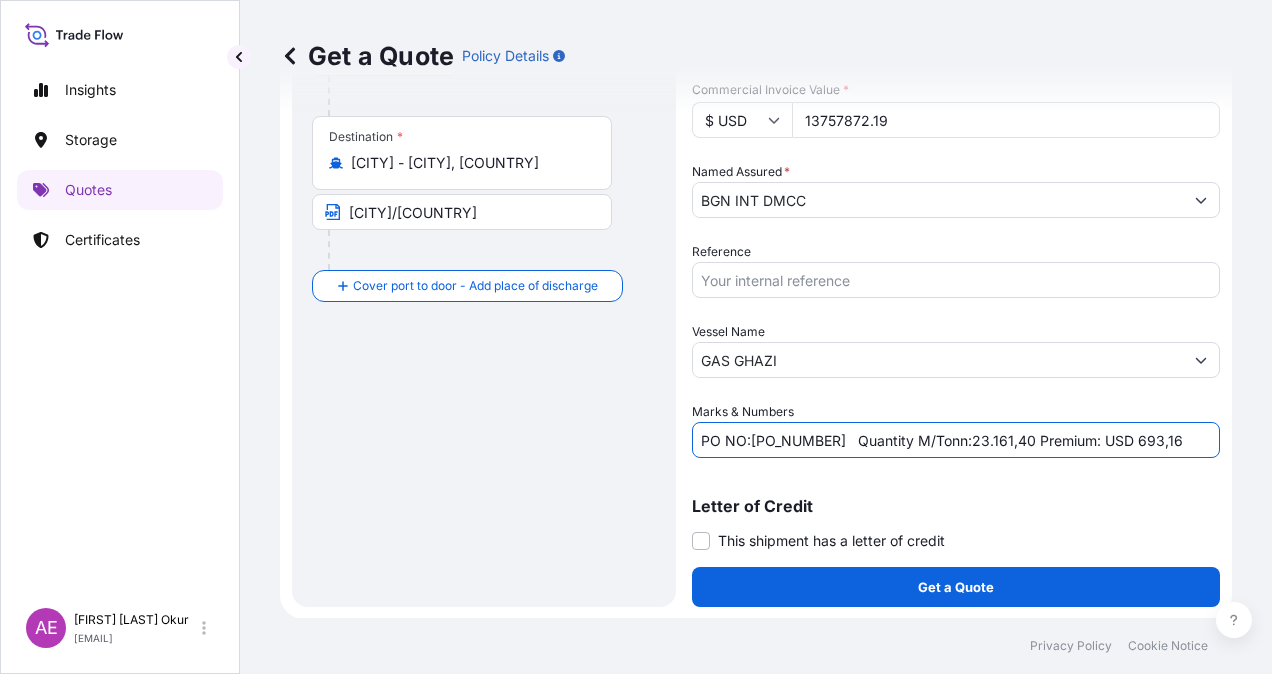 drag, startPoint x: 1120, startPoint y: 439, endPoint x: 1170, endPoint y: 444, distance: 50.24938 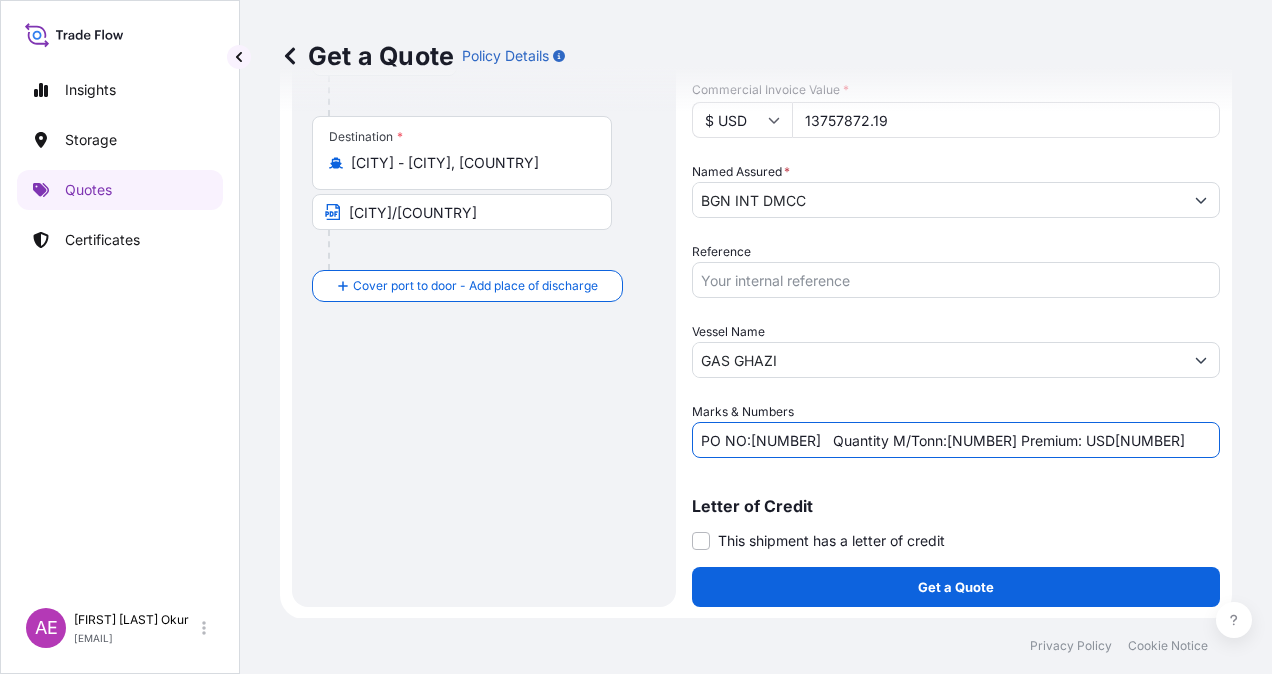 click on "PO NO:[NUMBER]   Quantity M/Tonn:[NUMBER] Premium: USD[NUMBER]" at bounding box center (956, 440) 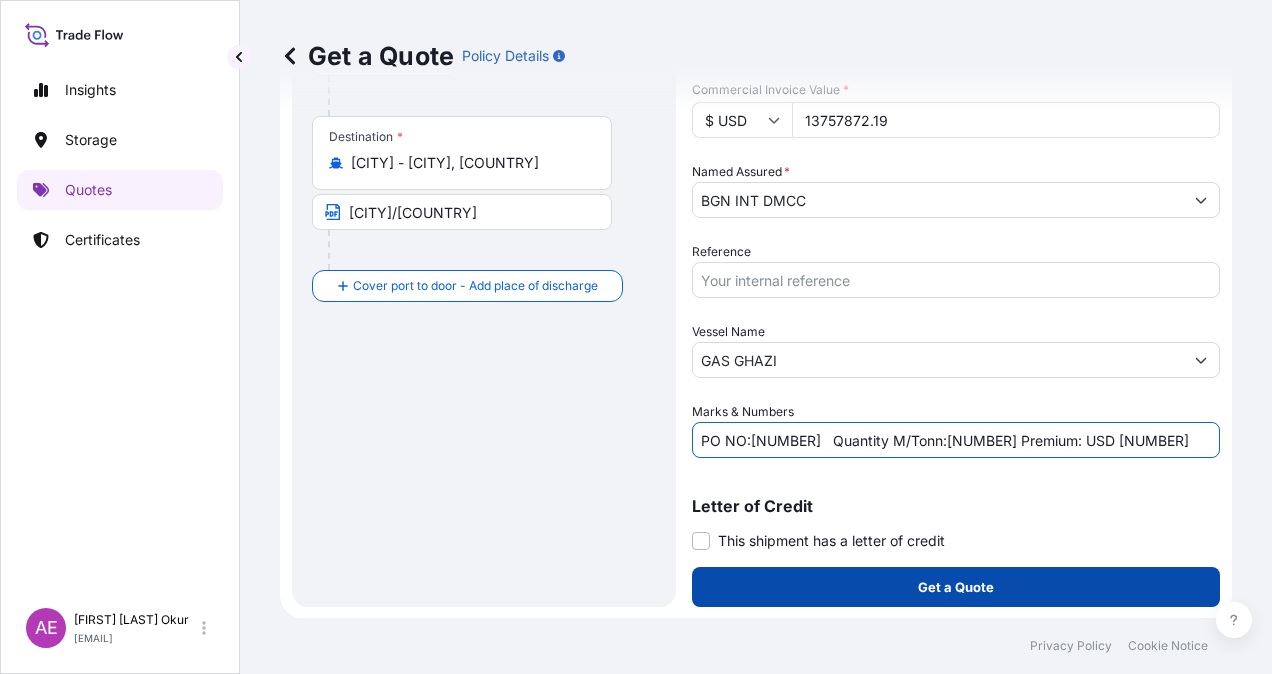 type on "PO NO:[NUMBER]   Quantity M/Tonn:[NUMBER] Premium: USD [NUMBER]" 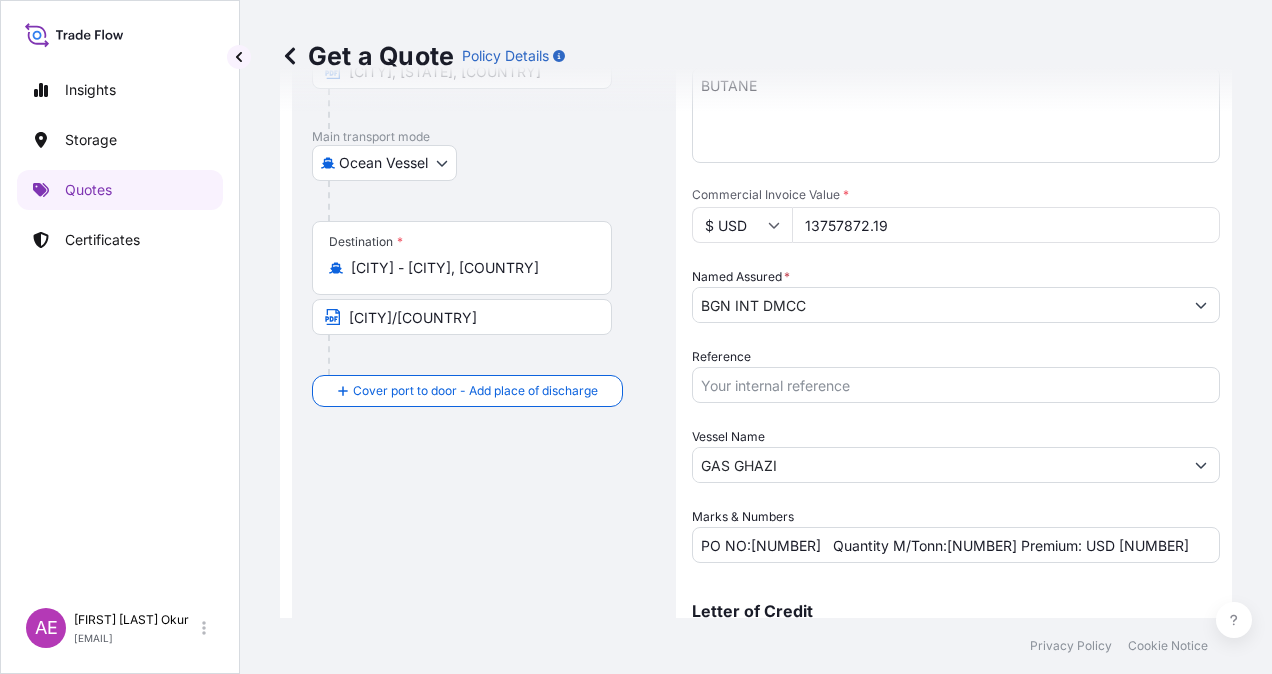 scroll, scrollTop: 0, scrollLeft: 0, axis: both 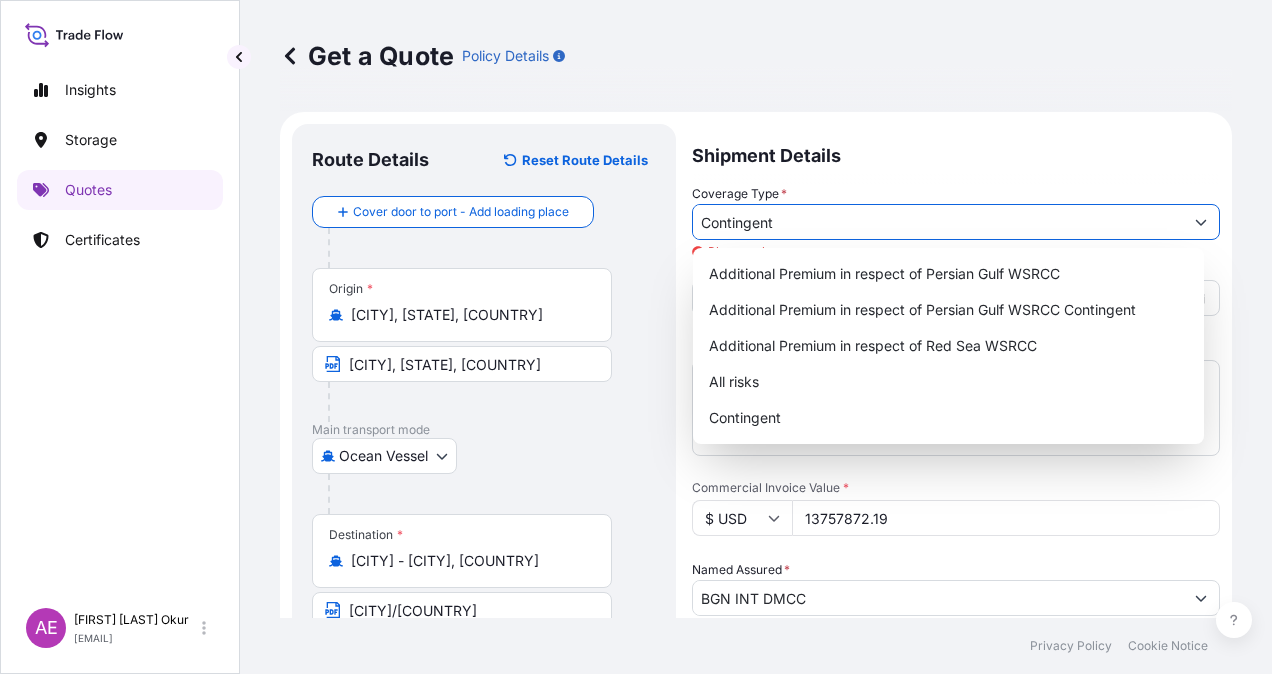 click on "Contingent" at bounding box center (938, 222) 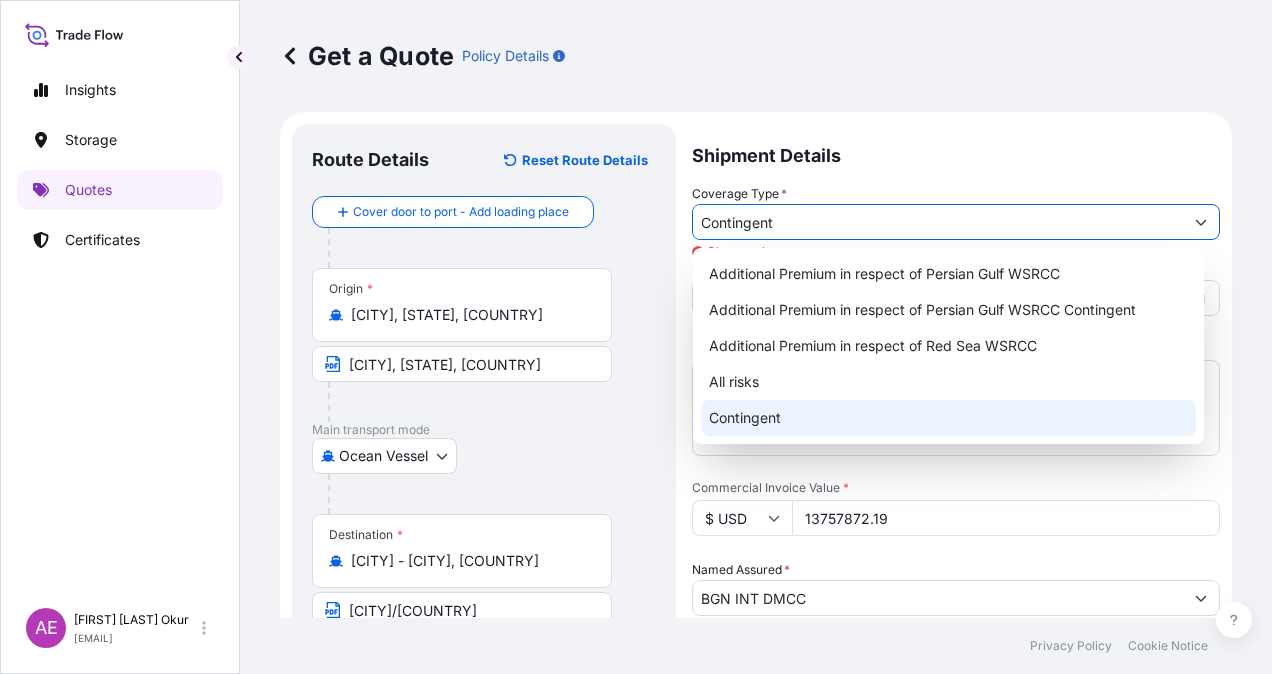 click on "Contingent" at bounding box center [948, 418] 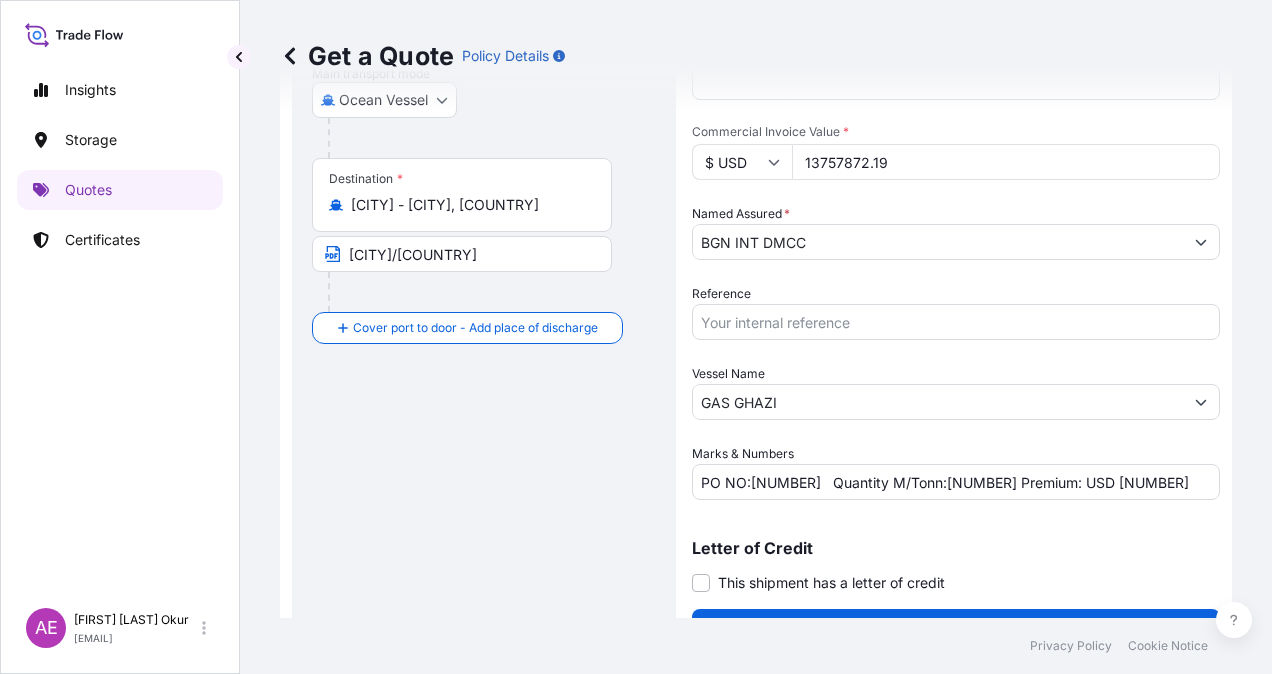 scroll, scrollTop: 398, scrollLeft: 0, axis: vertical 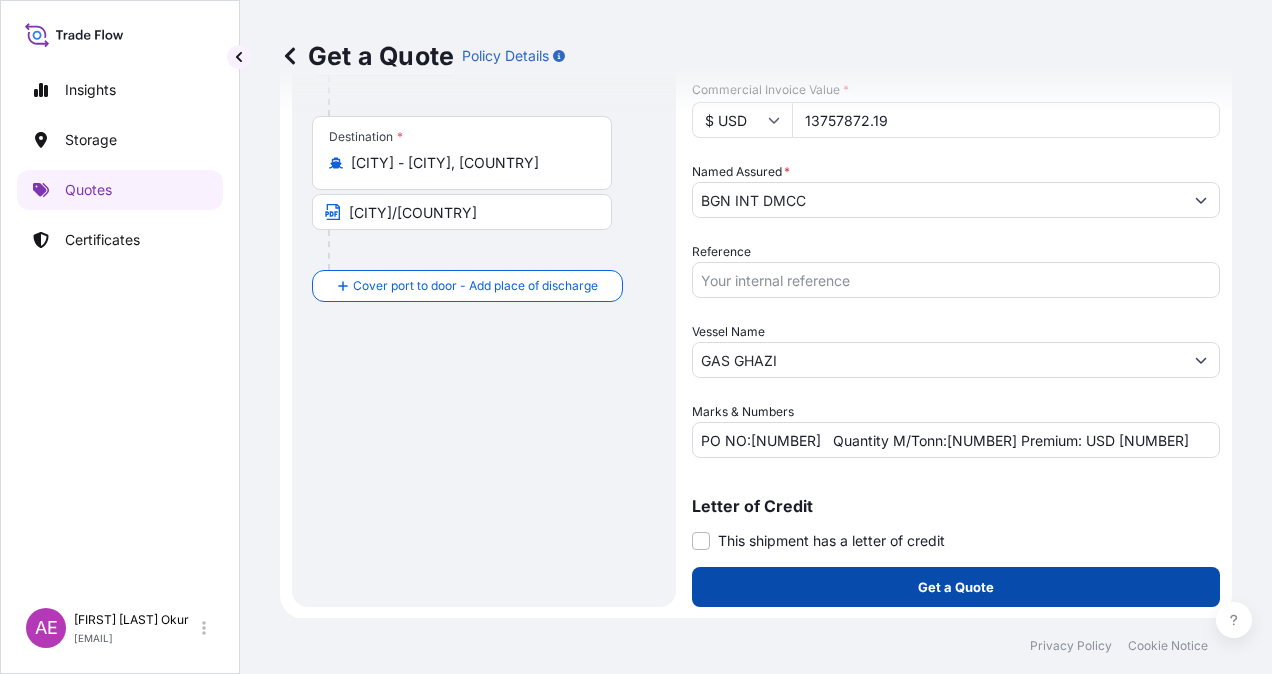 click on "Get a Quote" at bounding box center (956, 587) 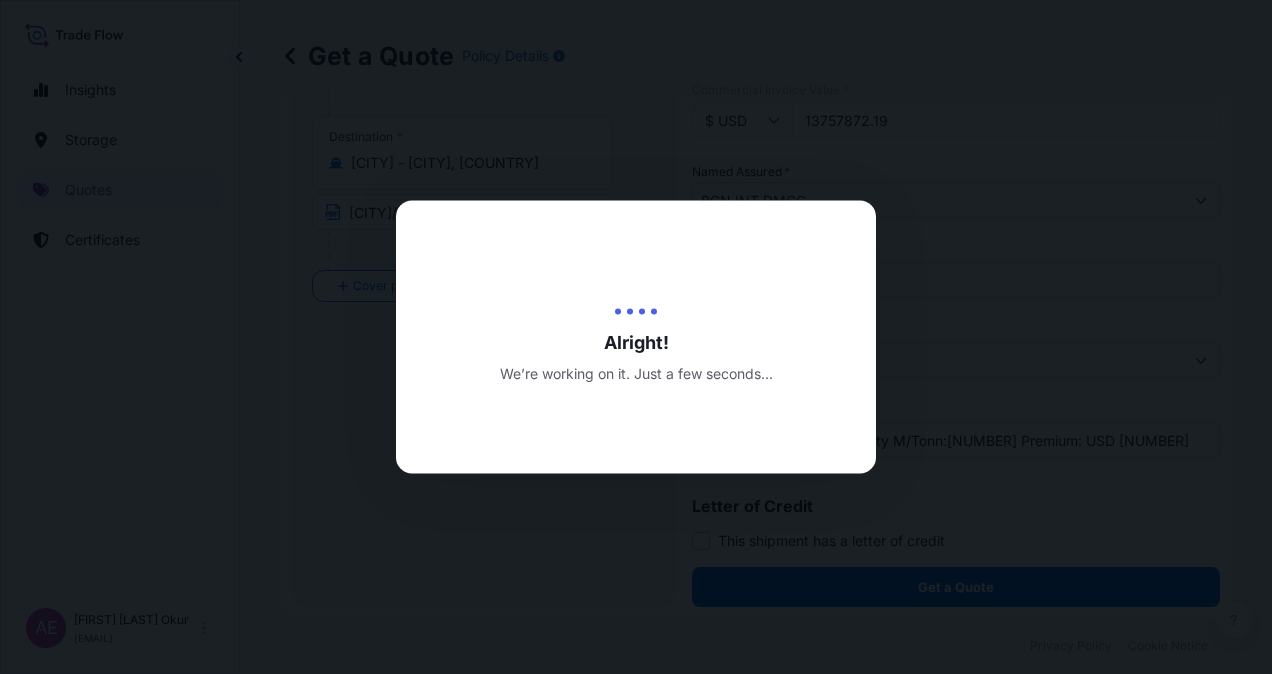 scroll, scrollTop: 0, scrollLeft: 0, axis: both 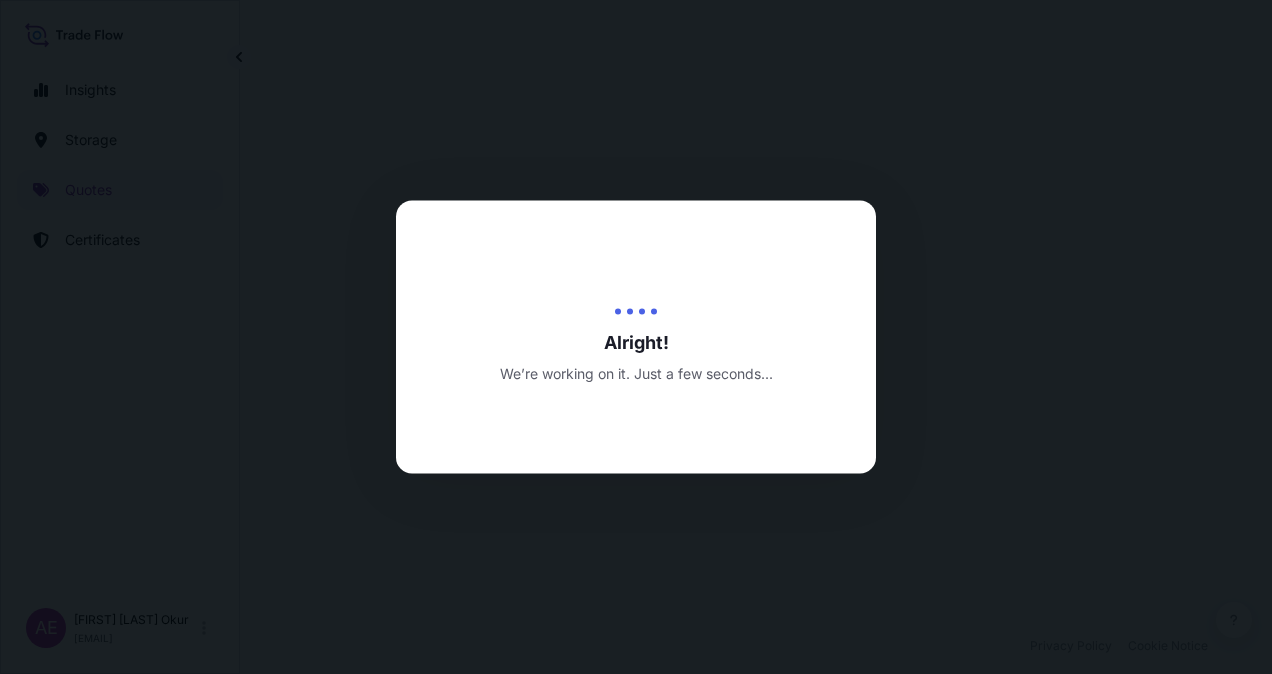 select on "Ocean Vessel" 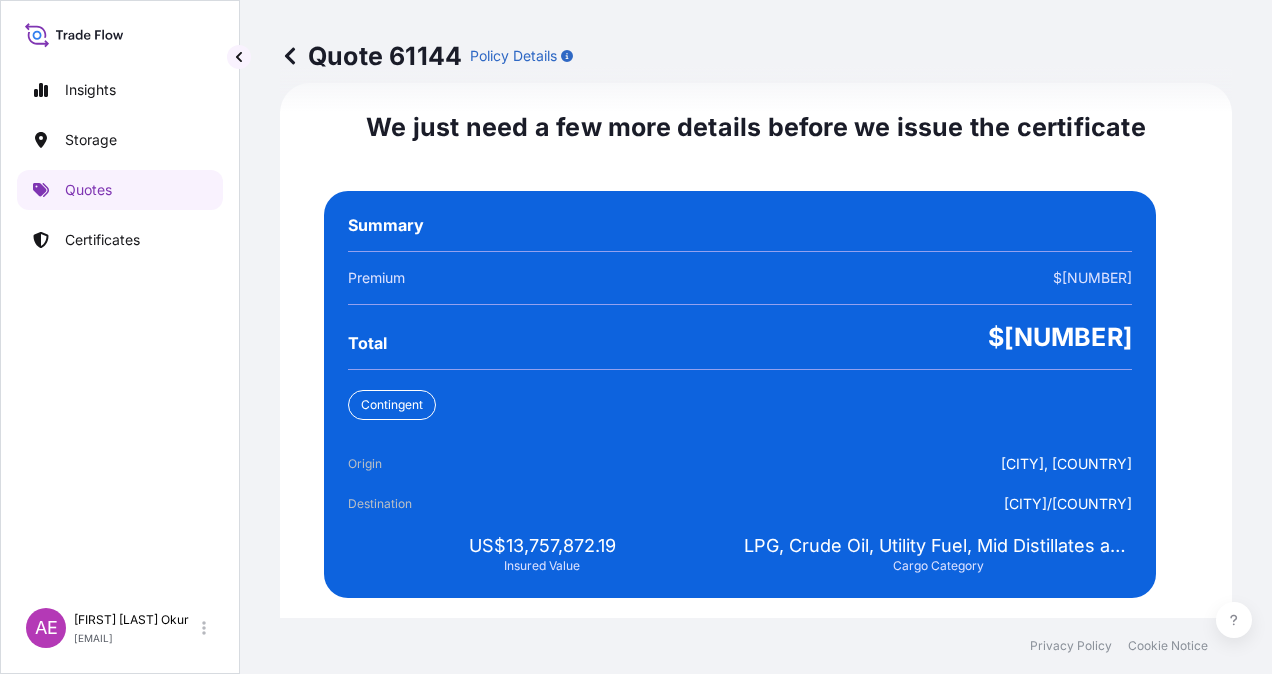 scroll, scrollTop: 3810, scrollLeft: 0, axis: vertical 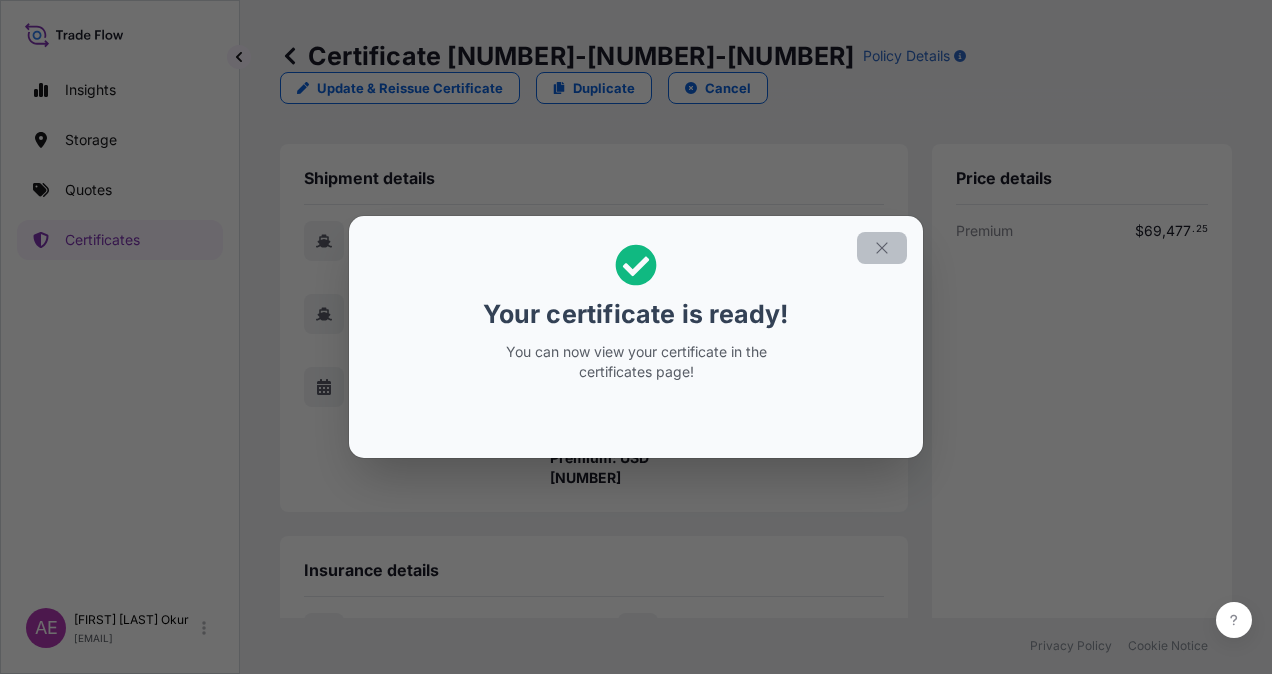 click 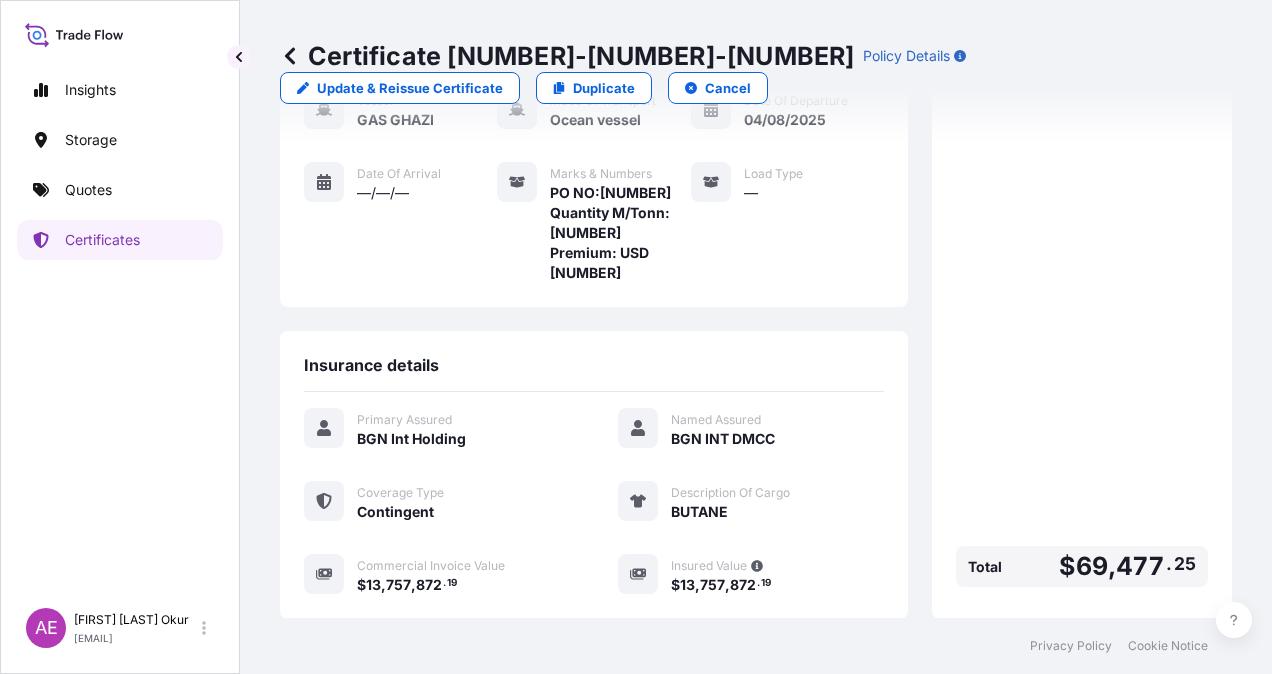 scroll, scrollTop: 421, scrollLeft: 0, axis: vertical 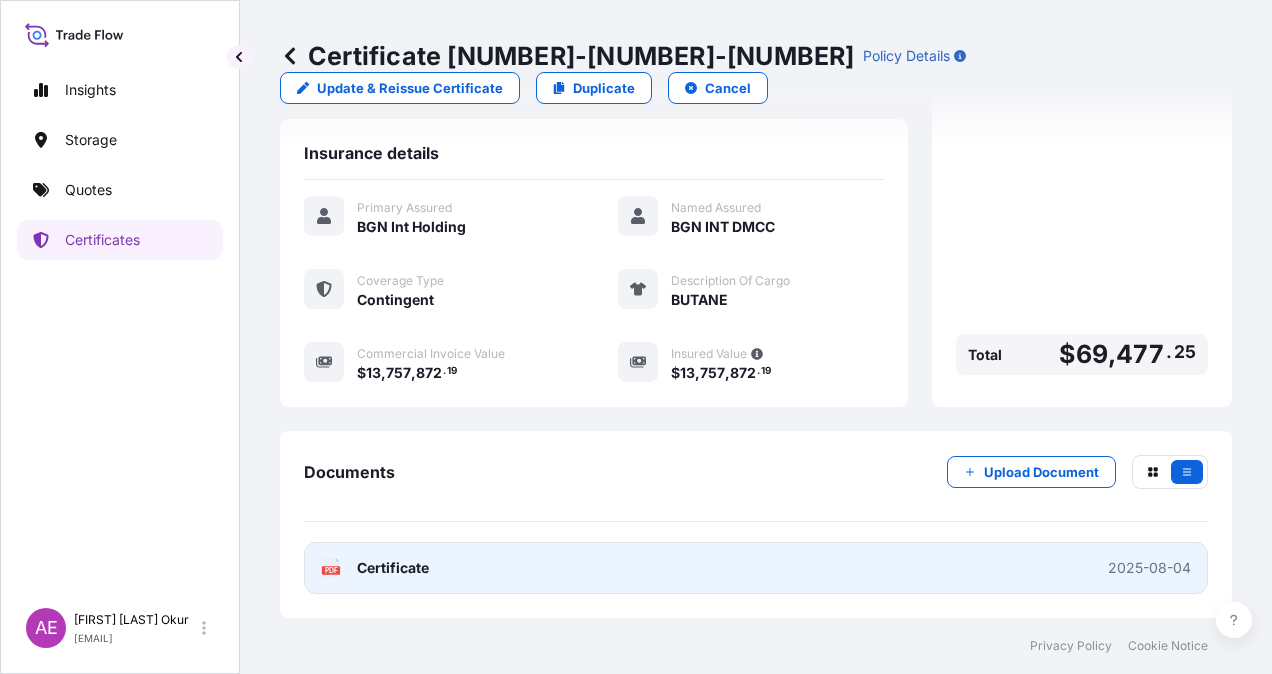 click on "Certificate" at bounding box center (393, 568) 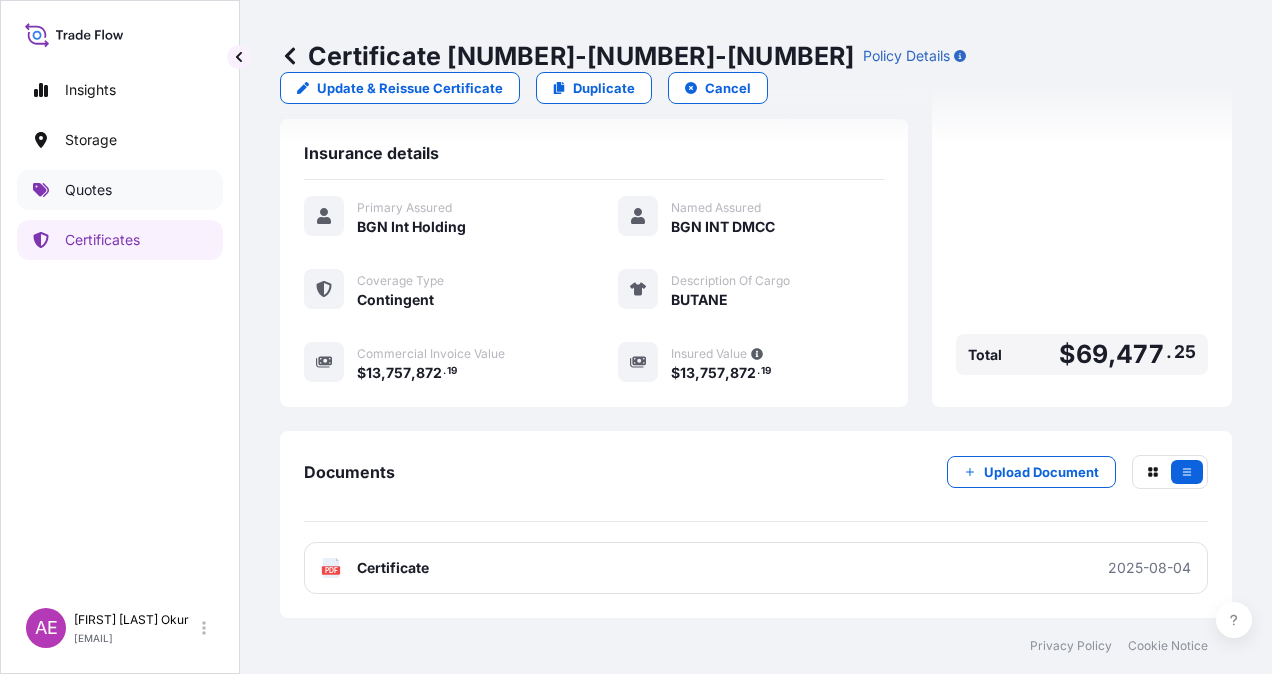 click on "Quotes" at bounding box center [120, 190] 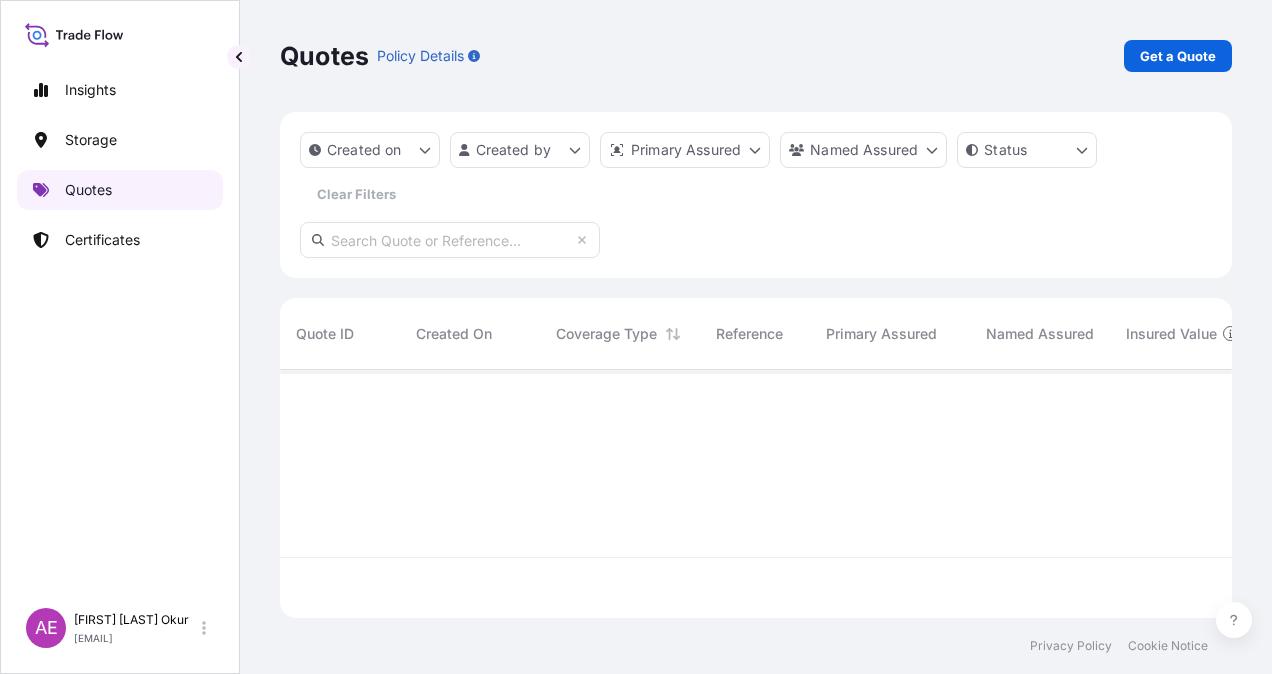 scroll, scrollTop: 0, scrollLeft: 0, axis: both 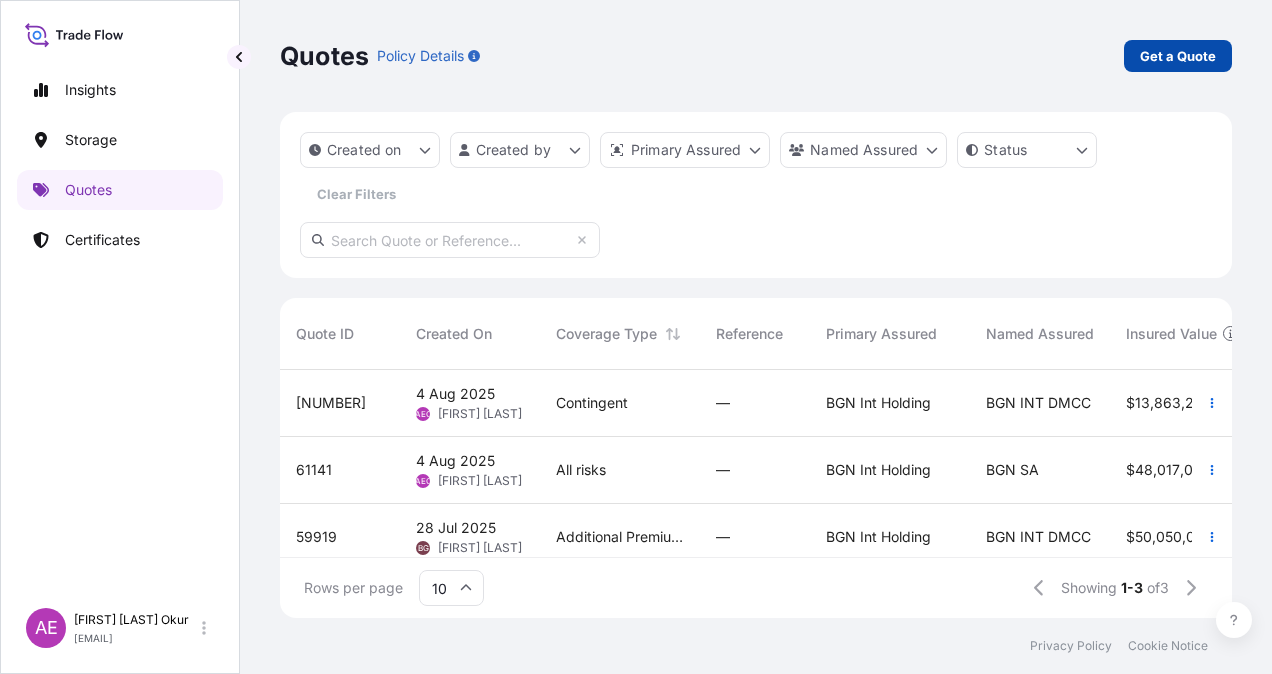 click on "Get a Quote" at bounding box center [1178, 56] 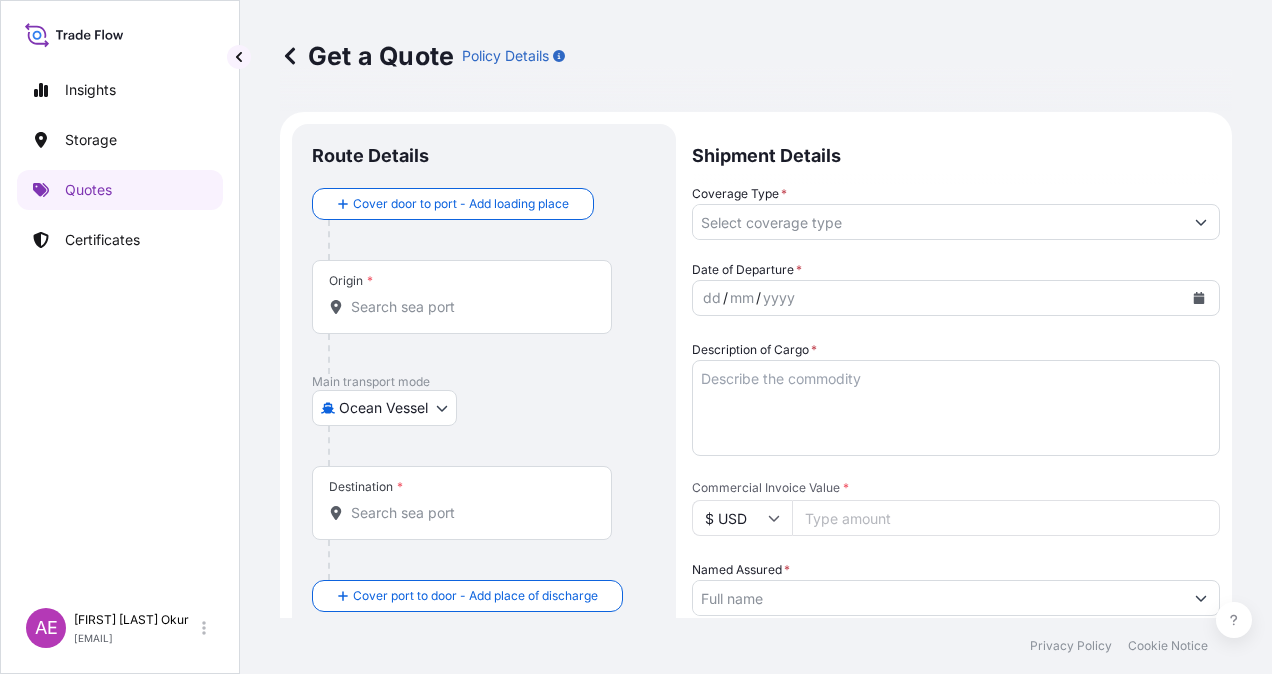 scroll, scrollTop: 32, scrollLeft: 0, axis: vertical 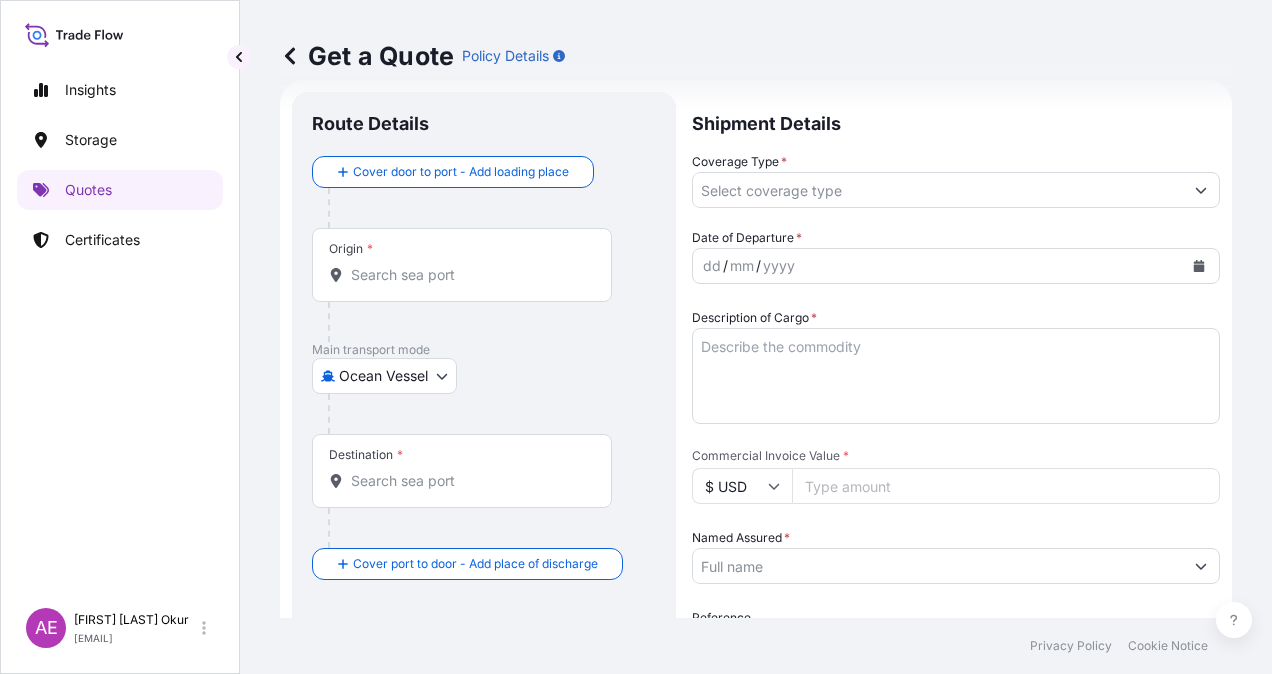click on "Origin *" at bounding box center (462, 265) 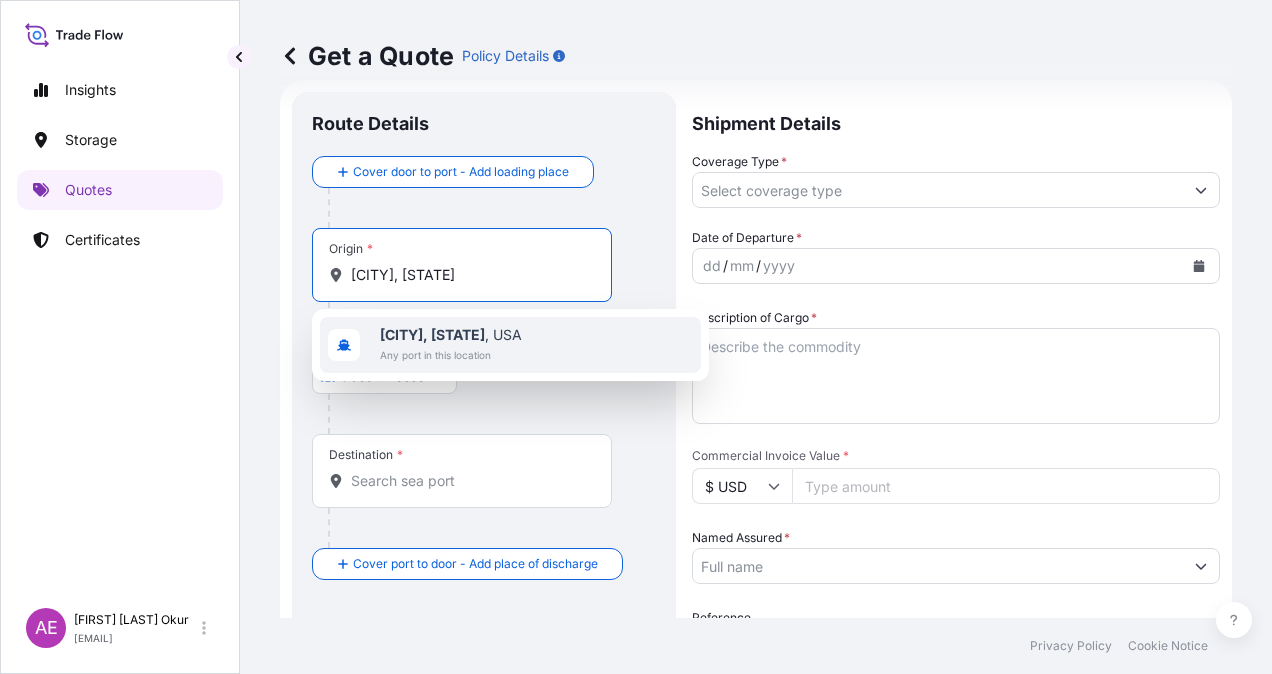 click on "[CITY], [STATE] , [COUNTRY]" at bounding box center (451, 335) 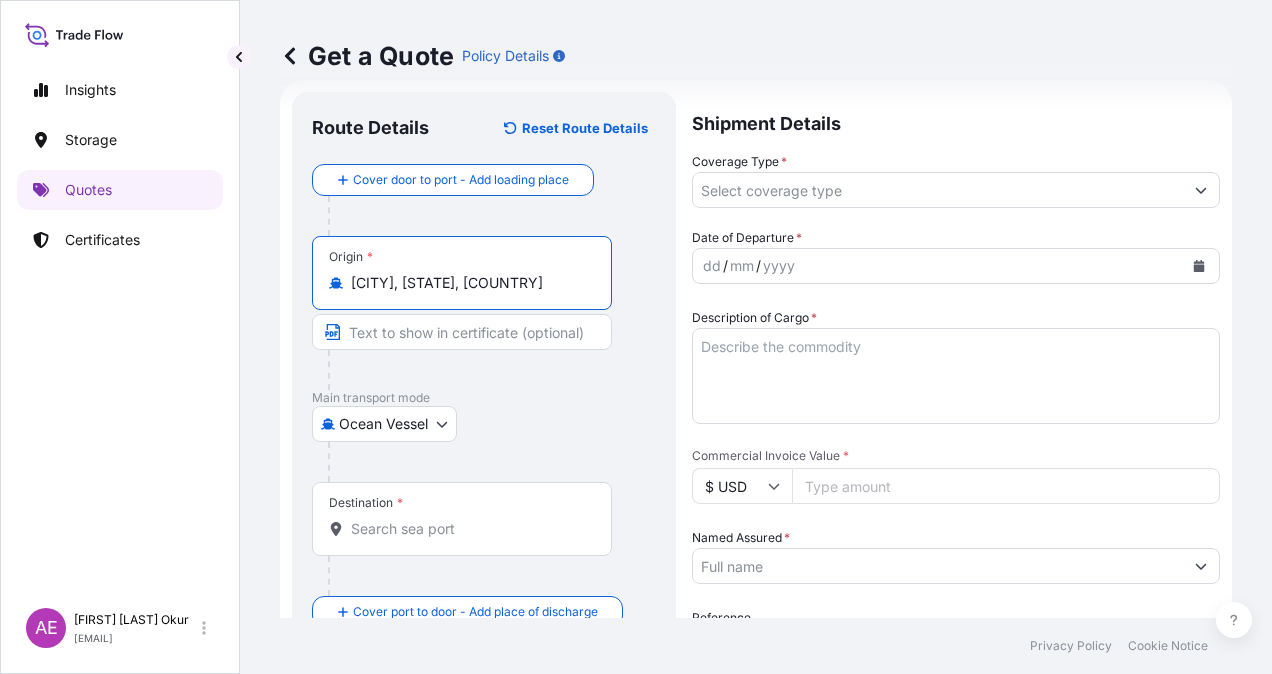 type on "[CITY], [STATE], [COUNTRY]" 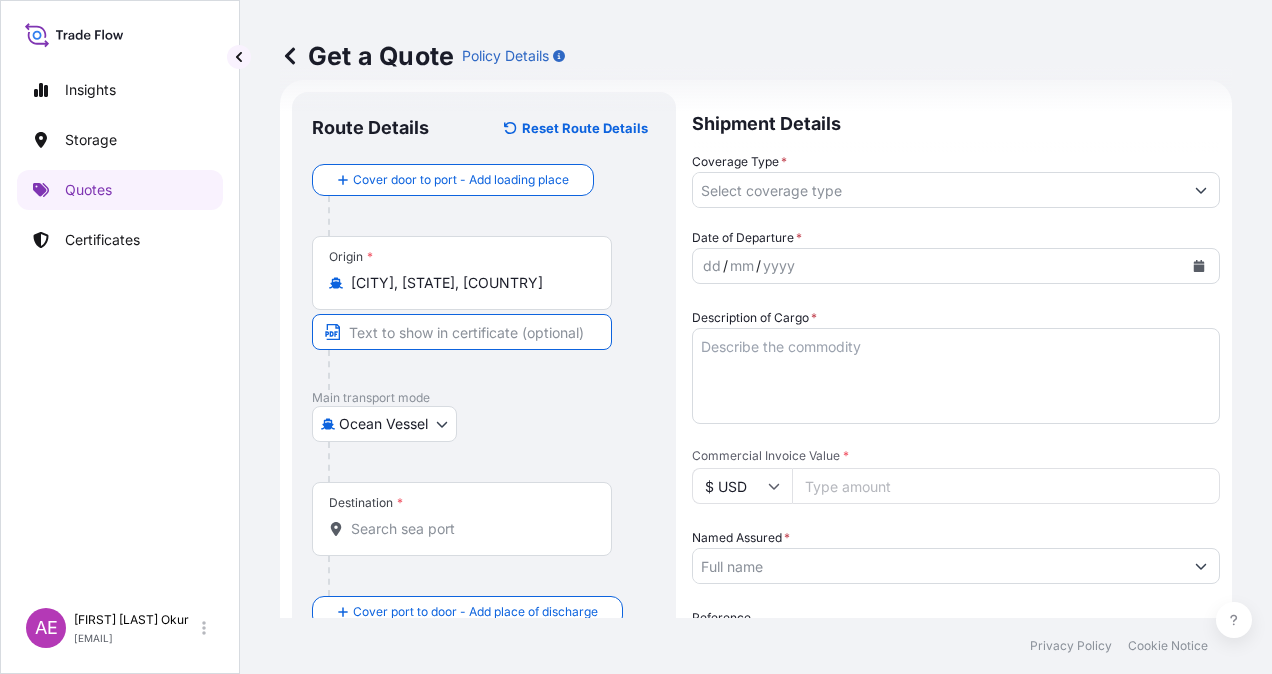 type on "[CITY], [STATE], [COUNTRY]" 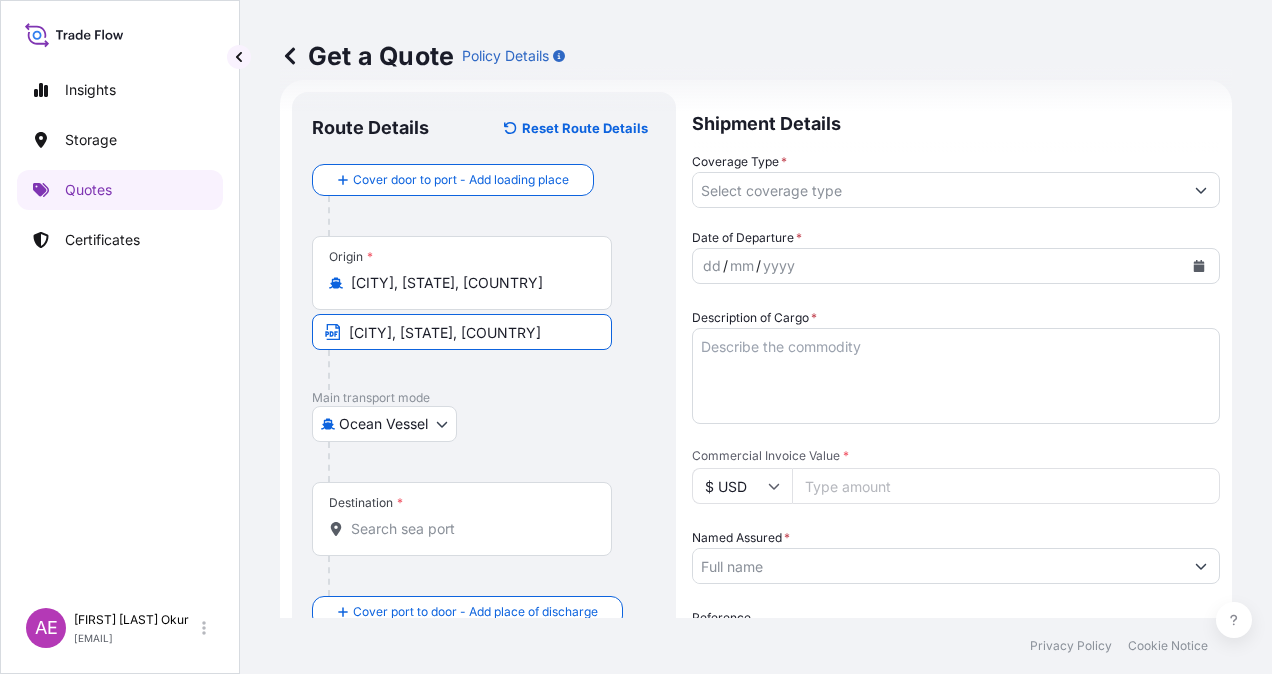 type on "[CITY] - [CITY], [COUNTRY]" 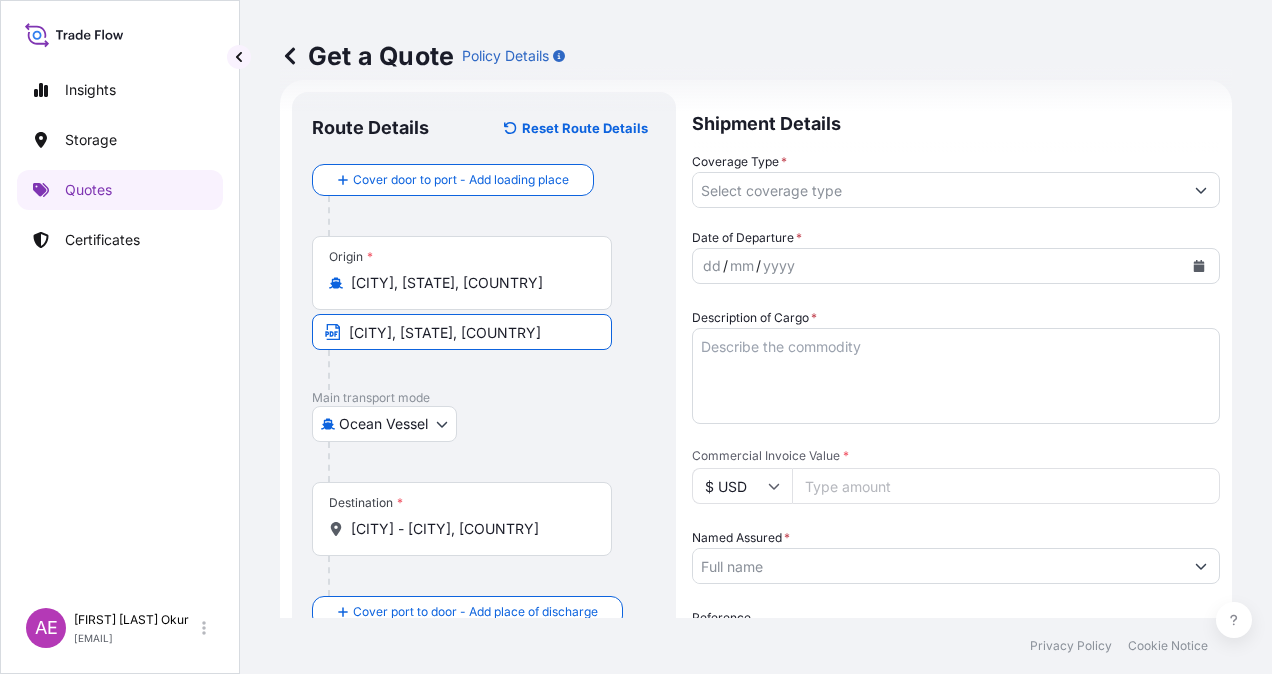 type on "Contingent" 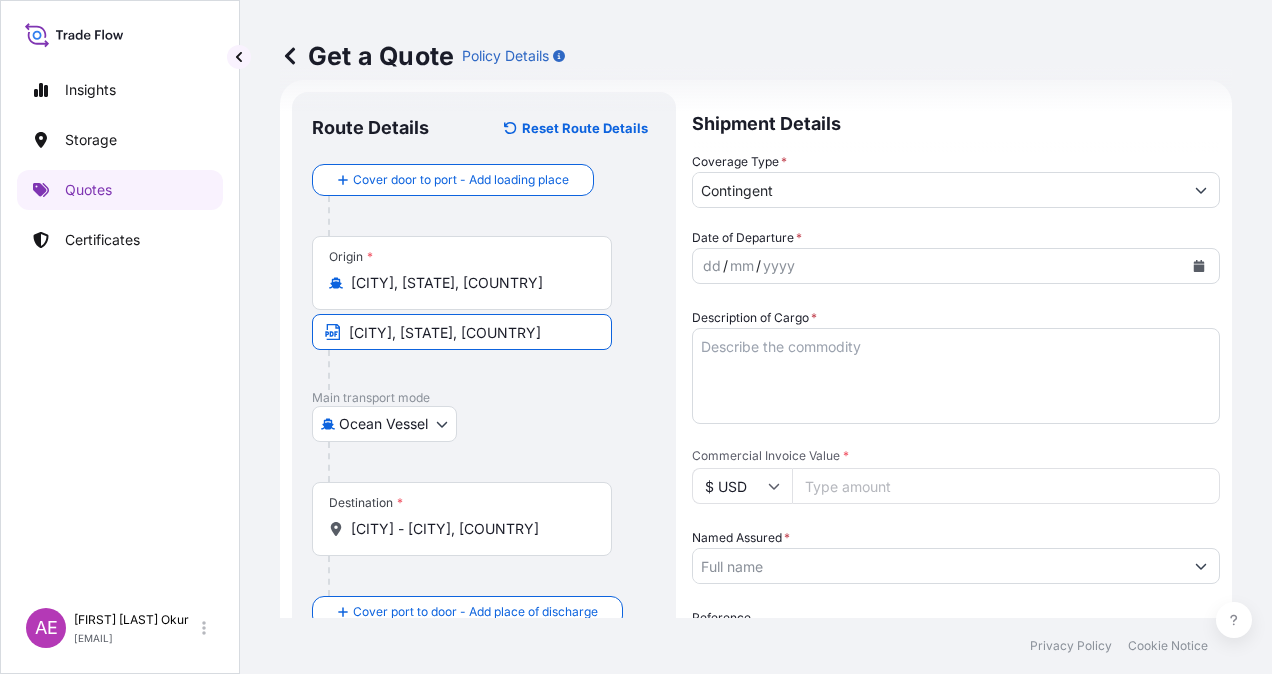 type on "13757872.19" 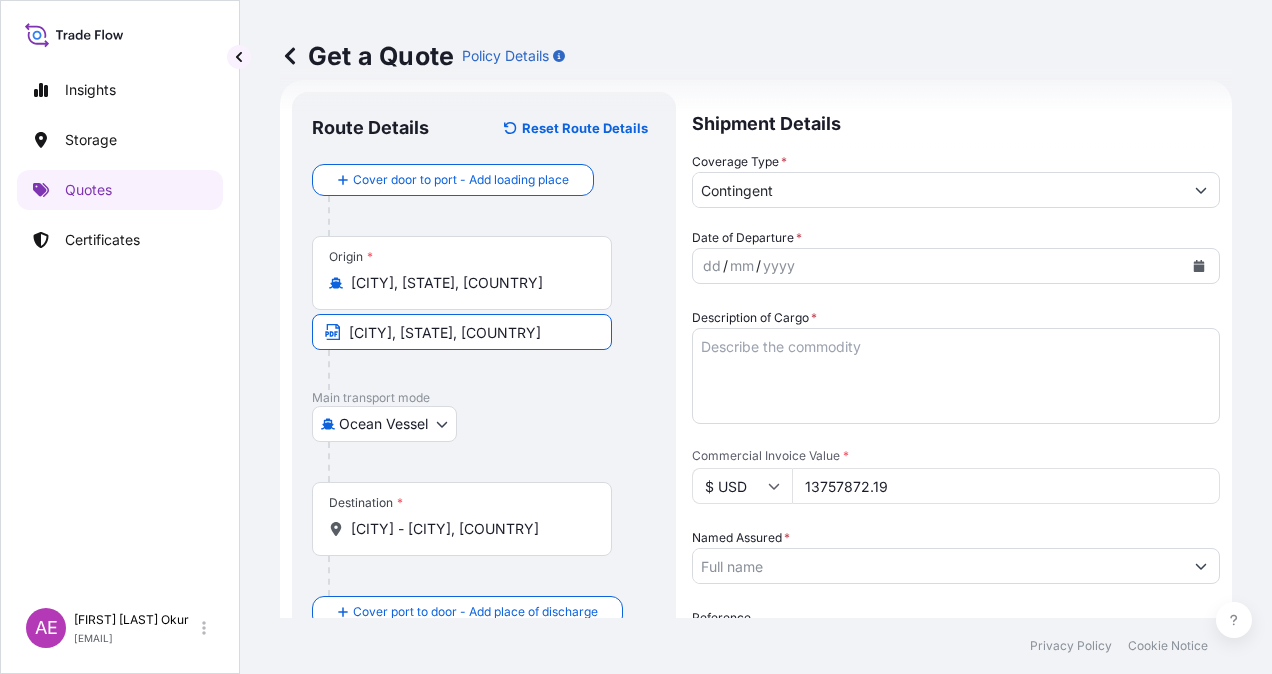 type on "BGN INT DMCC" 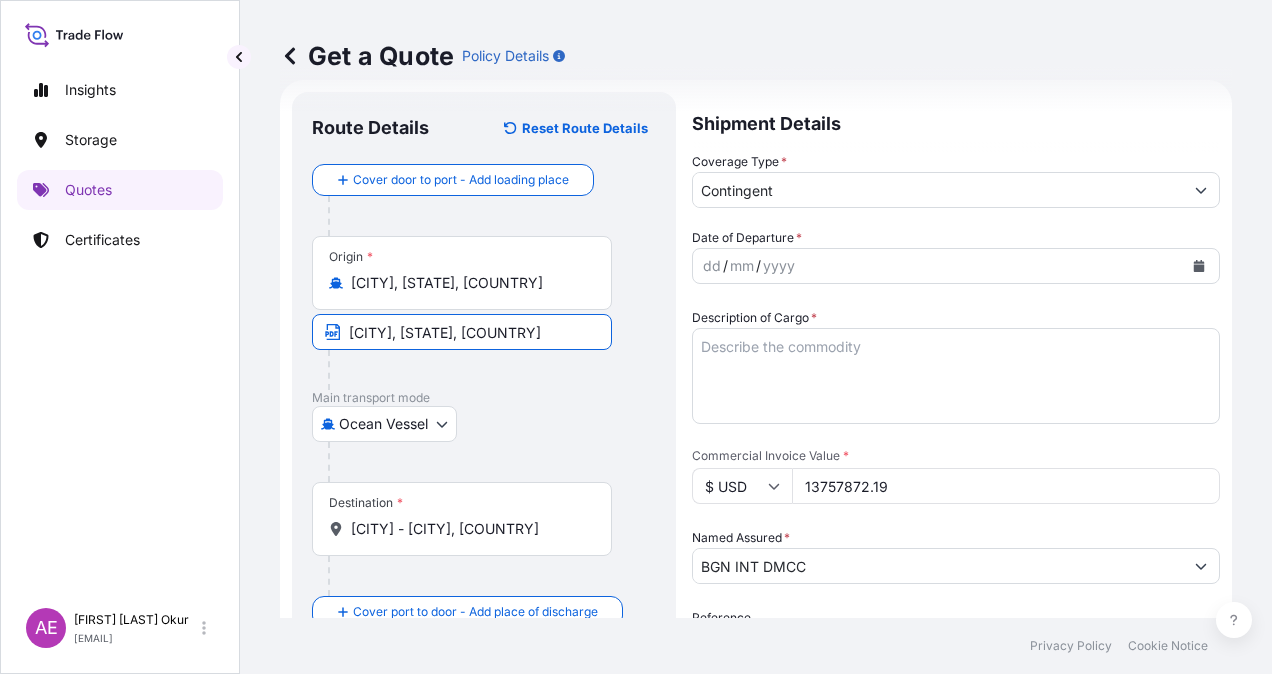 type on "GAS GHAZI" 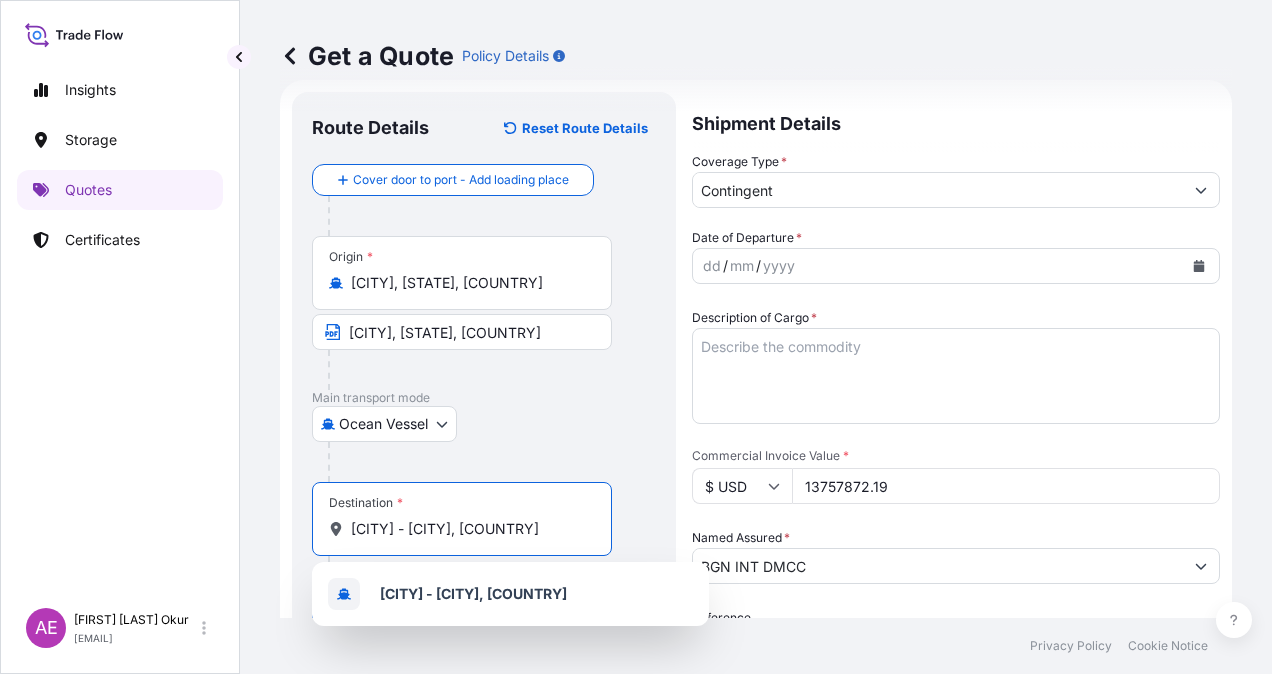 type 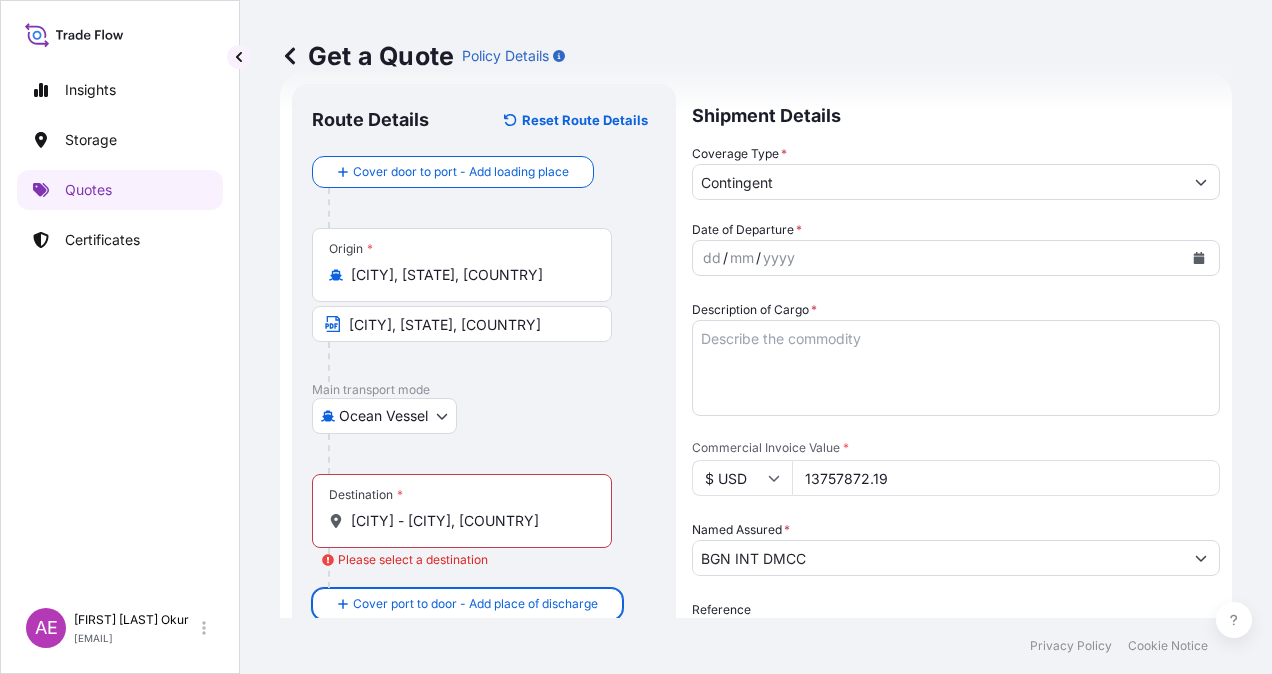 click on "[CITY] - [CITY], [COUNTRY]" at bounding box center (469, 521) 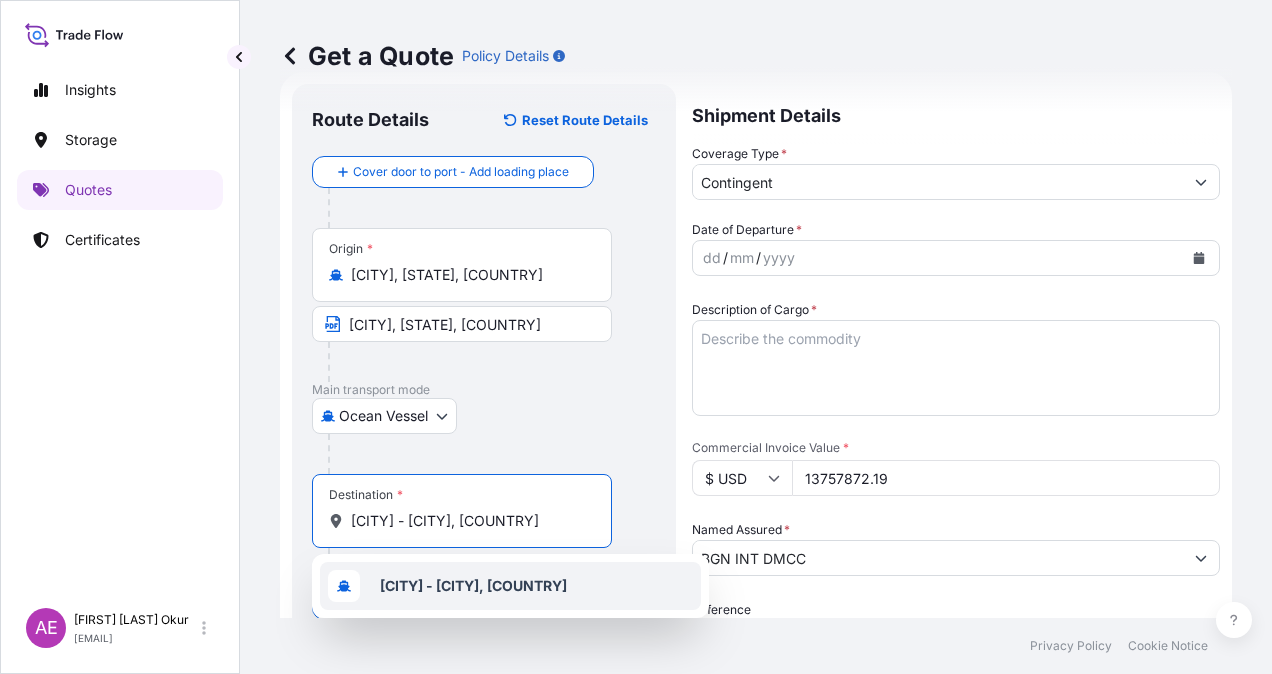 click on "[CITY] - [CITY], [COUNTRY]" at bounding box center (473, 585) 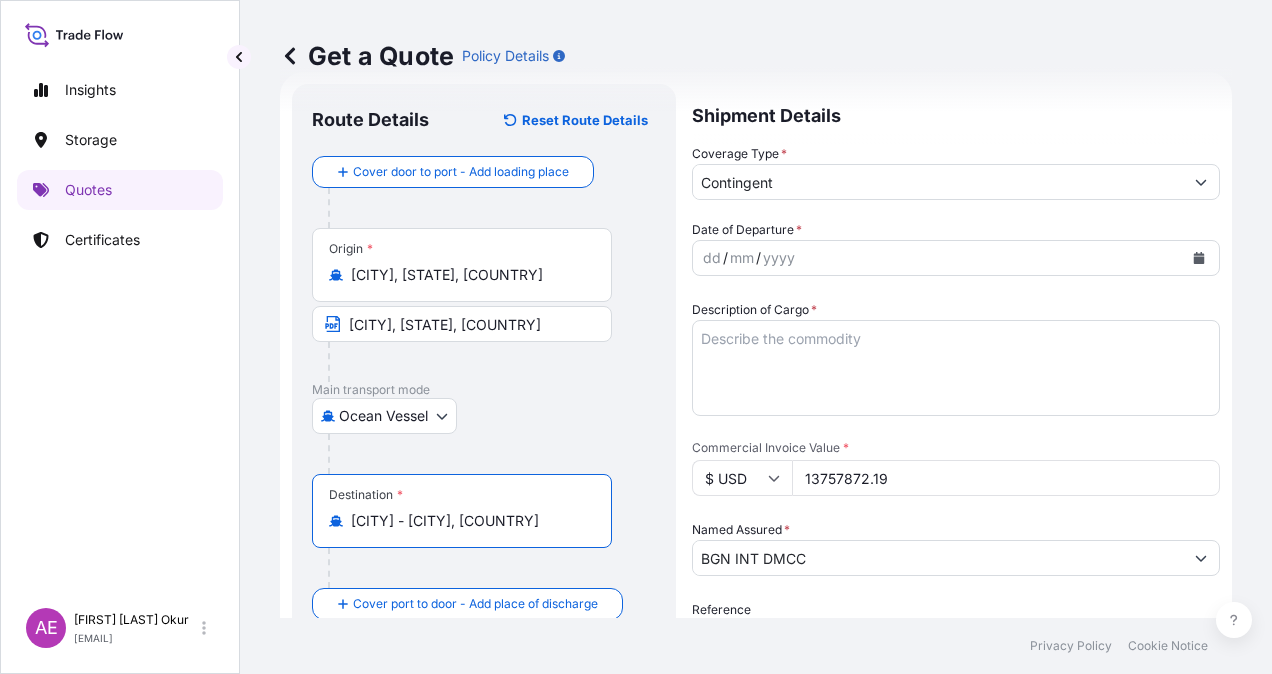 click on "Destination * [DESTINATION] - [CITY]/[COUNTRY]" at bounding box center [484, 531] 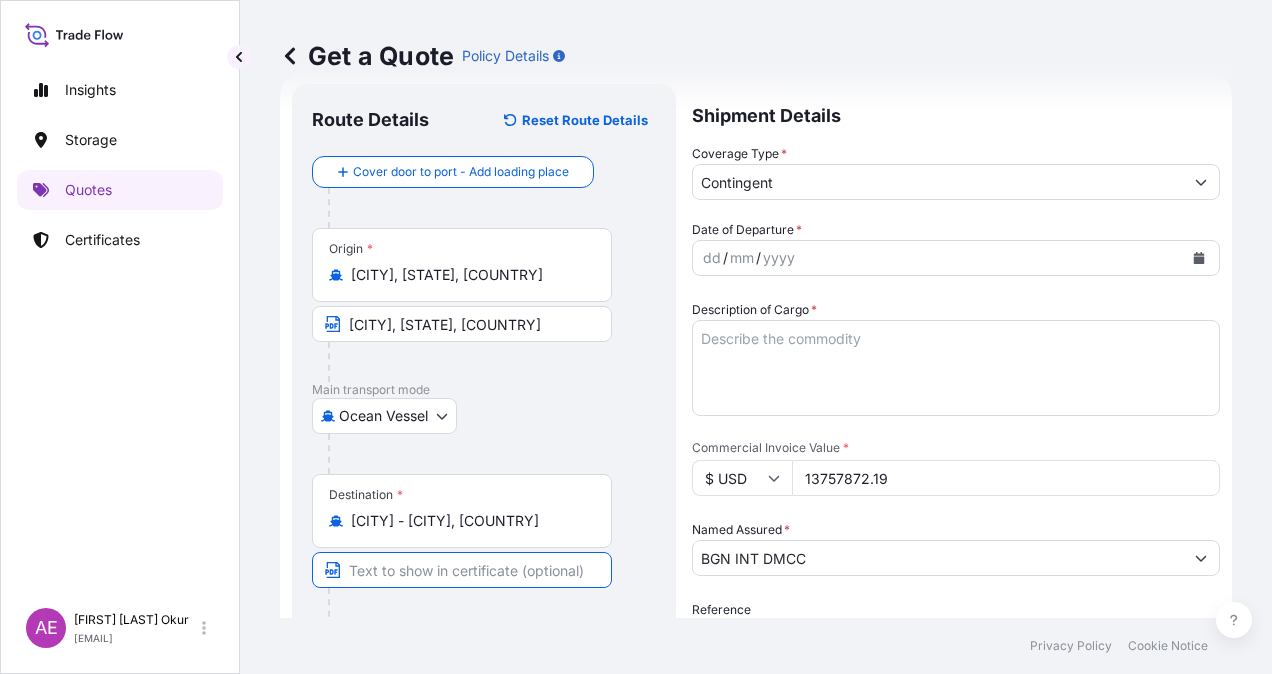 paste on "[CITY]" 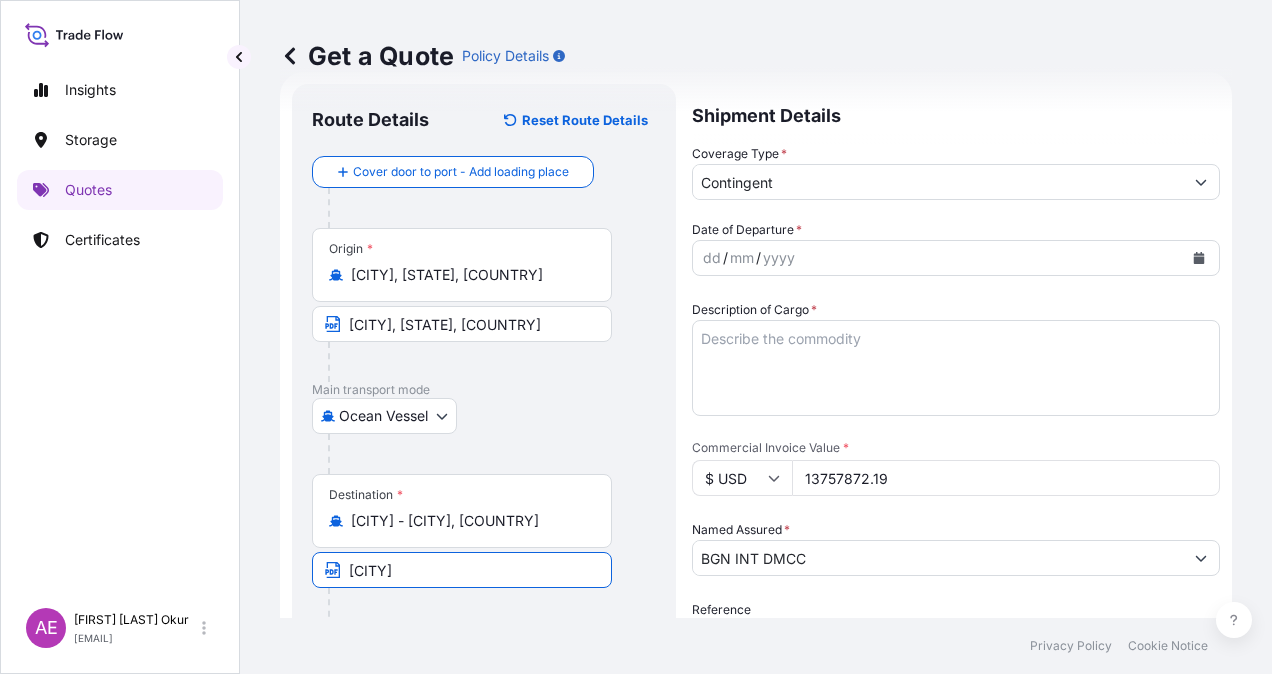 type on "[CITY]/[COUNTRY]" 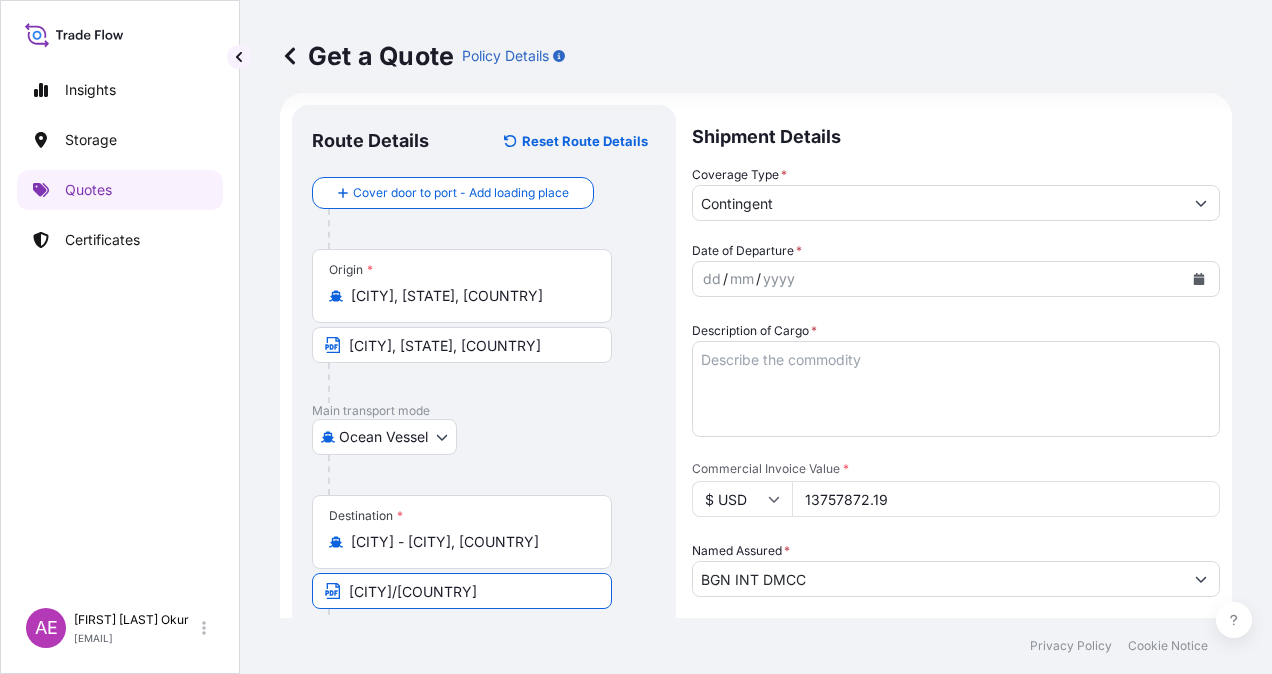 scroll, scrollTop: 0, scrollLeft: 0, axis: both 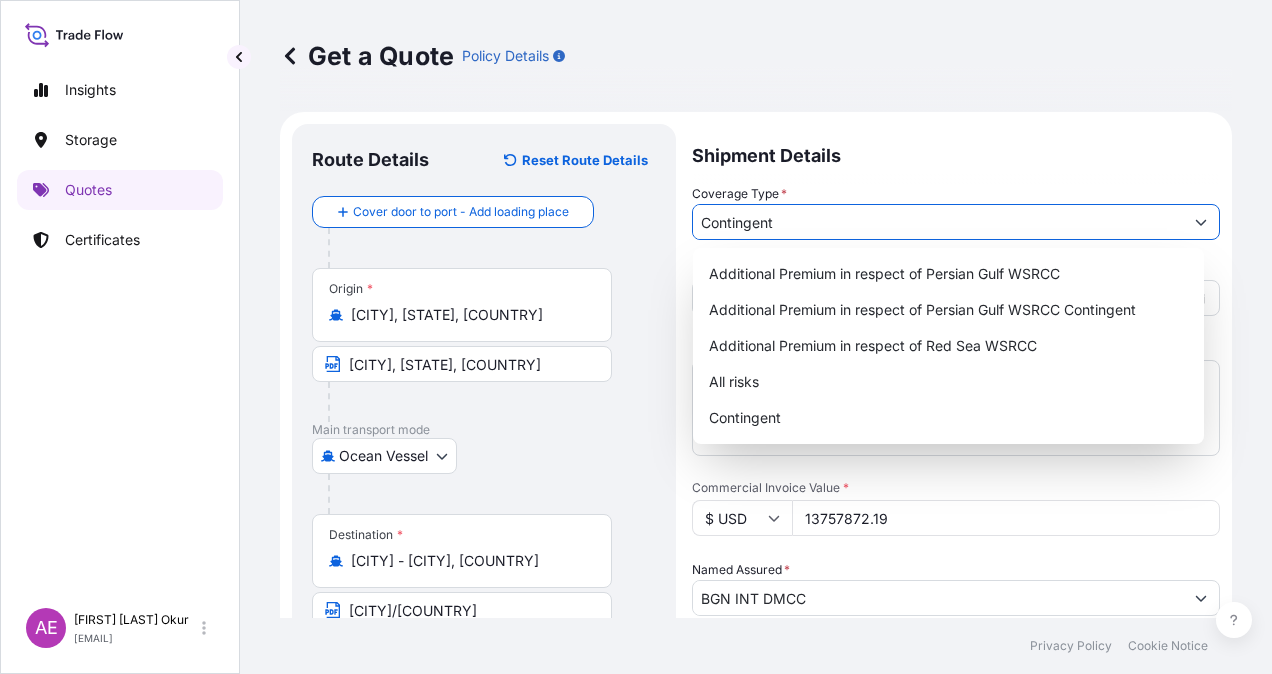 click on "Contingent" at bounding box center (938, 222) 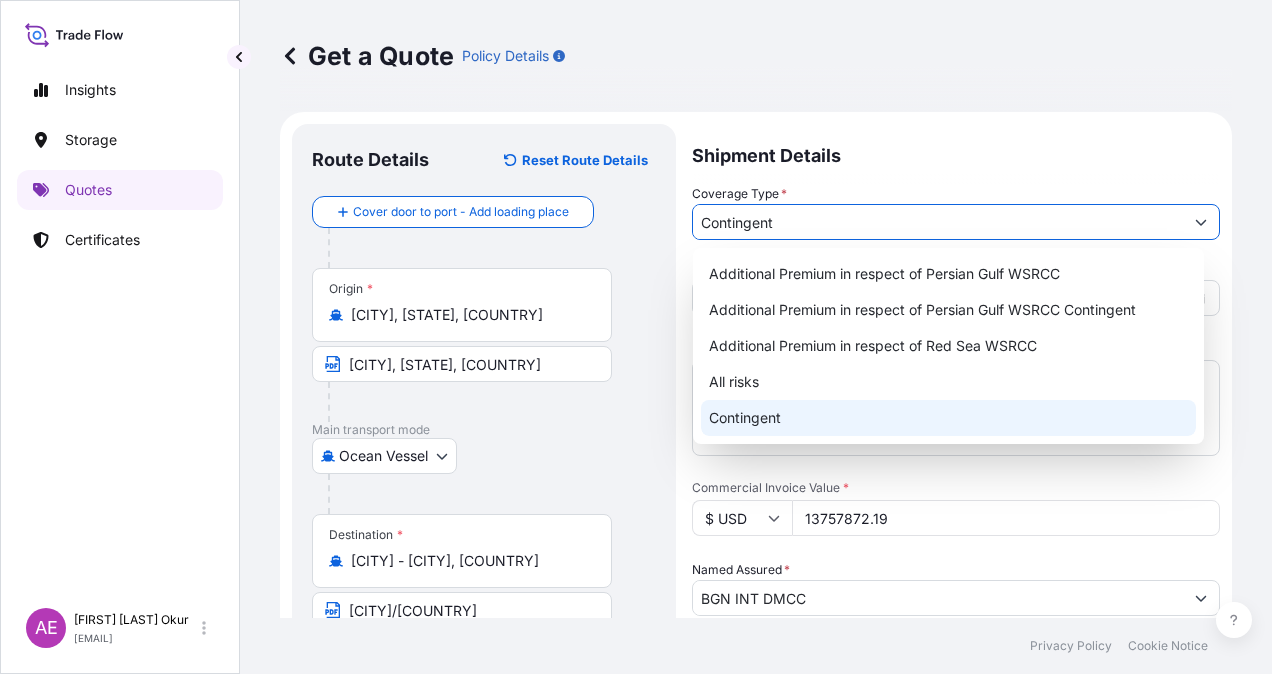 click on "Contingent" at bounding box center [948, 418] 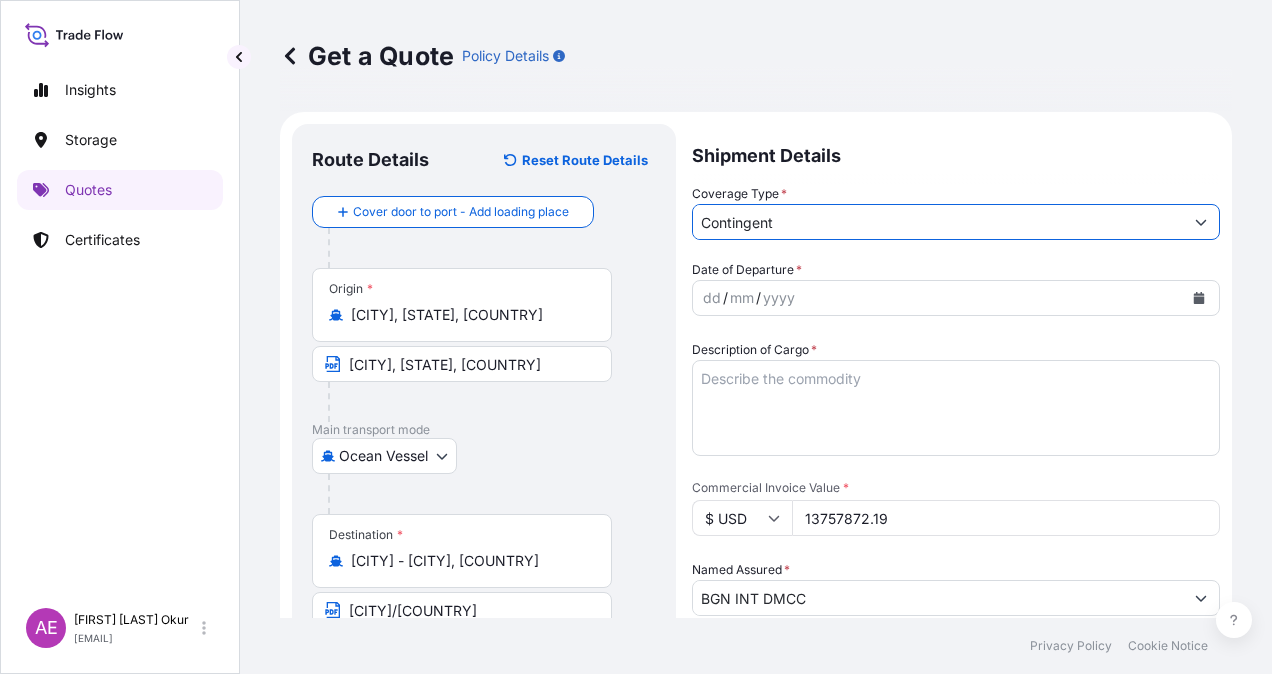 click on "dd" at bounding box center [712, 298] 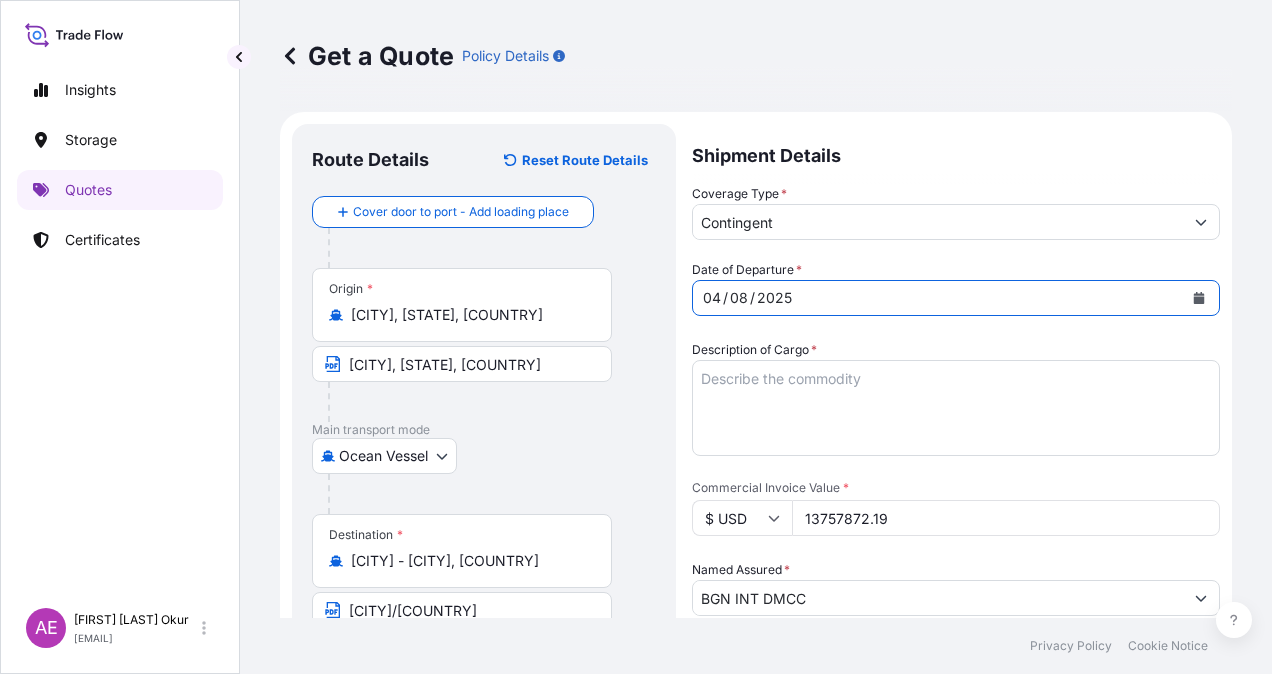 click on "Description of Cargo *" at bounding box center [956, 408] 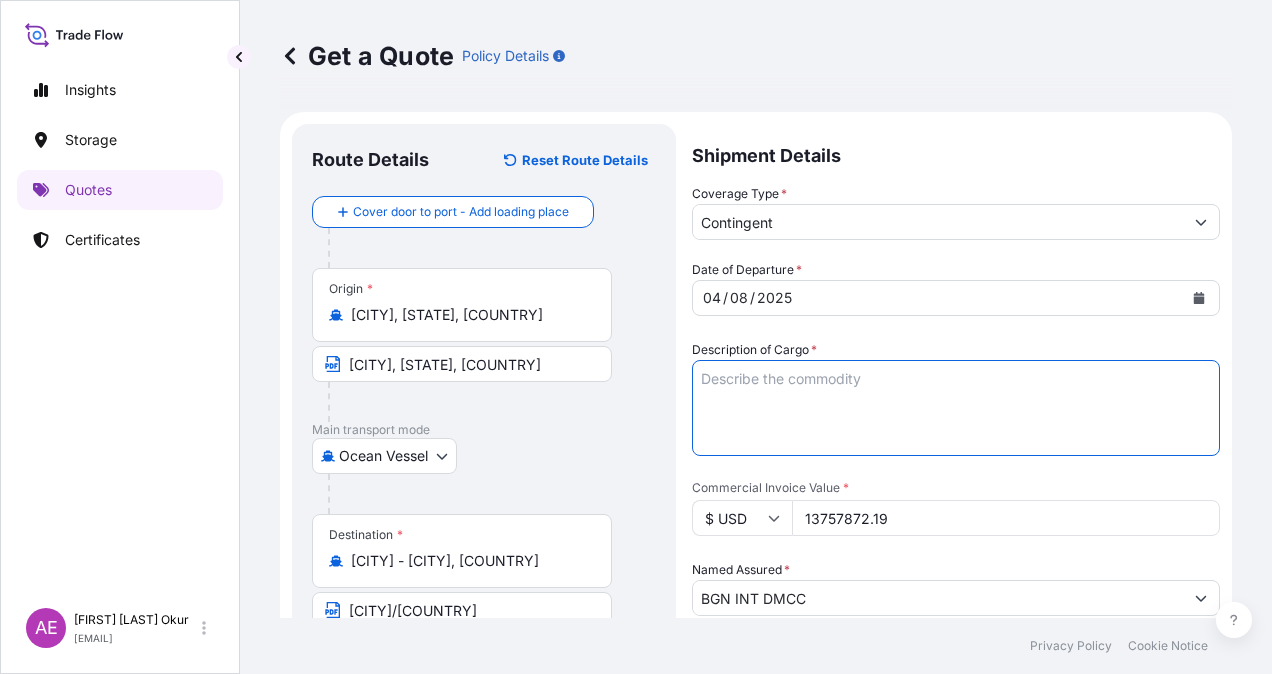 paste on "PROPANE" 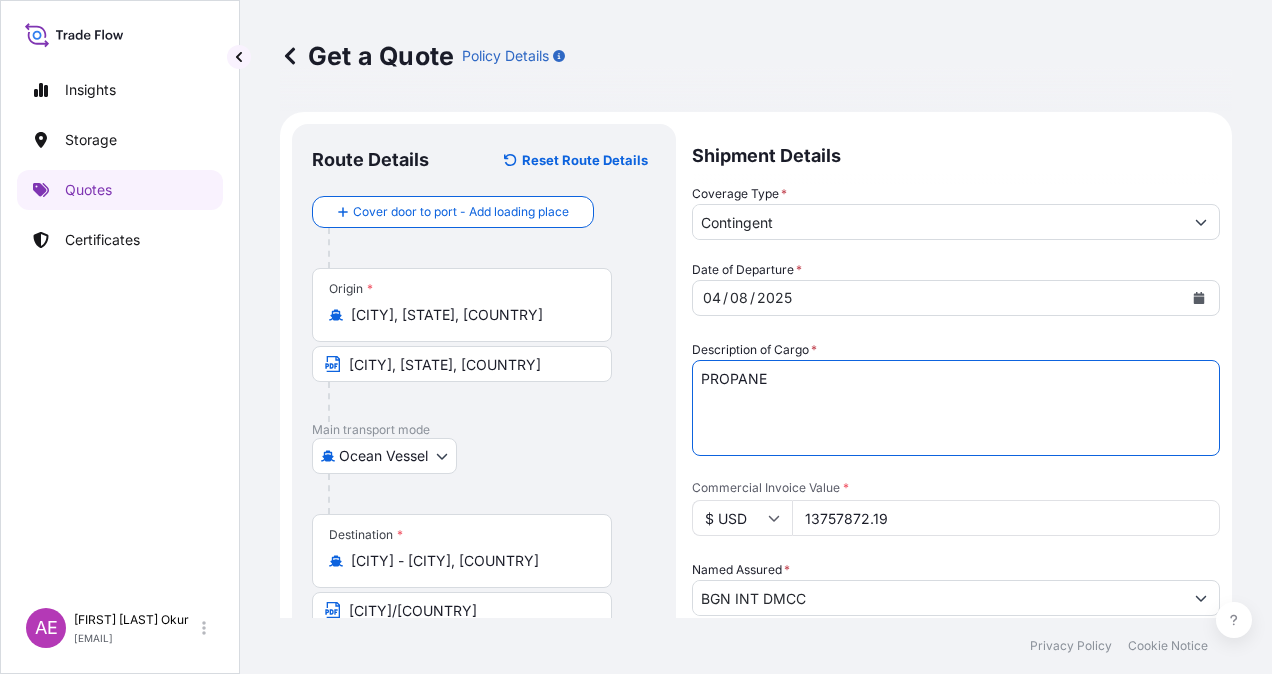 type on "PROPANE" 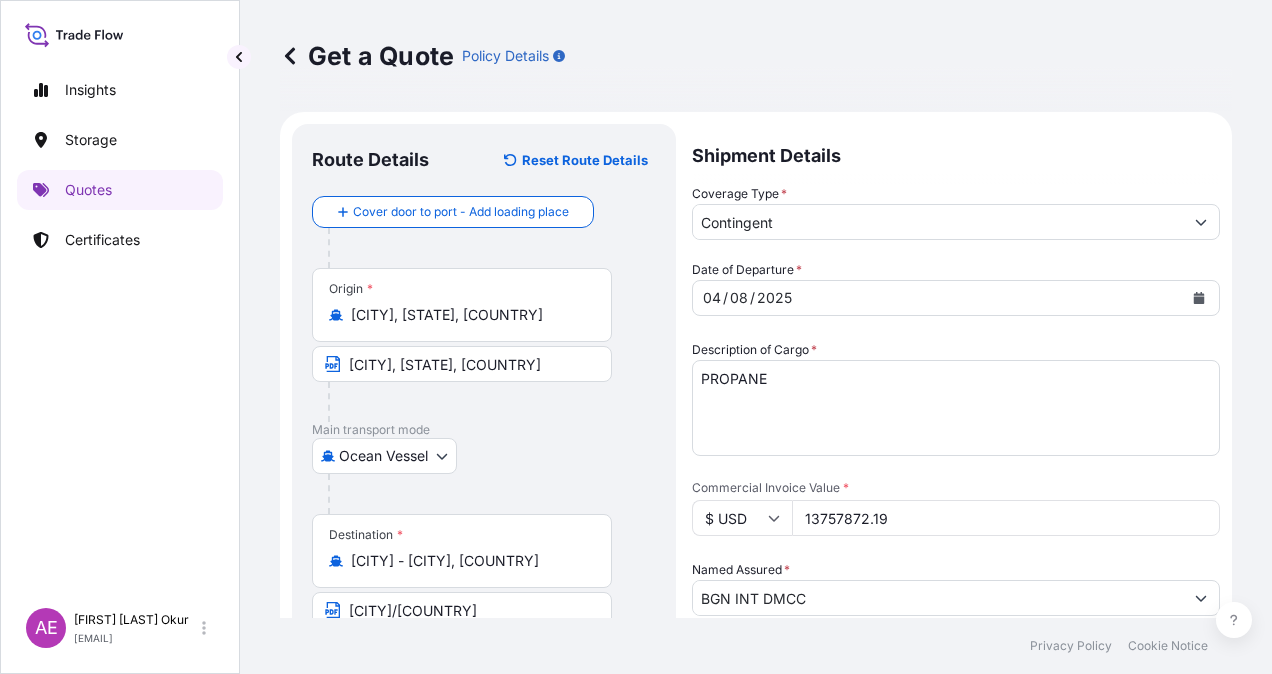 drag, startPoint x: 900, startPoint y: 506, endPoint x: 872, endPoint y: 516, distance: 29.732138 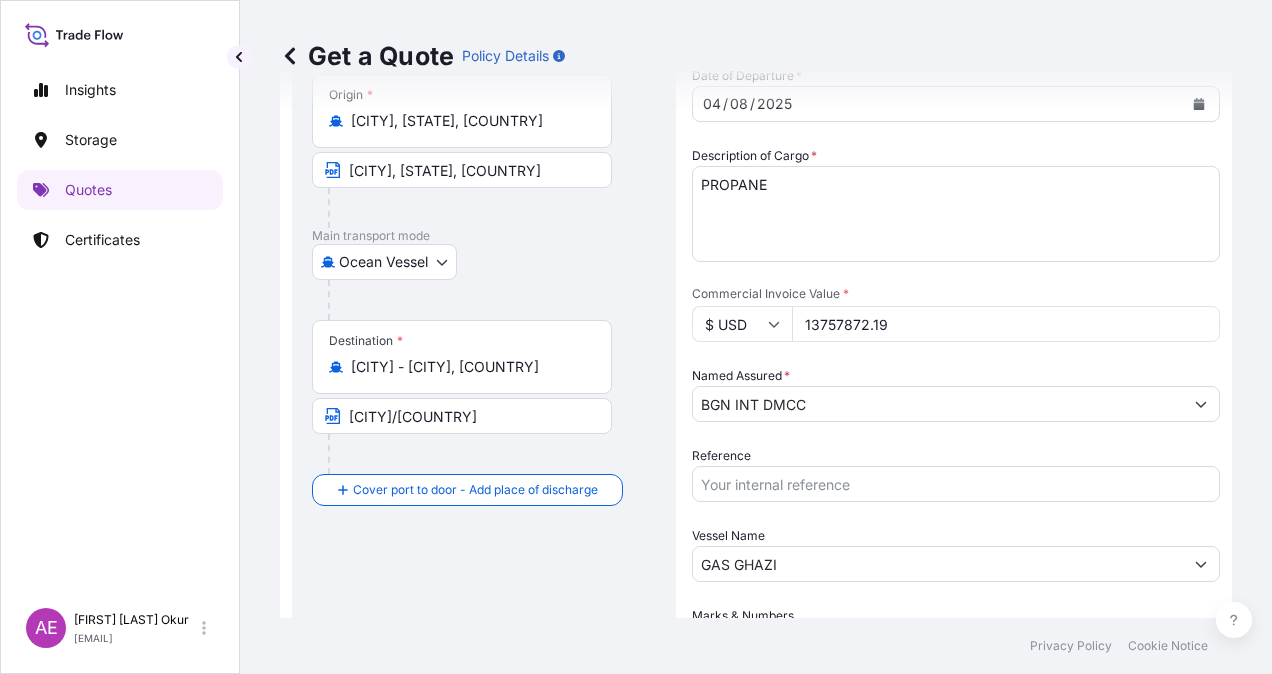 scroll, scrollTop: 200, scrollLeft: 0, axis: vertical 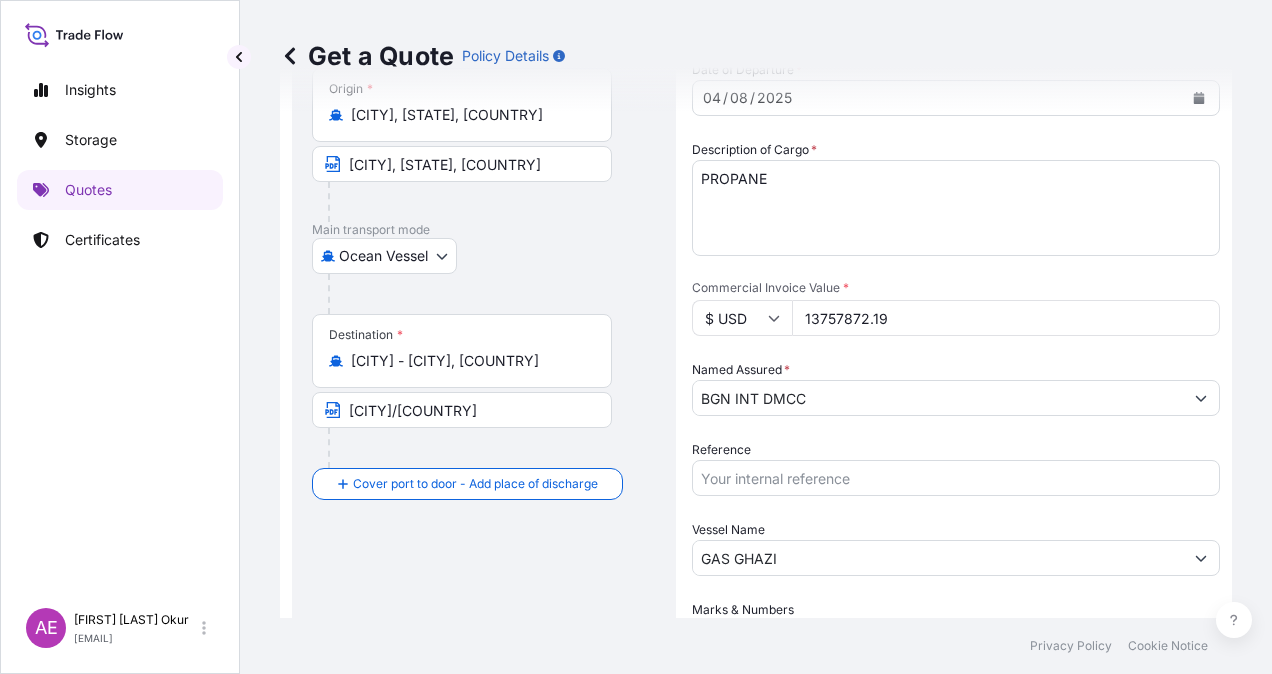 drag, startPoint x: 910, startPoint y: 312, endPoint x: 632, endPoint y: 314, distance: 278.0072 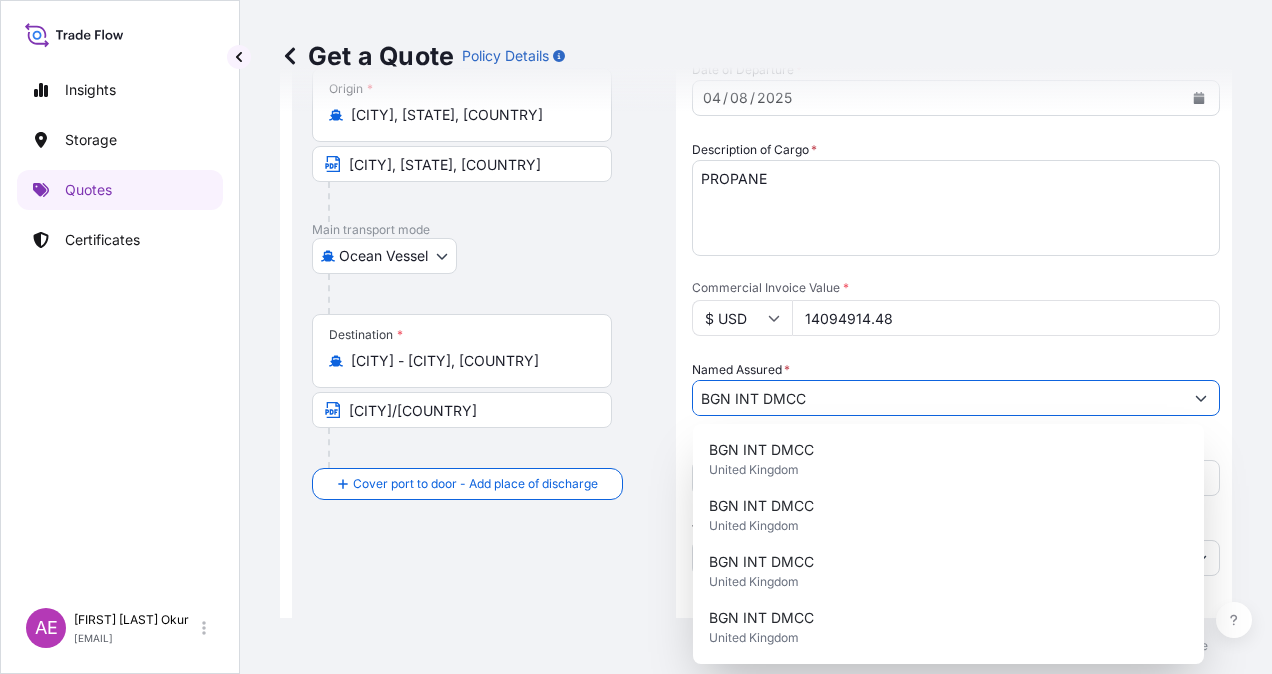 click on "BGN INT DMCC" at bounding box center [938, 398] 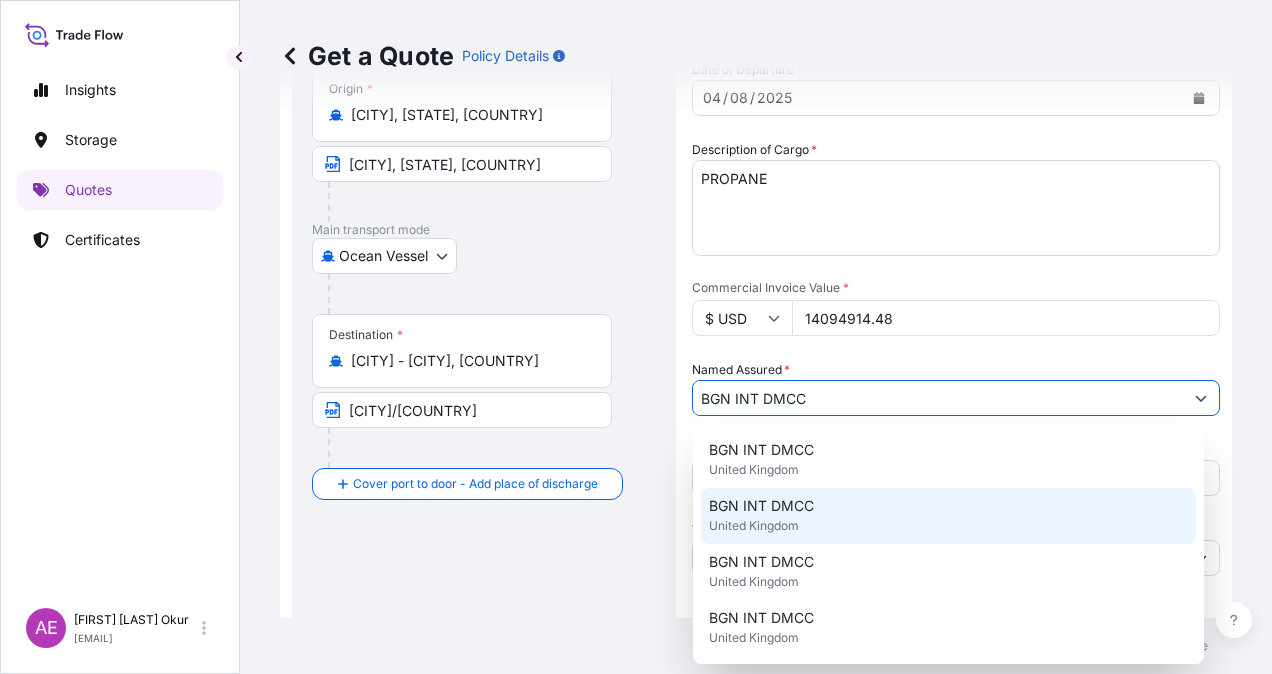click on "United Kingdom" at bounding box center (754, 526) 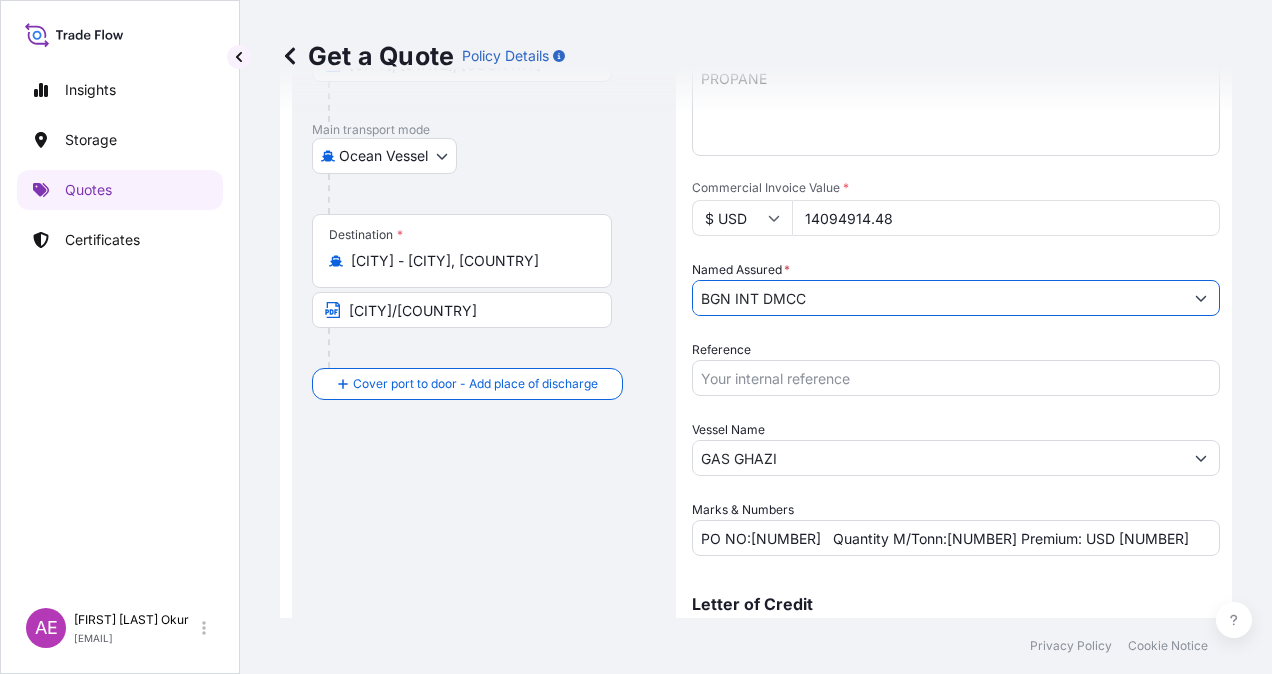 scroll, scrollTop: 398, scrollLeft: 0, axis: vertical 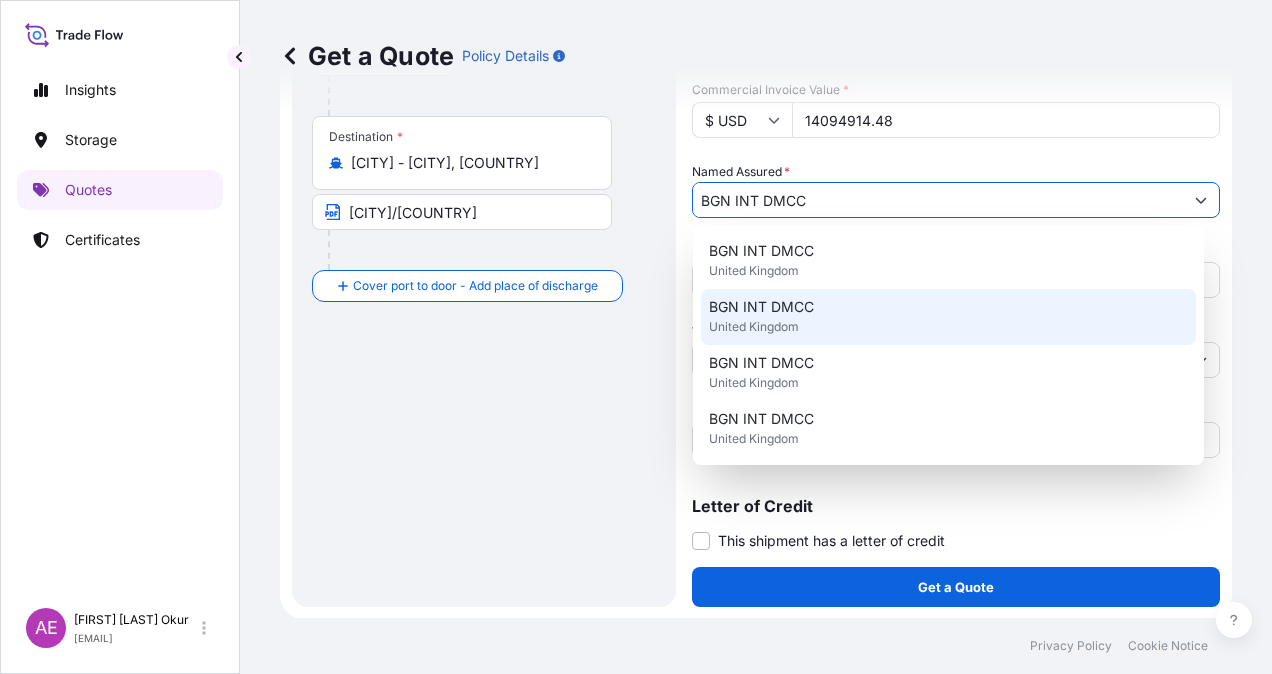 click on "[COMPANY] [COUNTRY]" at bounding box center (948, 317) 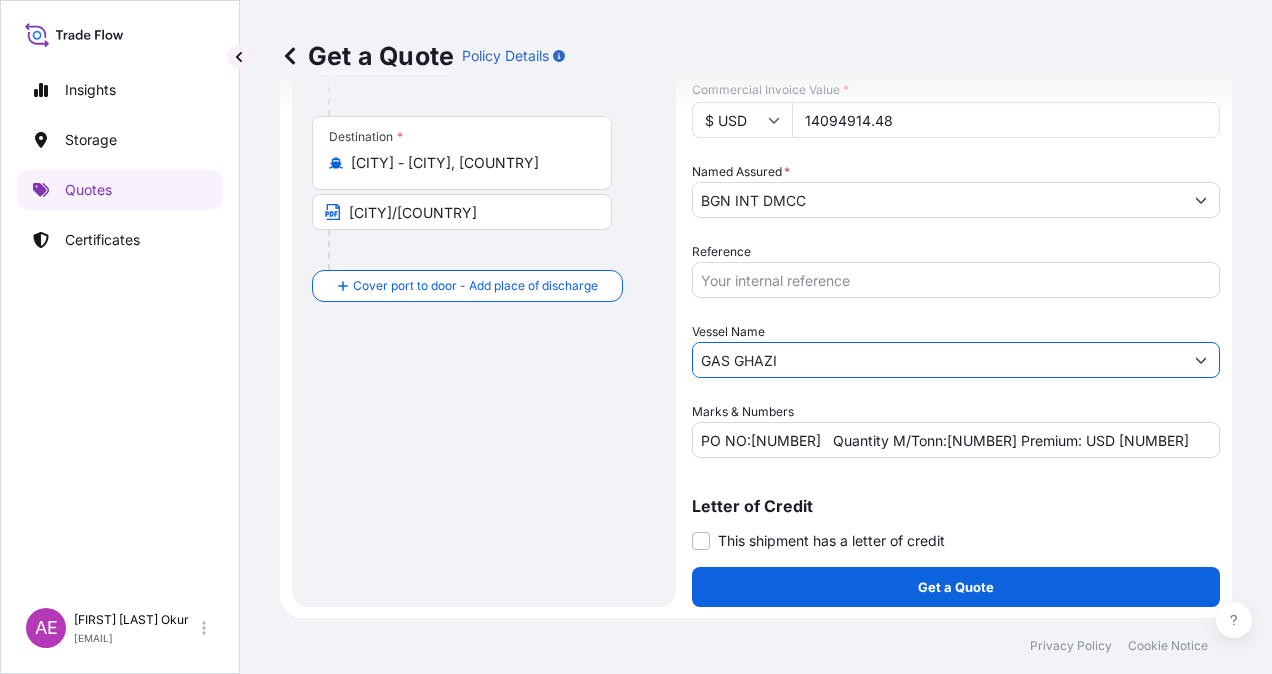 drag, startPoint x: 819, startPoint y: 350, endPoint x: 592, endPoint y: 361, distance: 227.26636 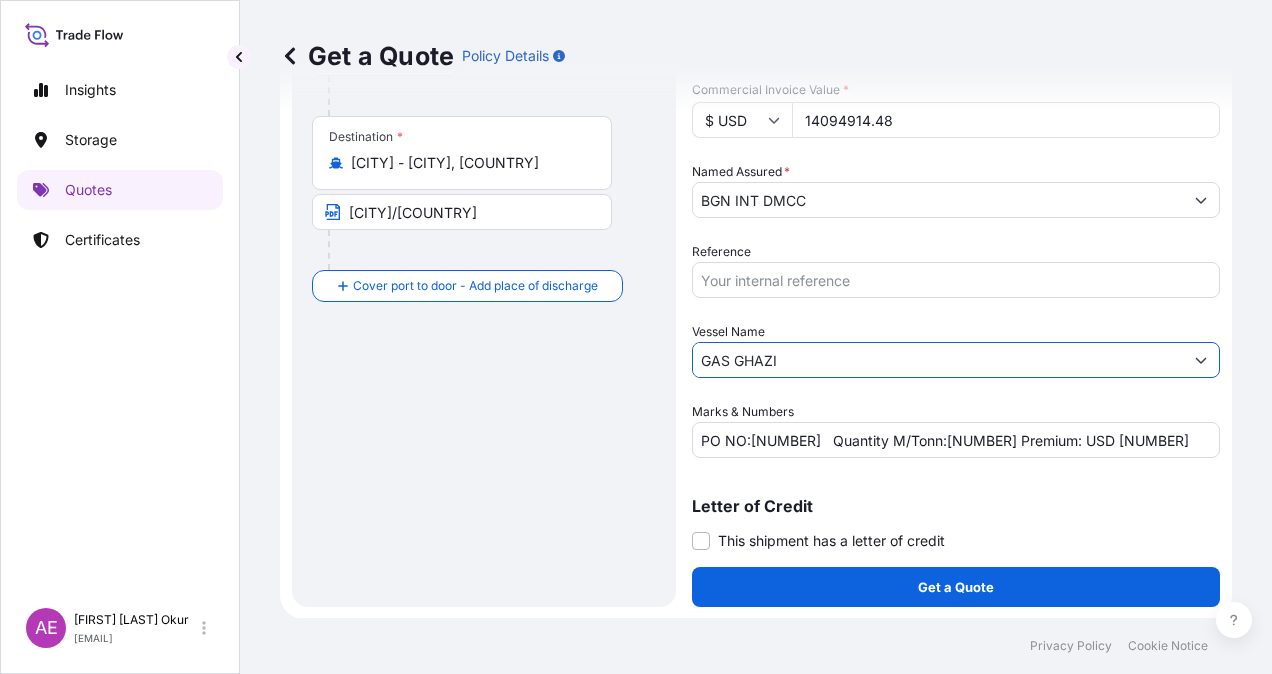 paste on "[PERSON_NAME]" 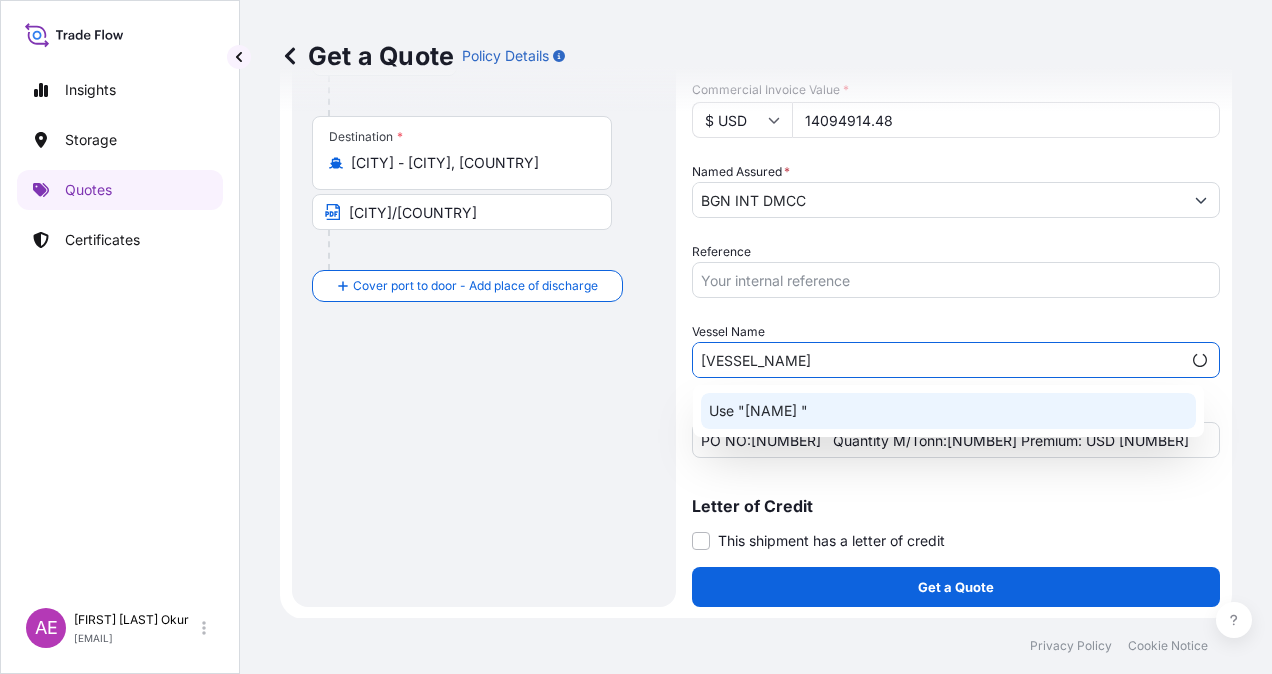 click on "Use "[NAME] "" 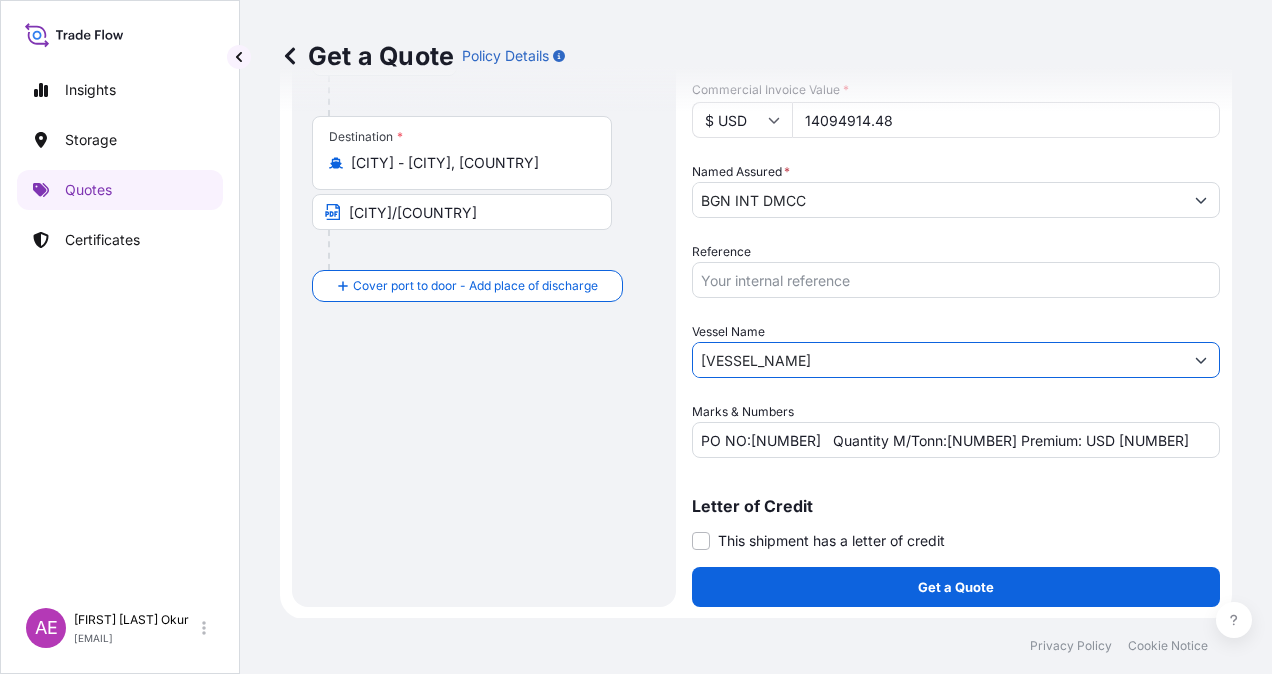 type on "[VESSEL_NAME]" 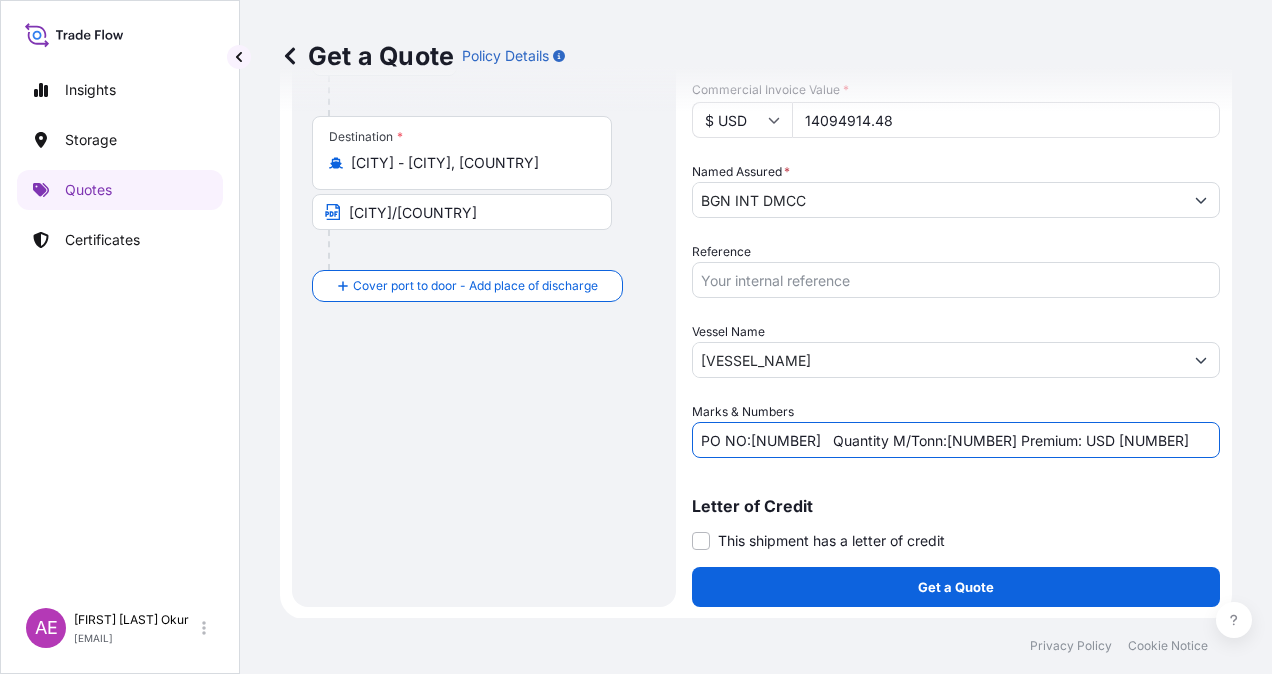 drag, startPoint x: 753, startPoint y: 438, endPoint x: 833, endPoint y: 442, distance: 80.09994 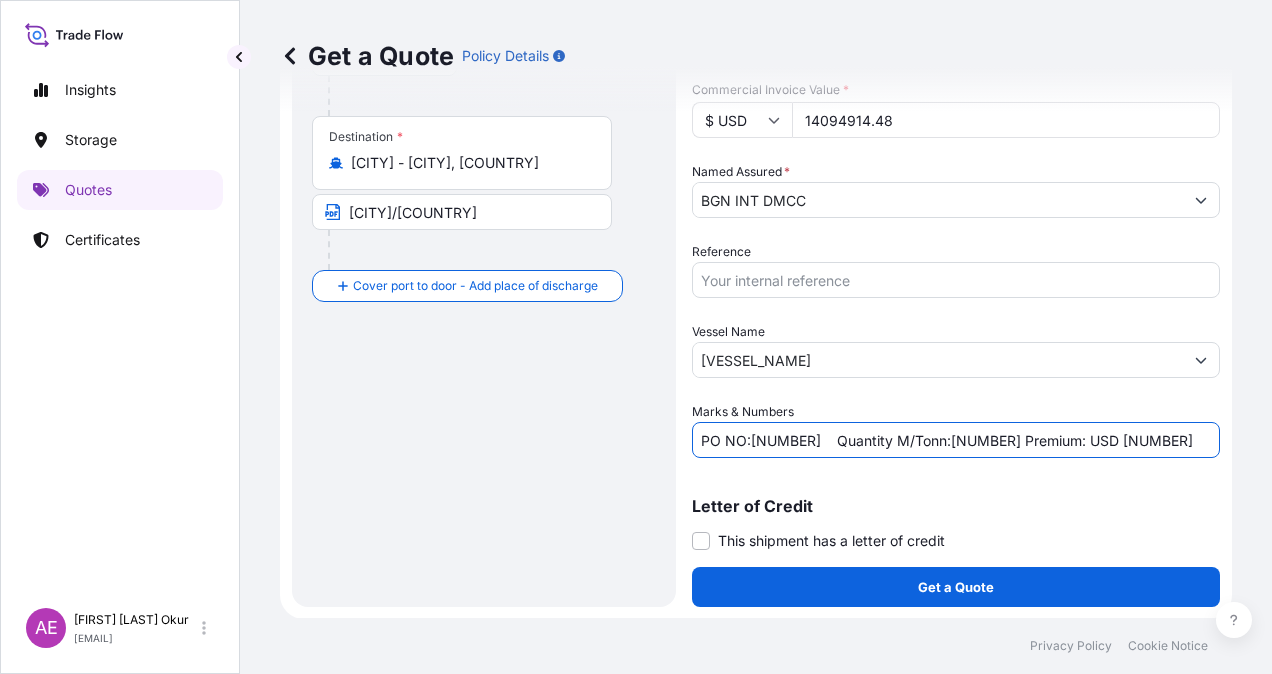 drag, startPoint x: 965, startPoint y: 436, endPoint x: 1025, endPoint y: 439, distance: 60.074955 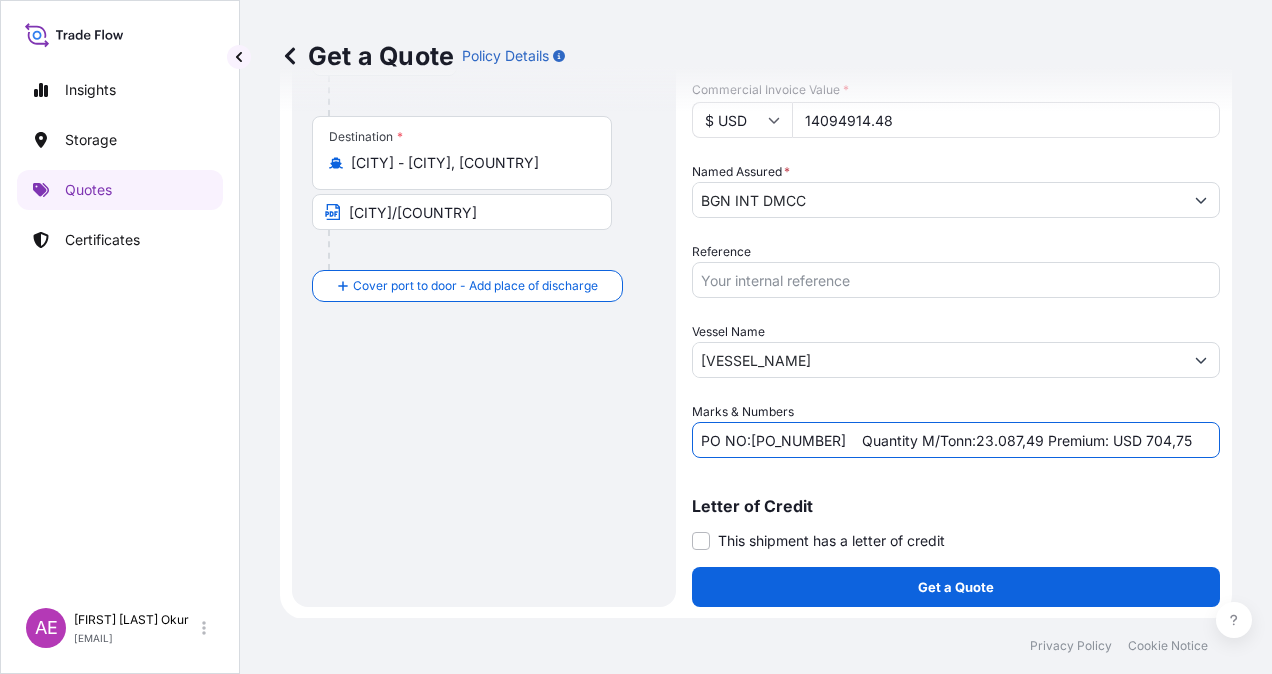 type on "PO NO:[PO_NUMBER]    Quantity M/Tonn:23.087,49 Premium: USD 704,75" 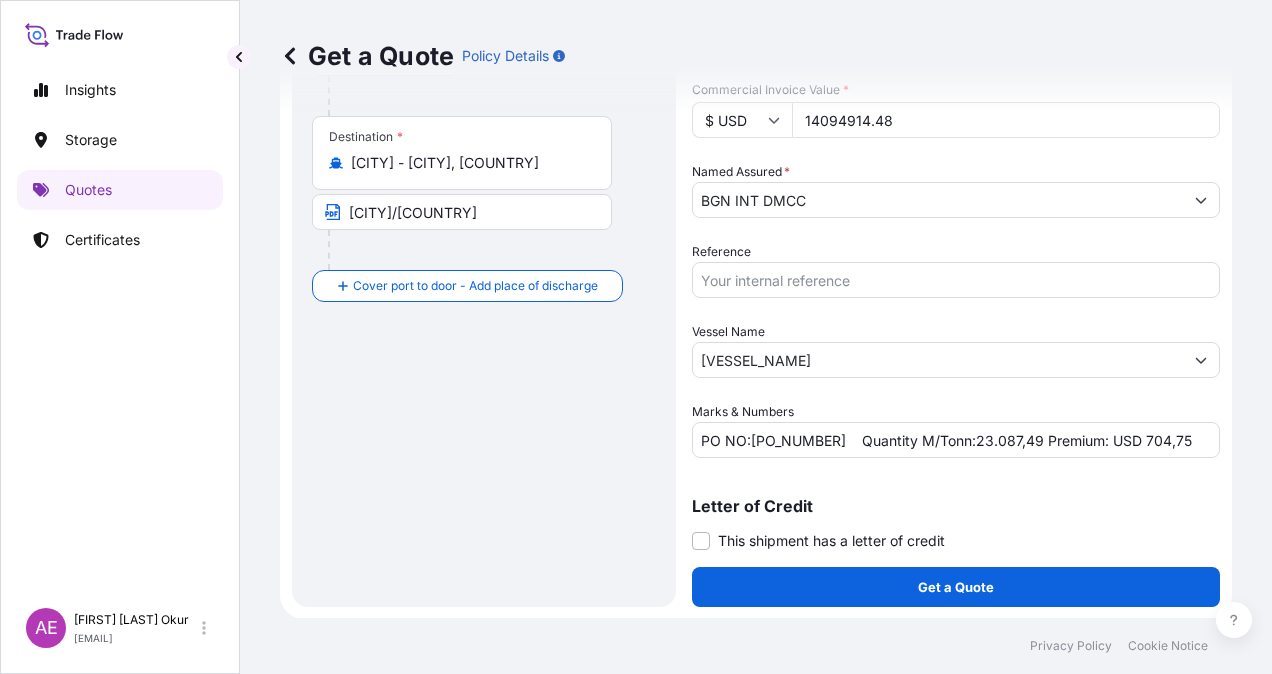 click on "Get a Quote" at bounding box center (956, 587) 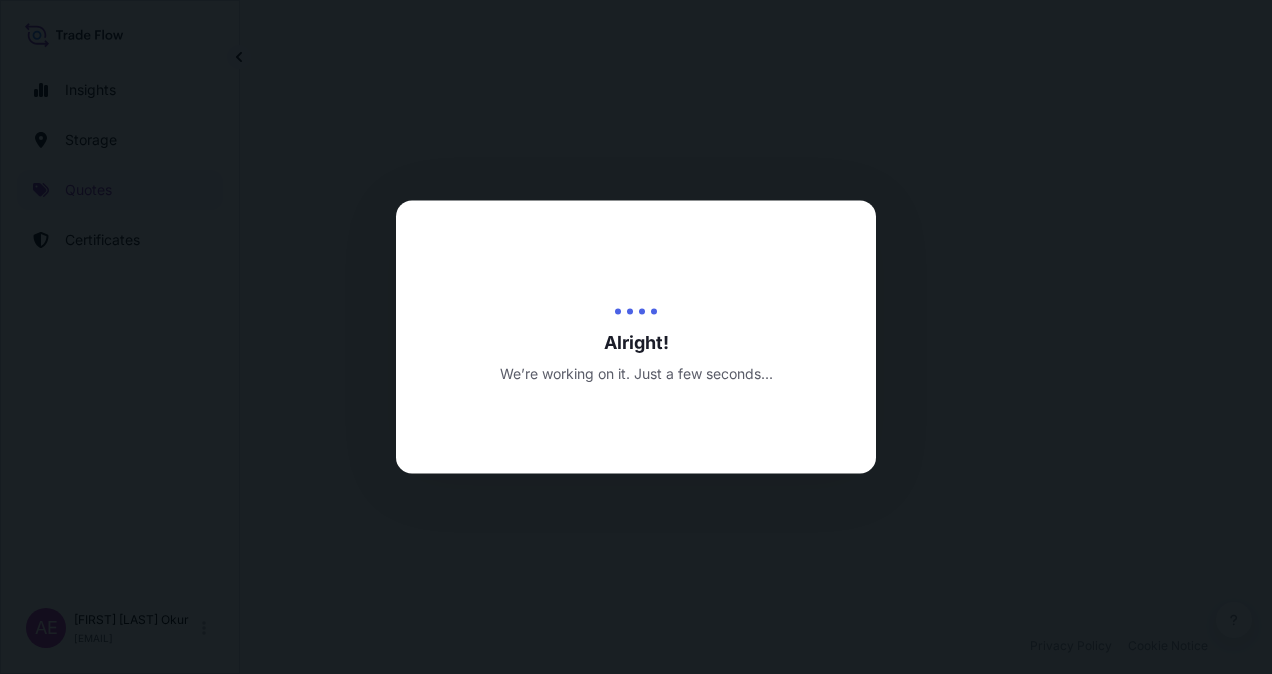 scroll, scrollTop: 0, scrollLeft: 0, axis: both 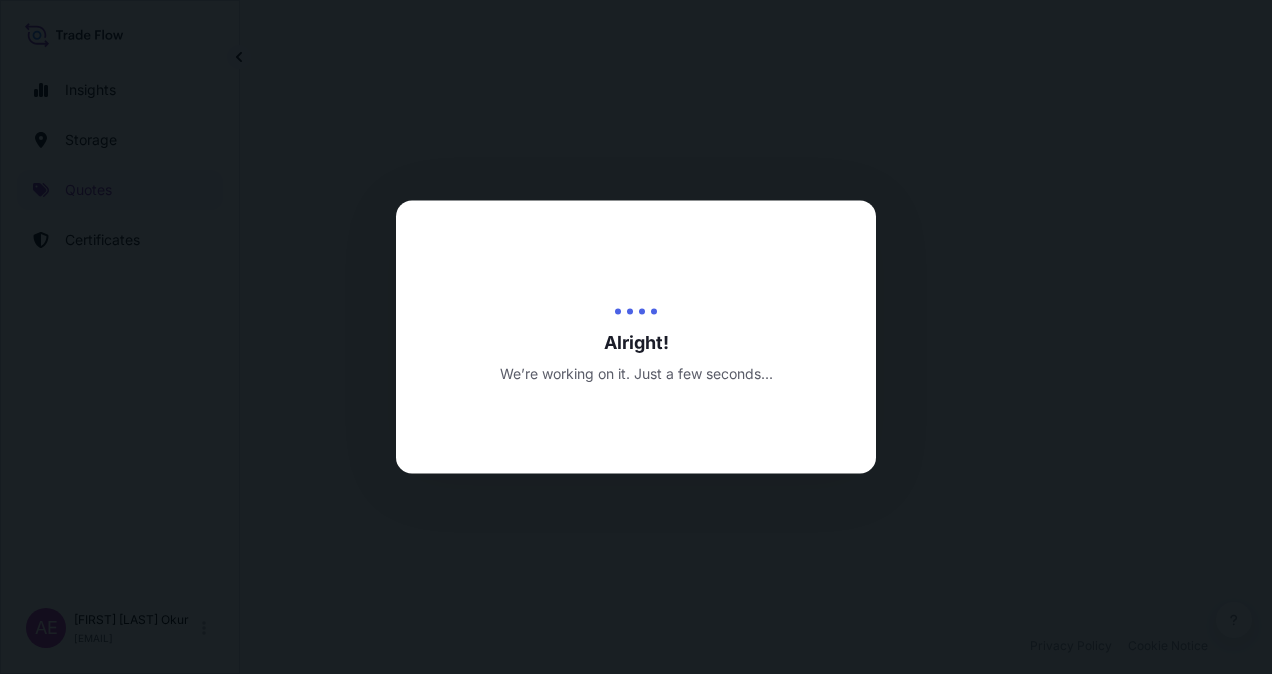 select on "Ocean Vessel" 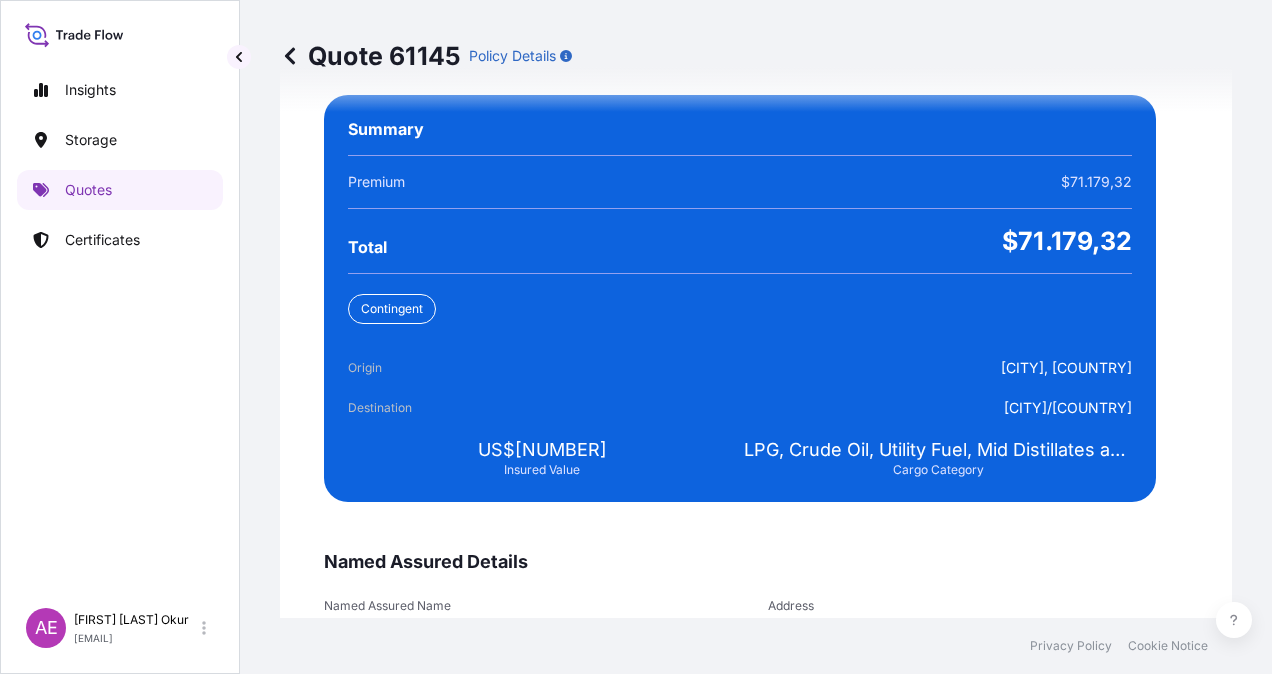 scroll, scrollTop: 3843, scrollLeft: 0, axis: vertical 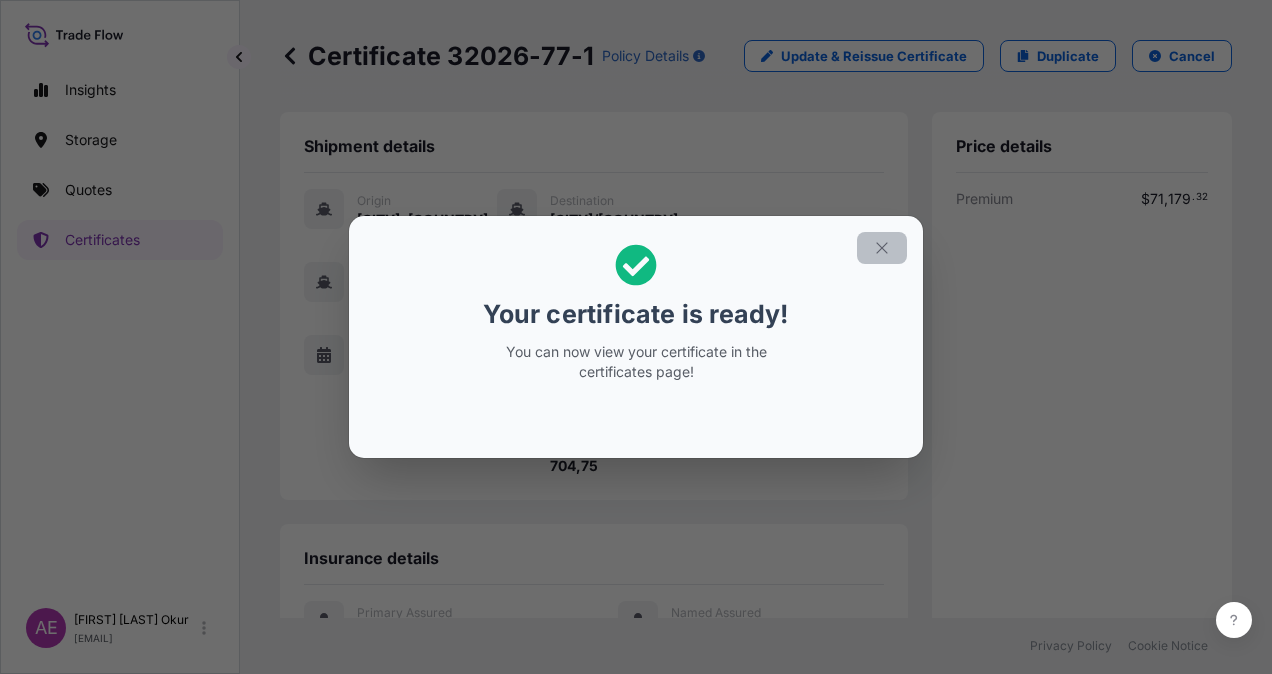 click at bounding box center [882, 248] 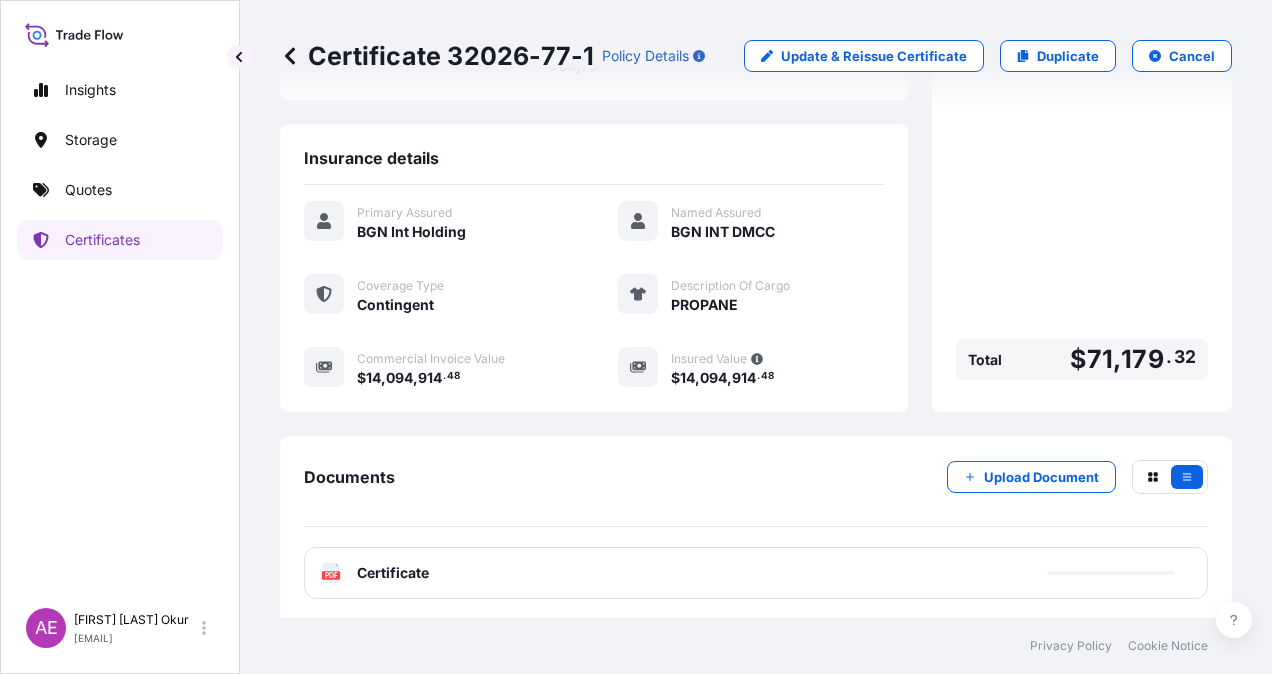 scroll, scrollTop: 421, scrollLeft: 0, axis: vertical 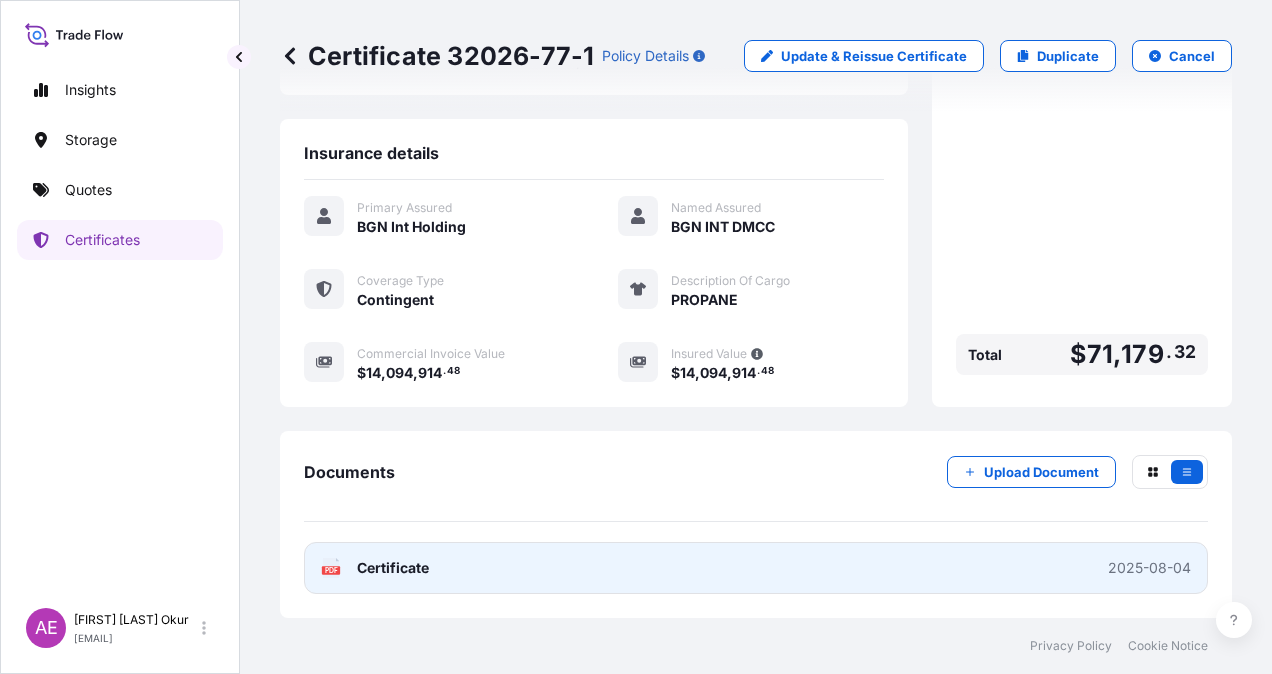 click on "Certificate" at bounding box center [393, 568] 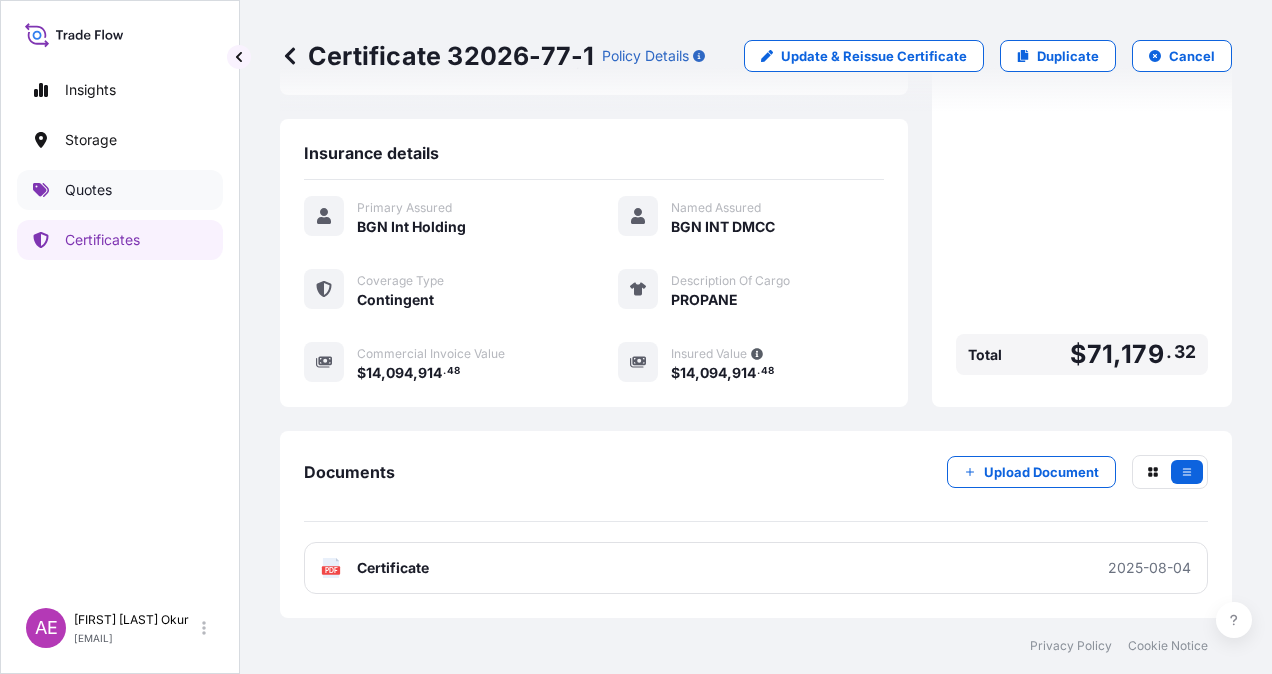 click on "Quotes" at bounding box center [120, 190] 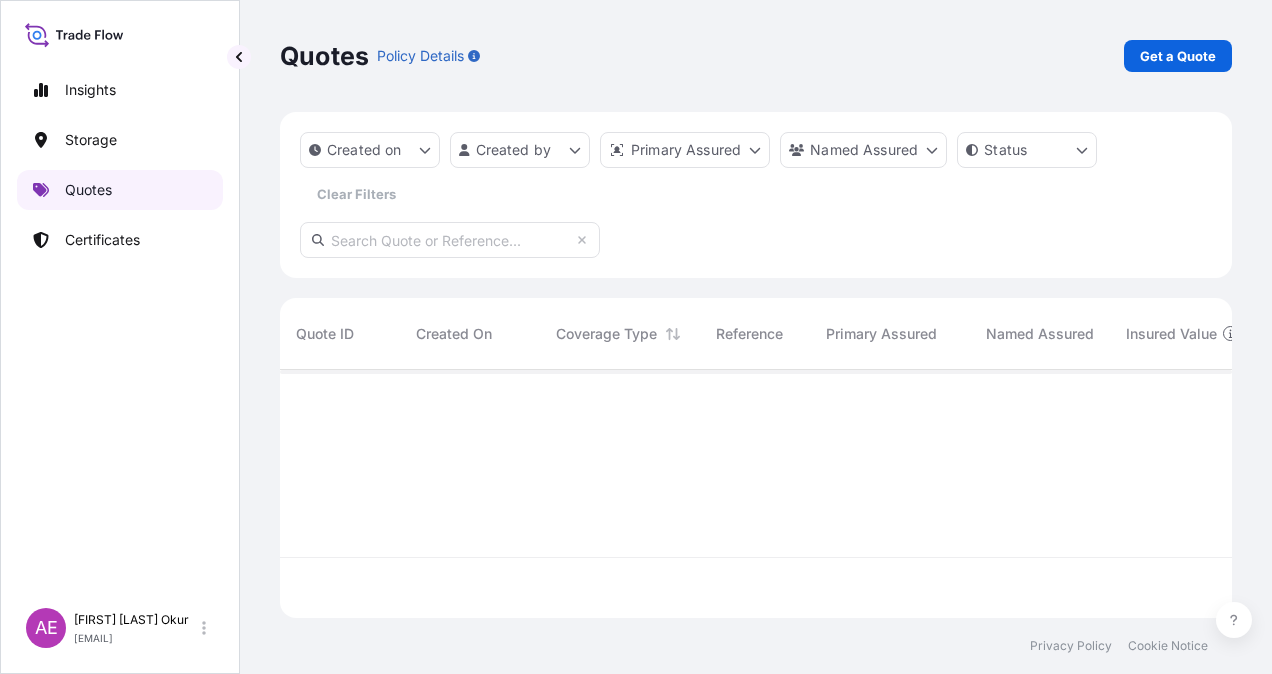 scroll, scrollTop: 16, scrollLeft: 16, axis: both 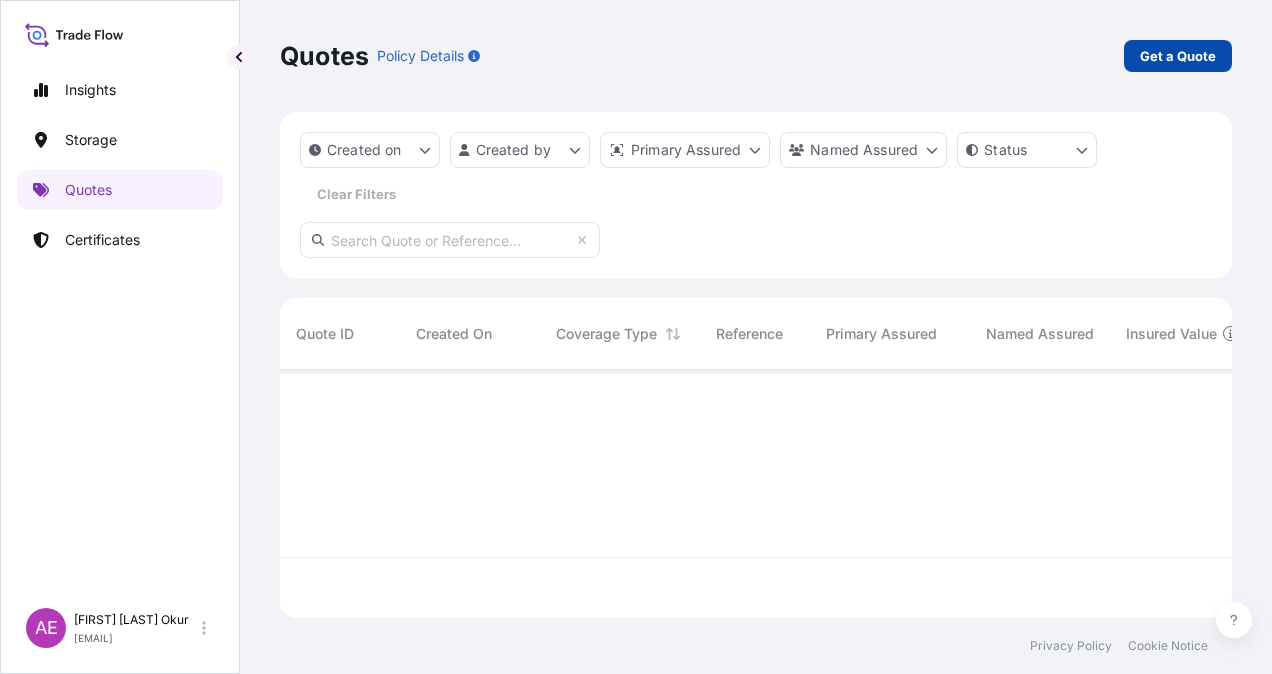 click on "Get a Quote" at bounding box center (1178, 56) 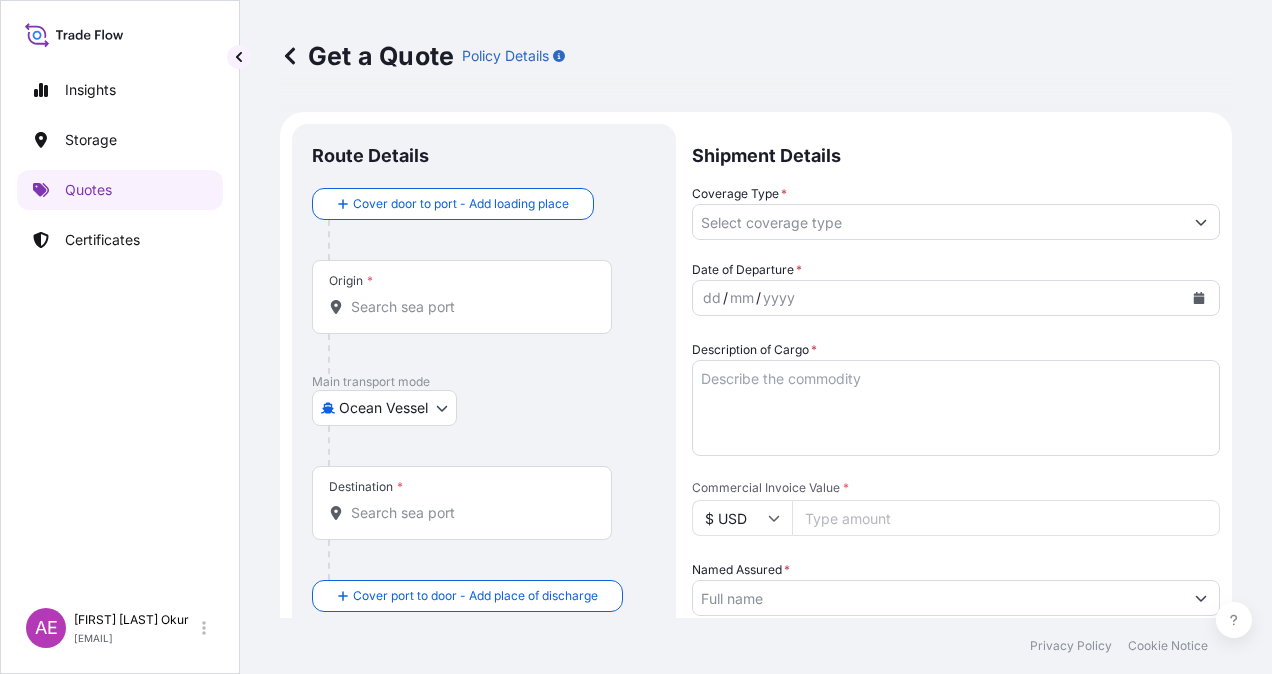 scroll, scrollTop: 32, scrollLeft: 0, axis: vertical 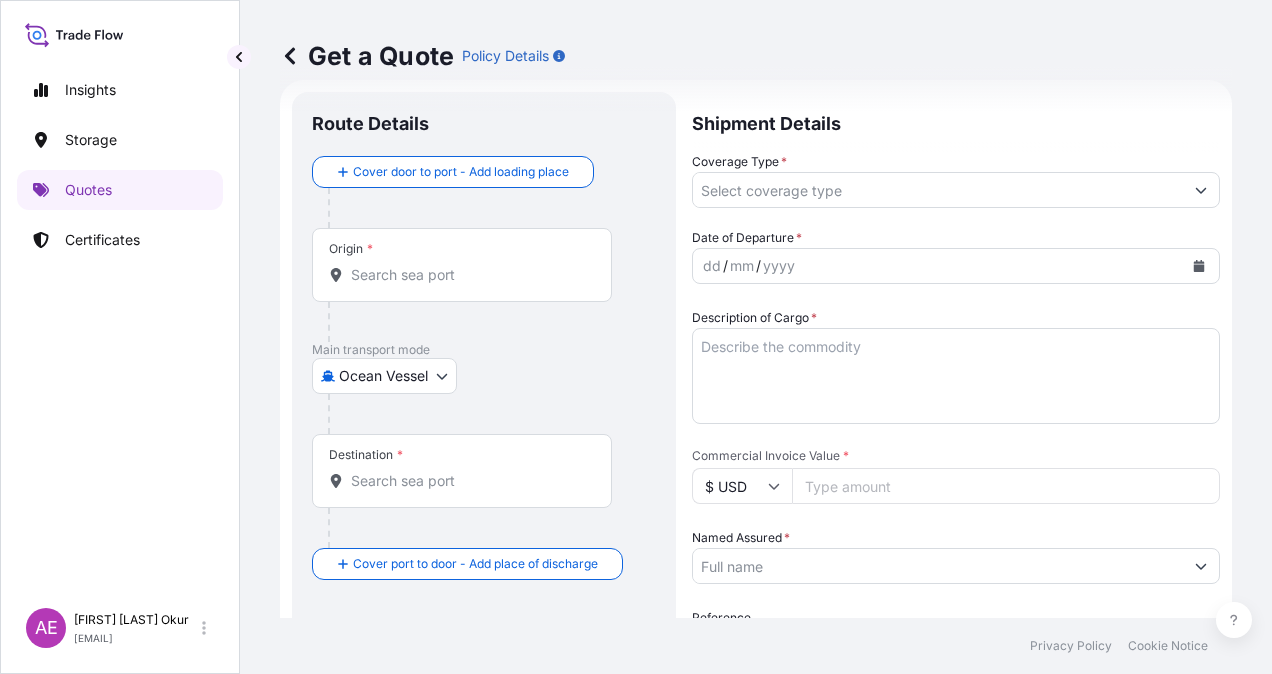 click on "Origin *" at bounding box center (469, 275) 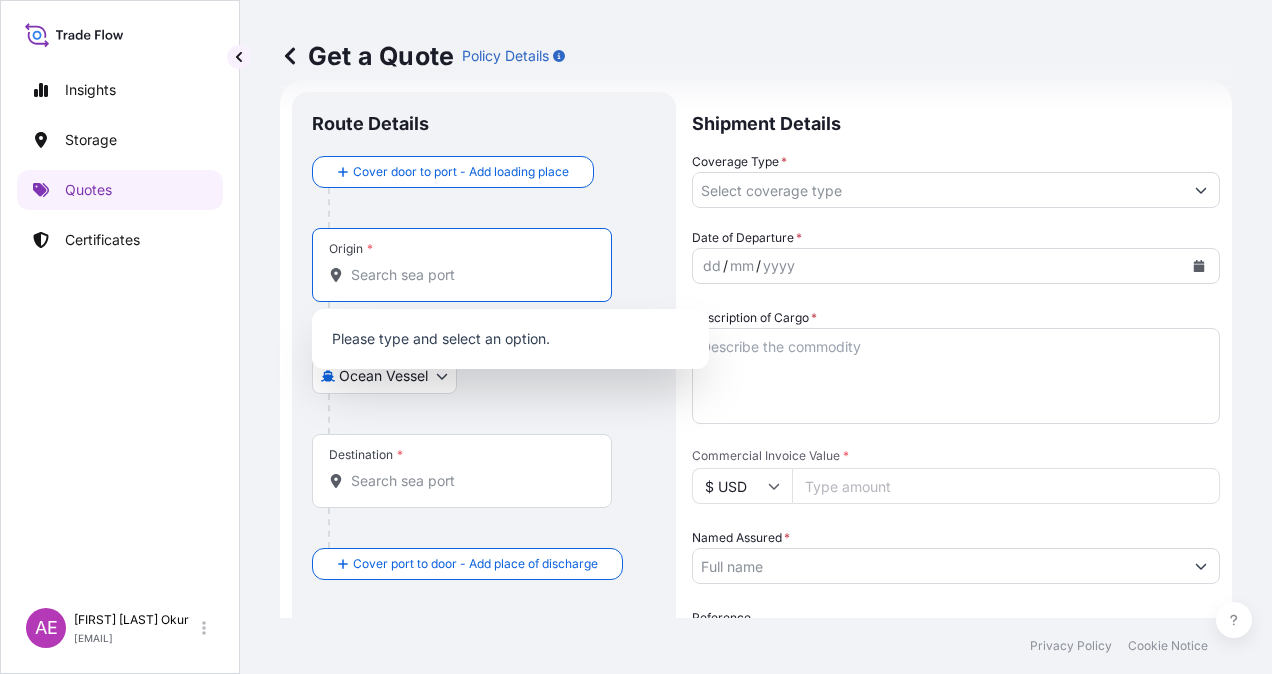 paste on "[CITY], [STATE]" 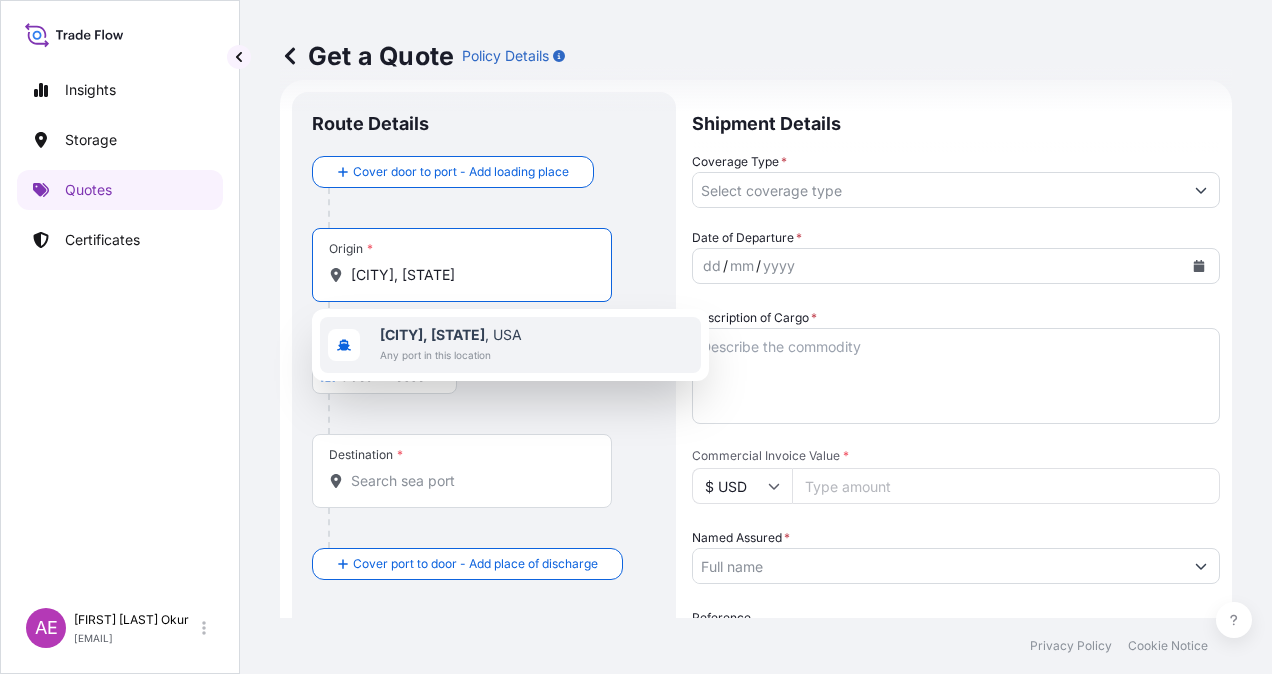 click on "Any port in this location" at bounding box center (451, 355) 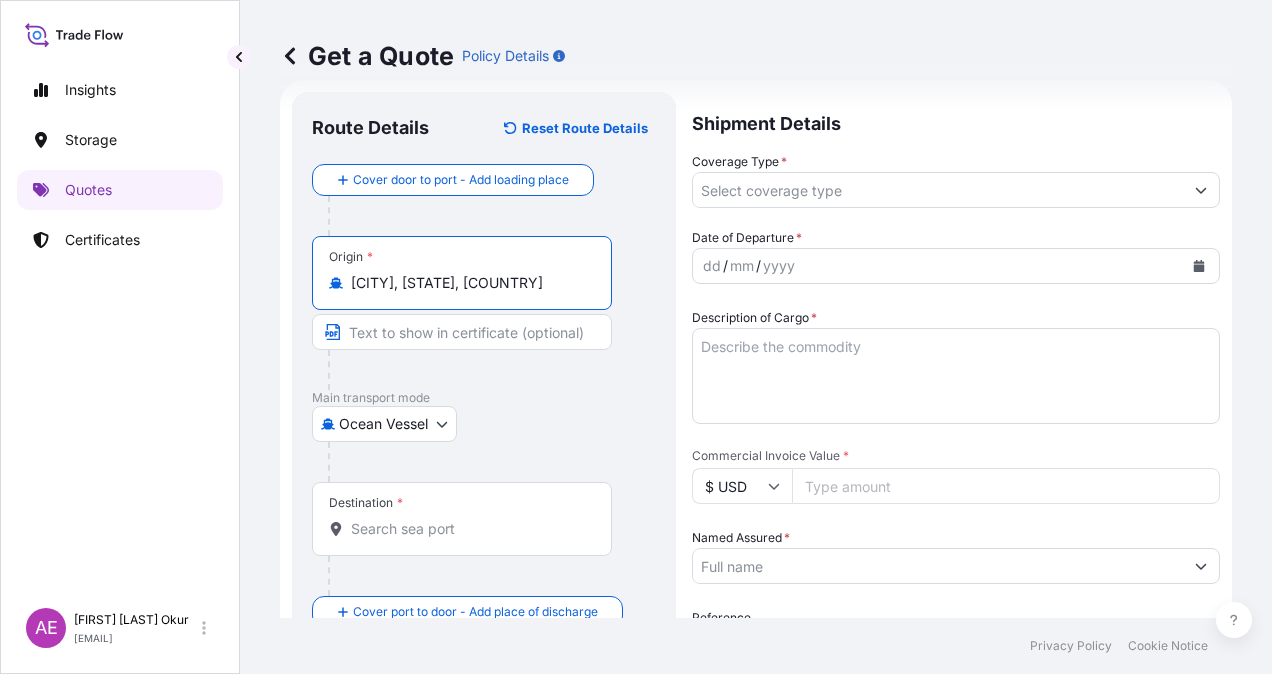type on "[CITY], [STATE], [COUNTRY]" 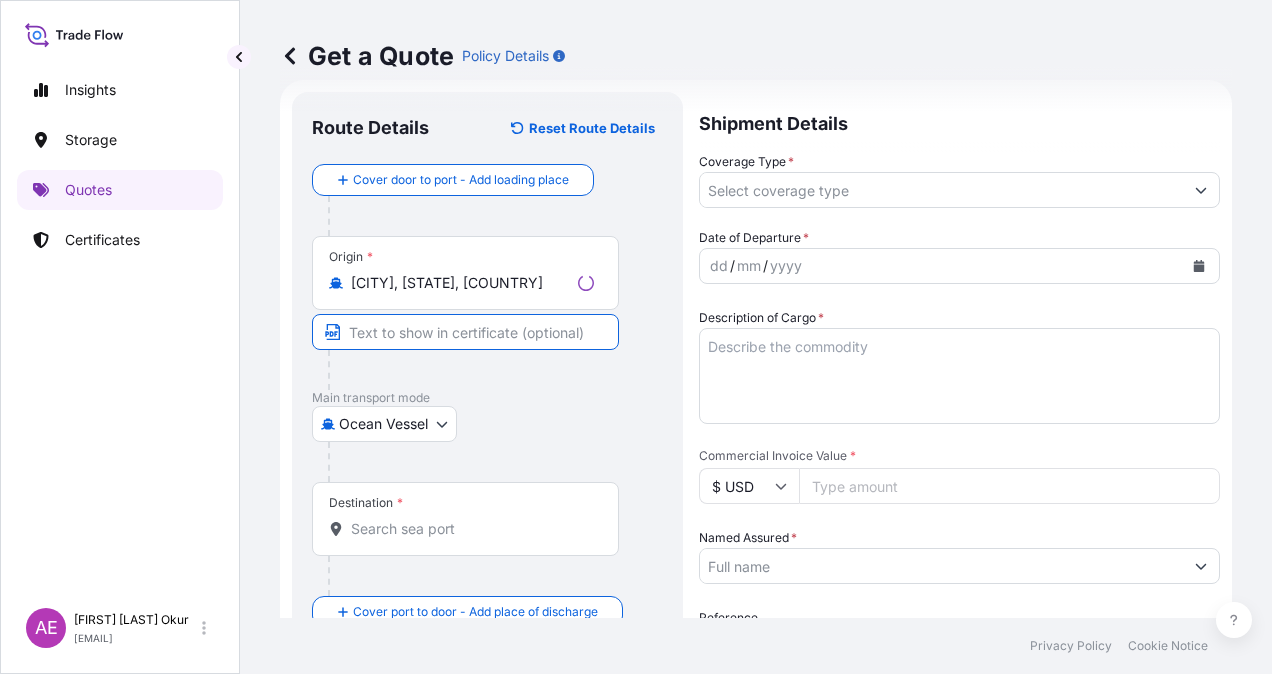 type on "[CITY], [STATE], [COUNTRY]" 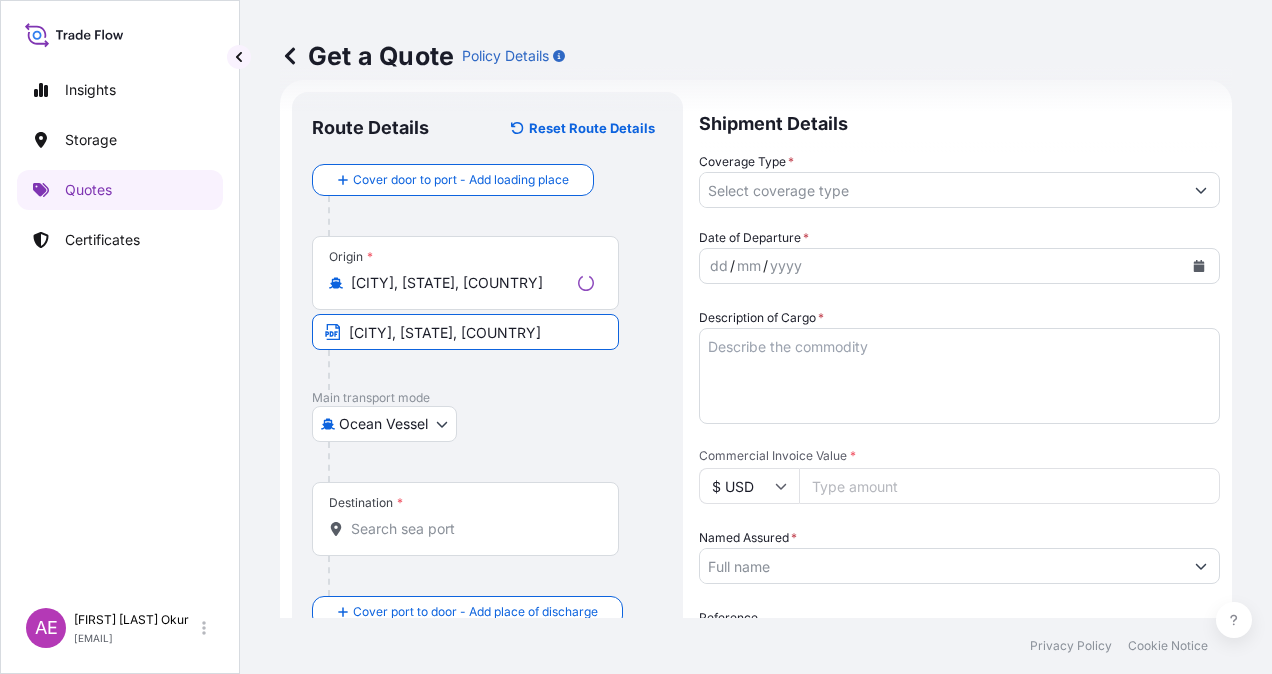 type on "[CITY] - [CITY], [COUNTRY]" 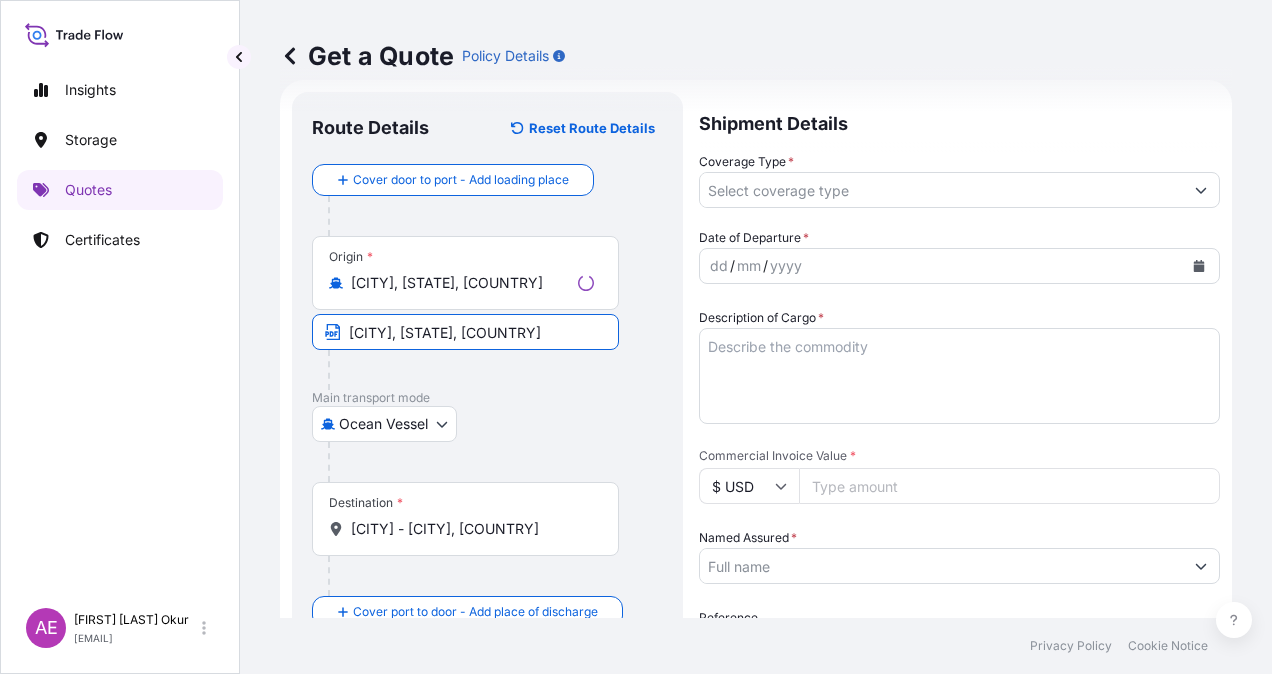 type on "Contingent" 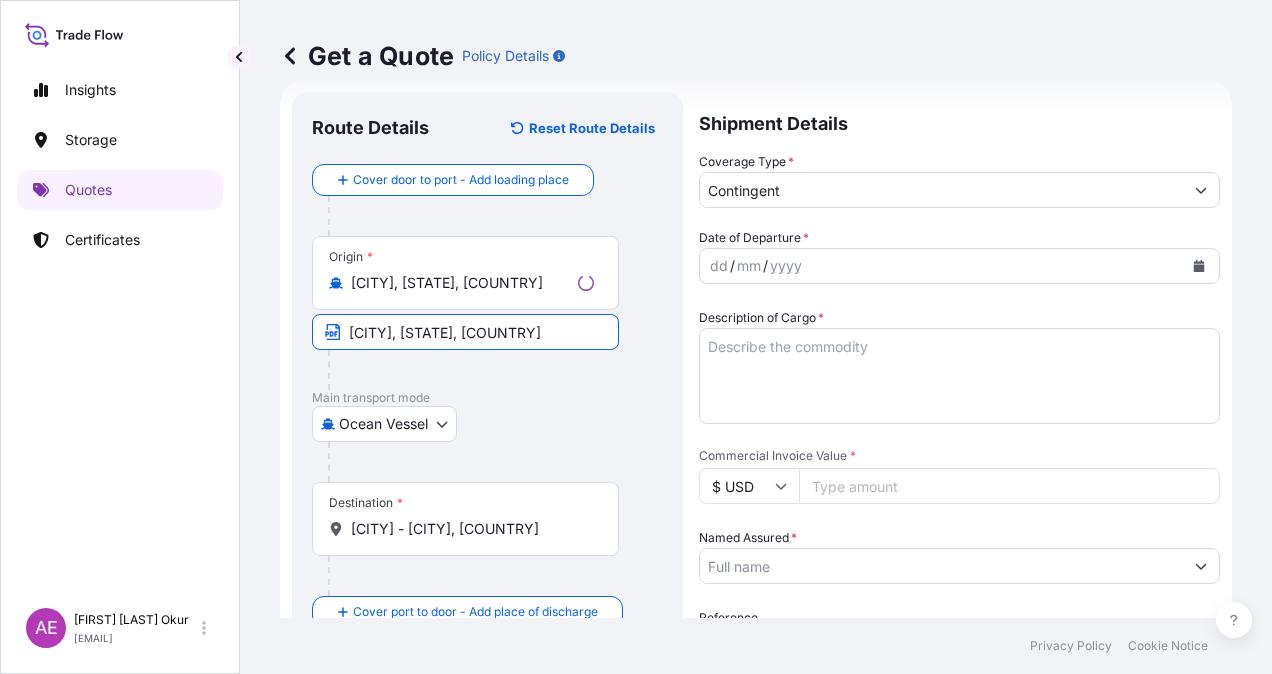 type on "14094914.48" 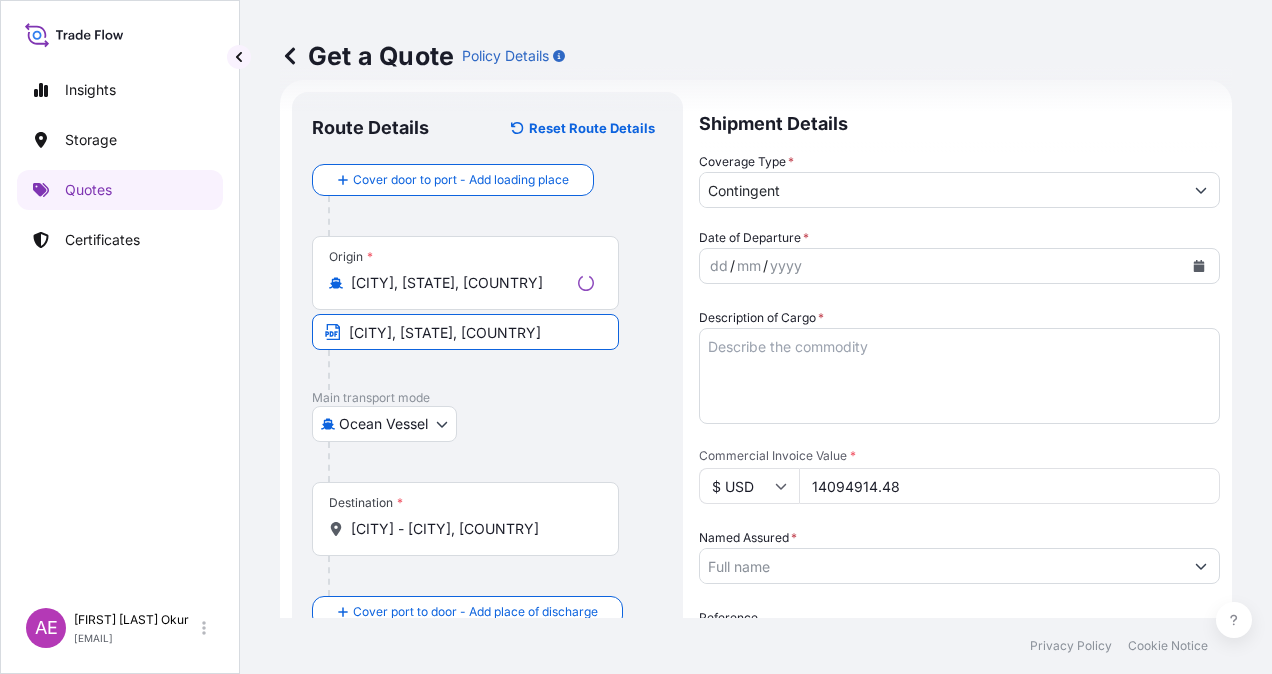type on "BGN INT DMCC" 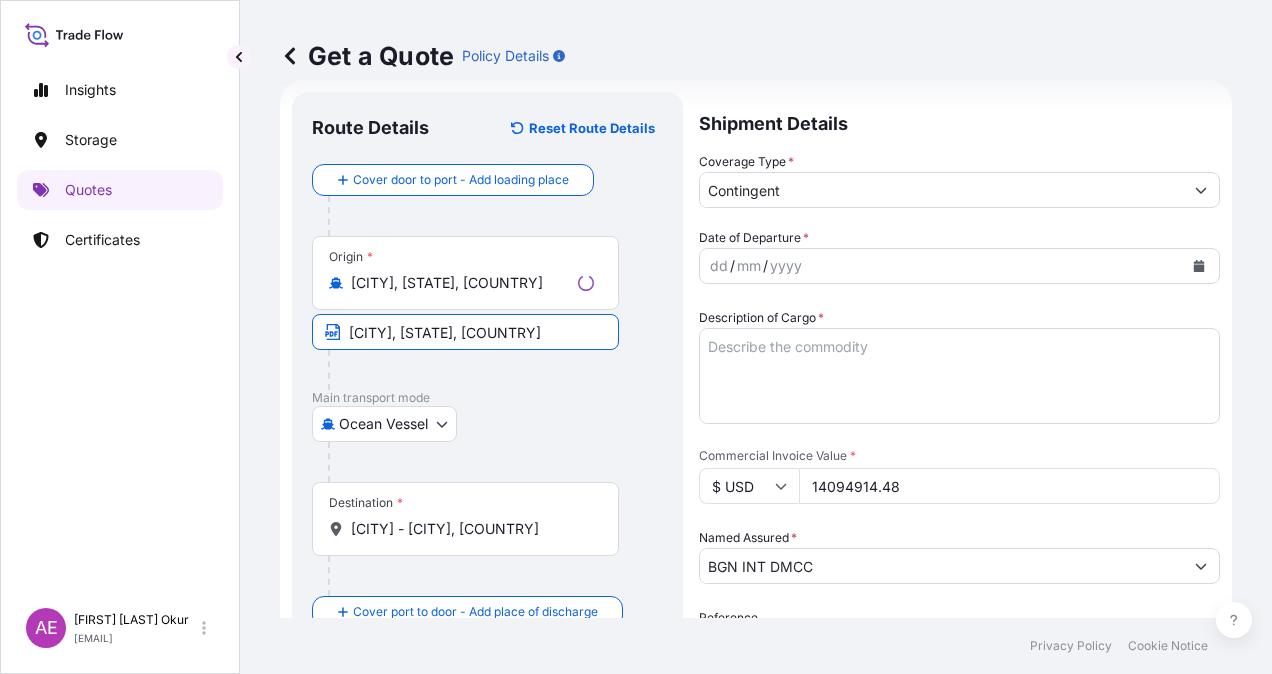 type on "[VESSEL_NAME]" 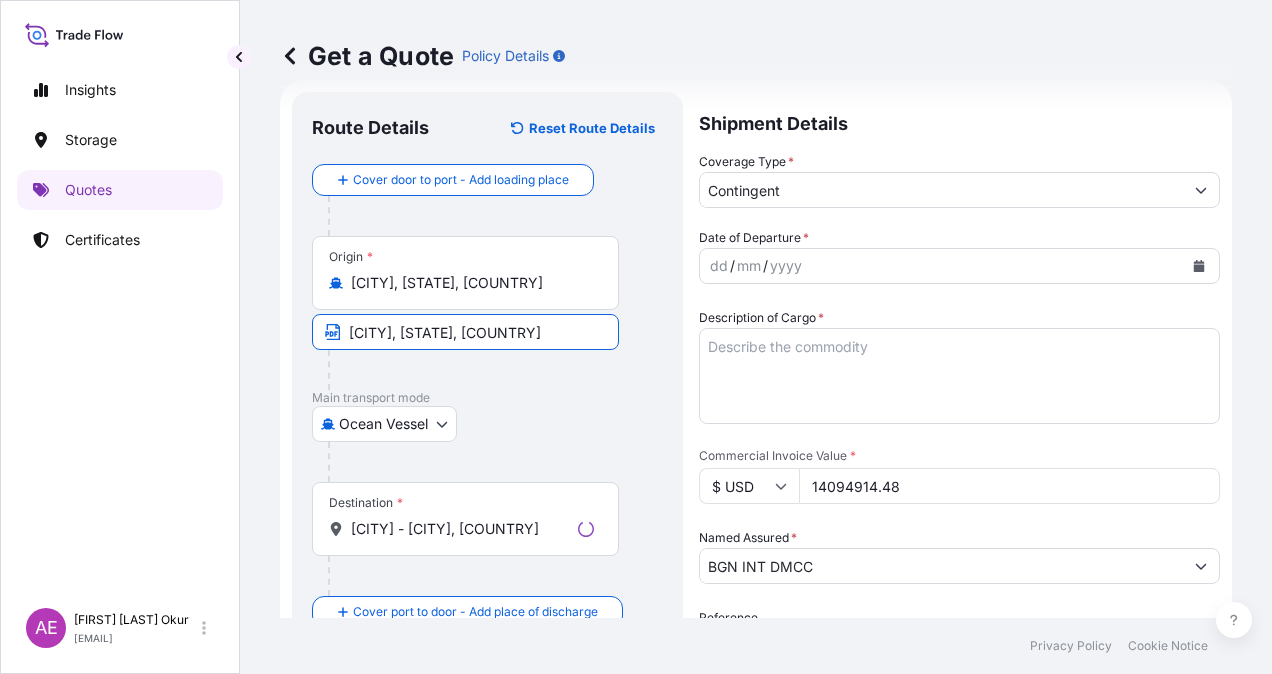 click on "[CITY] - [CITY], [COUNTRY]" at bounding box center [460, 529] 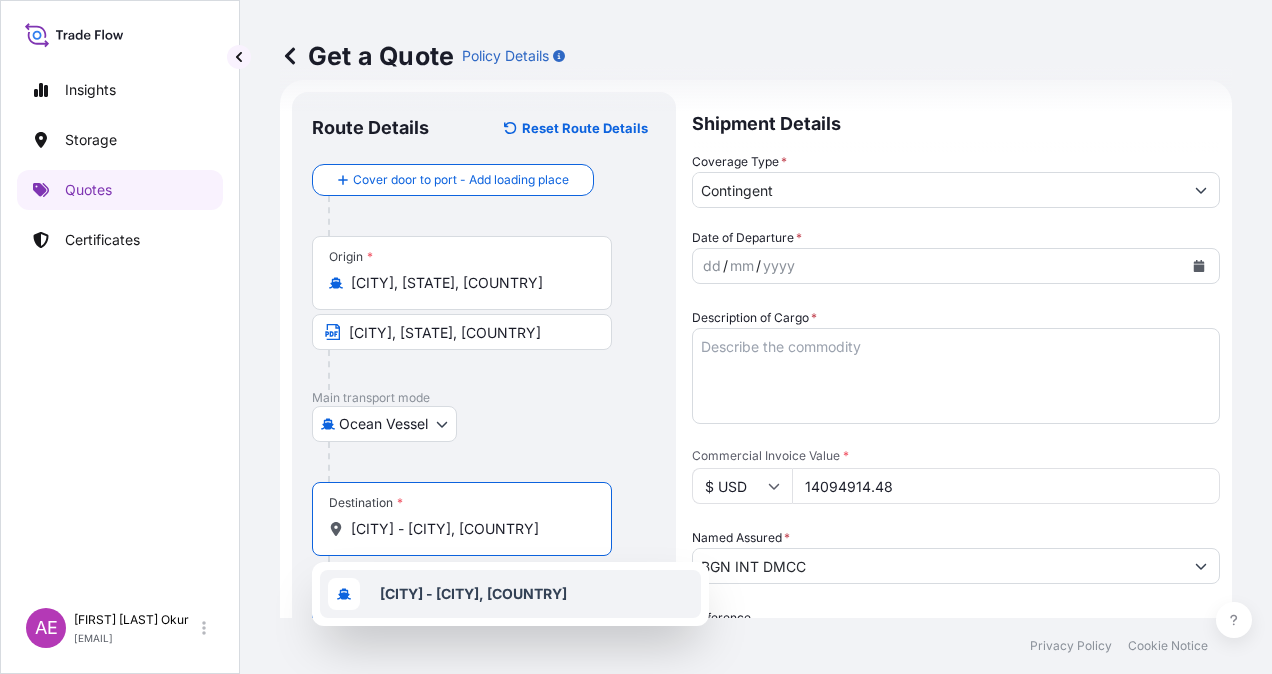 click on "[CITY] - [CITY], [COUNTRY]" at bounding box center [473, 593] 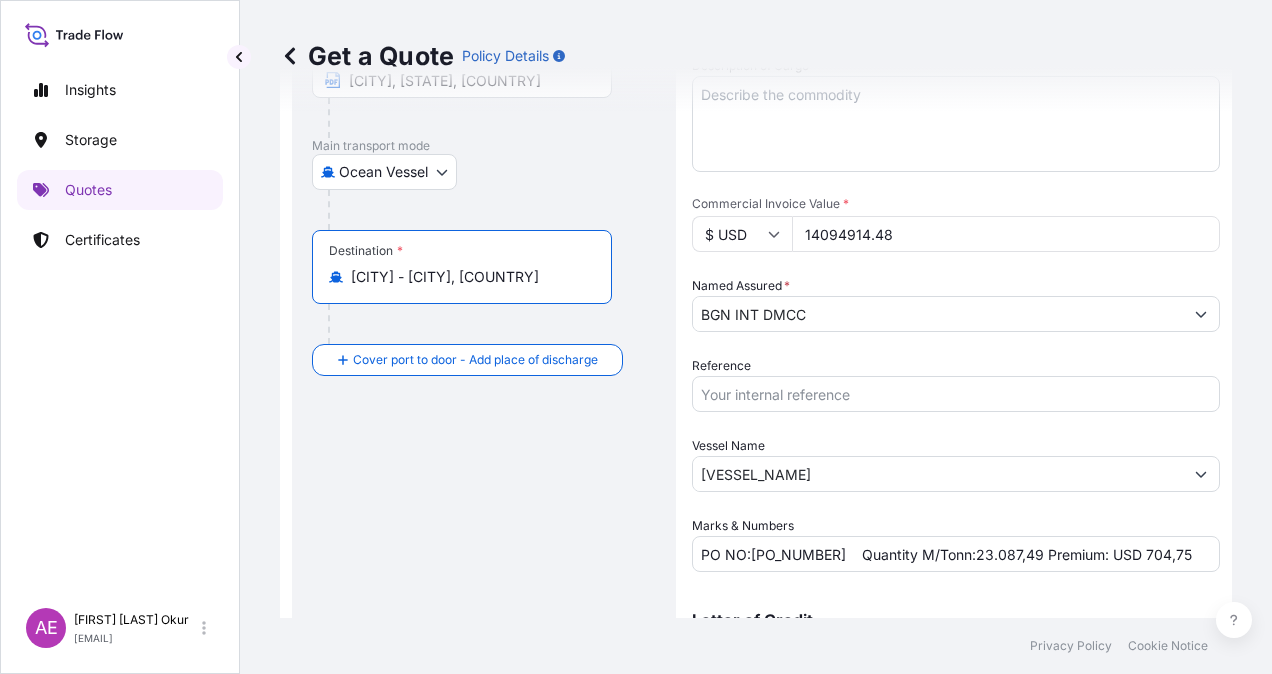 scroll, scrollTop: 332, scrollLeft: 0, axis: vertical 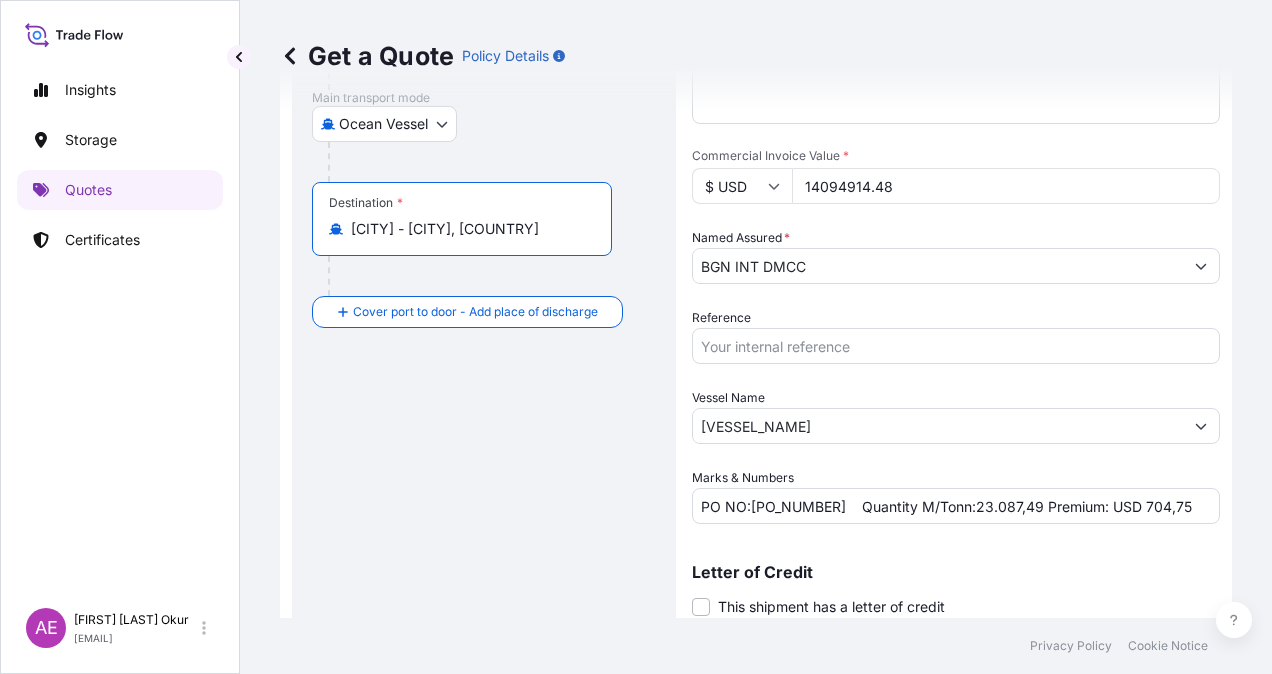 click on "Destination * [DESTINATION] - [CITY]/[COUNTRY]" at bounding box center (484, 239) 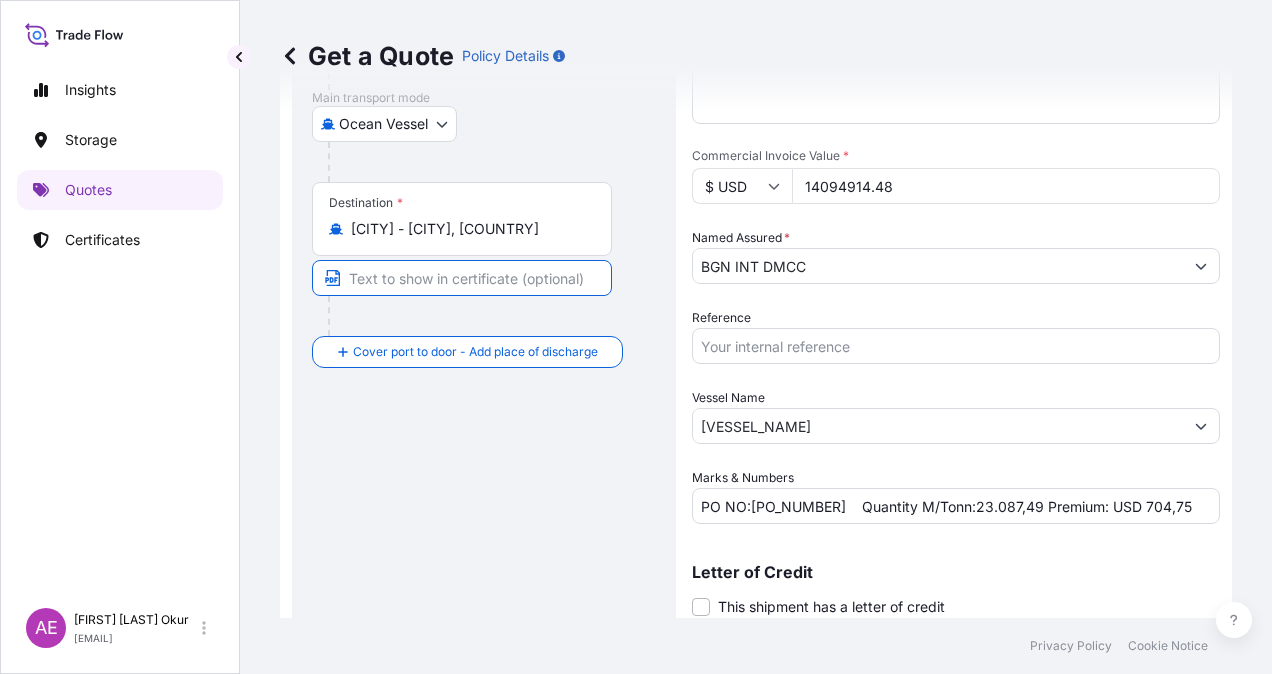 click at bounding box center [462, 278] 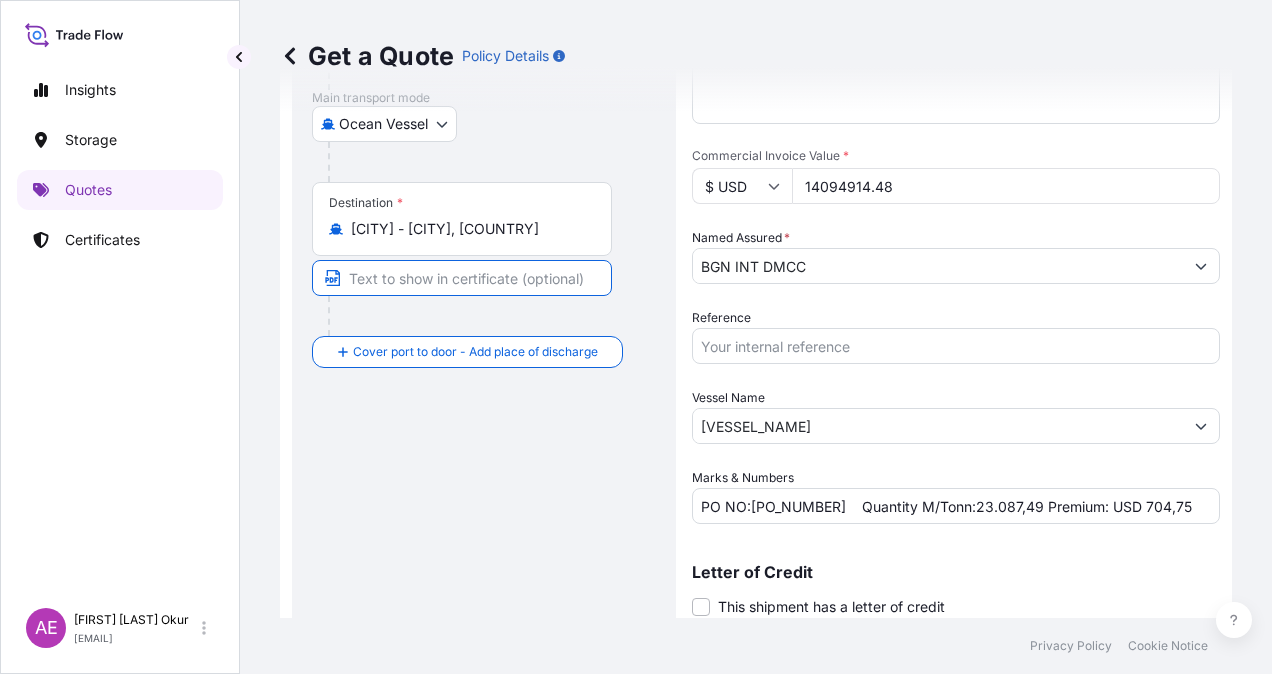 type on "[CITY]/[COUNTRY]" 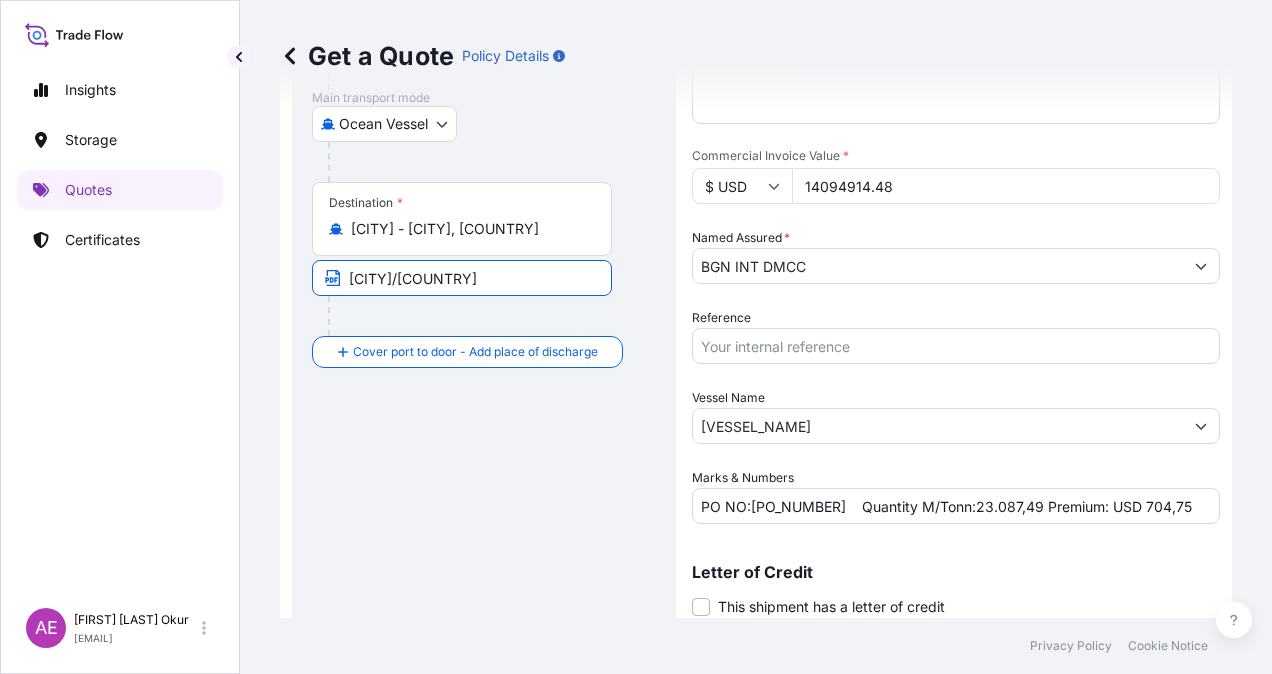 scroll, scrollTop: 0, scrollLeft: 0, axis: both 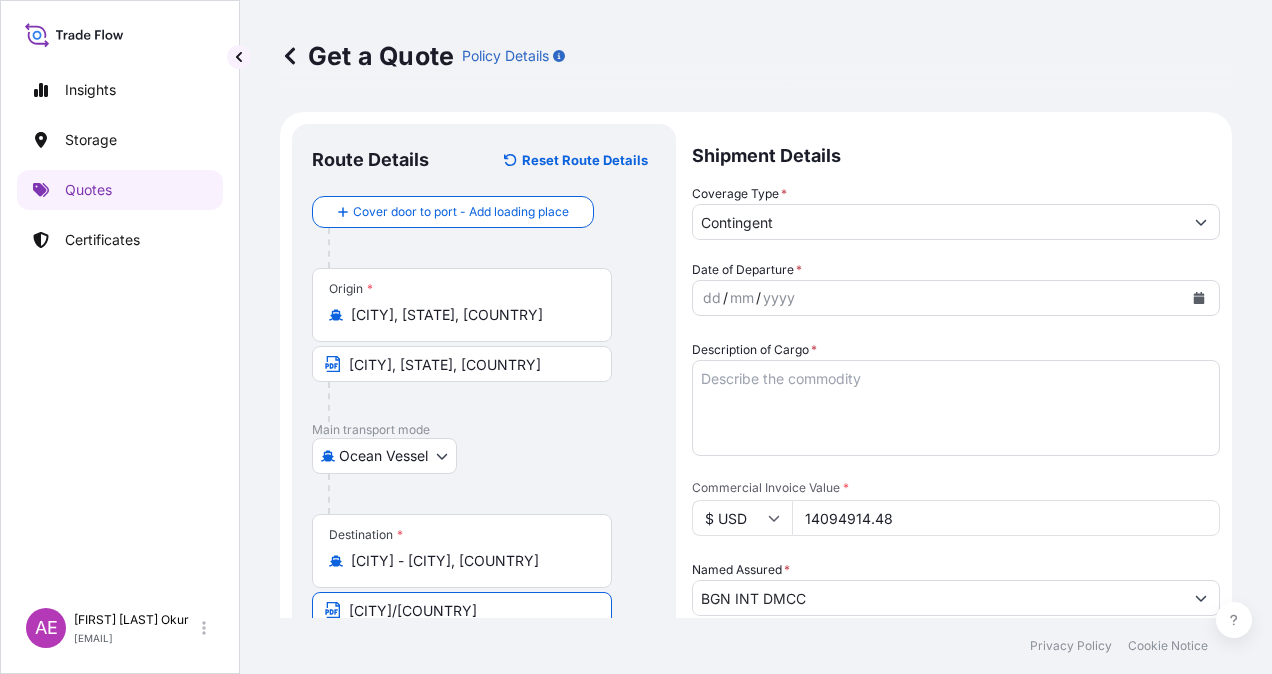 click on "Contingent" at bounding box center (938, 222) 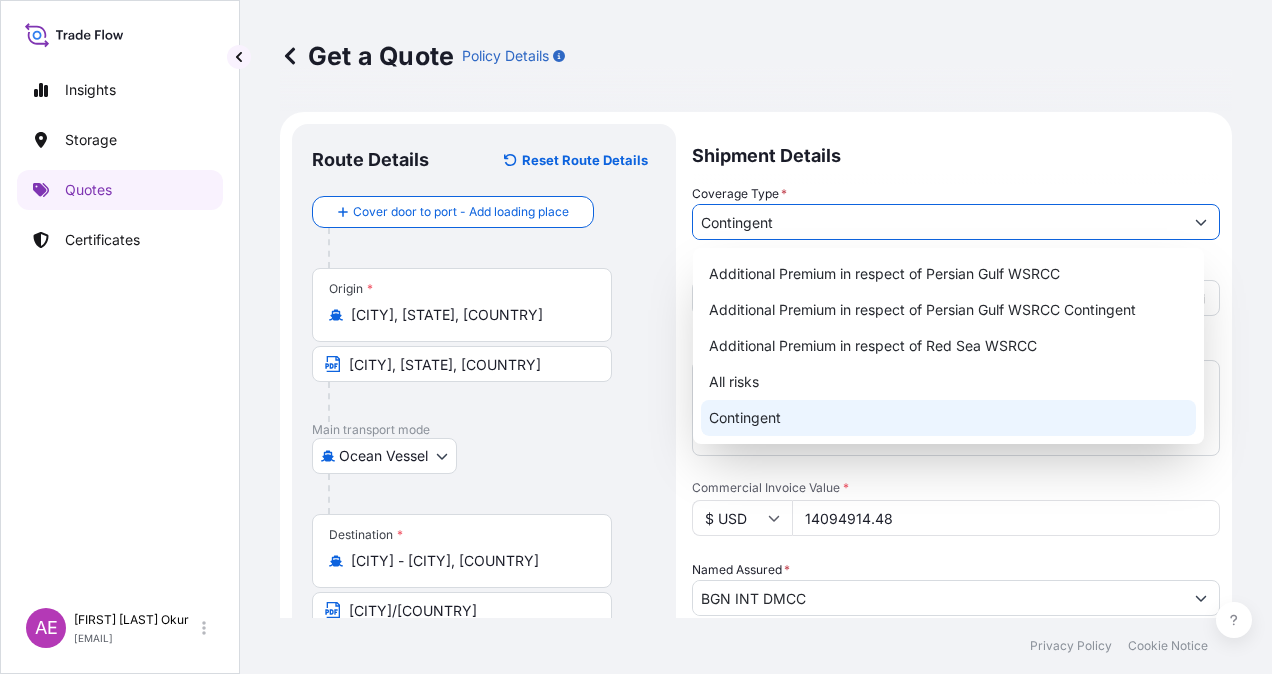 click on "Contingent" at bounding box center [948, 418] 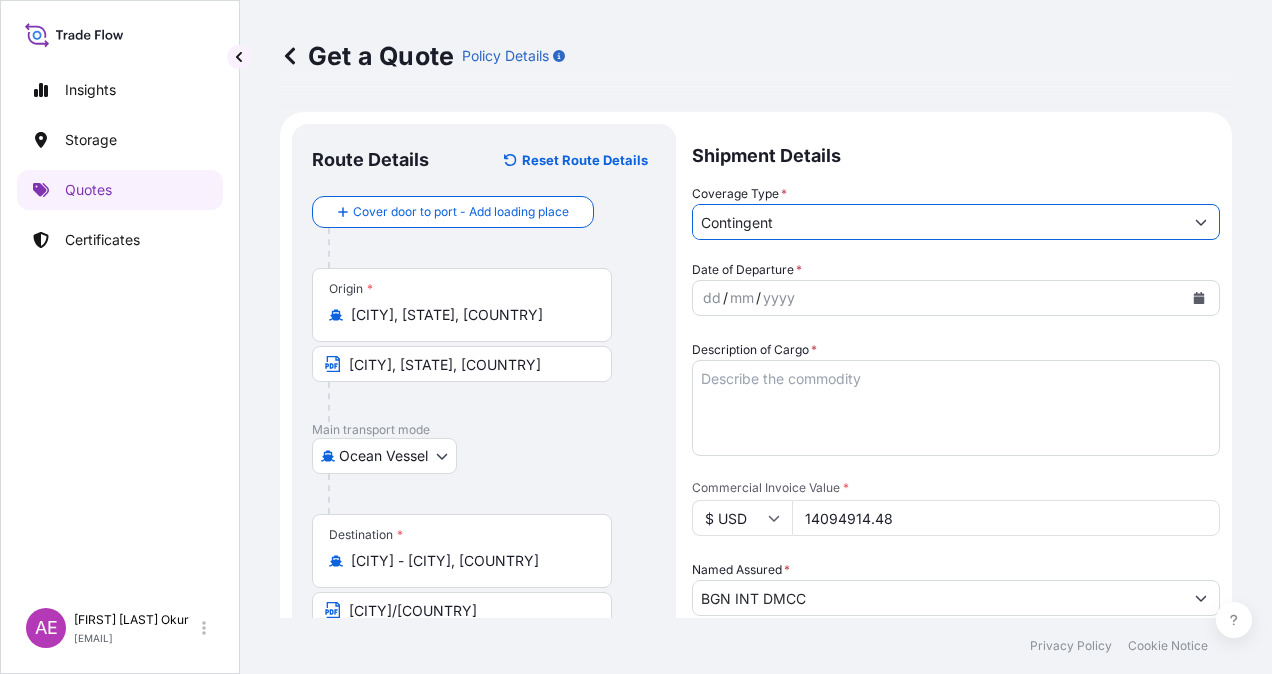 click on "dd" at bounding box center [712, 298] 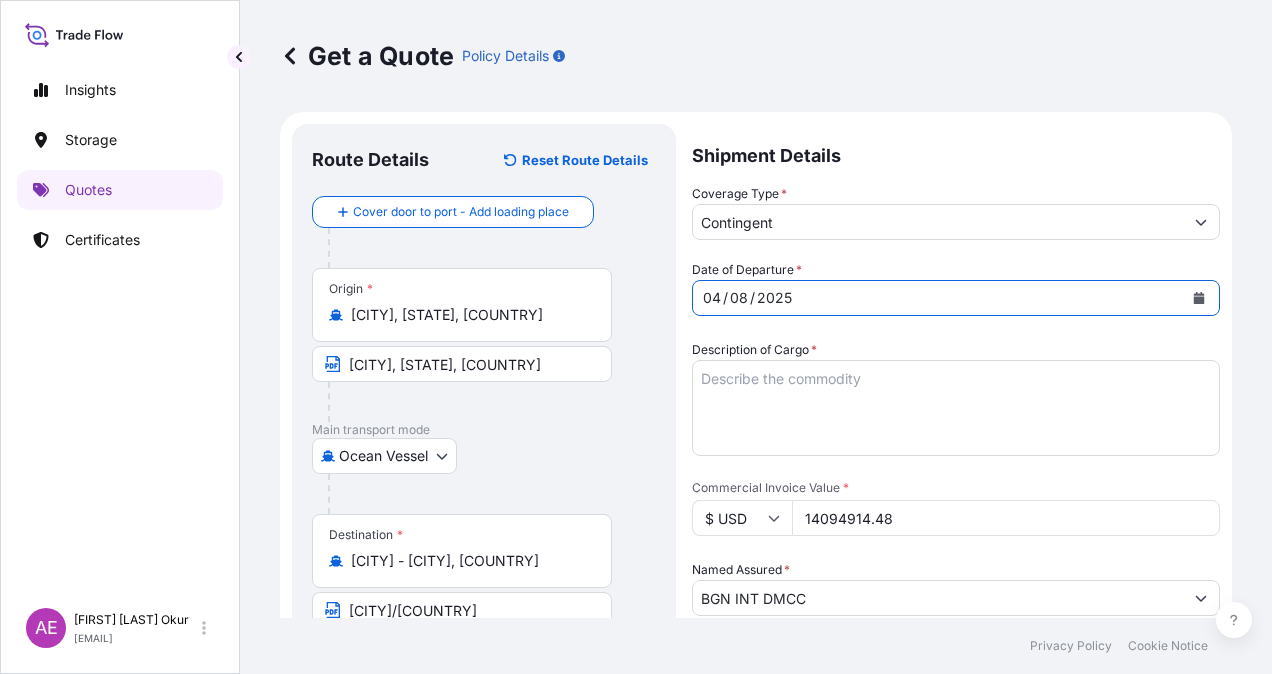 click on "Description of Cargo *" at bounding box center (956, 408) 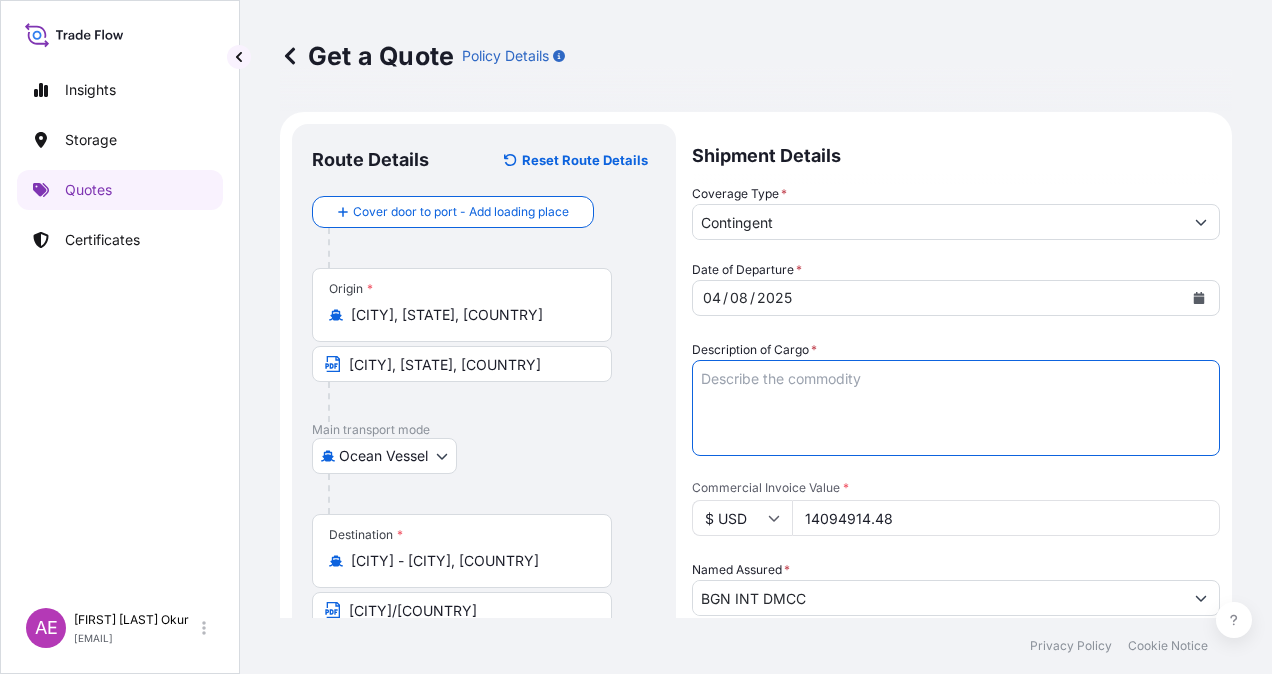 paste on "[COMPANY]		Ordinary Risk	[PO_NUMBER] 	USD	13894440,86	BUTANE	23.609,93	VESSEL	GAS JUSTESEN 	[NUMBER]	[CITY], [STATE]	[COUNTRY]	[CITY]	[COUNTRY]	27.07.2025	04.08.2025	Contingency	YES	NO	0,005	694,72	0,00000	0,00	694,72	[NUMBER]" 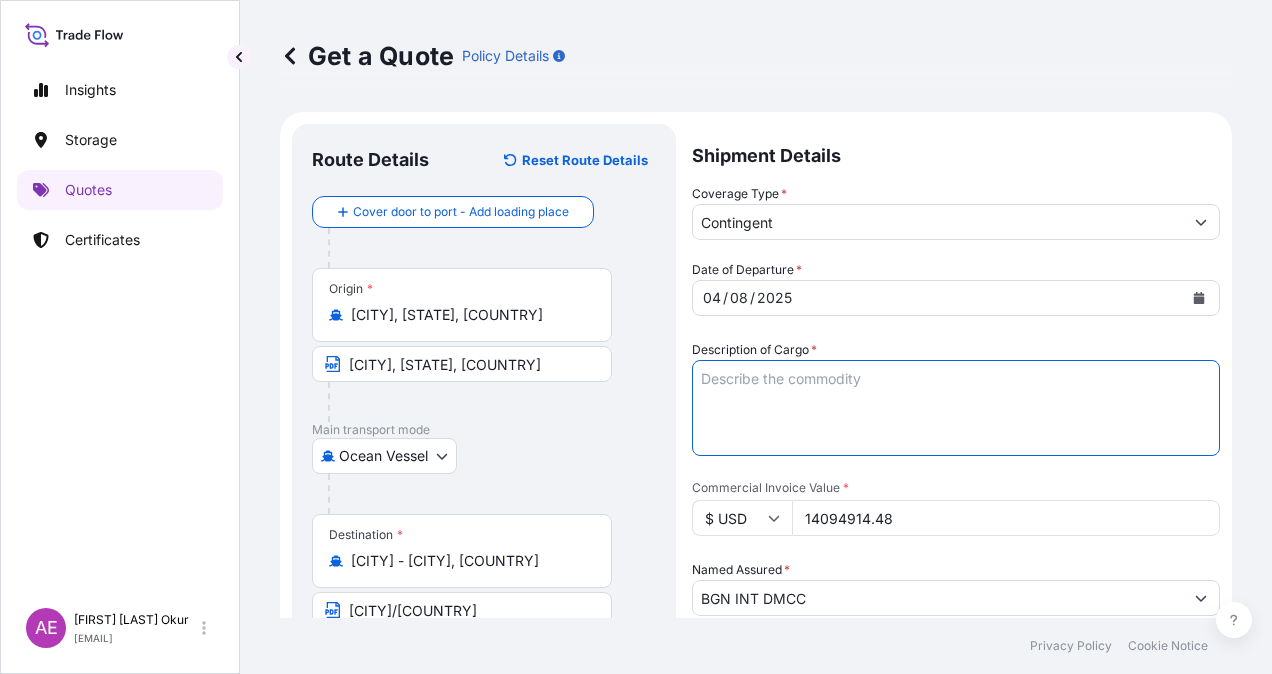 paste on "BUTANE" 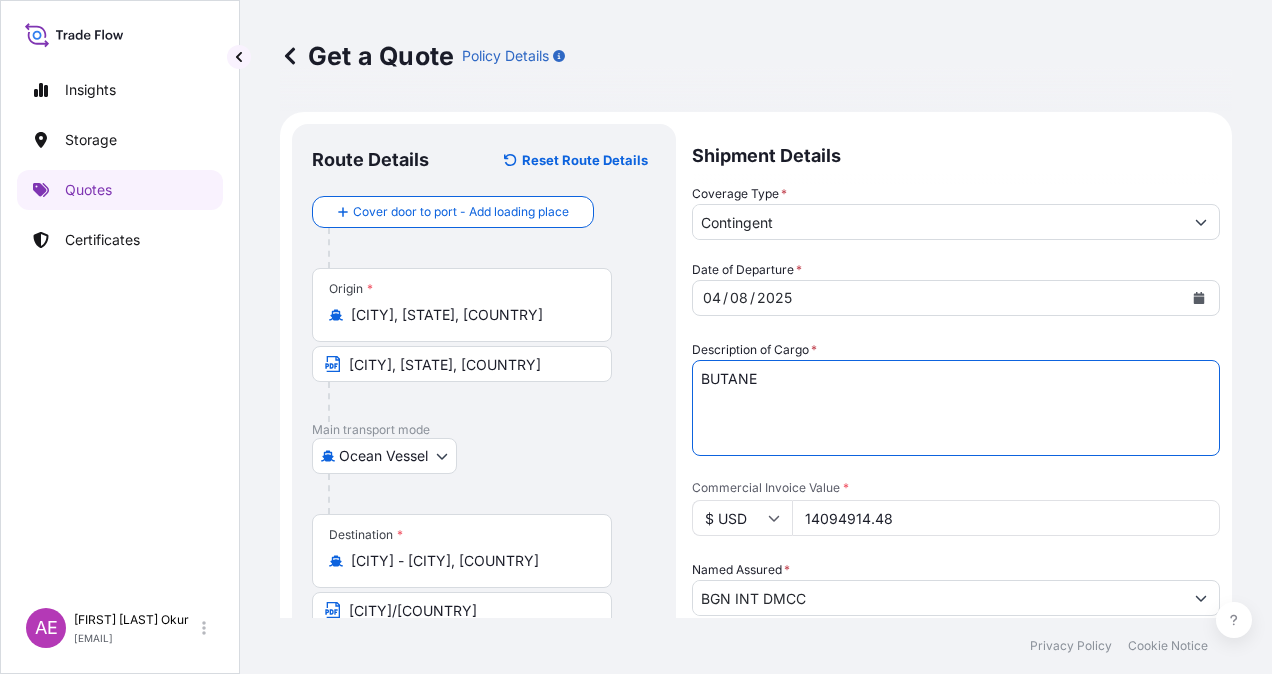 type on "BUTANE" 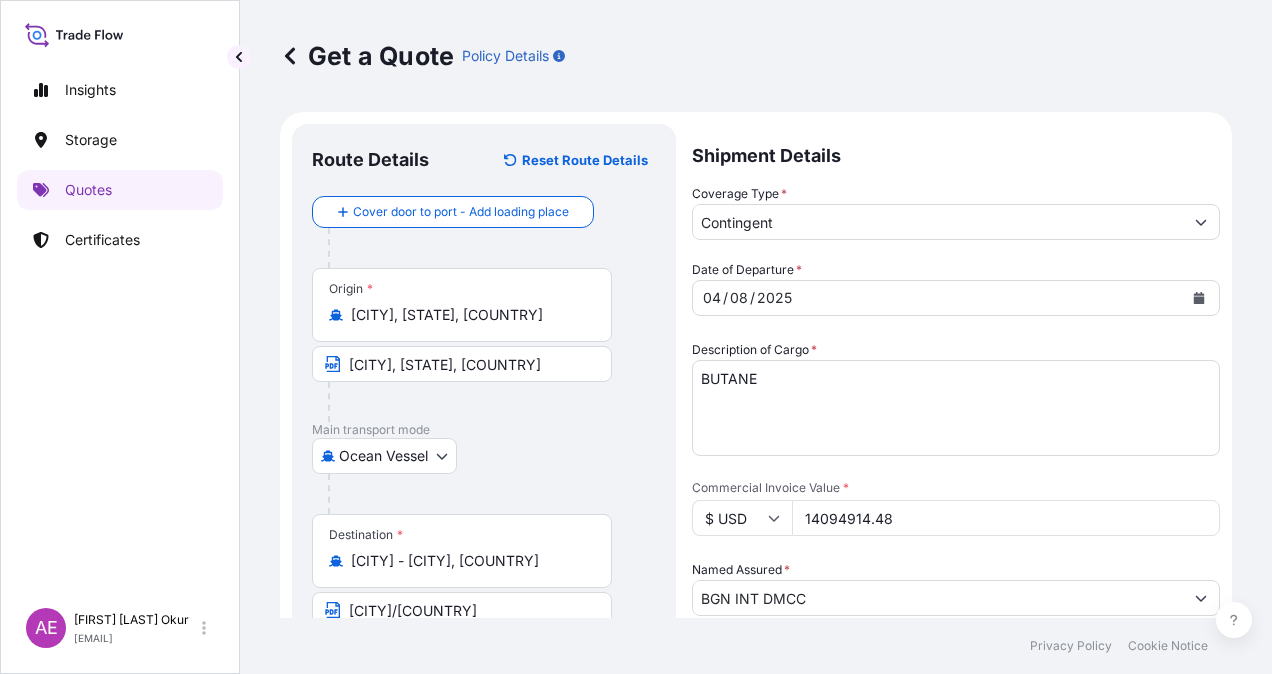 drag, startPoint x: 882, startPoint y: 517, endPoint x: 596, endPoint y: 520, distance: 286.01575 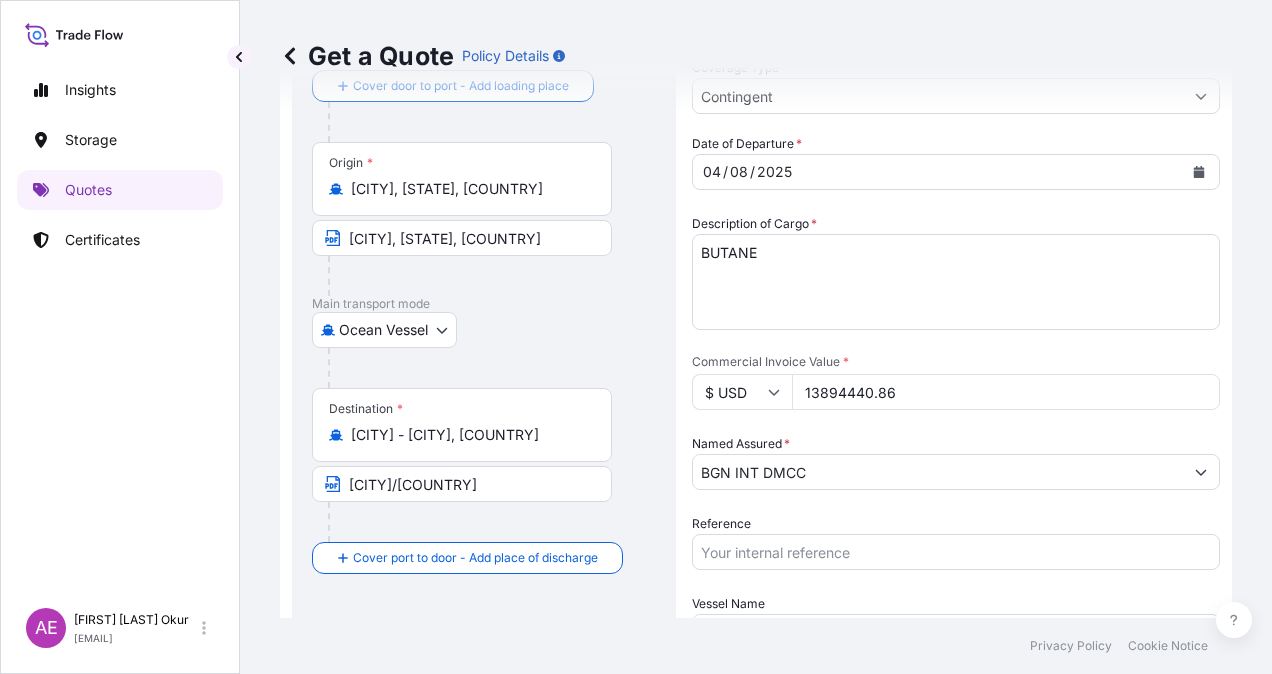 scroll, scrollTop: 200, scrollLeft: 0, axis: vertical 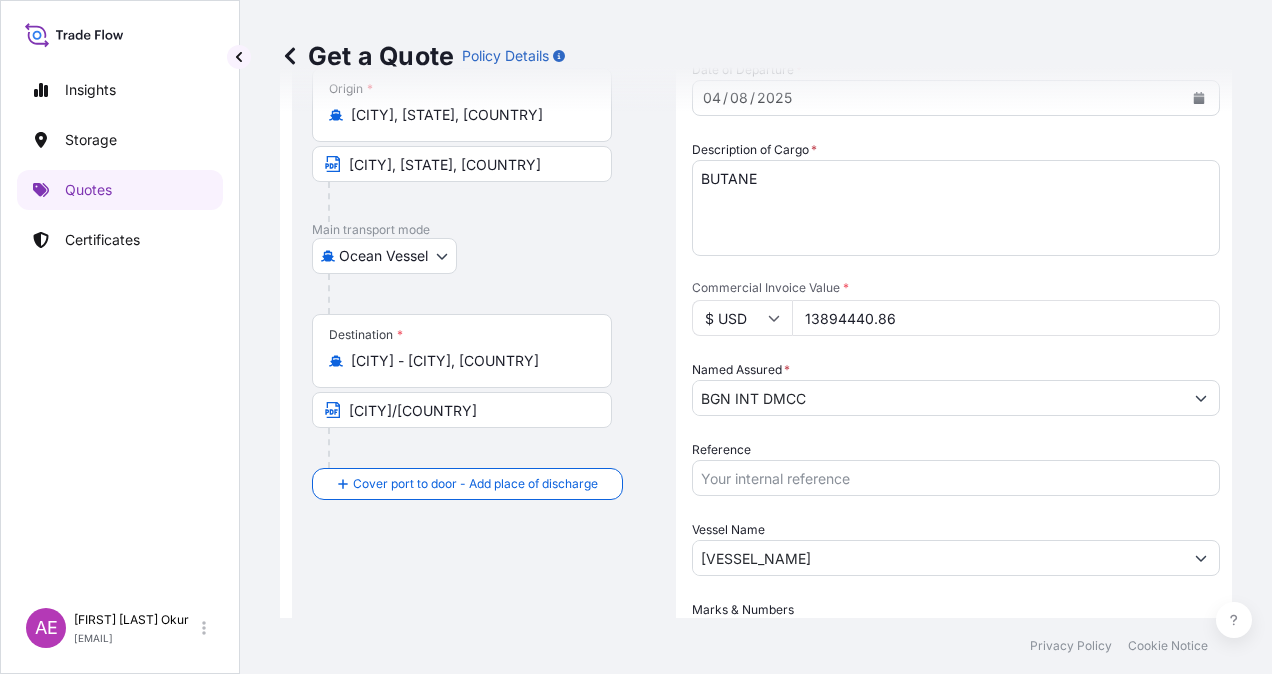type on "13894440.86" 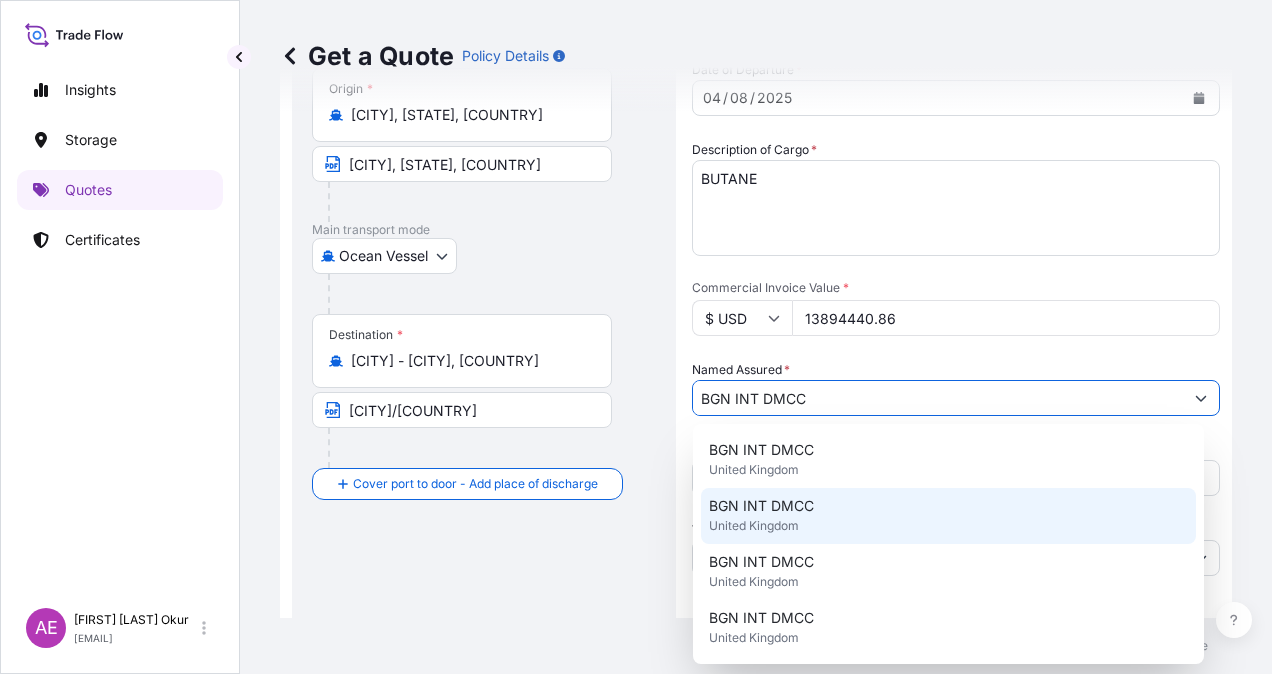 click on "BGN INT DMCC" at bounding box center (761, 506) 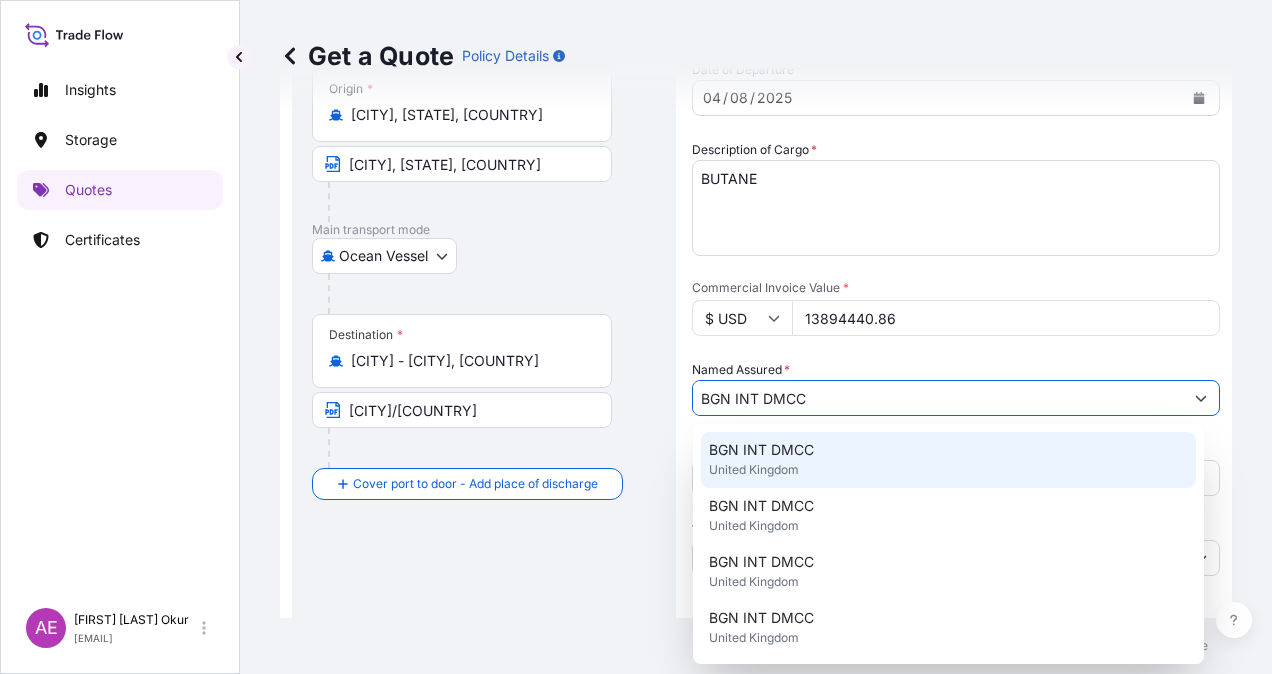 click on "BGN INT DMCC" at bounding box center [761, 450] 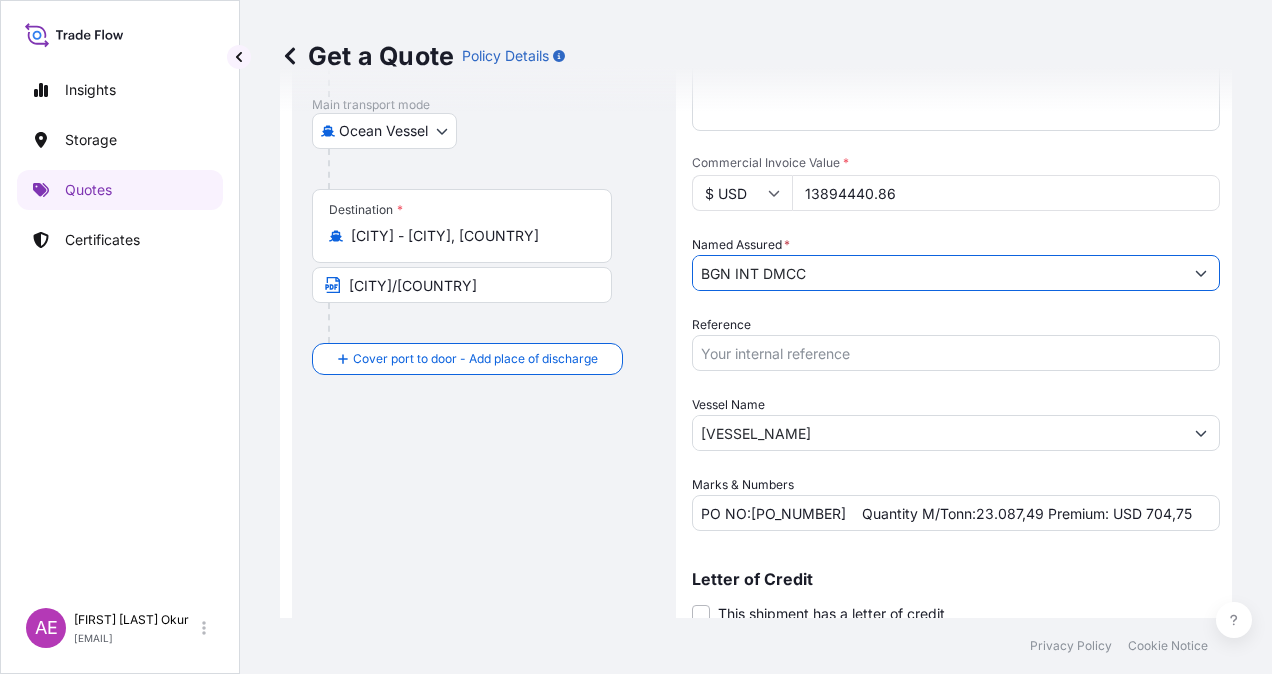 scroll, scrollTop: 398, scrollLeft: 0, axis: vertical 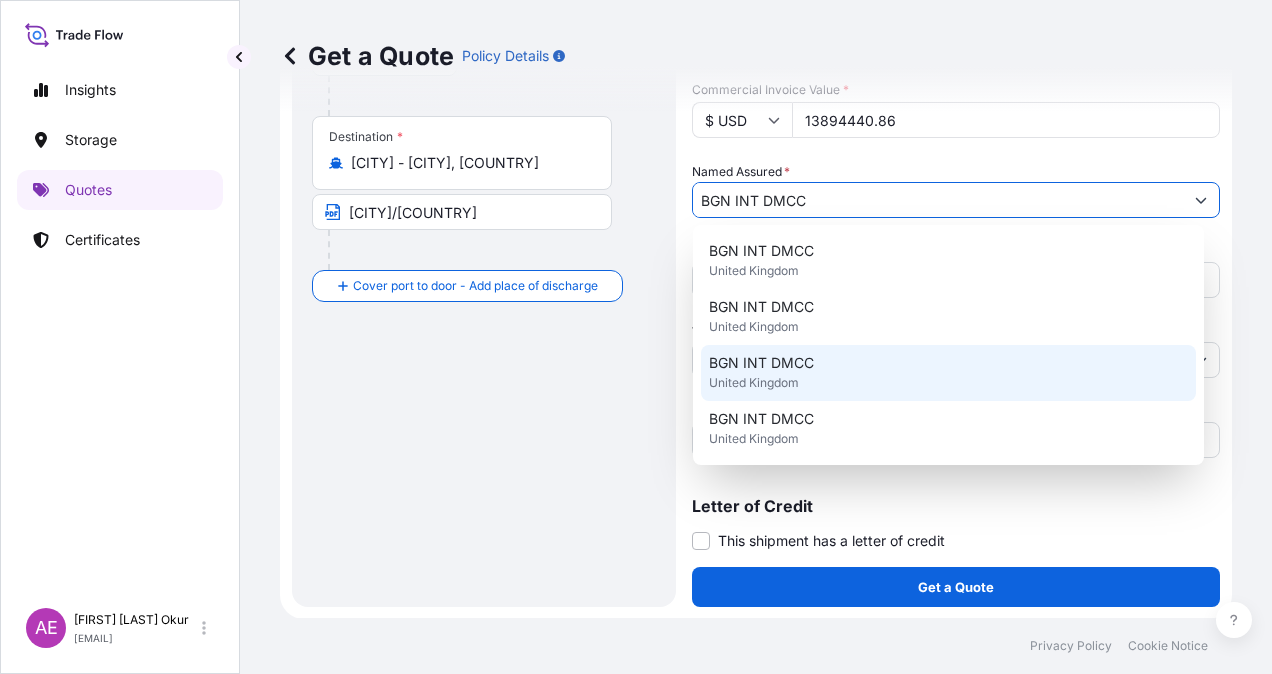click on "BGN INT DMCC" at bounding box center (761, 363) 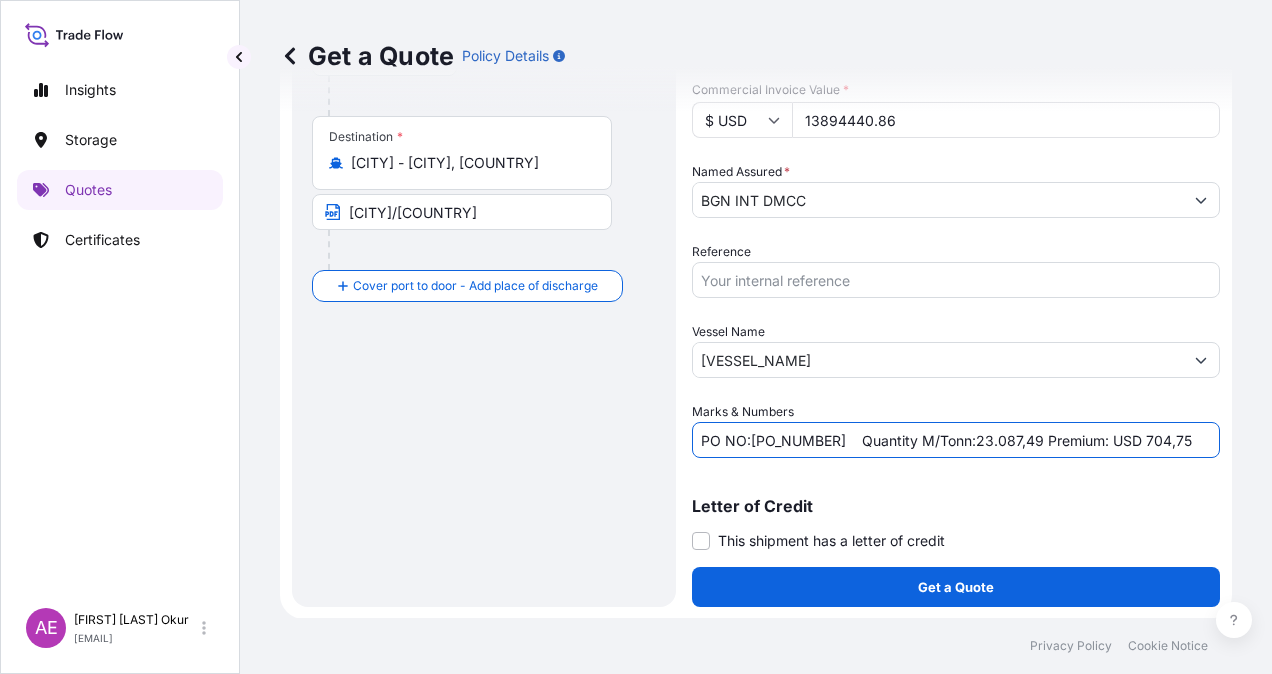 drag, startPoint x: 754, startPoint y: 439, endPoint x: 830, endPoint y: 440, distance: 76.00658 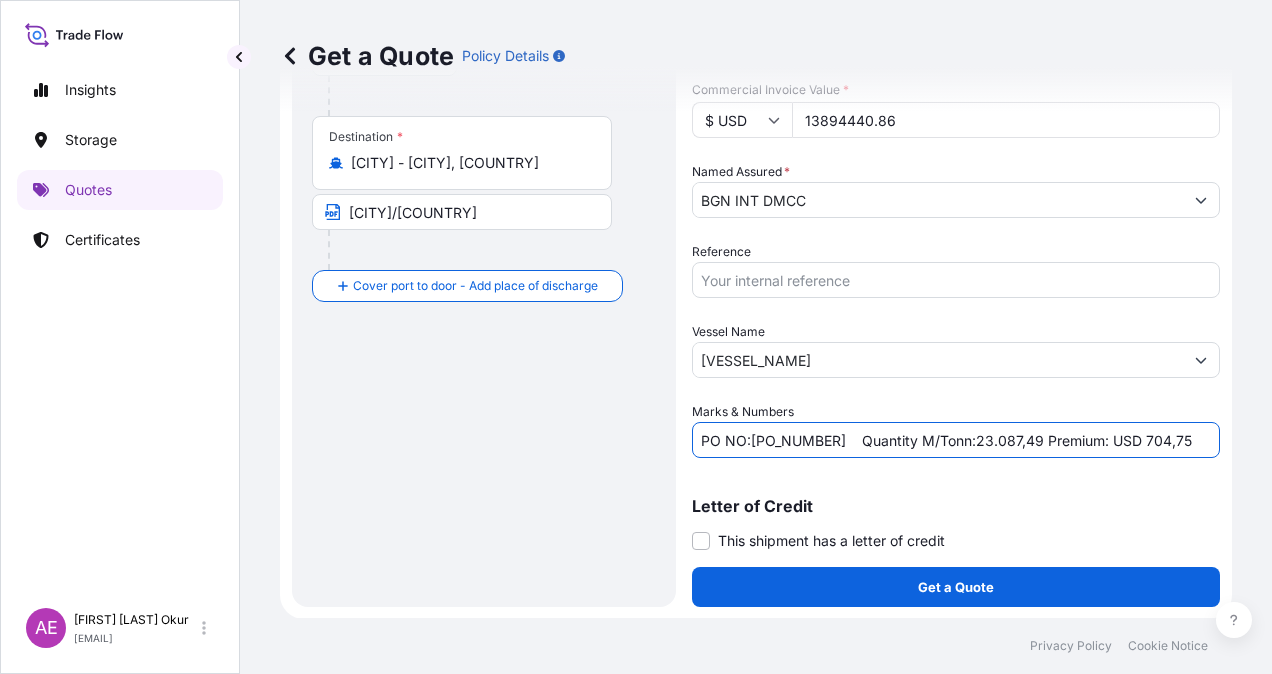 click on "PO NO:[PO_NUMBER]    Quantity M/Tonn:23.087,49 Premium: USD 704,75" at bounding box center (956, 440) 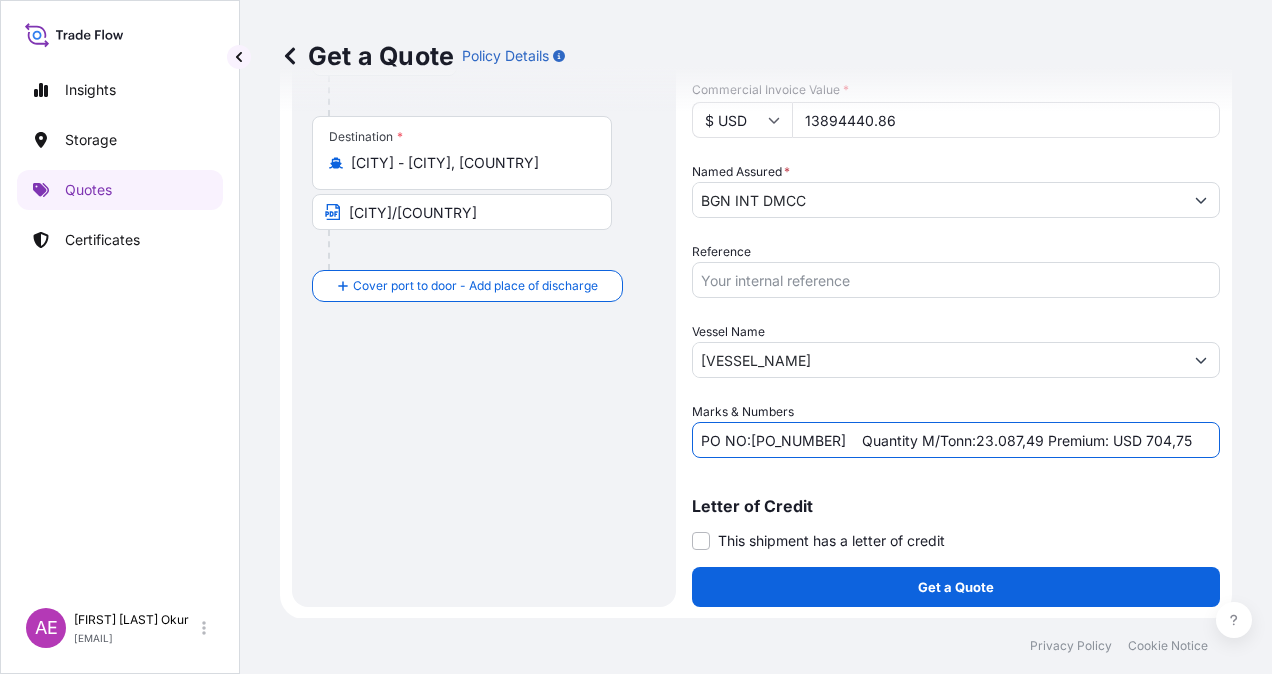 drag, startPoint x: 974, startPoint y: 440, endPoint x: 1039, endPoint y: 441, distance: 65.00769 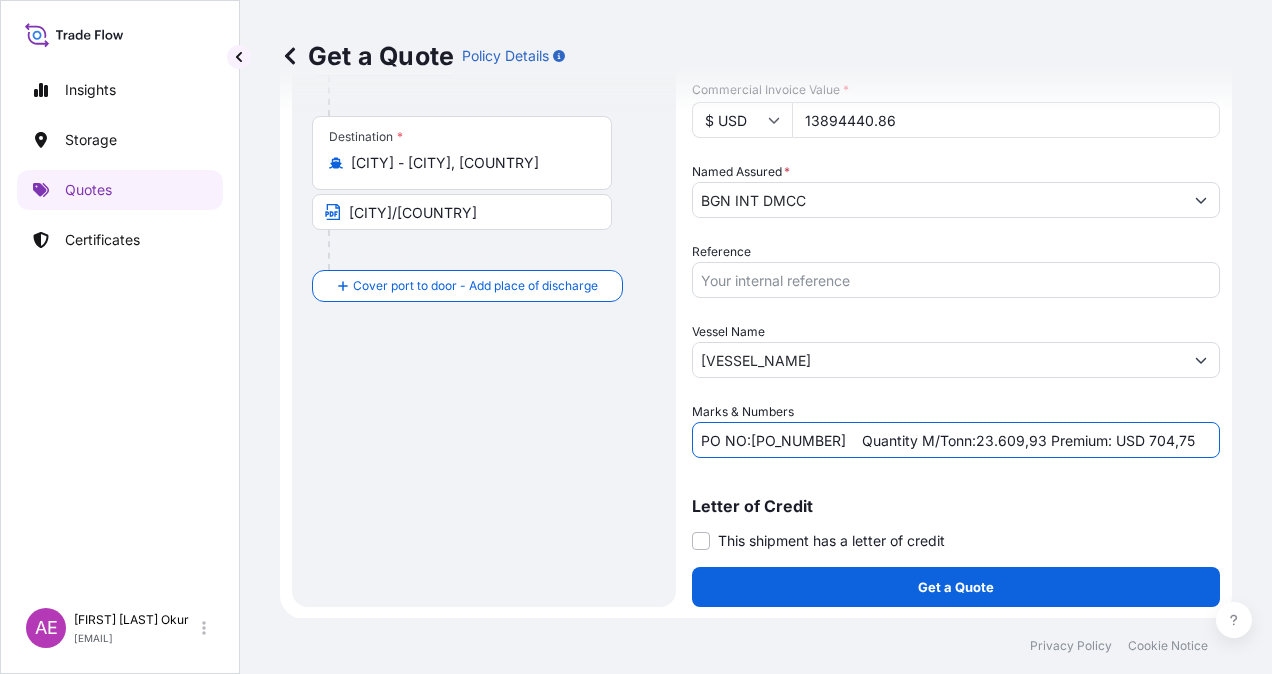 drag, startPoint x: 1145, startPoint y: 437, endPoint x: 1255, endPoint y: 450, distance: 110.76552 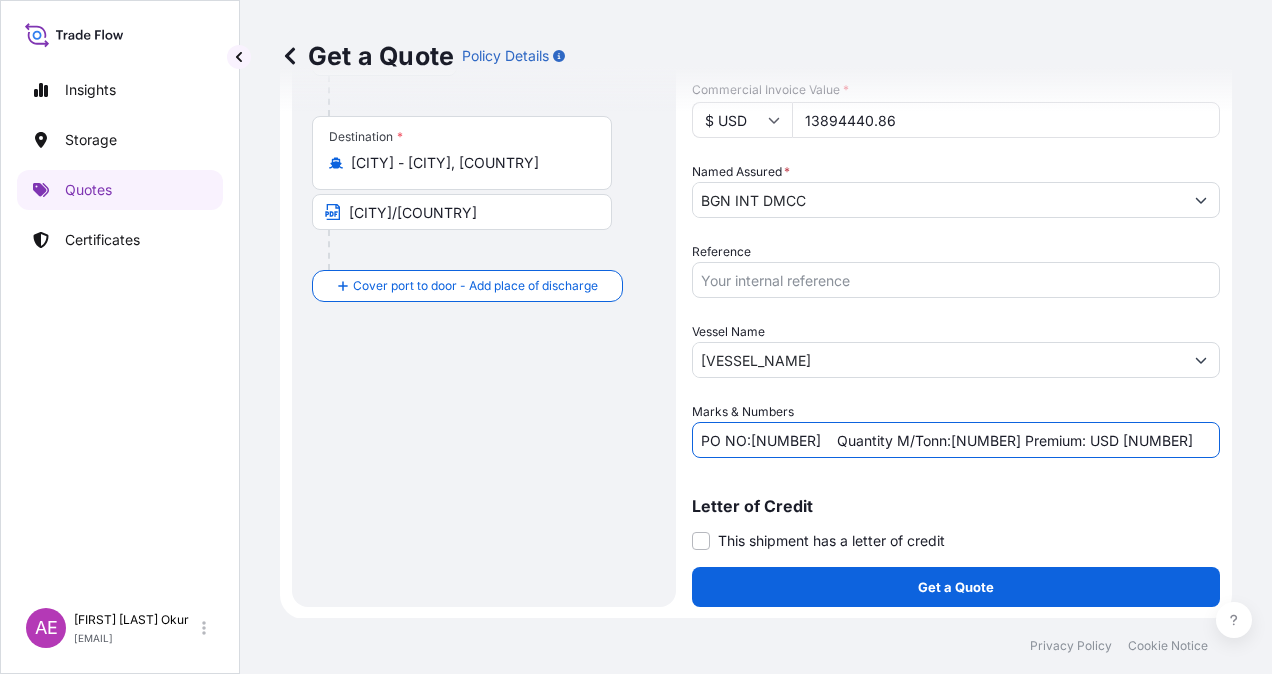 type on "PO NO:[NUMBER]    Quantity M/Tonn:[NUMBER] Premium: USD [NUMBER]" 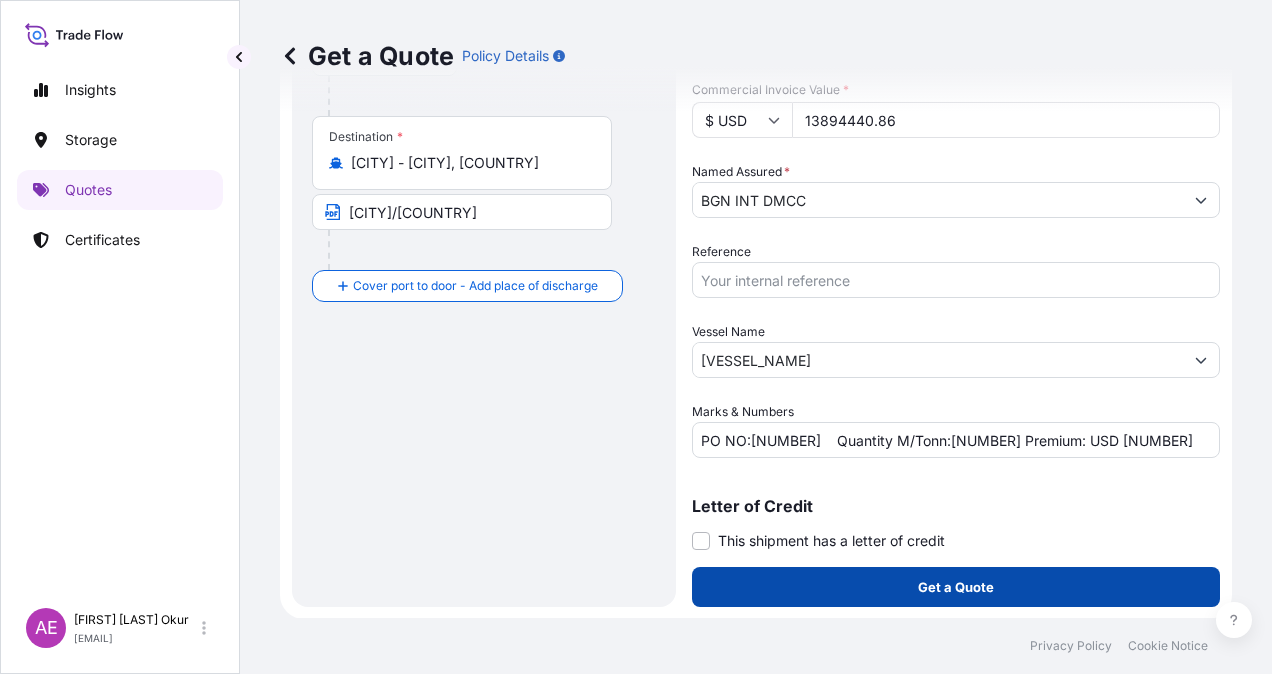 click on "Get a Quote" at bounding box center [956, 587] 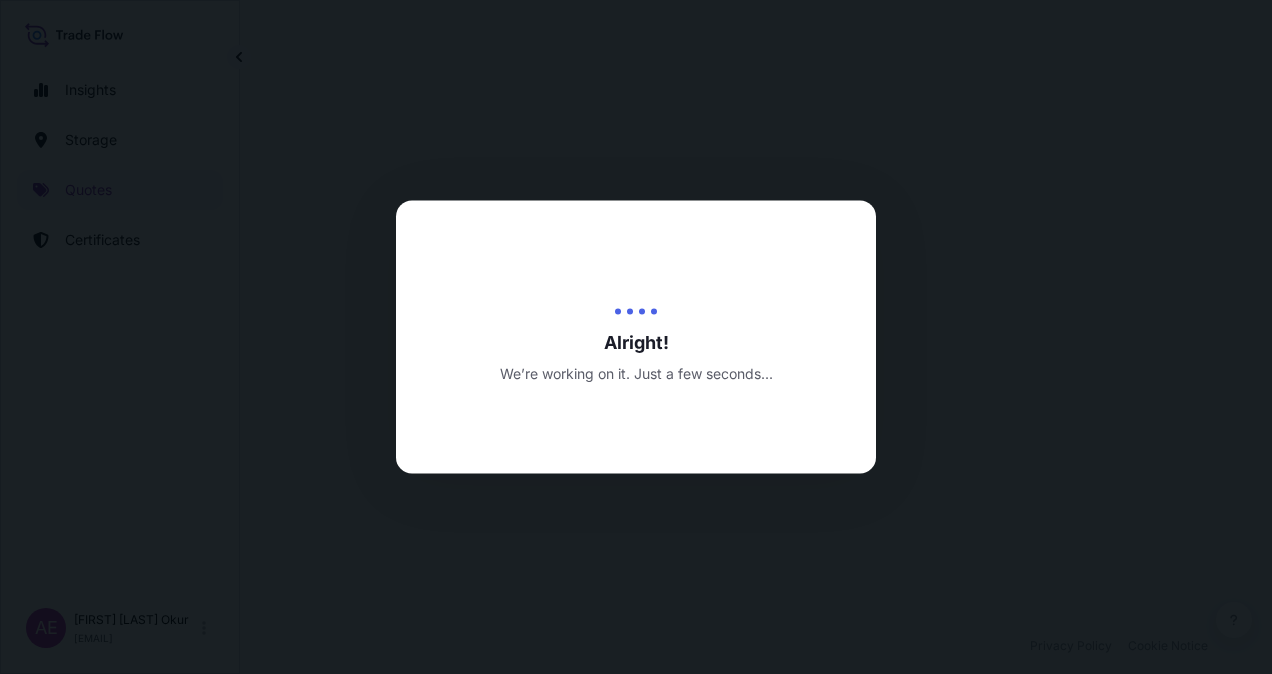 scroll, scrollTop: 0, scrollLeft: 0, axis: both 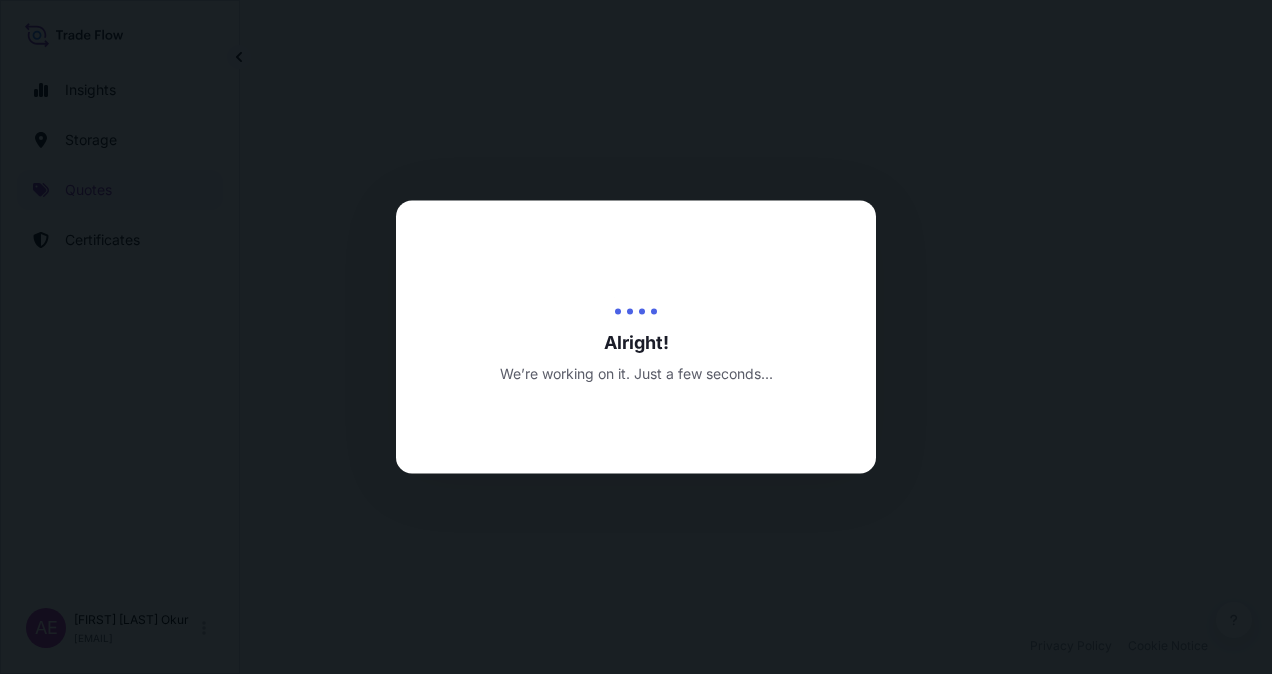 select on "Ocean Vessel" 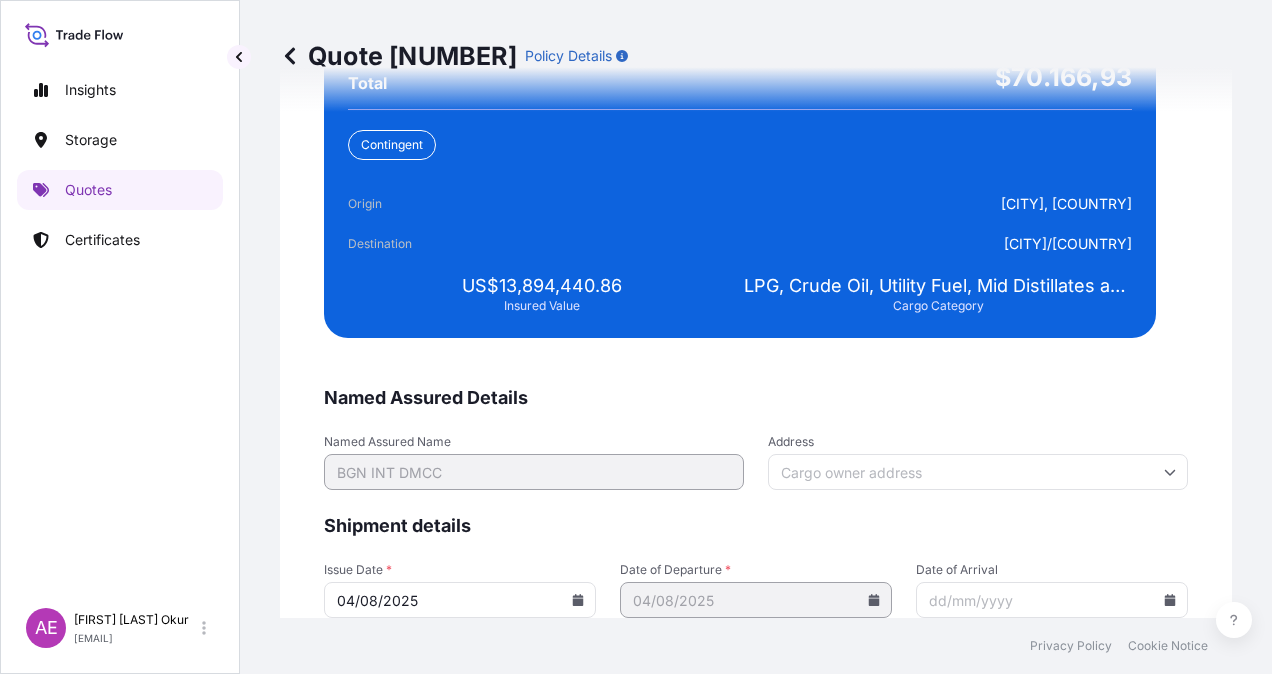 scroll, scrollTop: 3843, scrollLeft: 0, axis: vertical 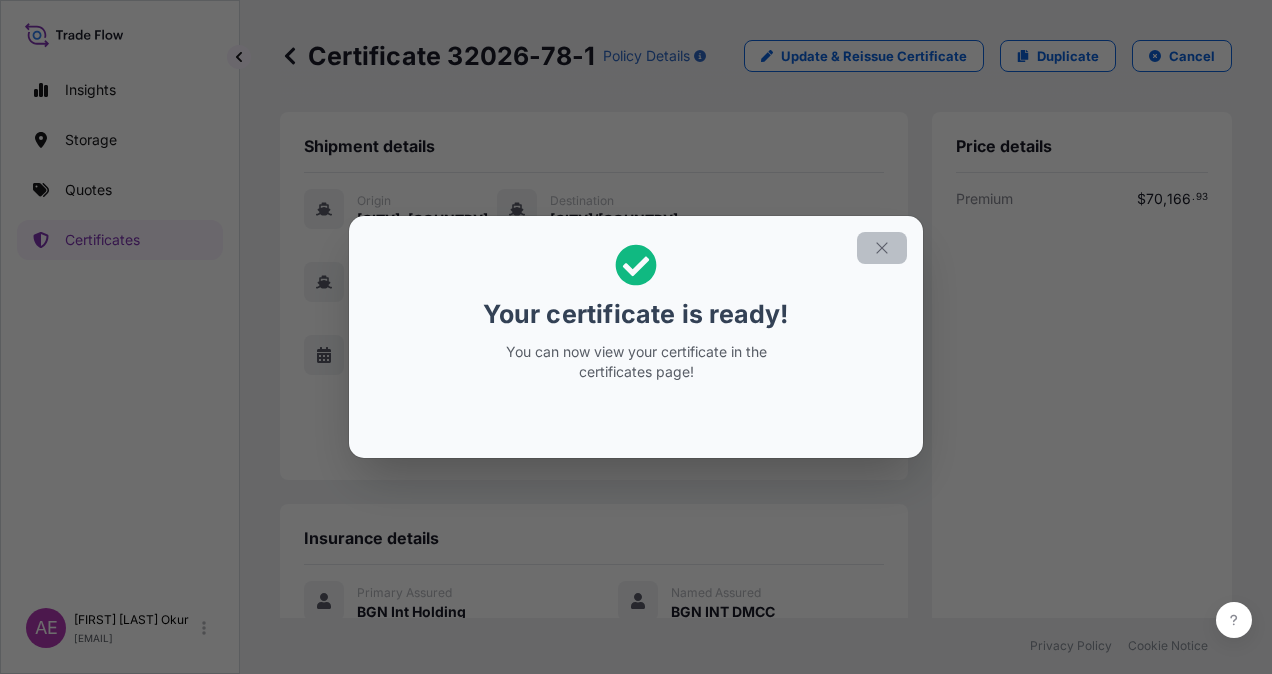 click 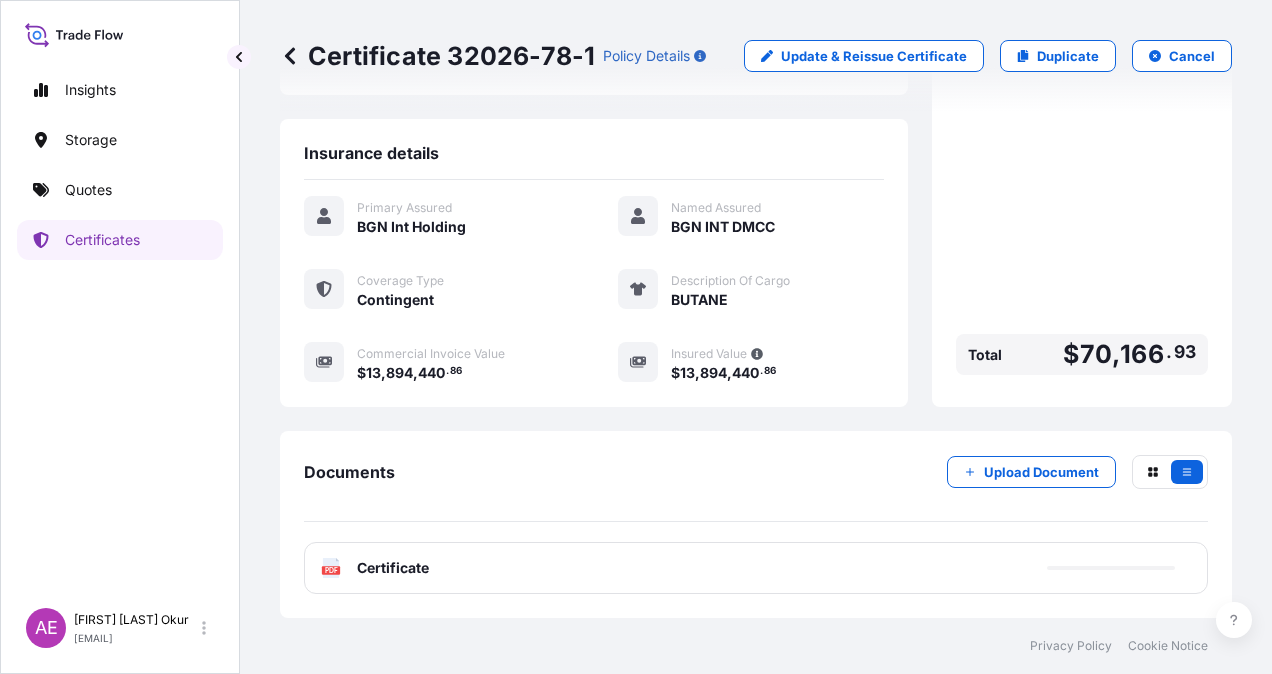 scroll, scrollTop: 421, scrollLeft: 0, axis: vertical 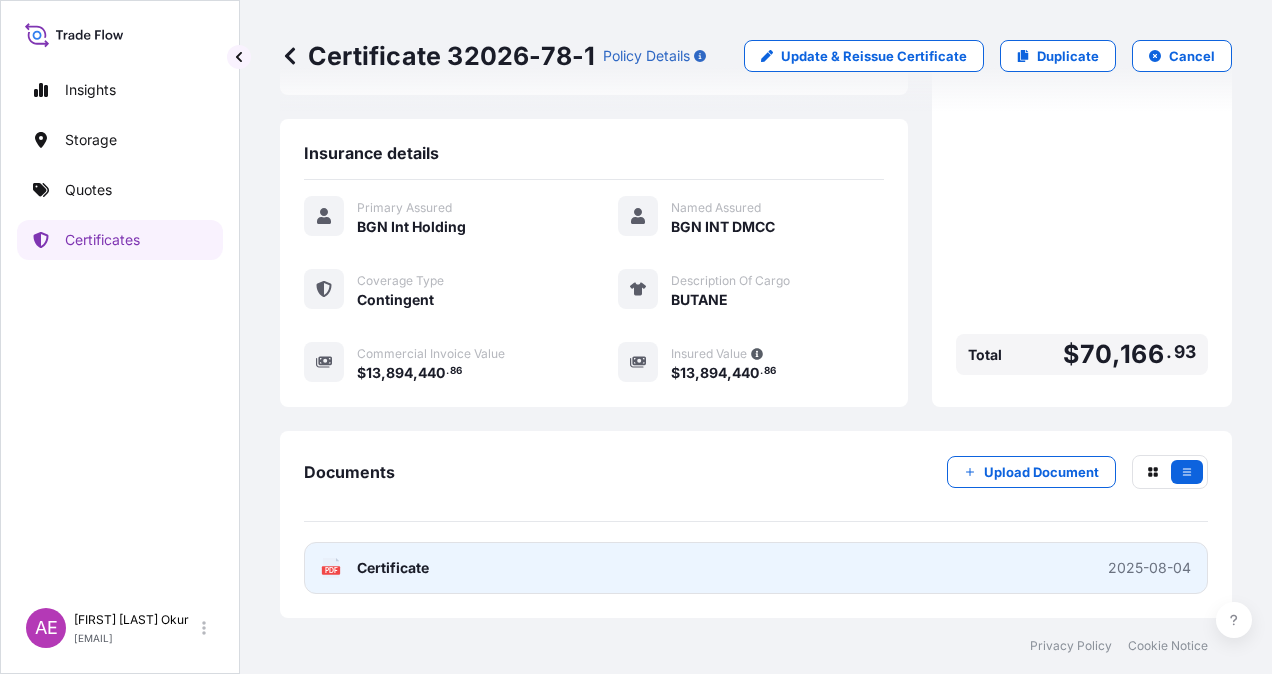 click on "Certificate" at bounding box center (393, 568) 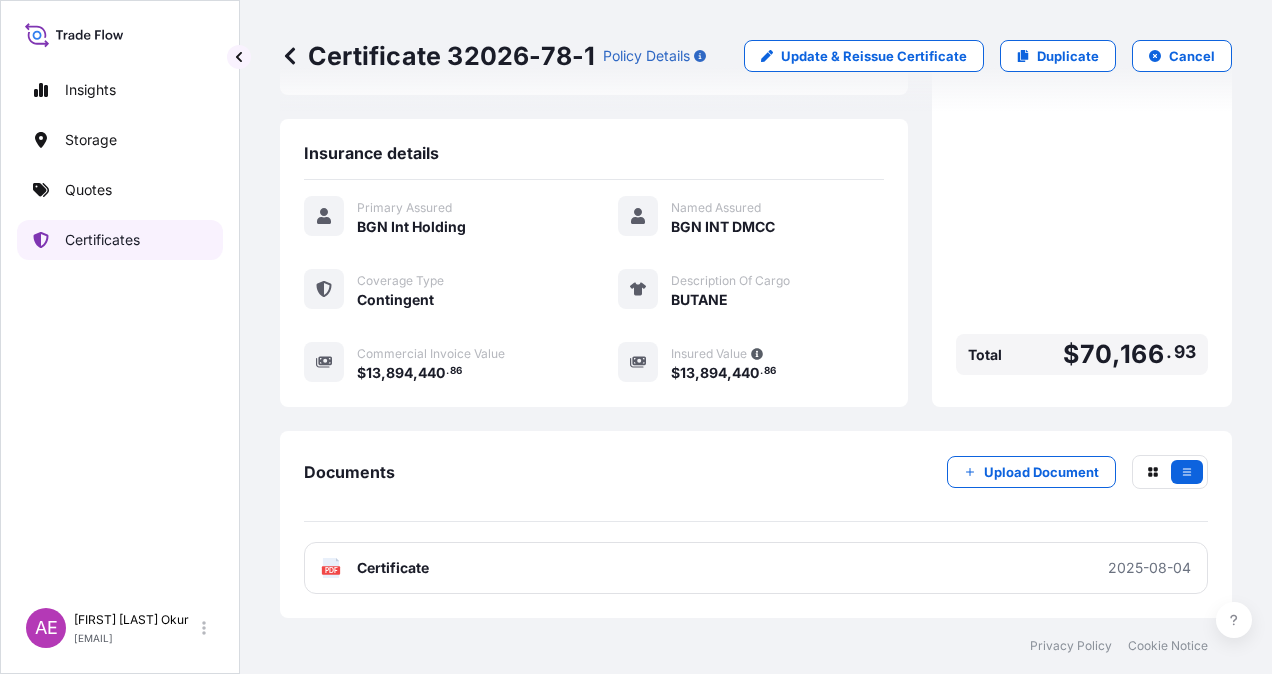 click on "Quotes" at bounding box center [120, 190] 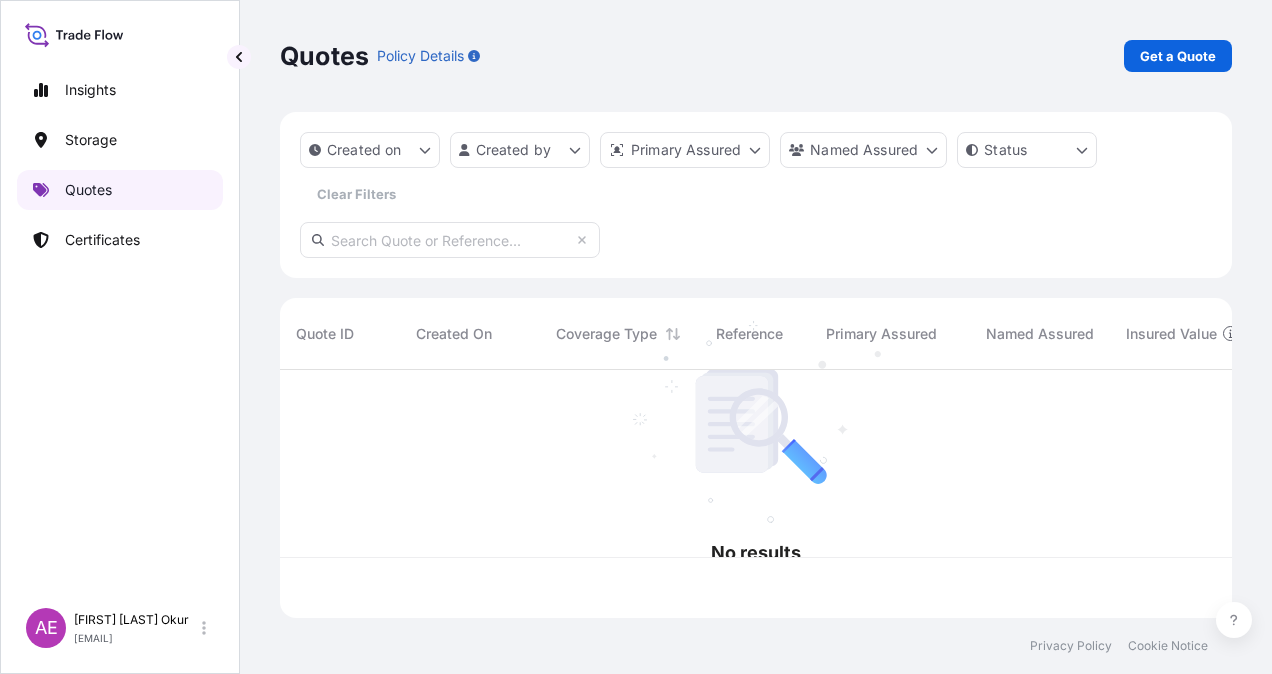 scroll, scrollTop: 0, scrollLeft: 0, axis: both 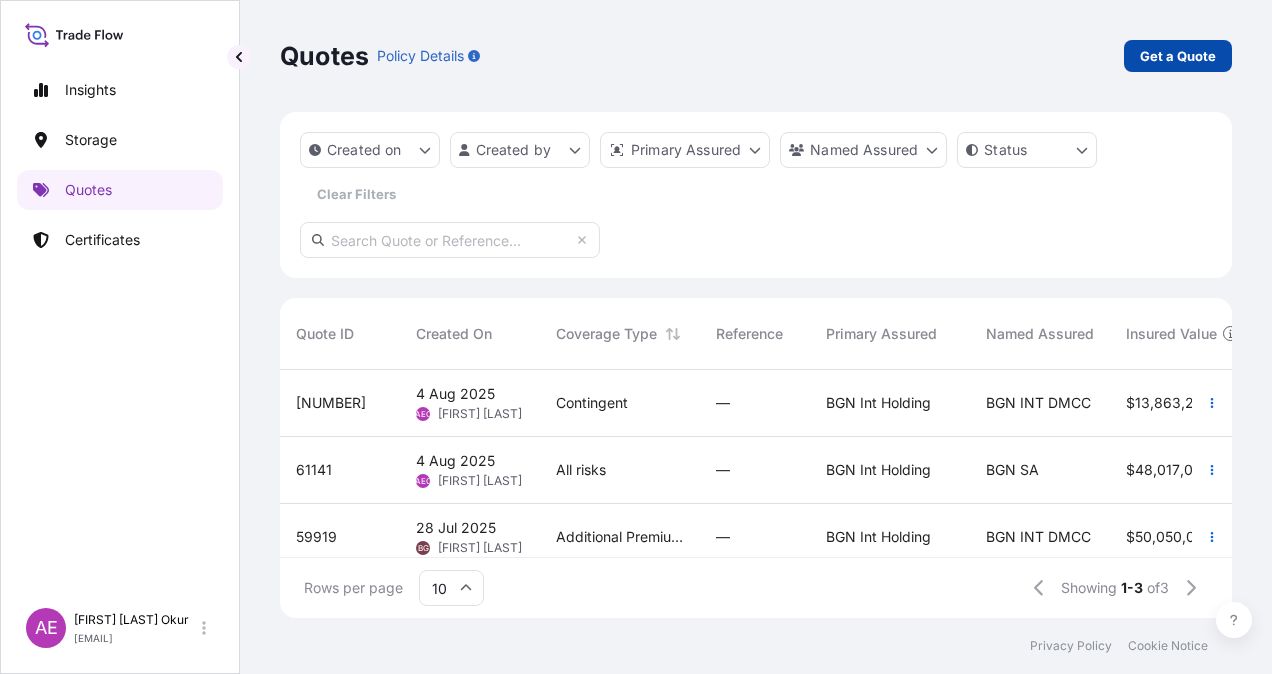 click on "Get a Quote" at bounding box center [1178, 56] 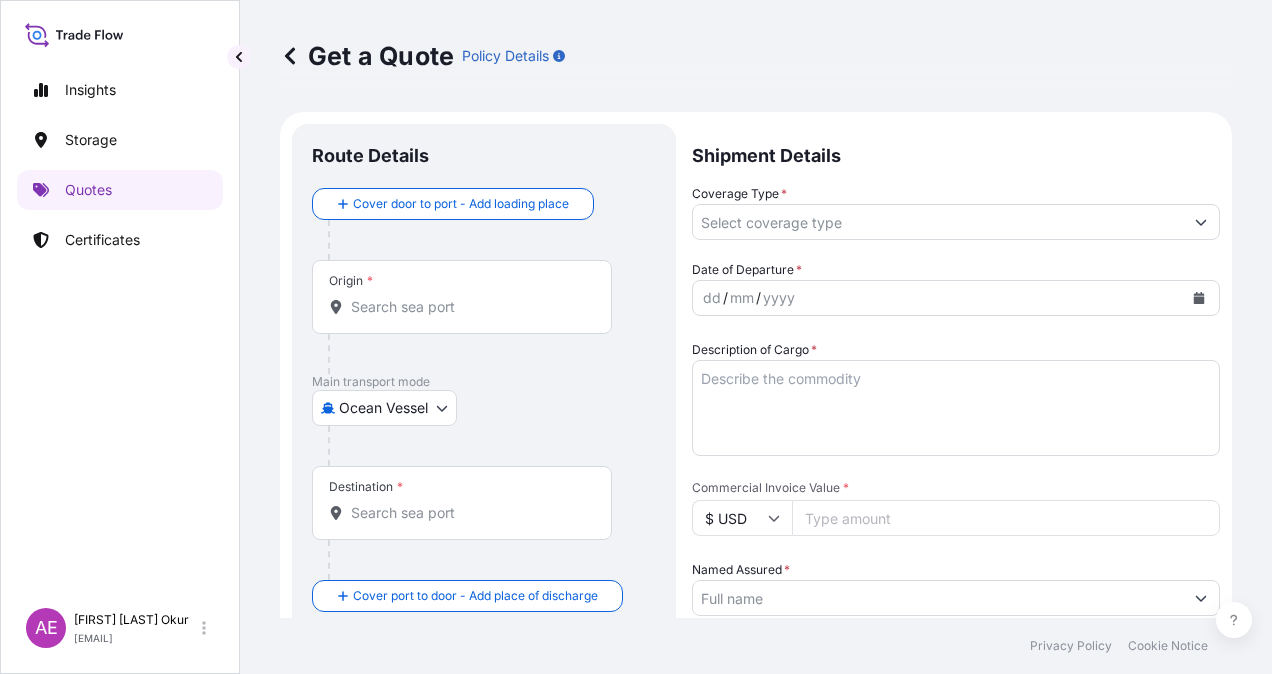 scroll, scrollTop: 32, scrollLeft: 0, axis: vertical 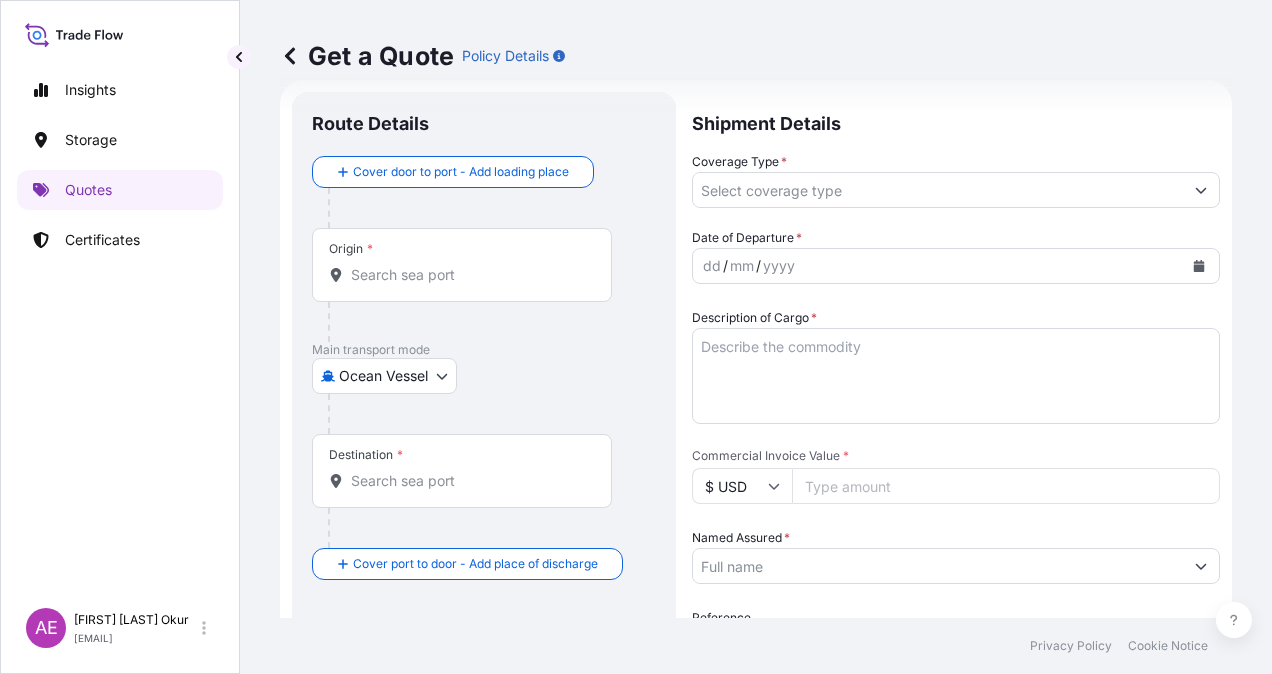 click on "Origin *" at bounding box center (462, 265) 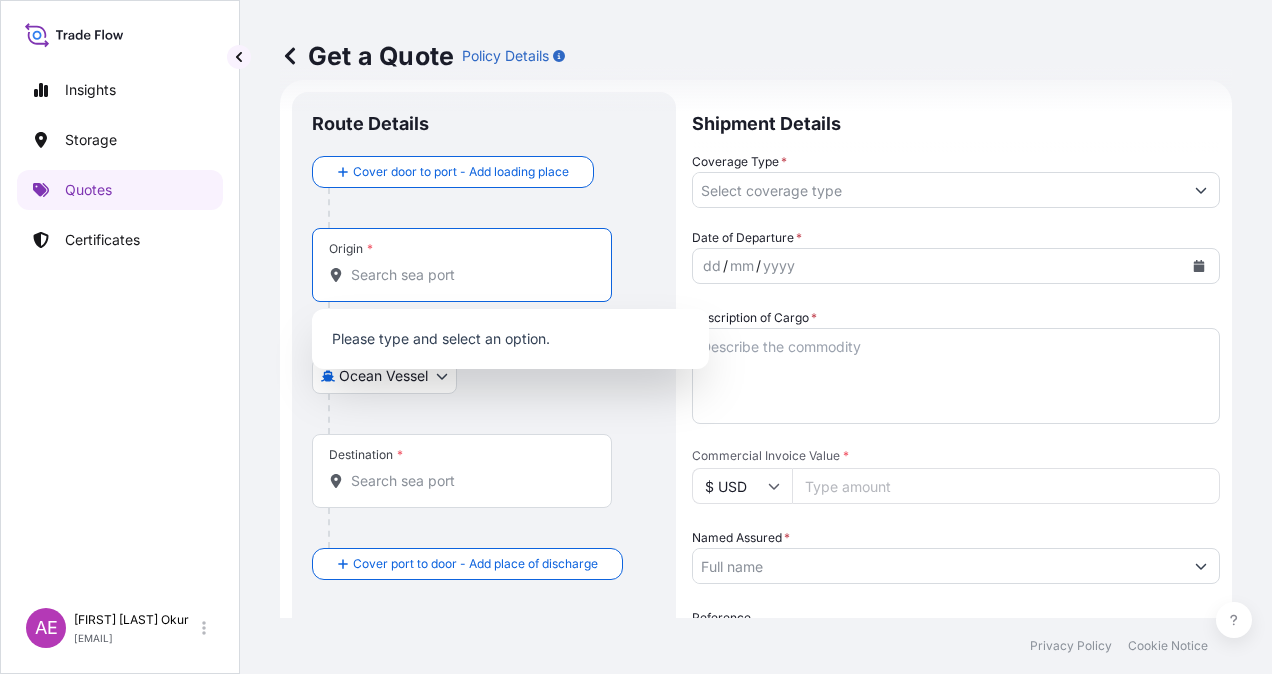 paste on "[NAME]" 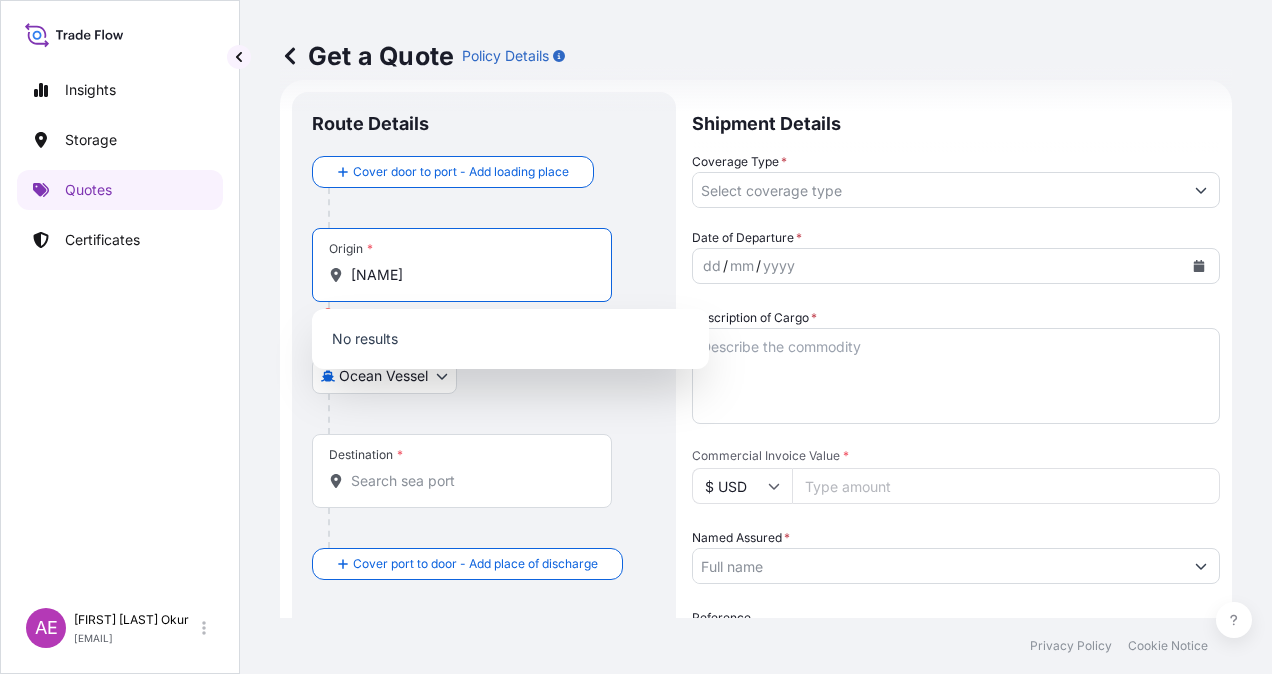 drag, startPoint x: 505, startPoint y: 274, endPoint x: 187, endPoint y: 256, distance: 318.50903 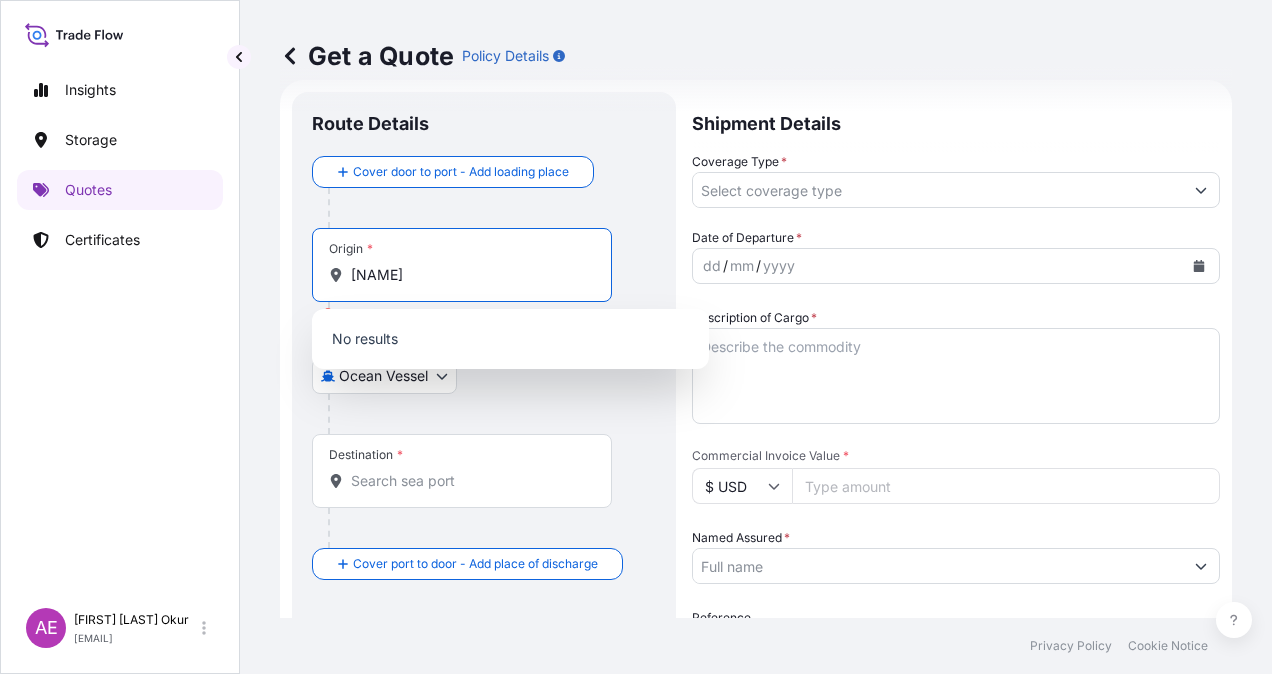 click on "Insights Storage Quotes Certificates AE [FIRST] [LAST] [EMAIL] Get a Quote Policy Details Route Details   Cover door to port - Add loading place Place of loading Road / Inland Road / Inland Origin * [NAME] Please select an origin Main transport mode Ocean Vessel Ocean Vessel Air Land Destination * Cover port to door - Add place of discharge Road / Inland Road / Inland Place of Discharge Shipment Details Coverage Type * Date of Departure * [DD] / [MM] / [YYYY] Cargo Category * LPG, Crude Oil, Utility Fuel, Mid Distillates and Specialities, Fertilisers Description of Cargo * Commercial Invoice Value   * $ USD Named Assured * Packing Category Type to search a container mode Please select a primary mode of transportation first. Reference Vessel Name Marks & Numbers Letter of Credit This shipment has a letter of credit Letter of credit * Letter of credit may not exceed 12000 characters Get a Quote Privacy Policy Cookie Notice" at bounding box center [636, 337] 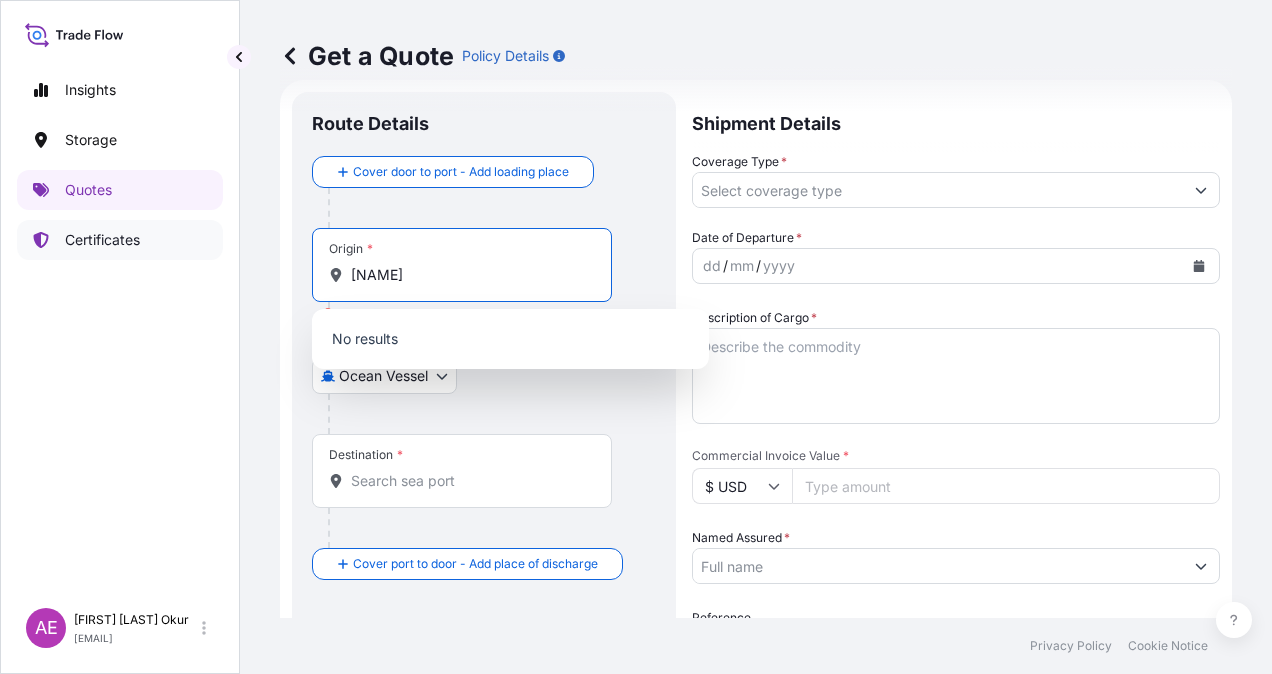 paste on "[CITY]" 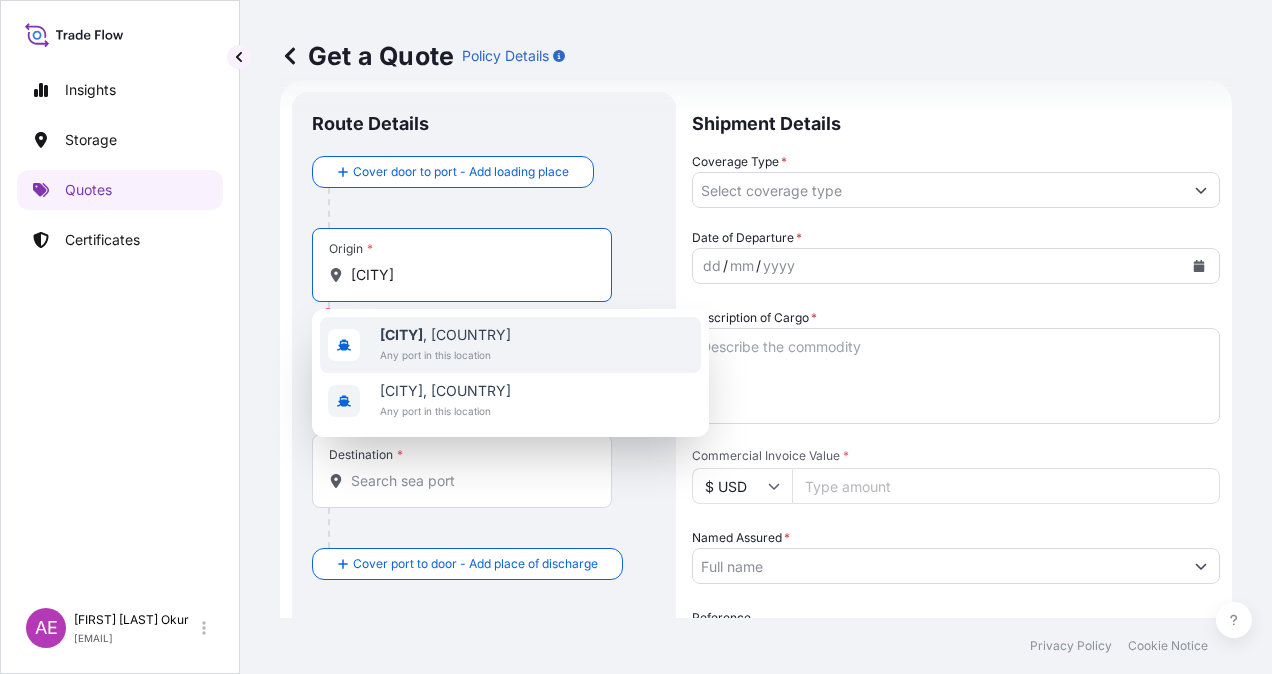 click on "[CITY] , [COUNTRY] Any port in this location" at bounding box center (510, 345) 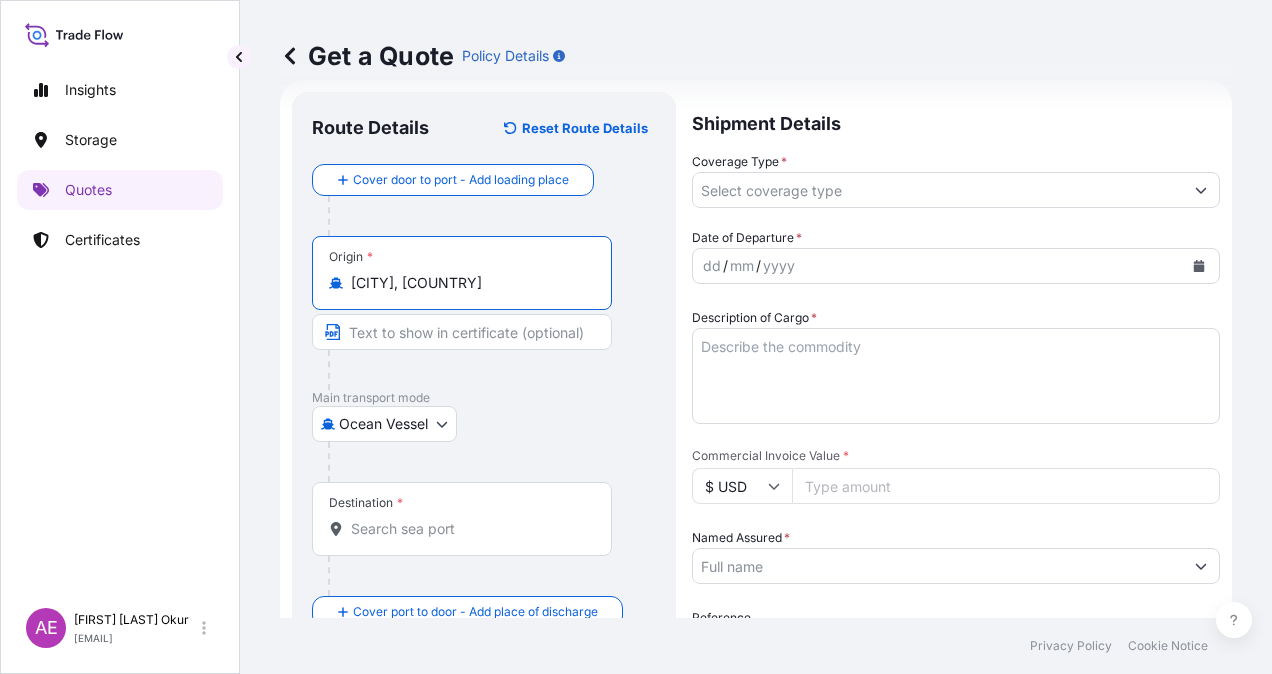type on "[CITY], [COUNTRY]" 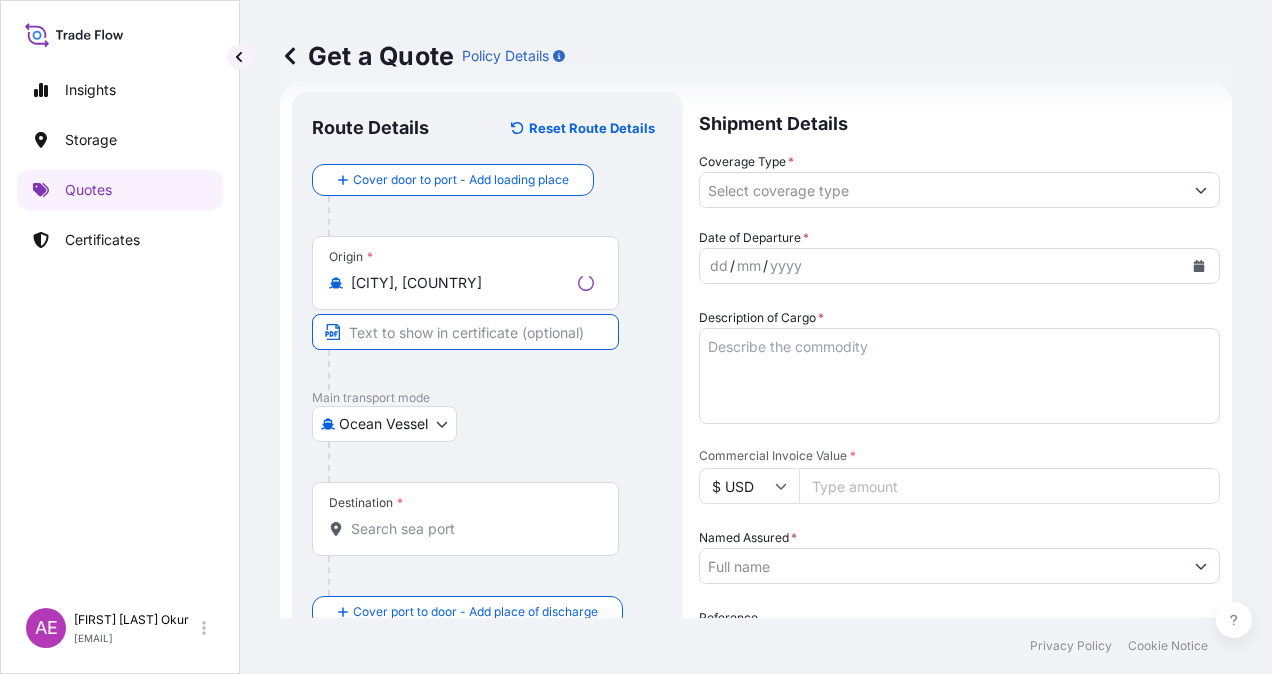paste on "[CITY]" 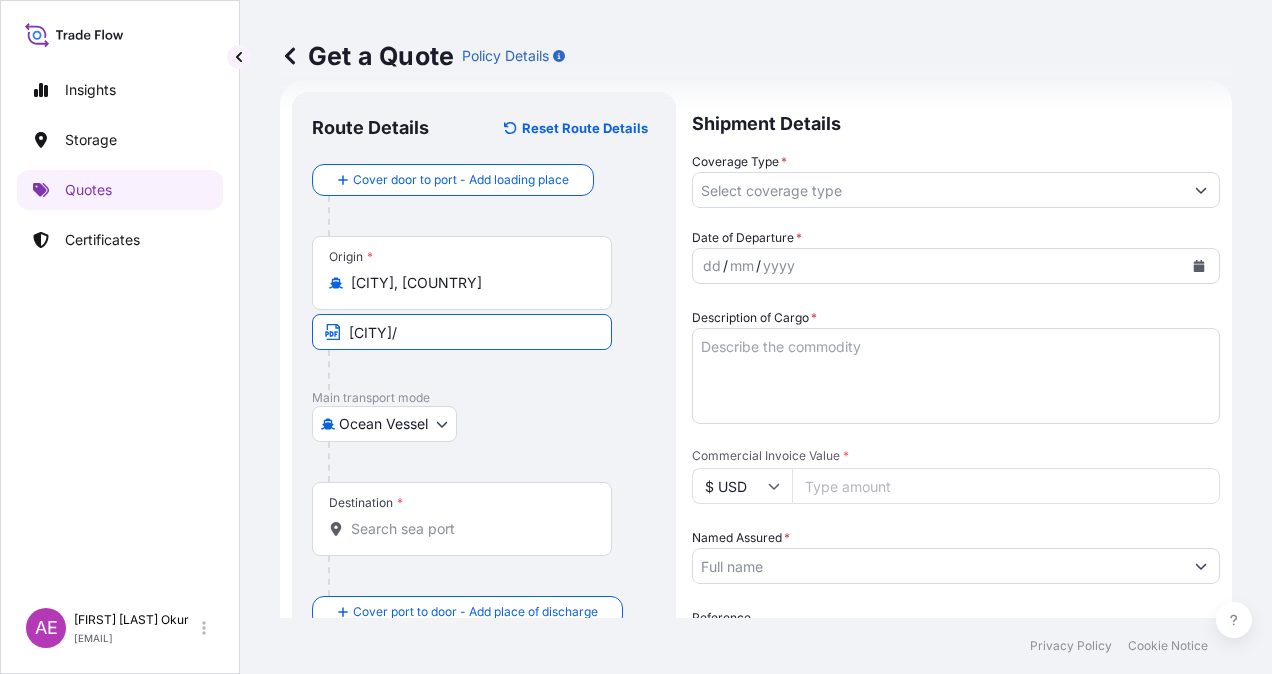 paste on "LIBYA" 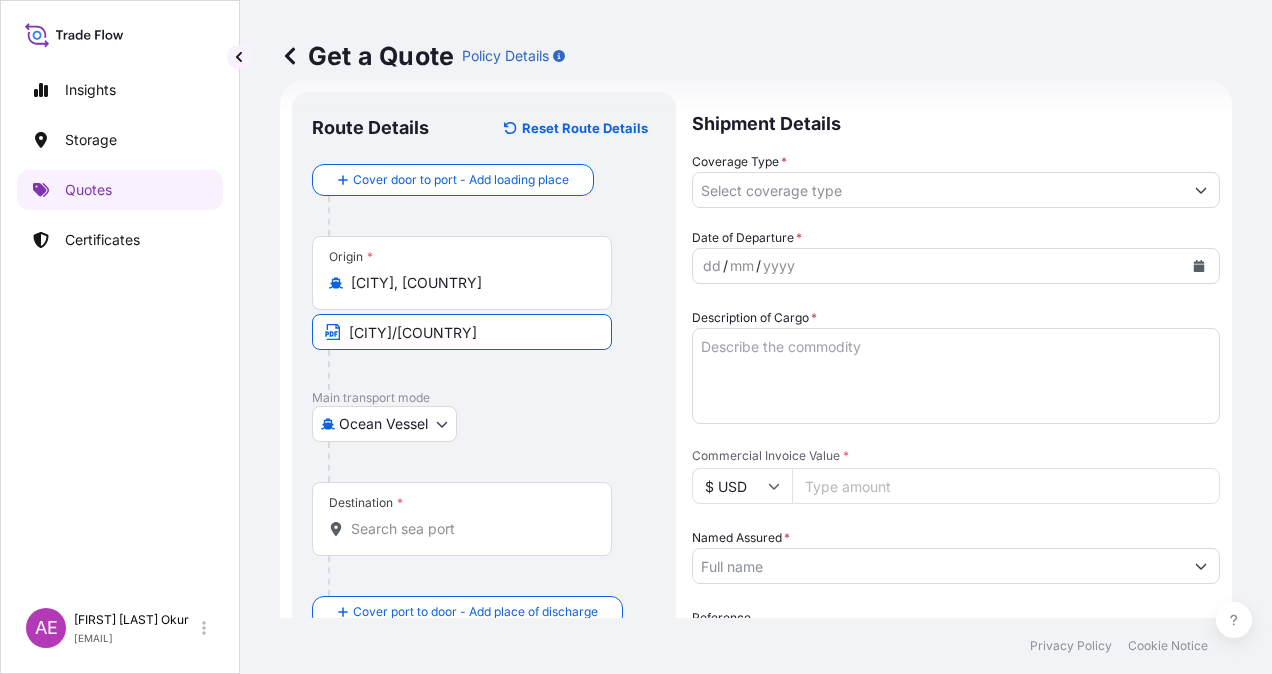 type on "[CITY]/[COUNTRY]" 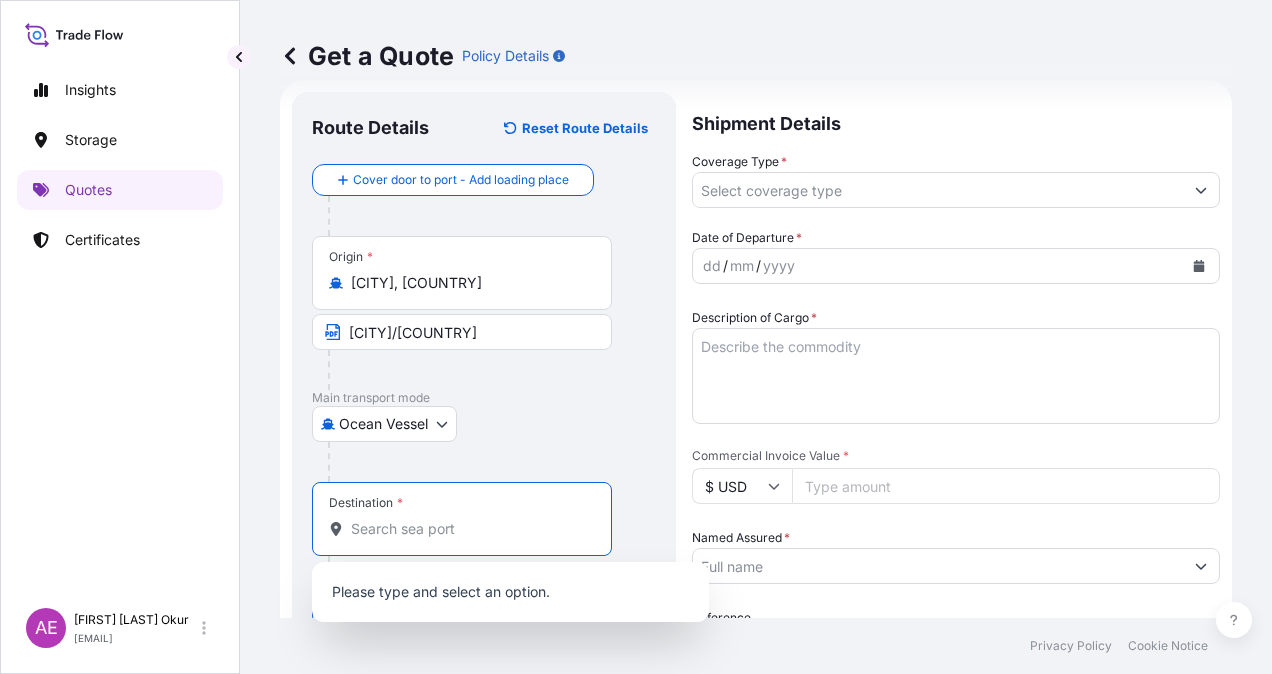 click on "Destination * Please select a destination" at bounding box center [469, 529] 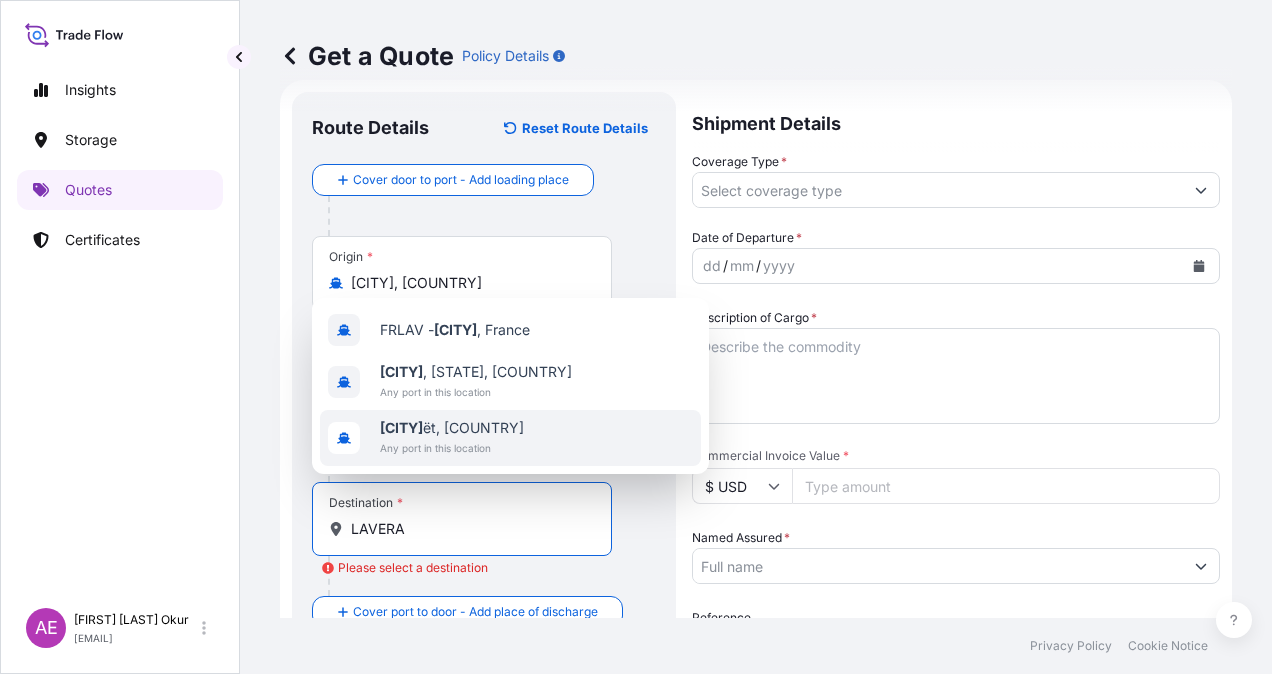 click on "Any port in this location" at bounding box center (452, 448) 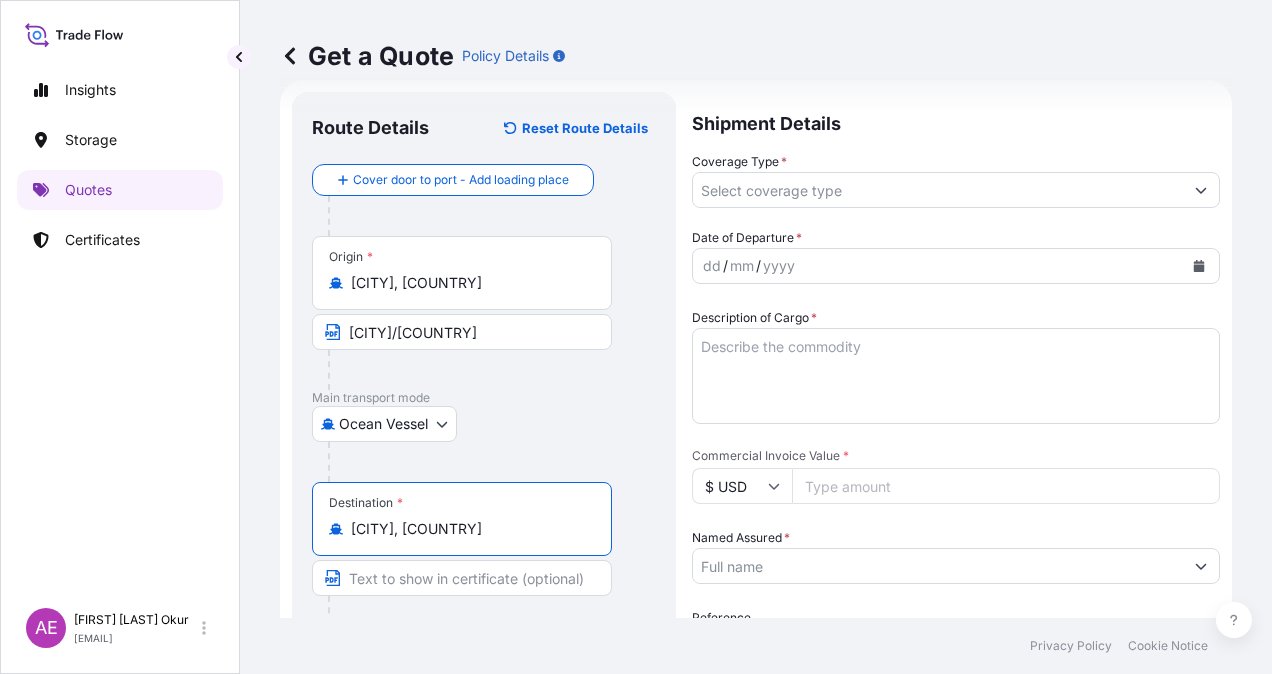 type on "[CITY], [COUNTRY]" 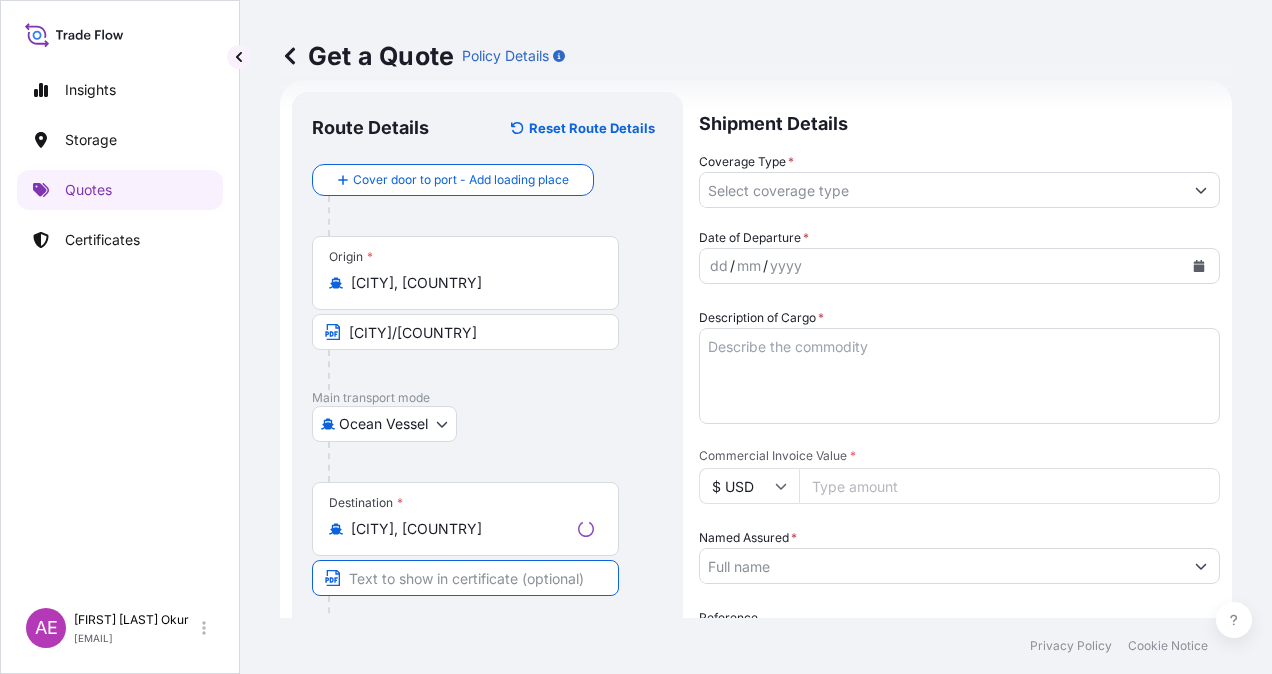 paste on "LAVERA" 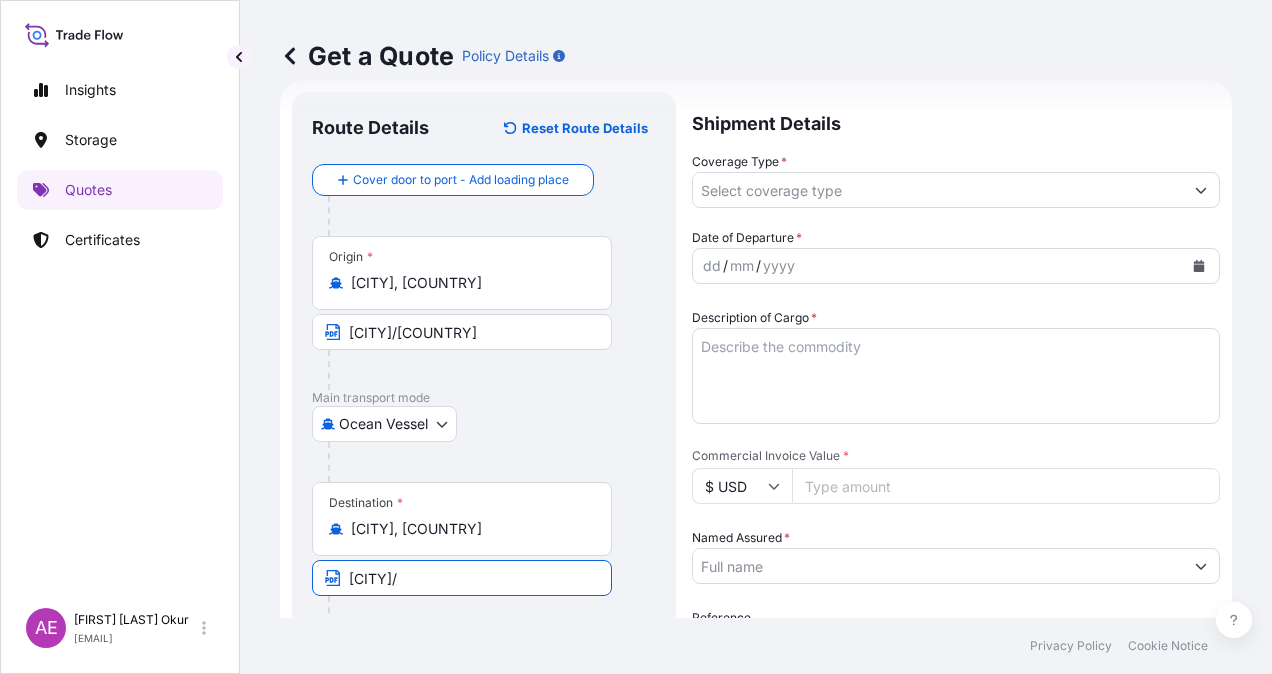 paste on "[COUNTRY]" 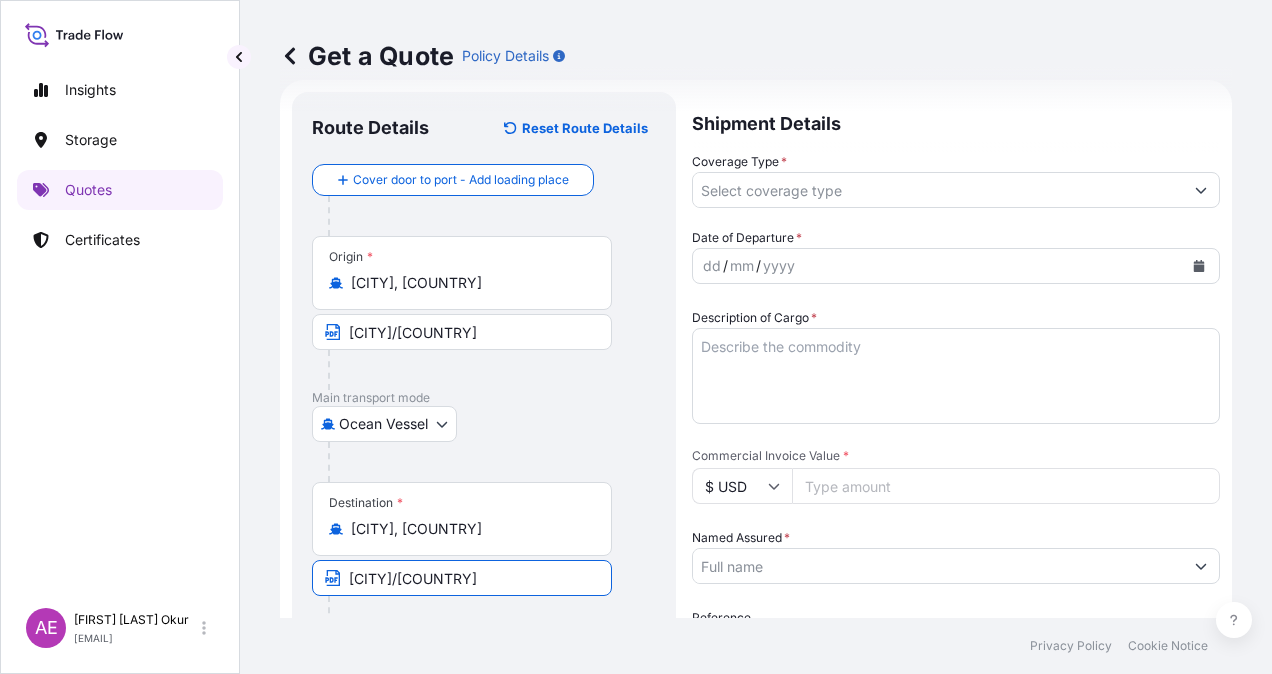 type on "[CITY]/[COUNTRY]" 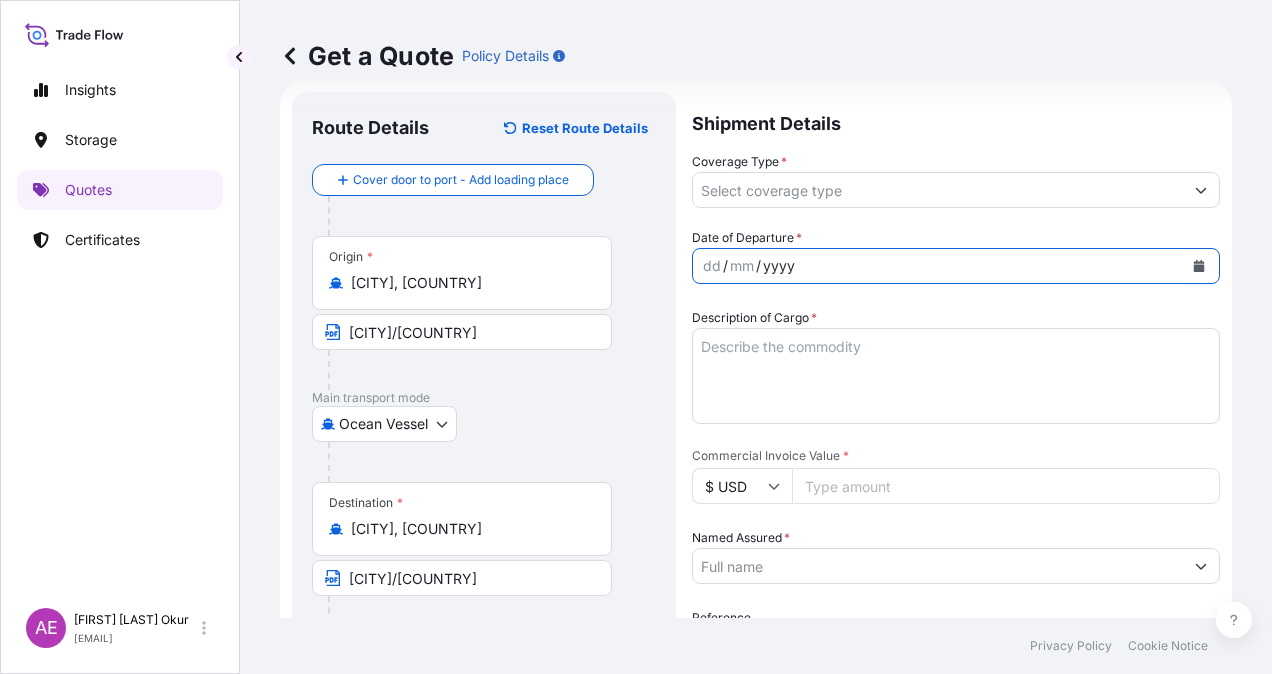 click on "Date of Departure * dd / mm / yyyy" at bounding box center (956, 256) 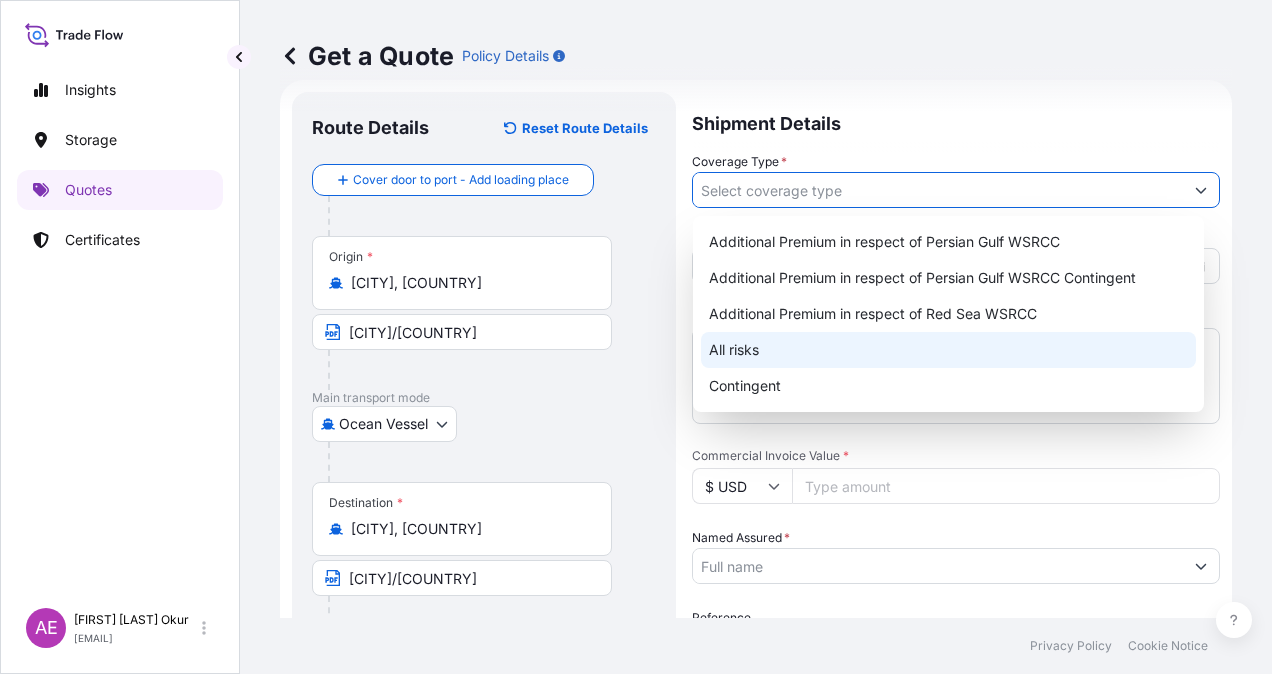click on "All risks" at bounding box center (948, 350) 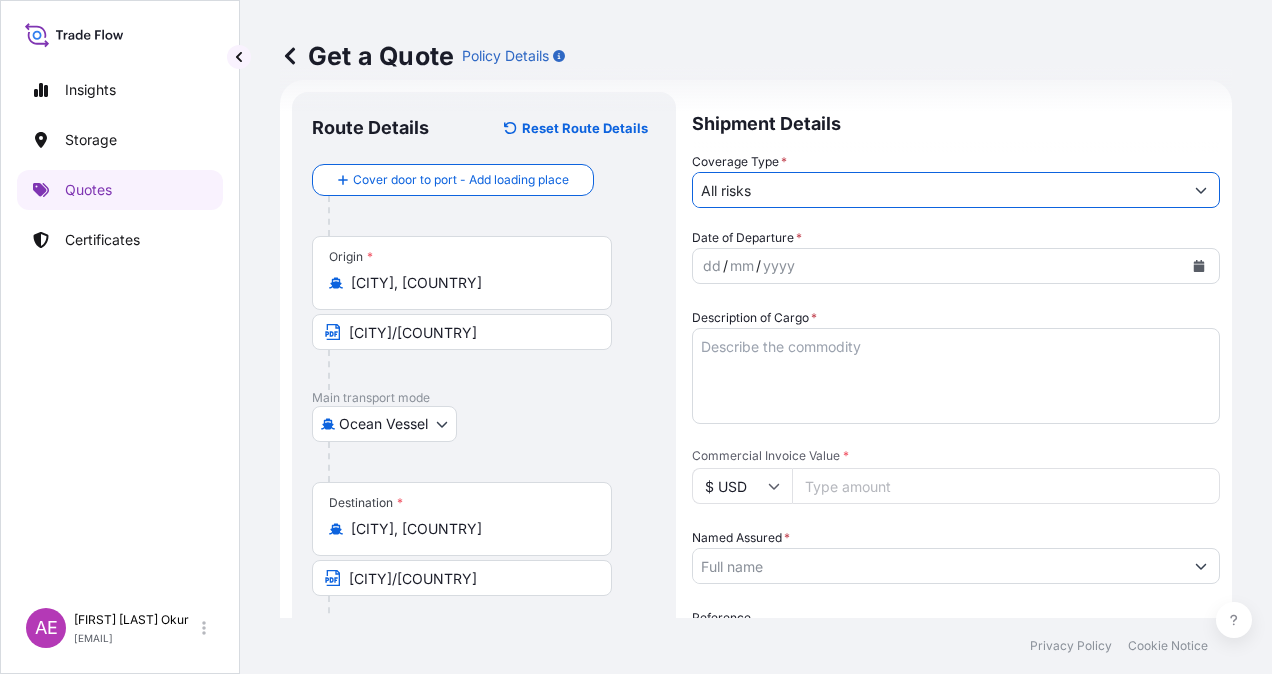 click on "dd" at bounding box center (712, 266) 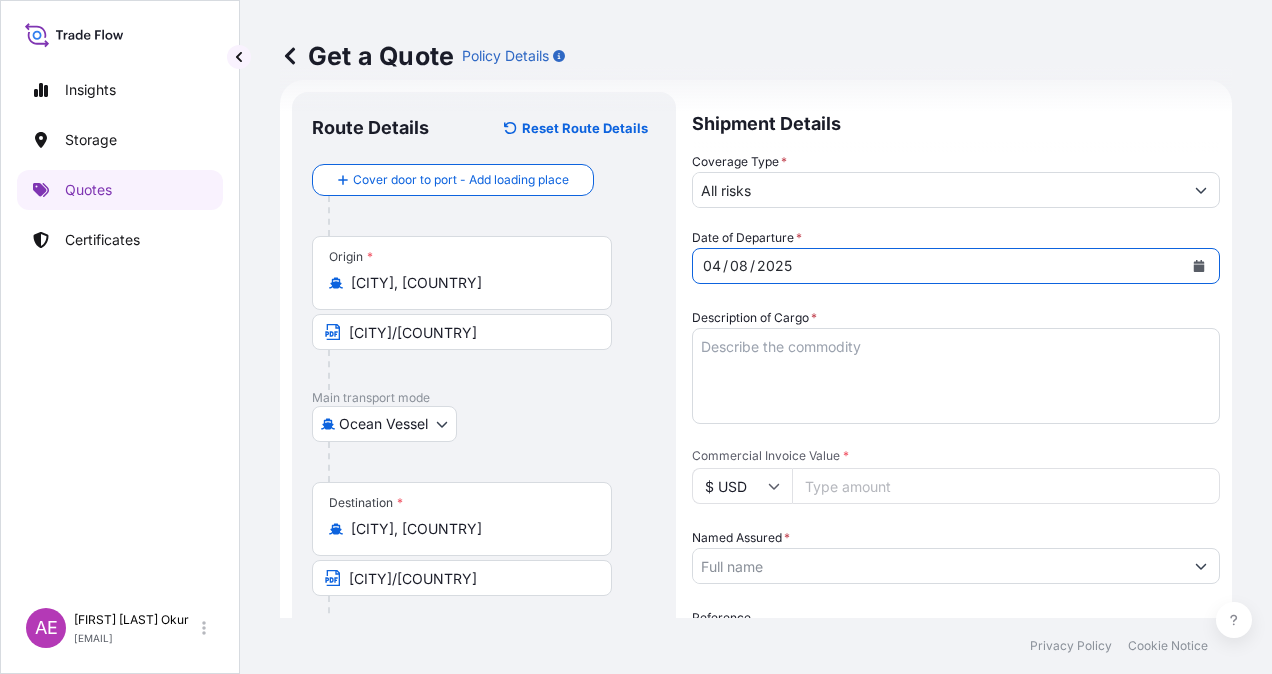 click on "Description of Cargo *" at bounding box center [956, 376] 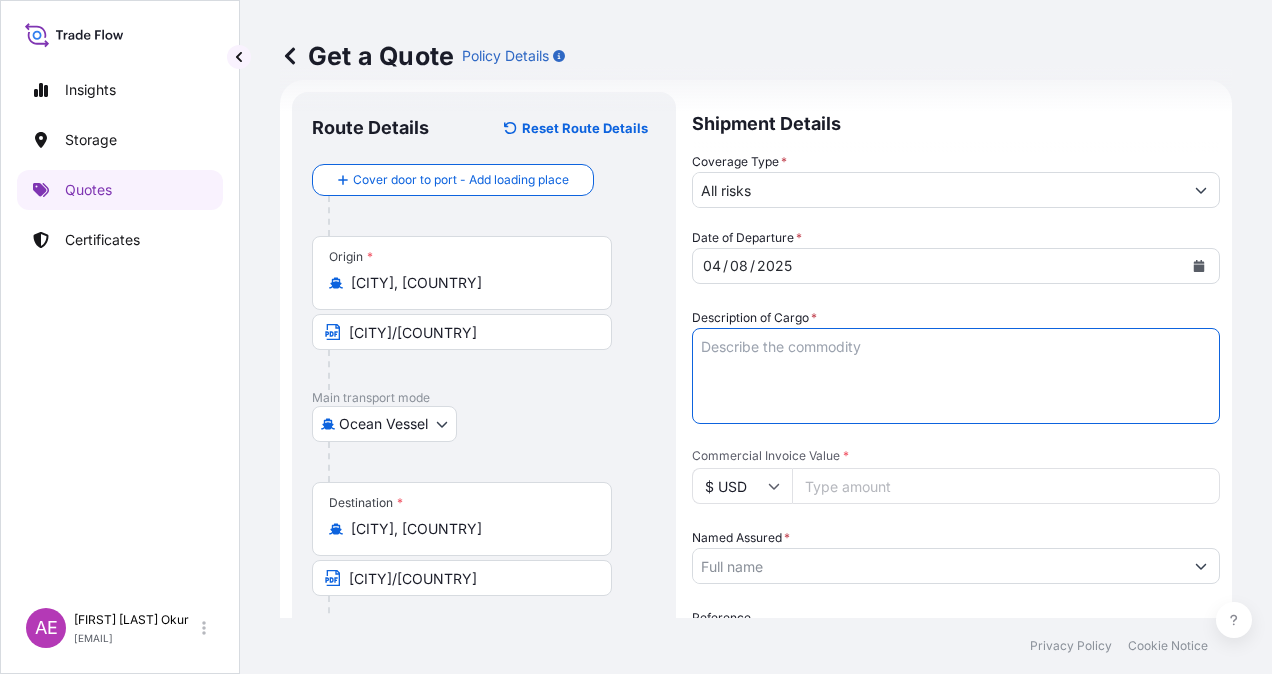 paste on "SR NAPHTHA" 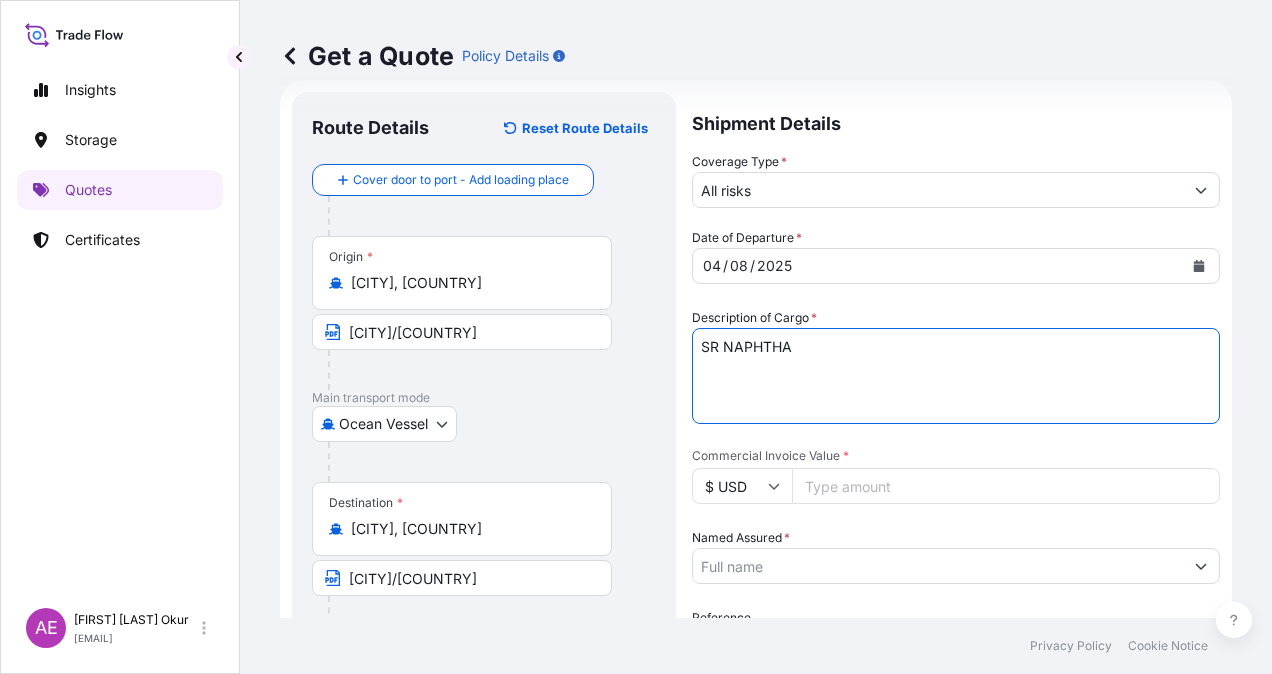 type on "SR NAPHTHA" 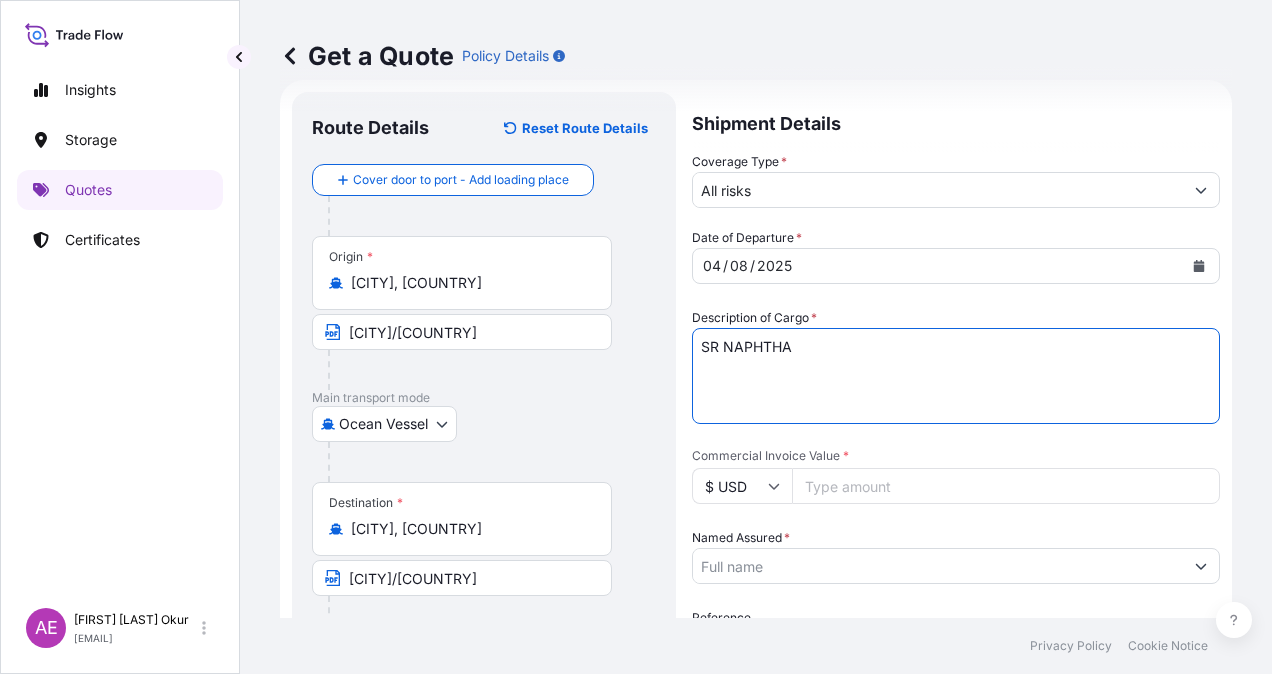 click on "Commercial Invoice Value   *" at bounding box center (1006, 486) 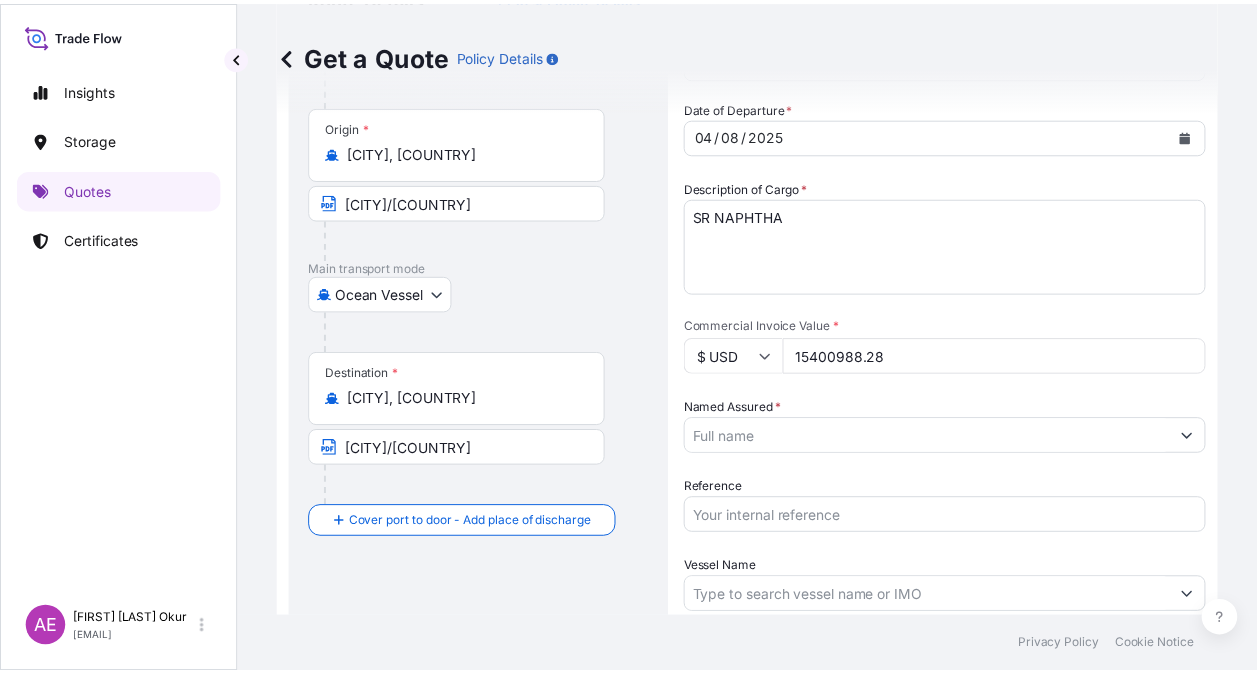 scroll, scrollTop: 232, scrollLeft: 0, axis: vertical 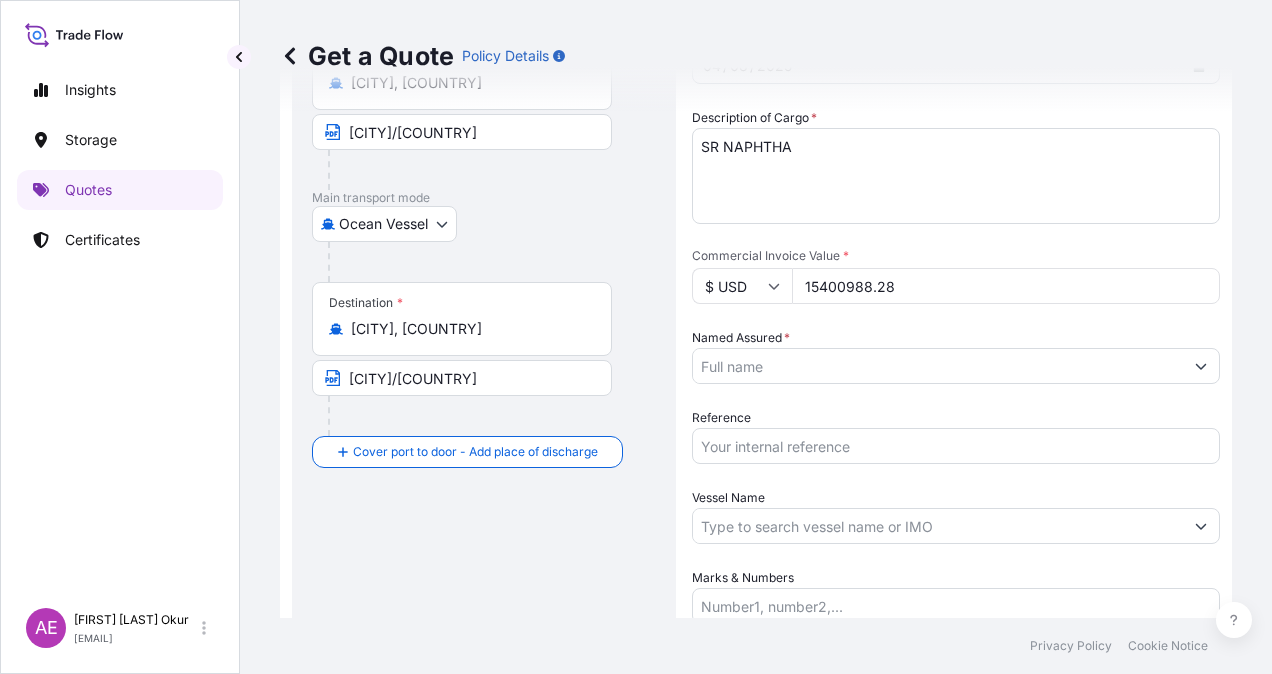 type on "15400988.28" 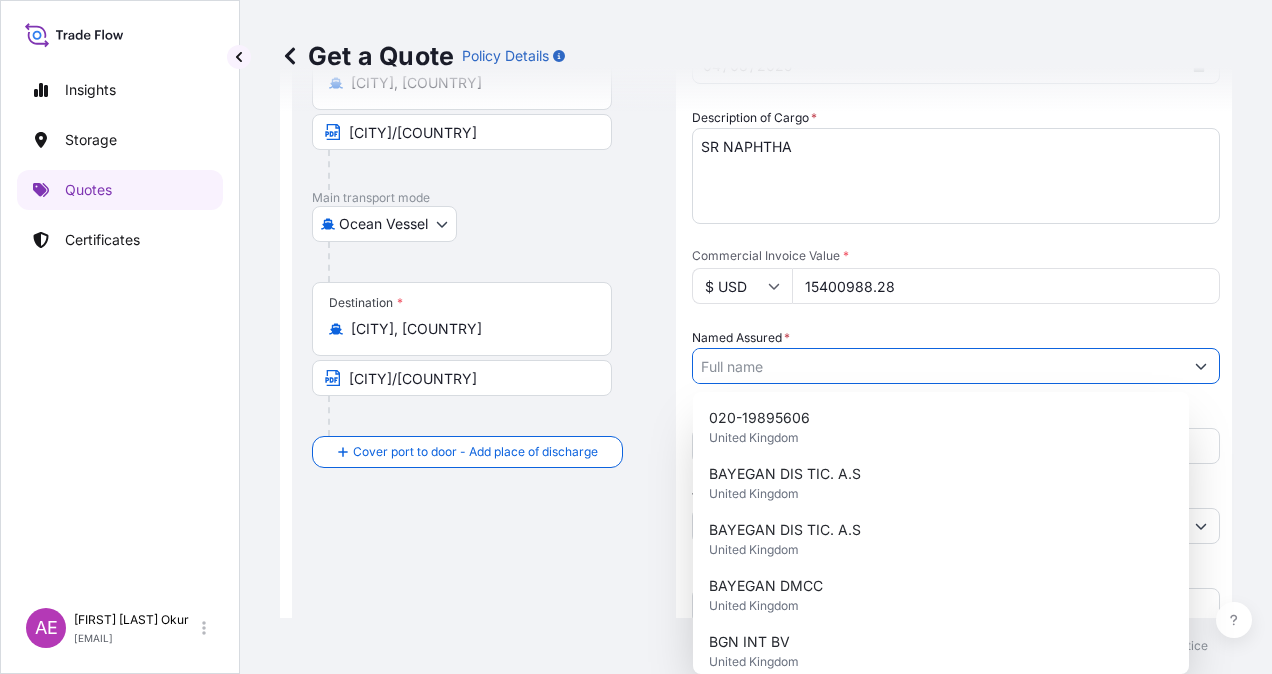 click on "Named Assured *" at bounding box center [938, 366] 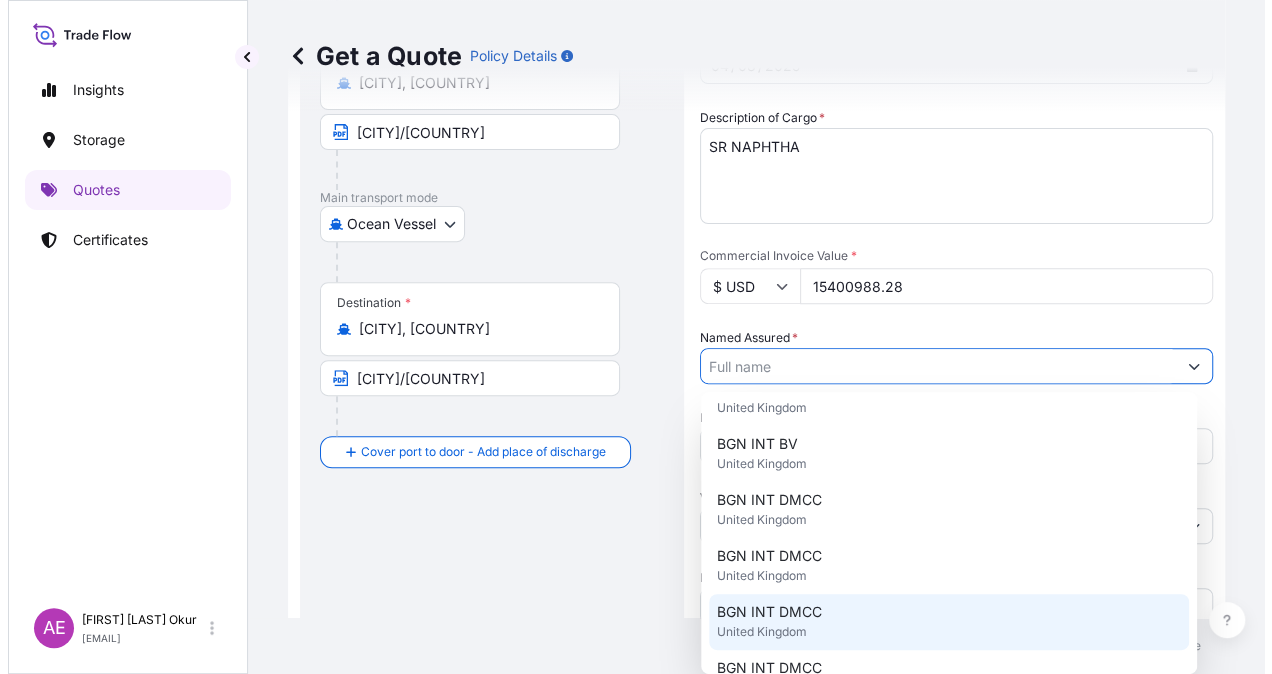 scroll, scrollTop: 200, scrollLeft: 0, axis: vertical 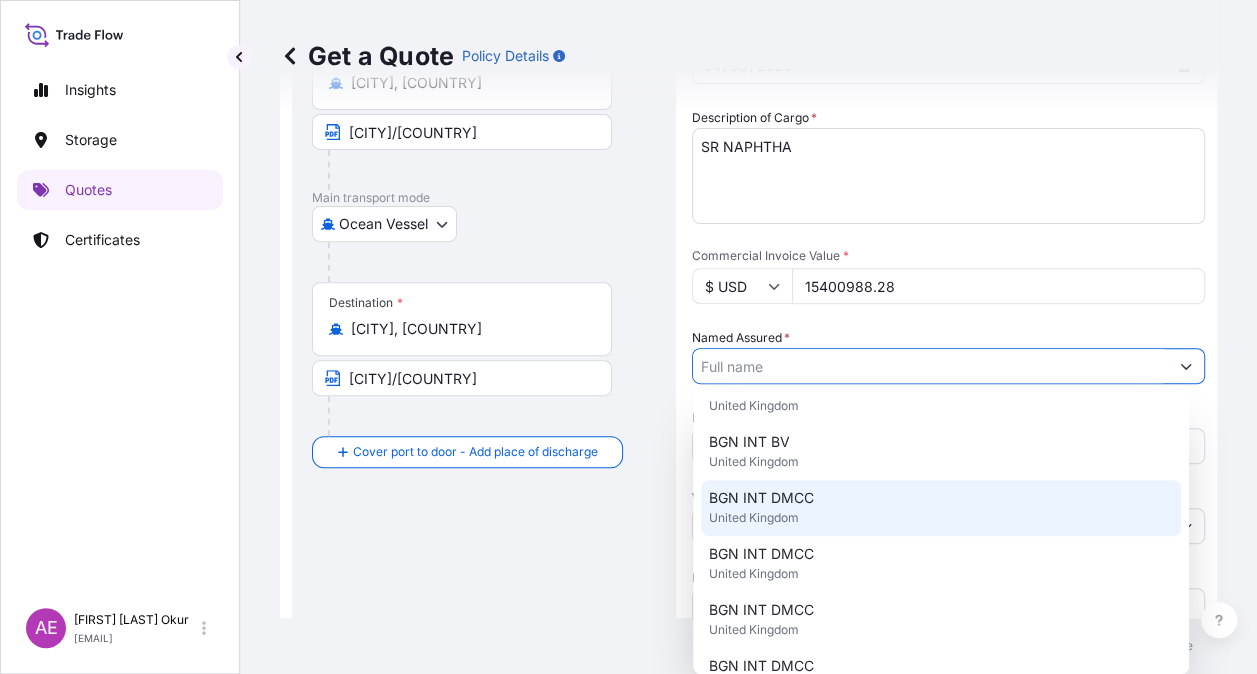click on "[COMPANY] [COUNTRY]" at bounding box center [941, 508] 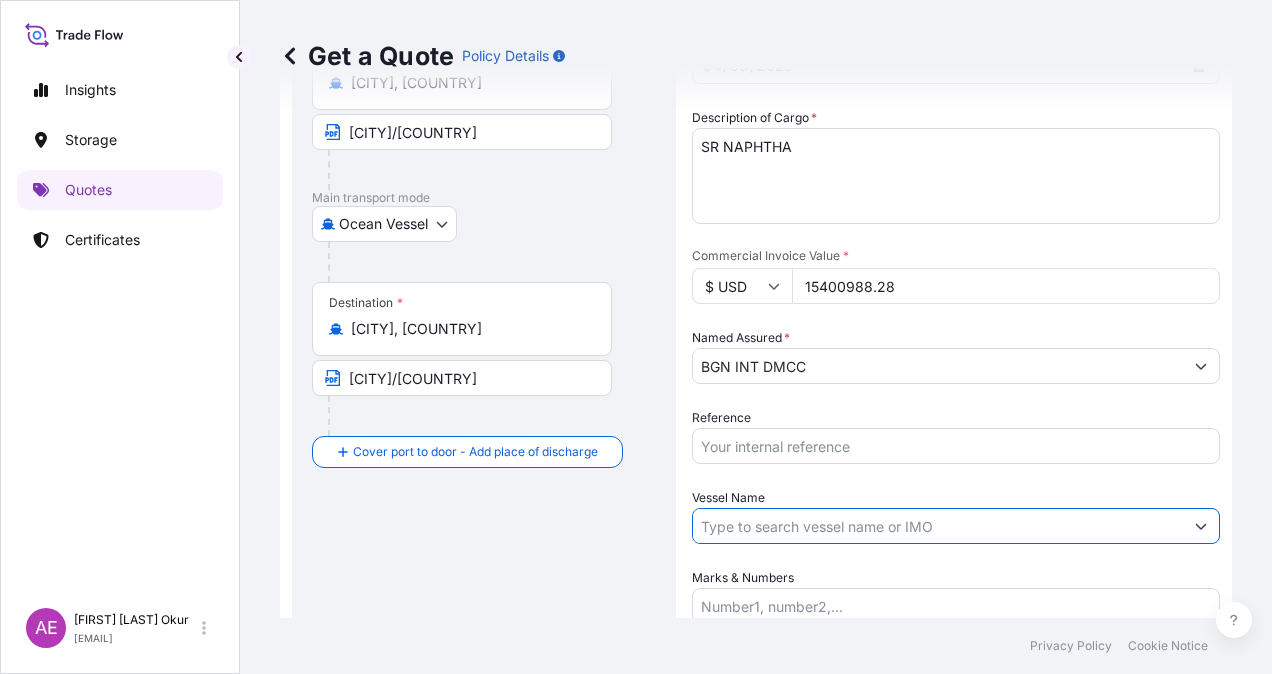 click on "Vessel Name" at bounding box center (938, 526) 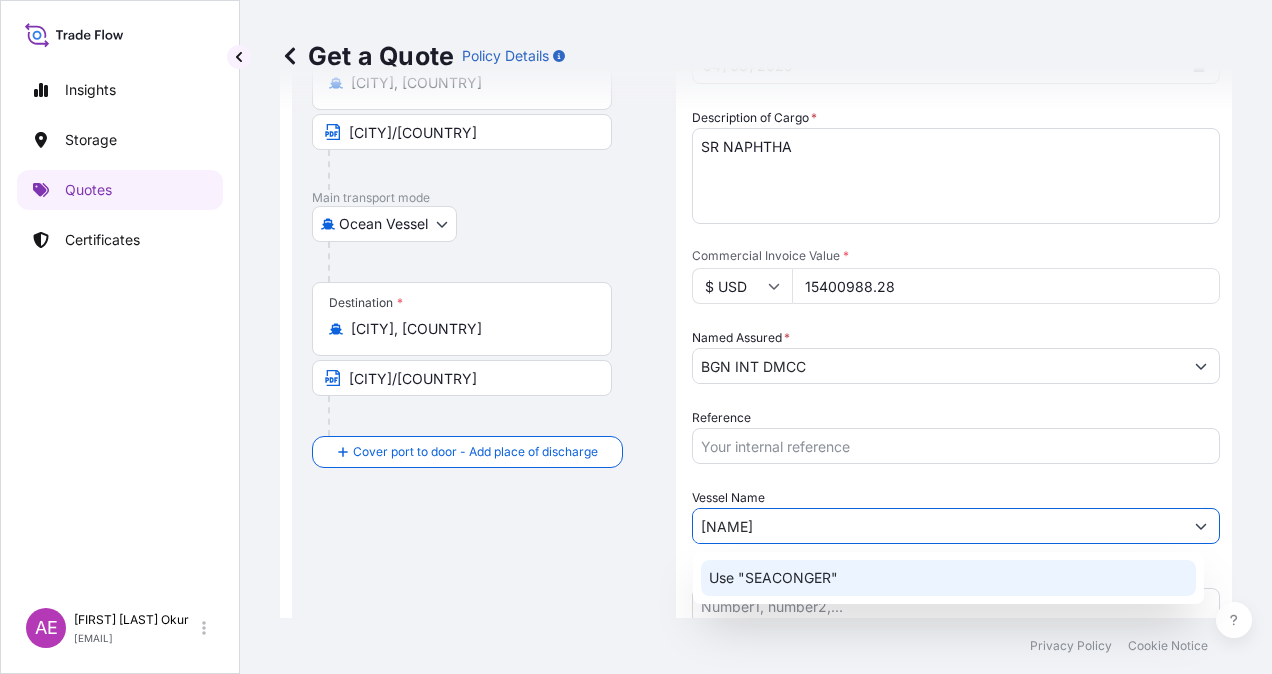 click on "Use "SEACONGER"" 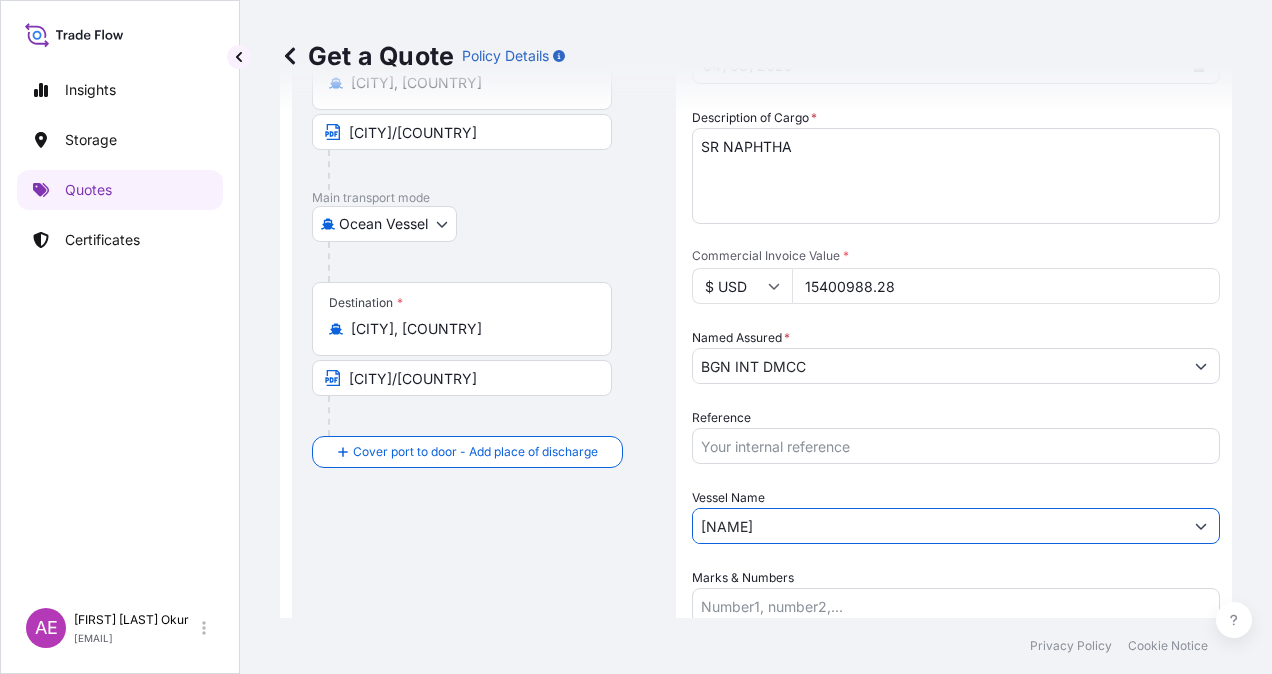 scroll, scrollTop: 398, scrollLeft: 0, axis: vertical 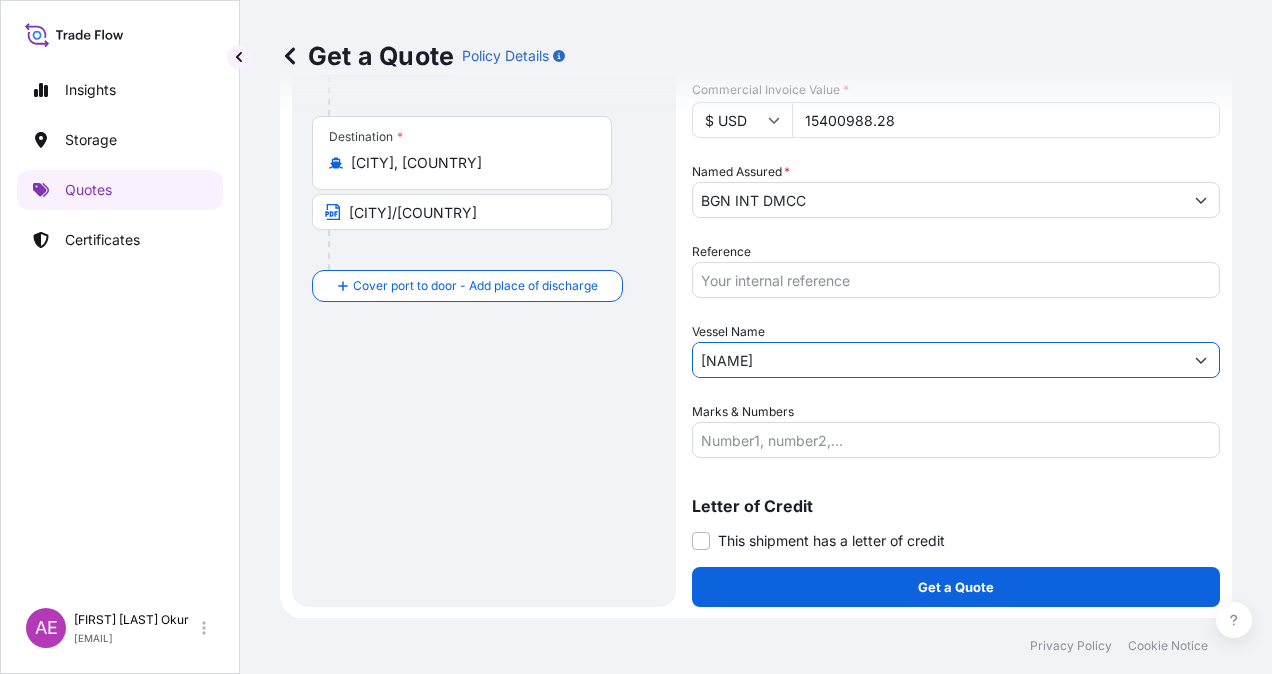type on "[NAME]" 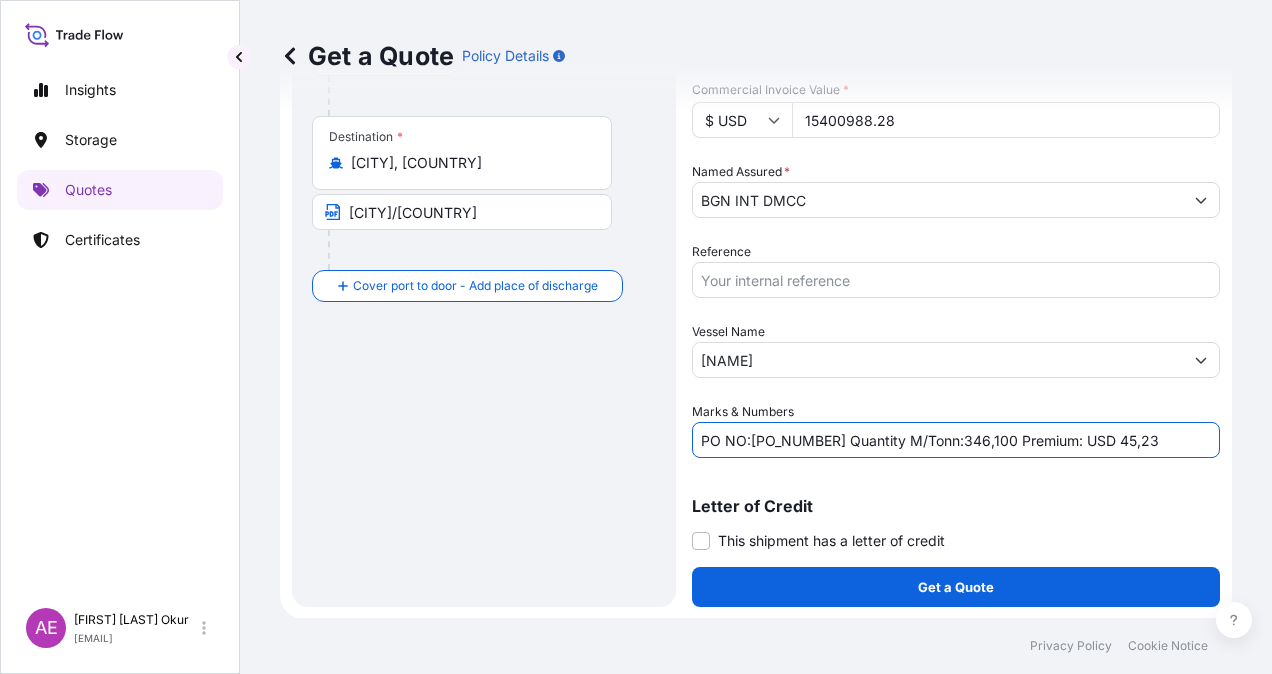 drag, startPoint x: 750, startPoint y: 432, endPoint x: 834, endPoint y: 440, distance: 84.38009 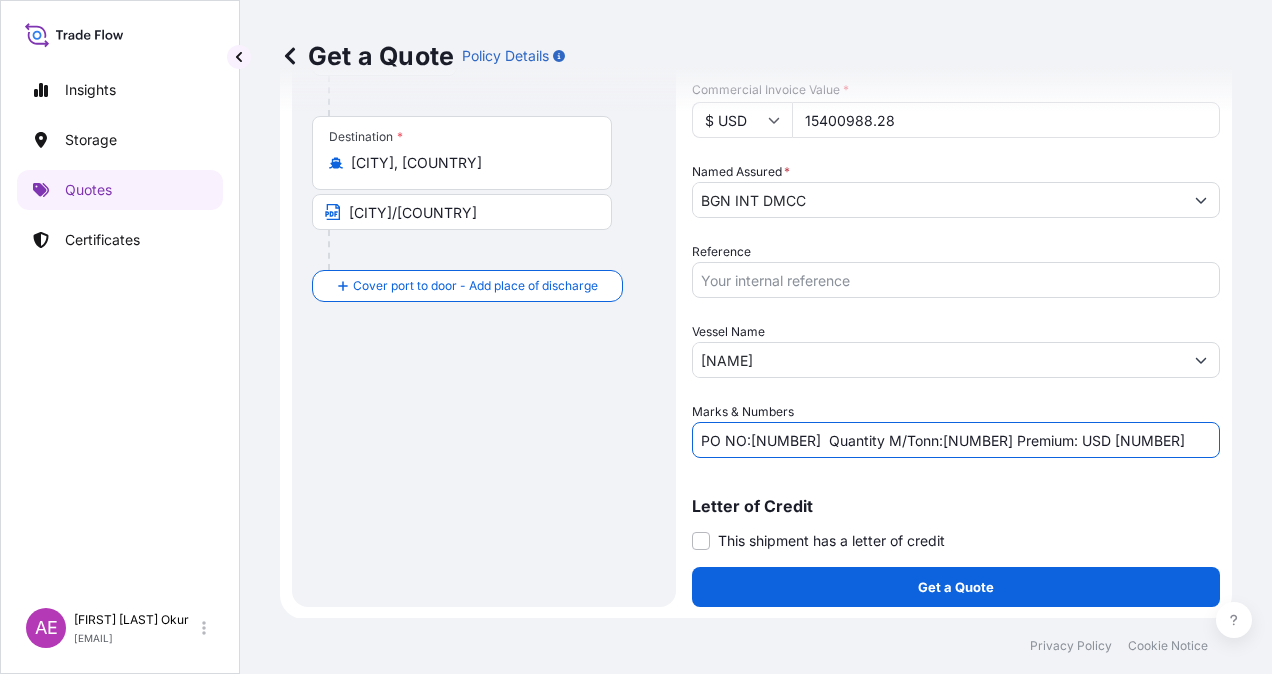 drag, startPoint x: 953, startPoint y: 437, endPoint x: 1003, endPoint y: 442, distance: 50.24938 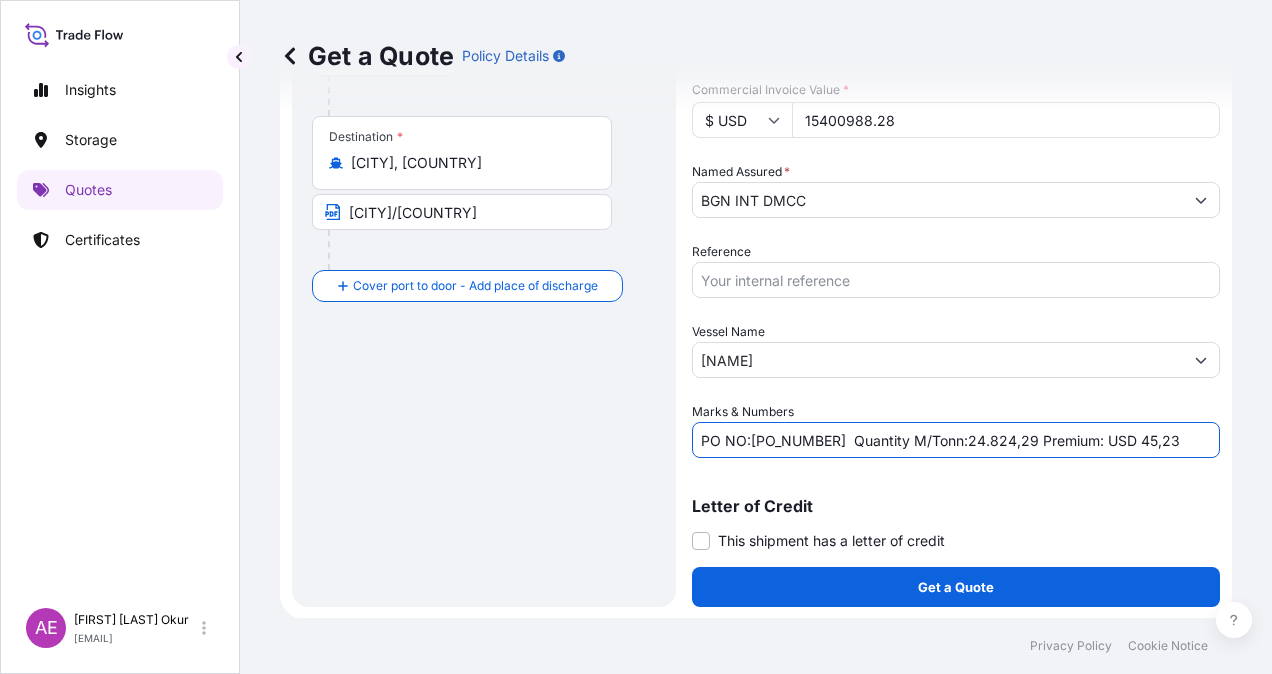 drag, startPoint x: 1126, startPoint y: 436, endPoint x: 1185, endPoint y: 438, distance: 59.03389 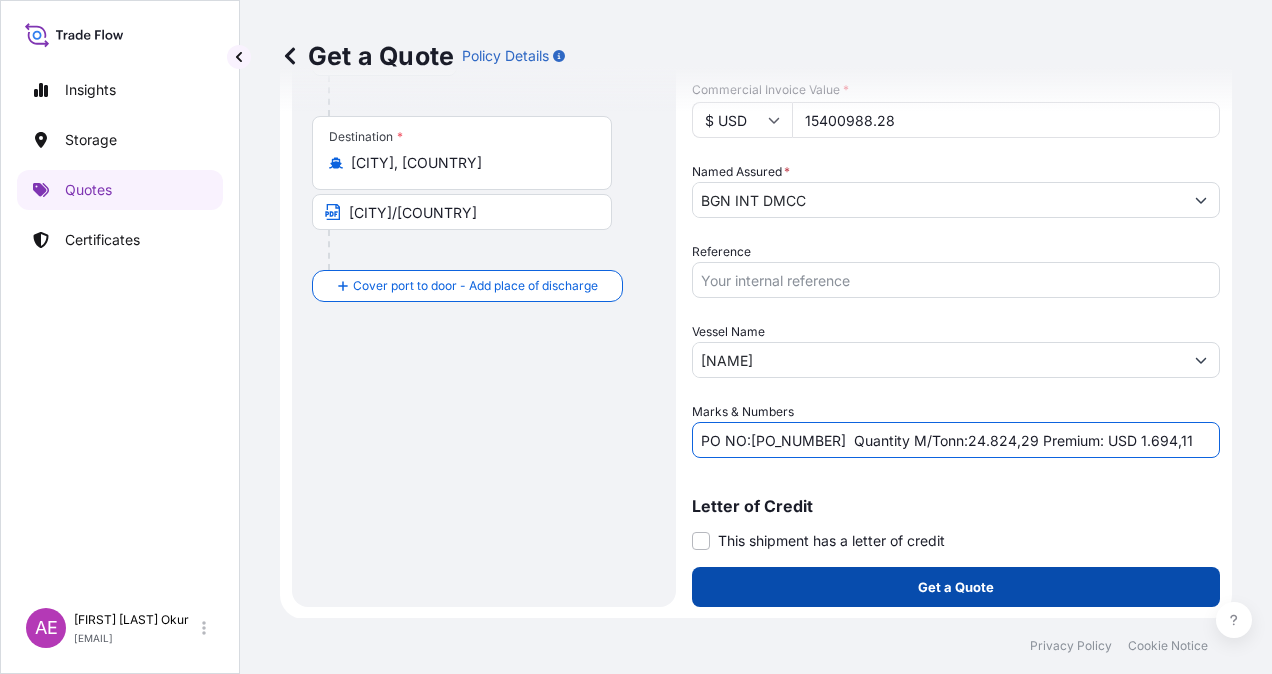 type on "PO NO:[PO_NUMBER]  Quantity M/Tonn:24.824,29 Premium: USD 1.694,11" 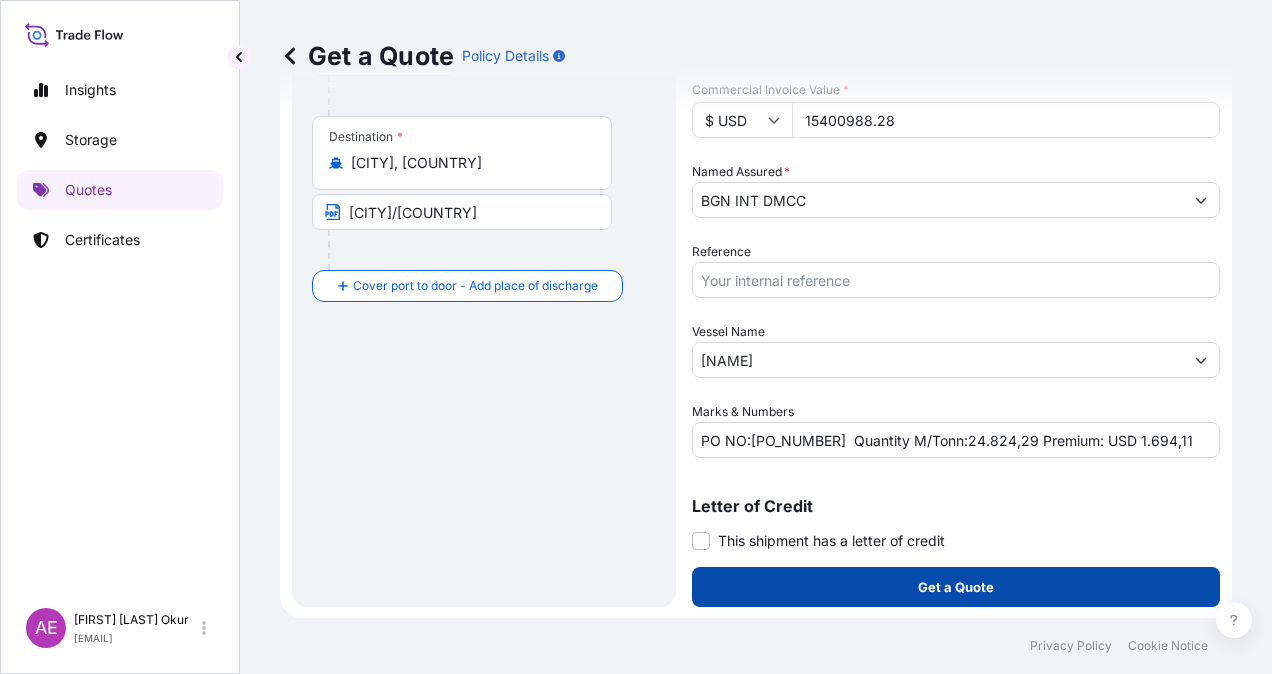 click on "Get a Quote" at bounding box center (956, 587) 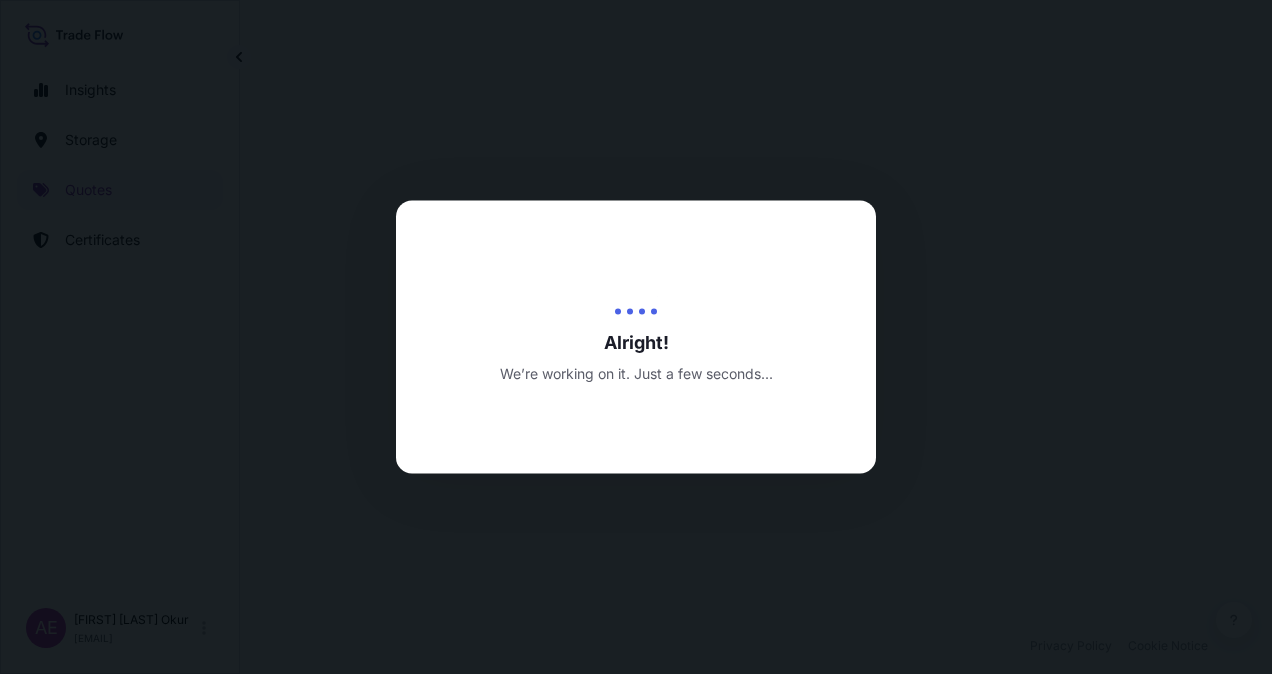 scroll, scrollTop: 0, scrollLeft: 0, axis: both 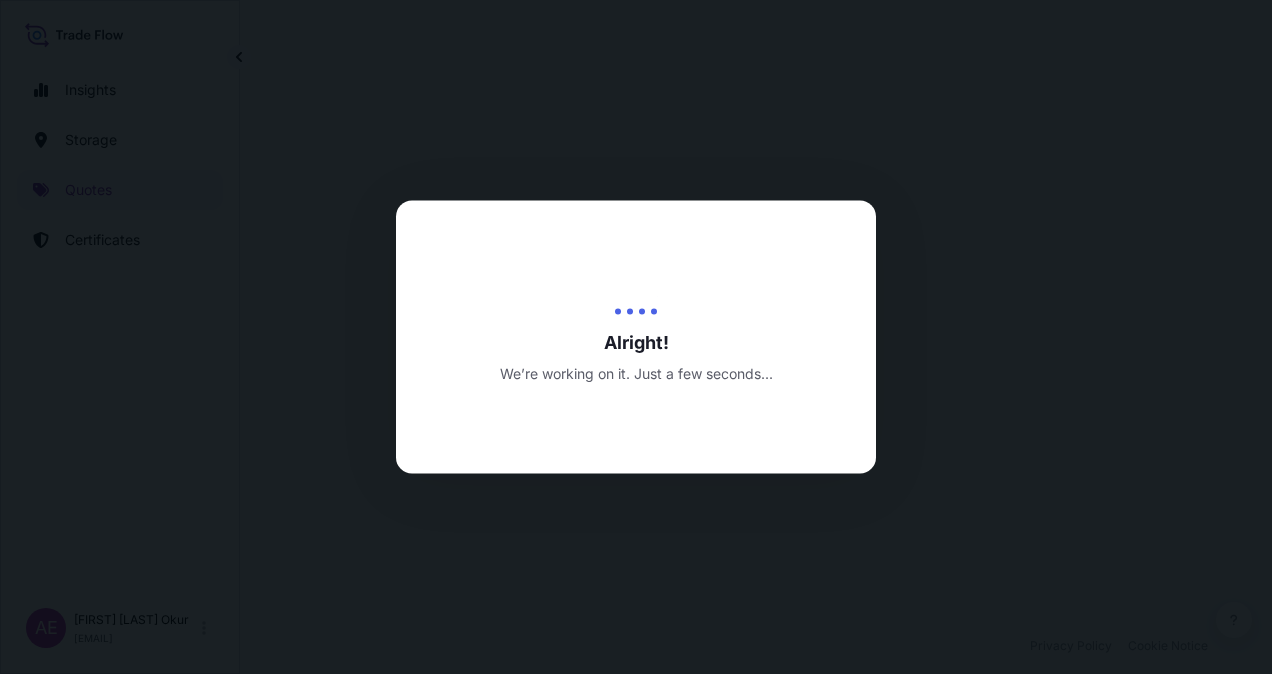 select on "Ocean Vessel" 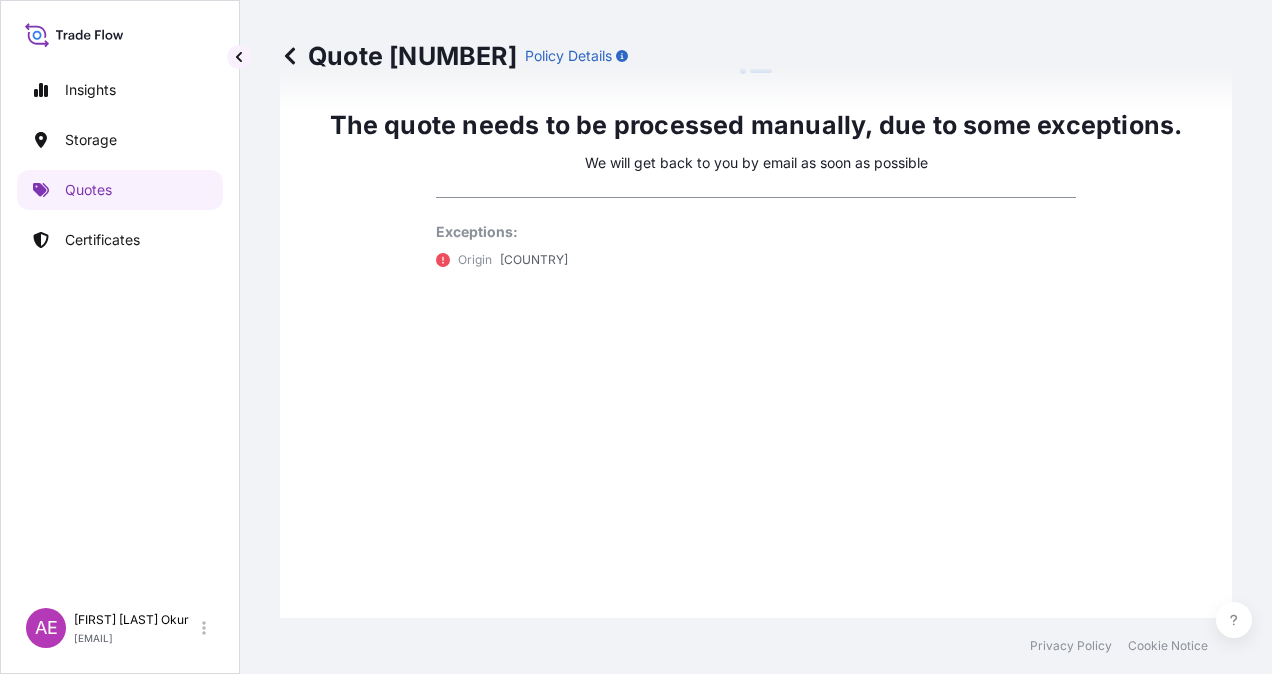 scroll, scrollTop: 1636, scrollLeft: 0, axis: vertical 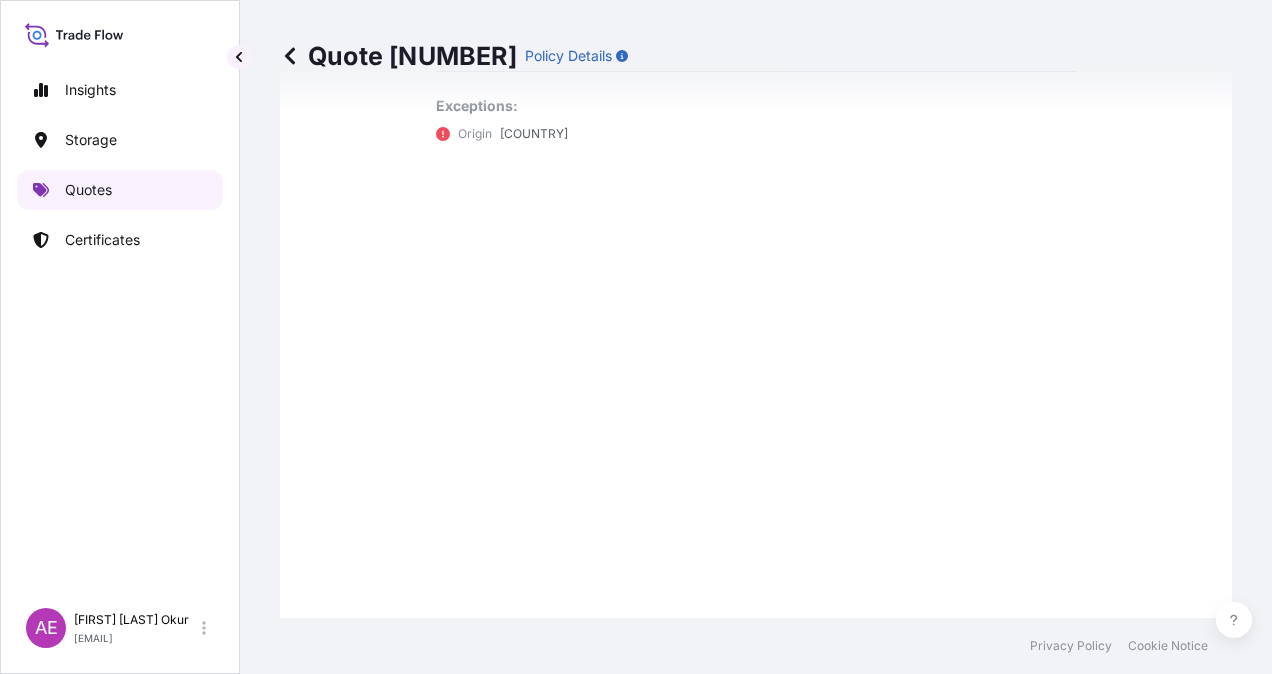 click on "Quotes" at bounding box center (88, 190) 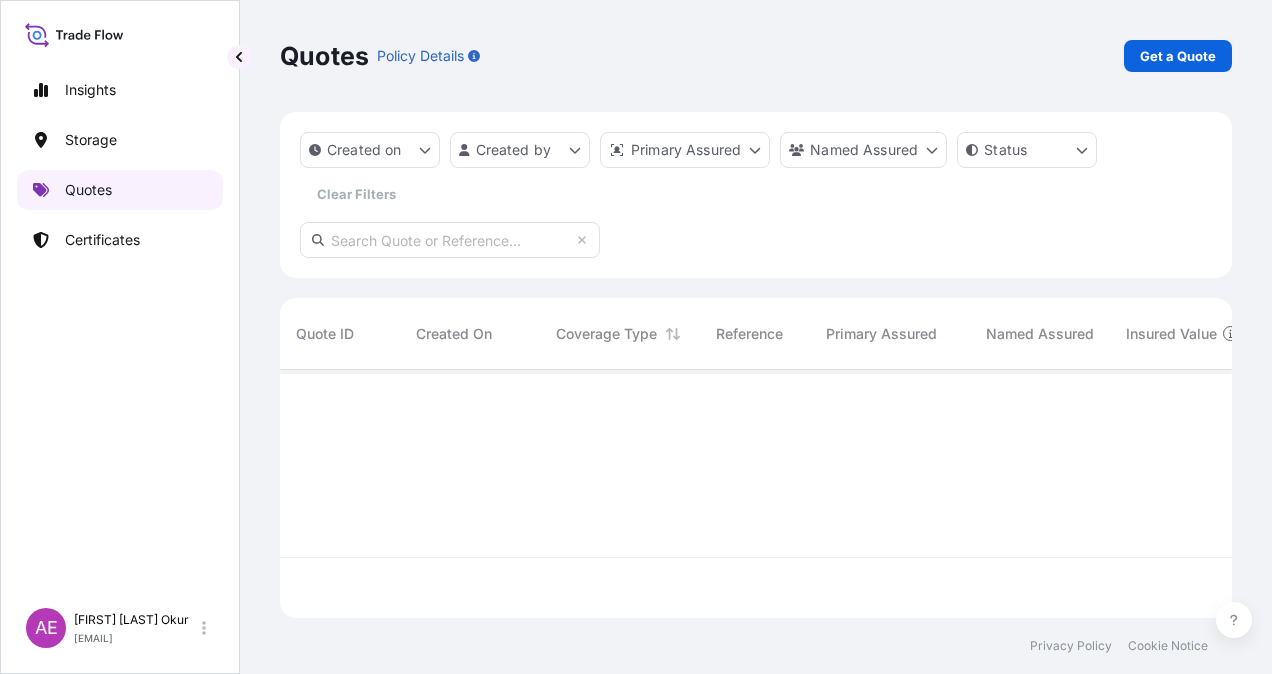 scroll, scrollTop: 0, scrollLeft: 0, axis: both 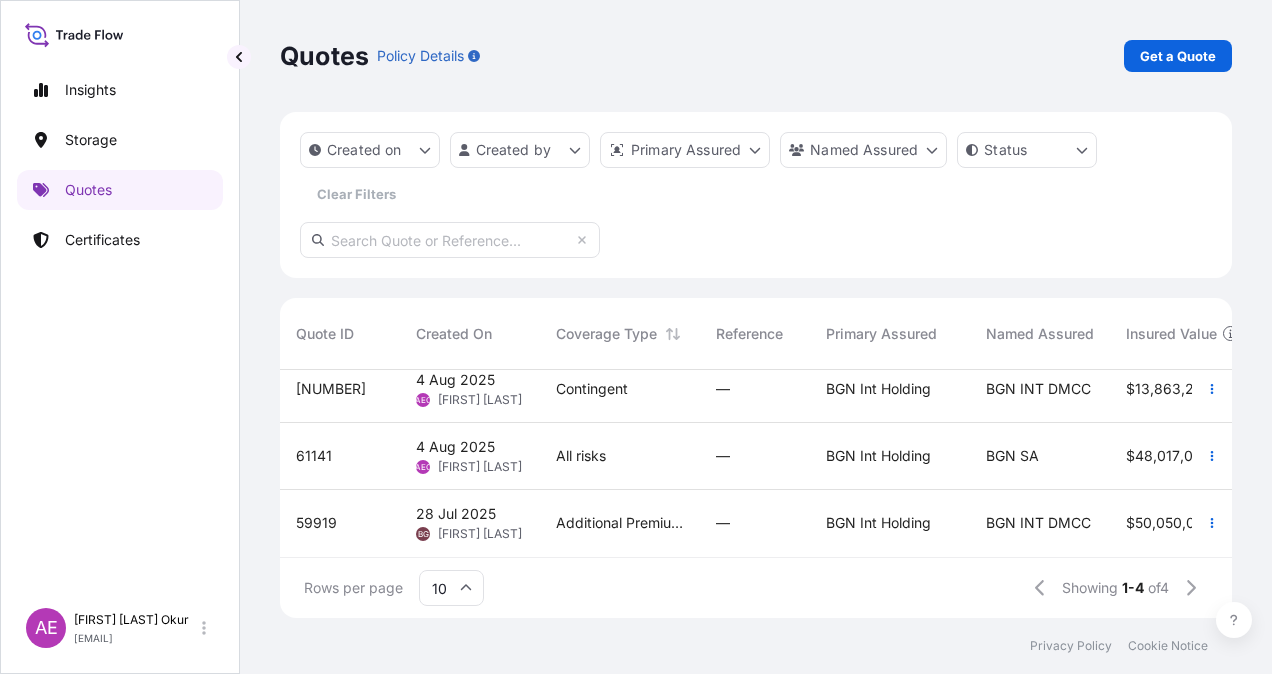 click on "All risks" at bounding box center [620, 456] 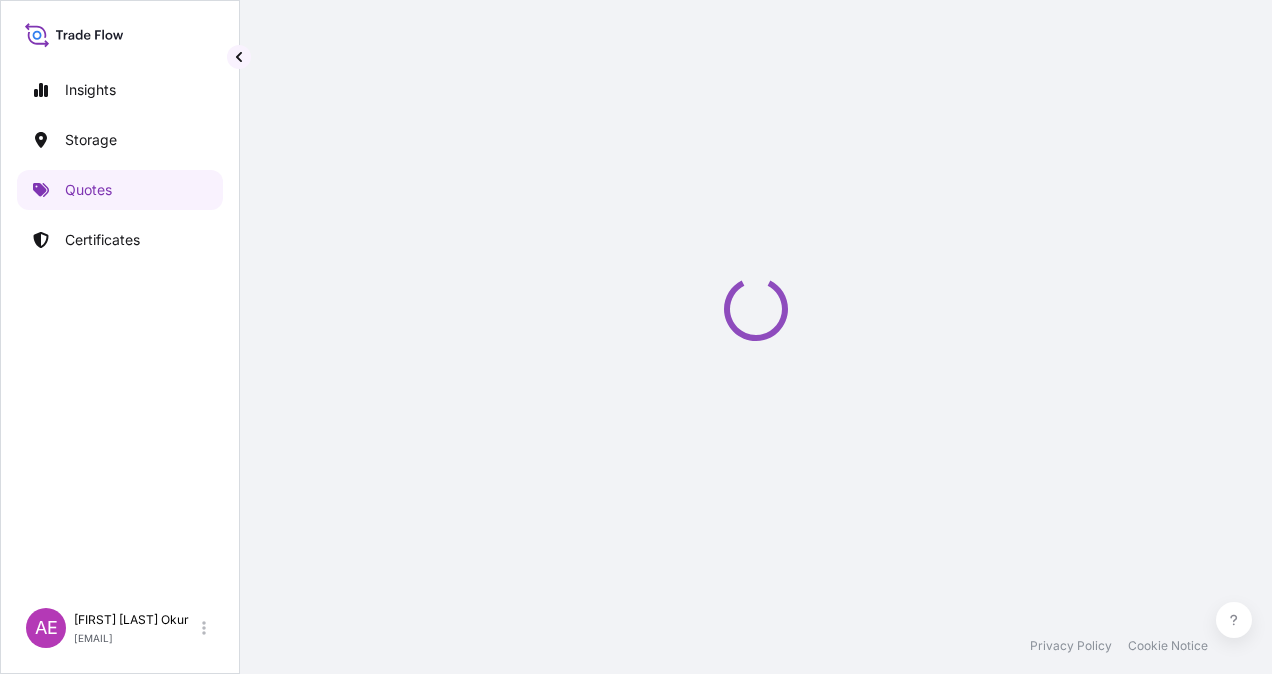 select on "Ocean Vessel" 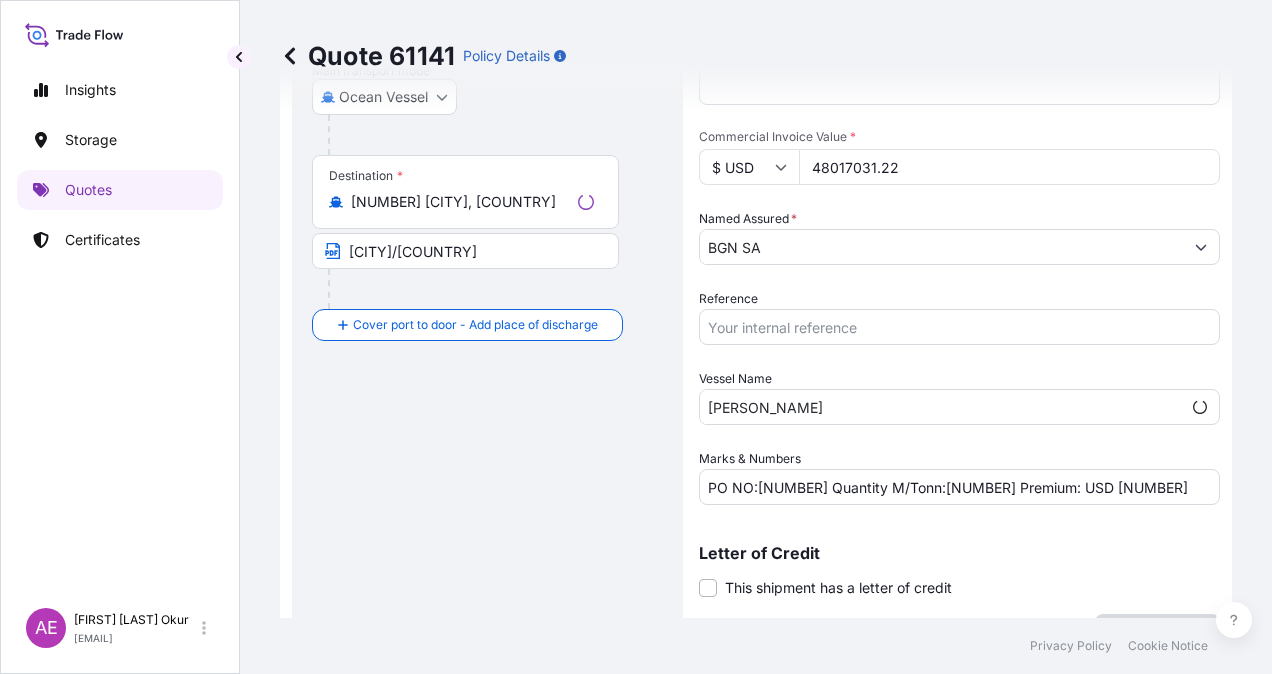 scroll, scrollTop: 646, scrollLeft: 0, axis: vertical 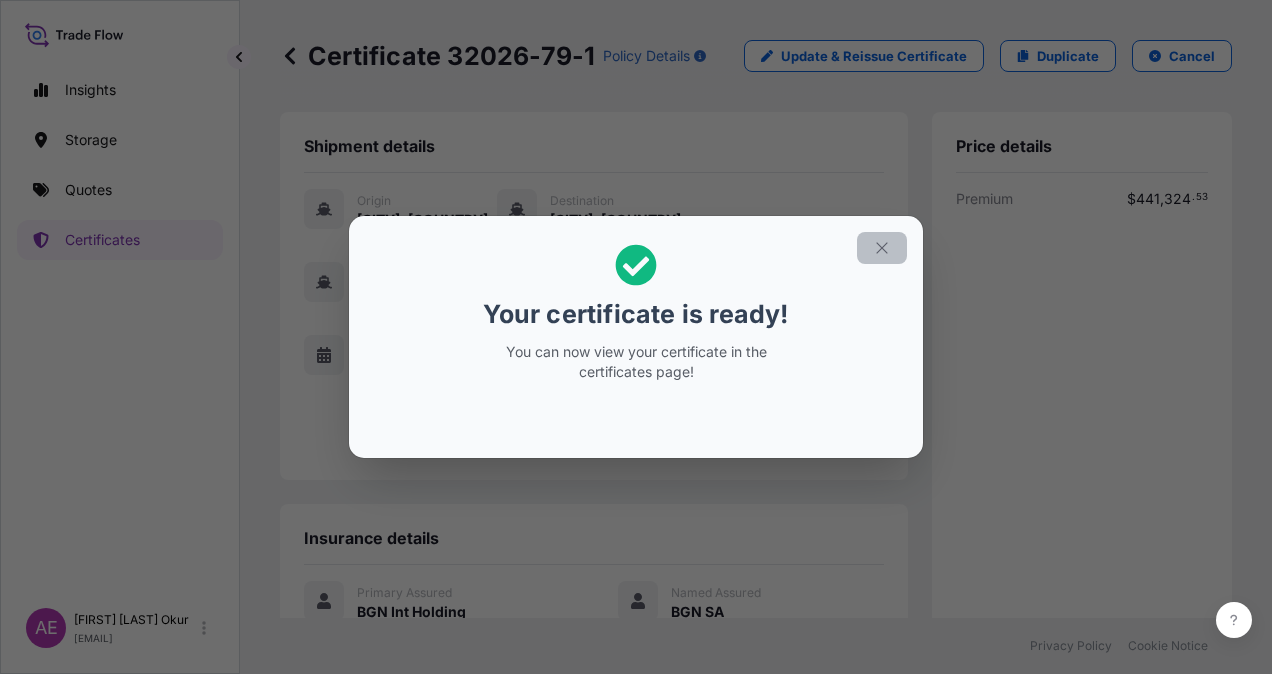 click at bounding box center (882, 248) 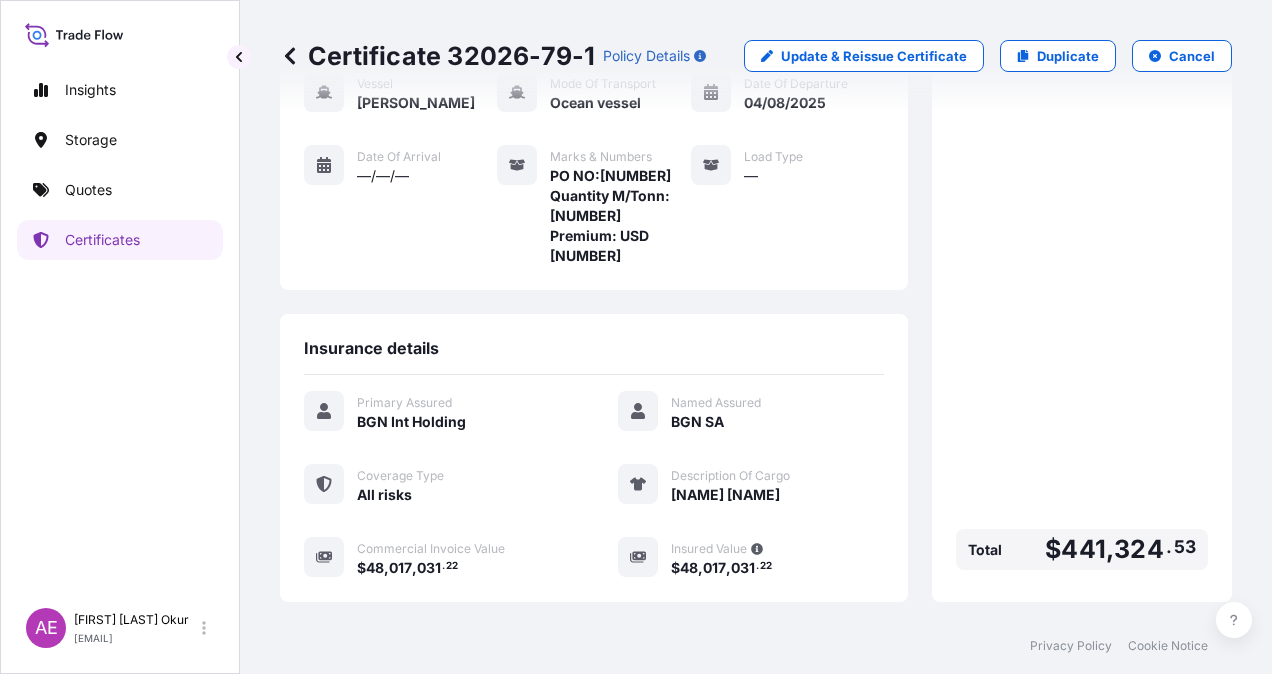 scroll, scrollTop: 401, scrollLeft: 0, axis: vertical 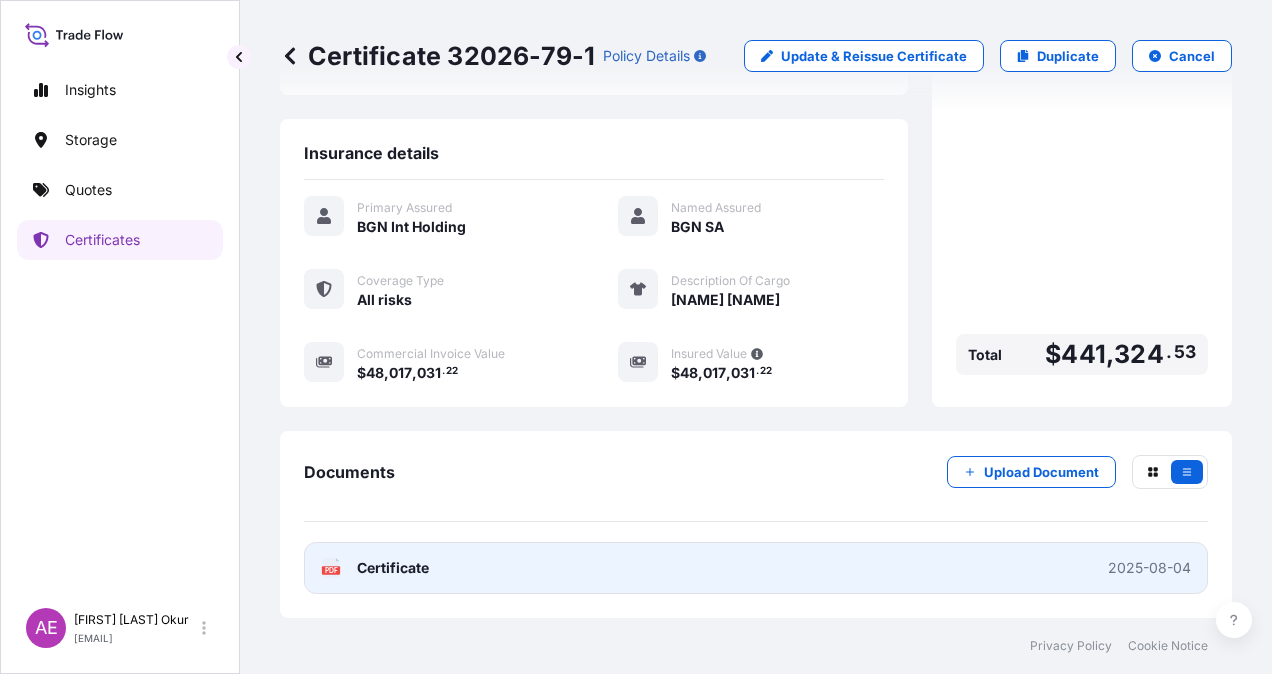 click on "Certificate" at bounding box center [393, 568] 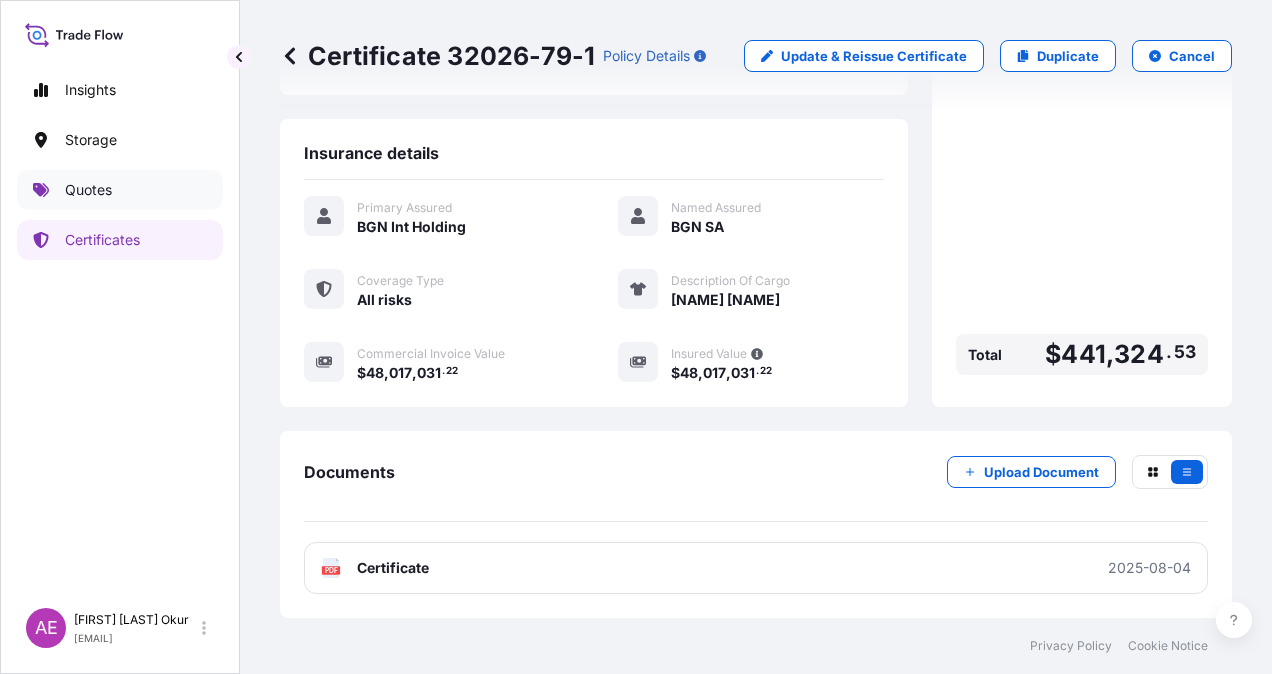 click on "Quotes" at bounding box center [120, 190] 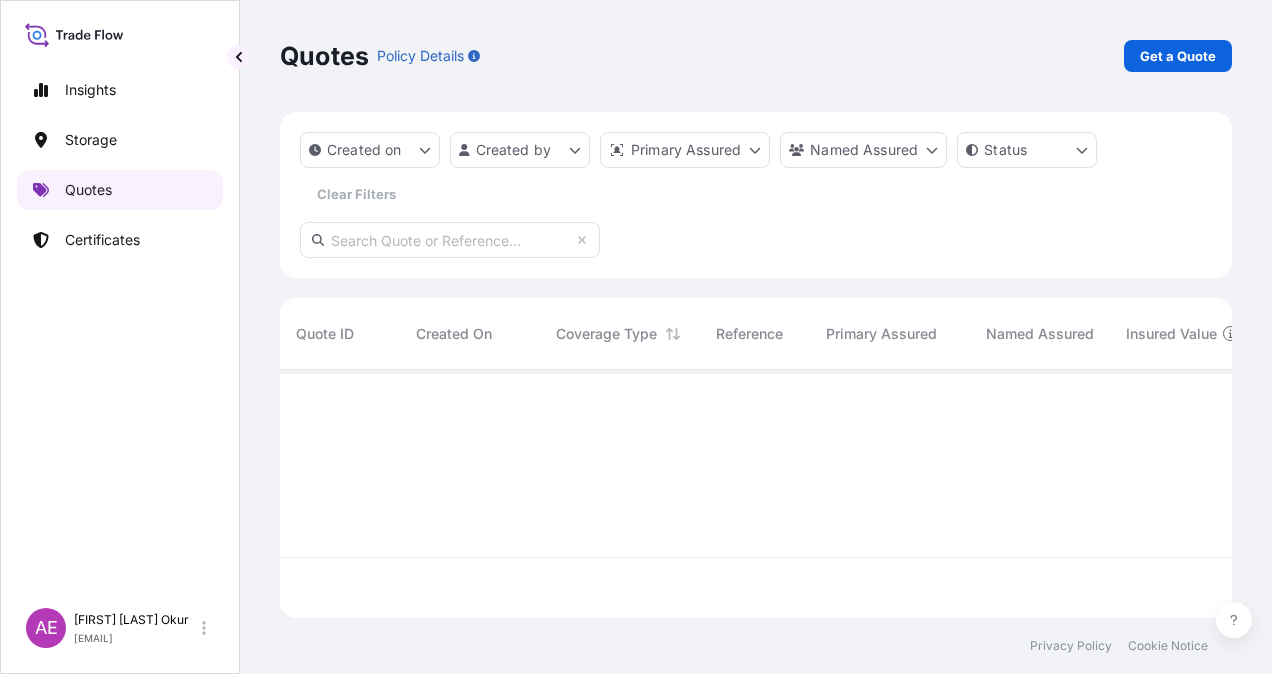 scroll, scrollTop: 0, scrollLeft: 0, axis: both 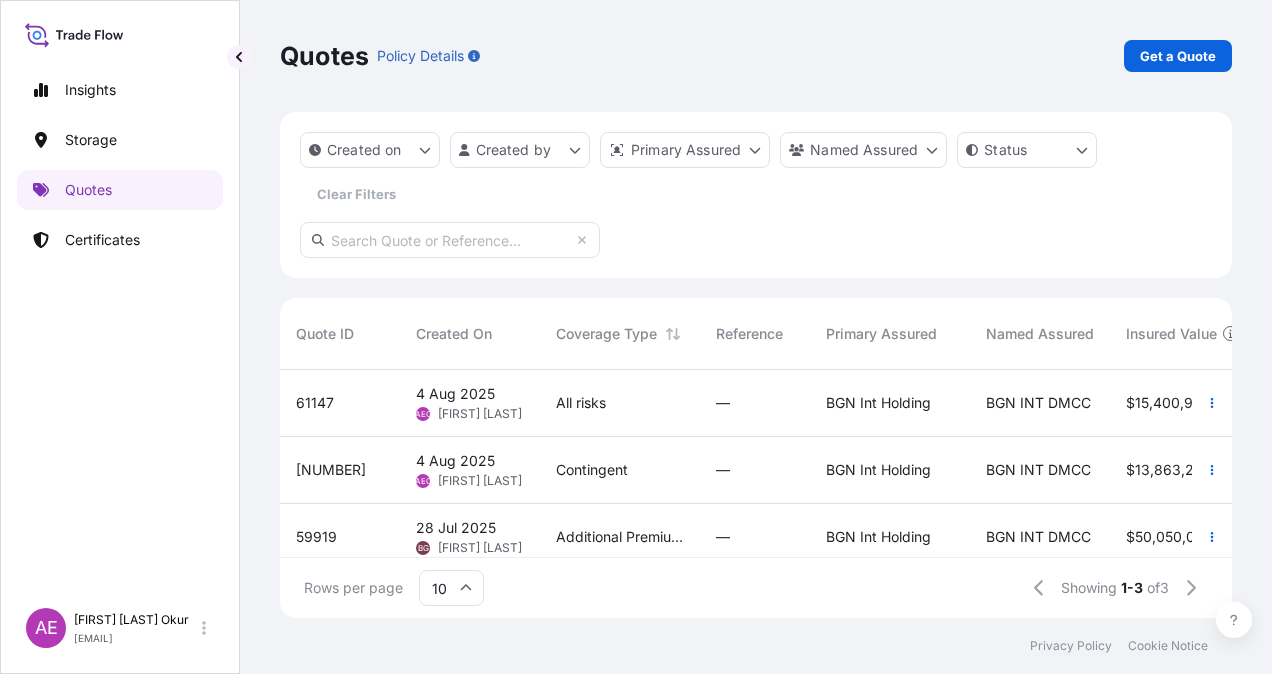 click on "Contingent" at bounding box center (620, 470) 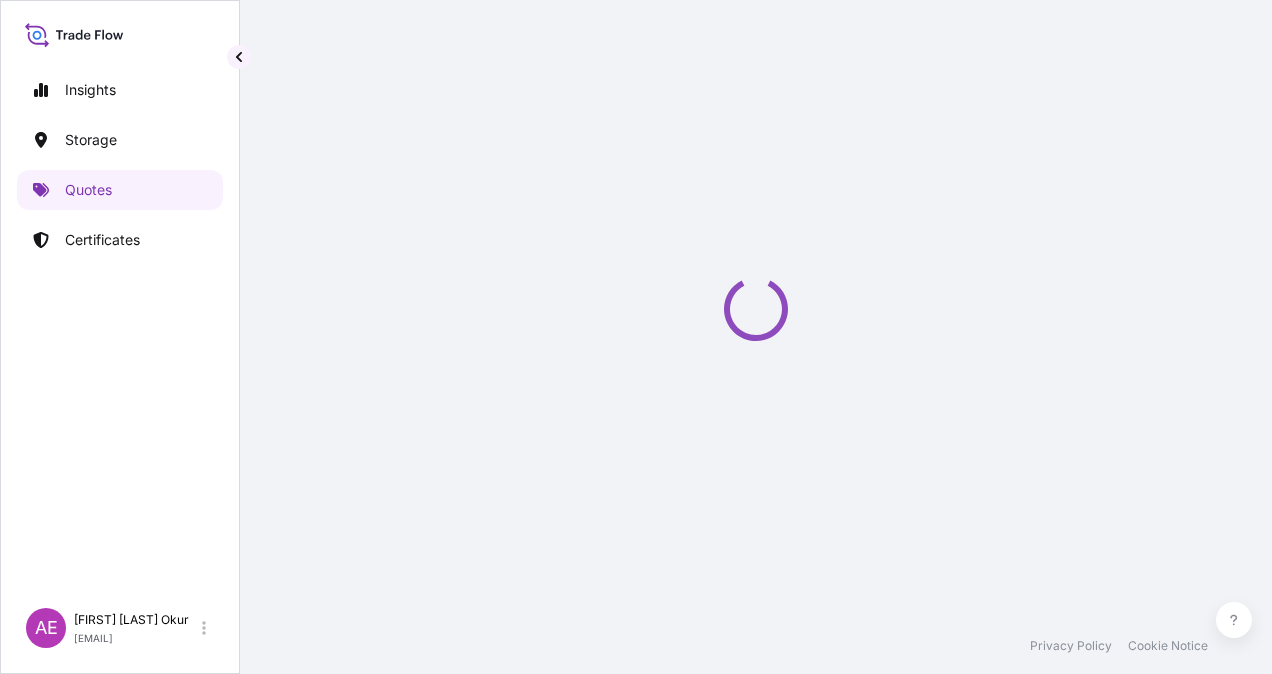select on "Ocean Vessel" 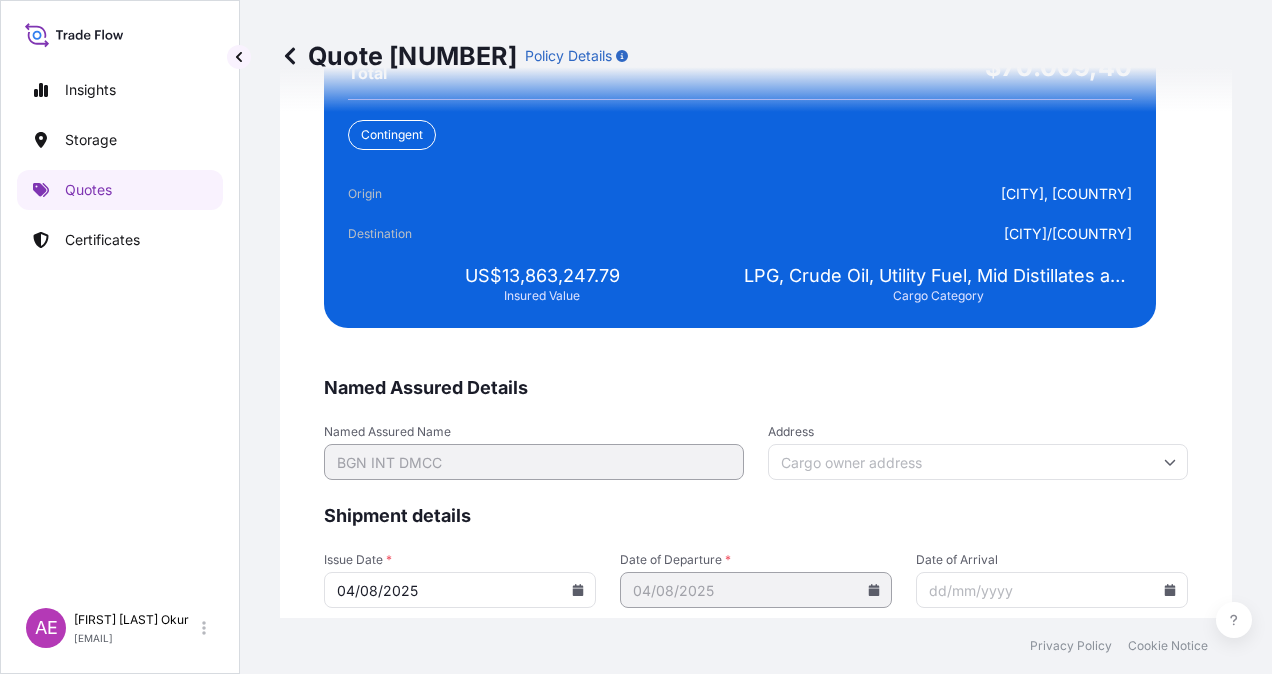 scroll, scrollTop: 3843, scrollLeft: 0, axis: vertical 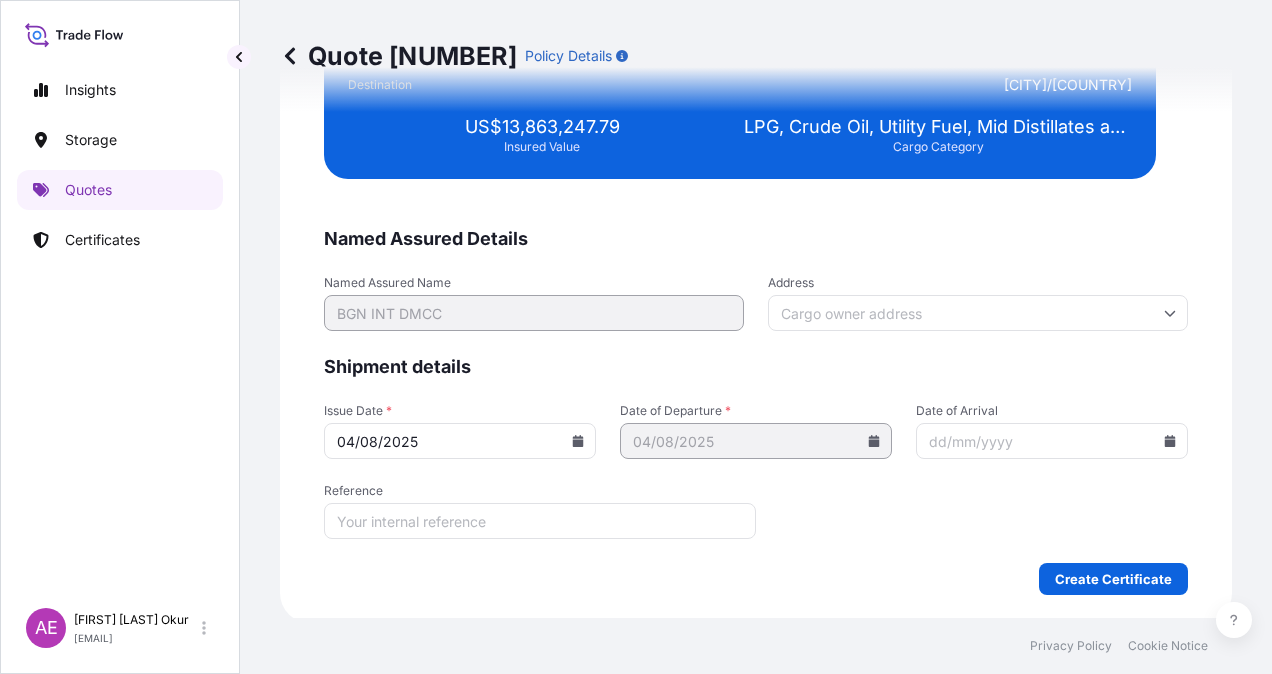 click on "Named Assured Details Named Assured Name   [COMPANY] Address   Shipment details Issue Date   * 04/08/2025 Date of Departure   * 04/08/2025 Date of Arrival   Reference   Create Certificate" at bounding box center (756, 411) 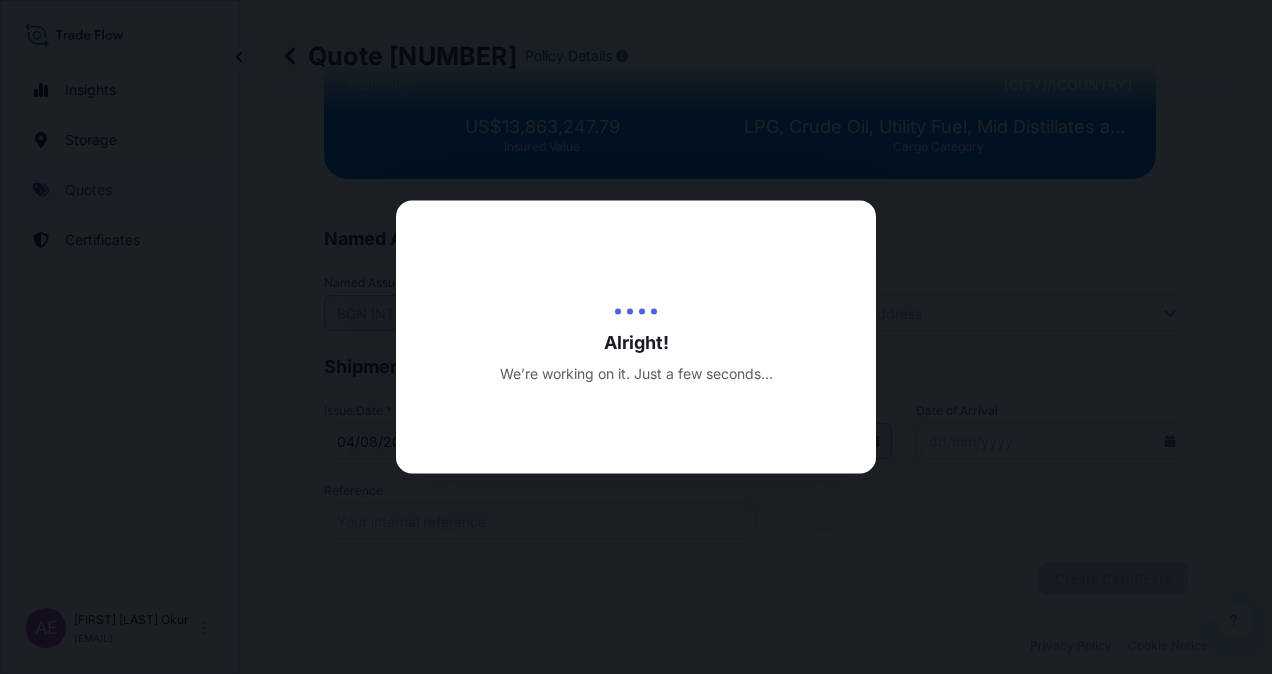 scroll, scrollTop: 0, scrollLeft: 0, axis: both 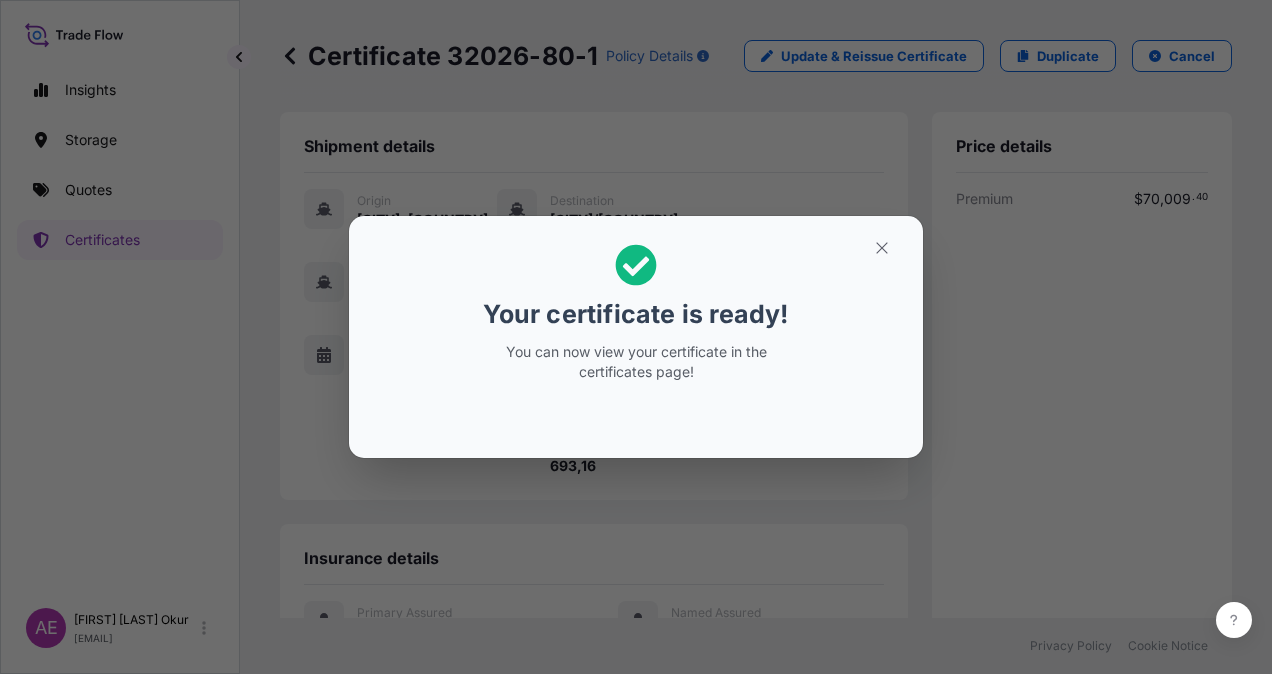 click on "Your certificate is ready! You can now view your certificate in the certificates page!" at bounding box center (636, 337) 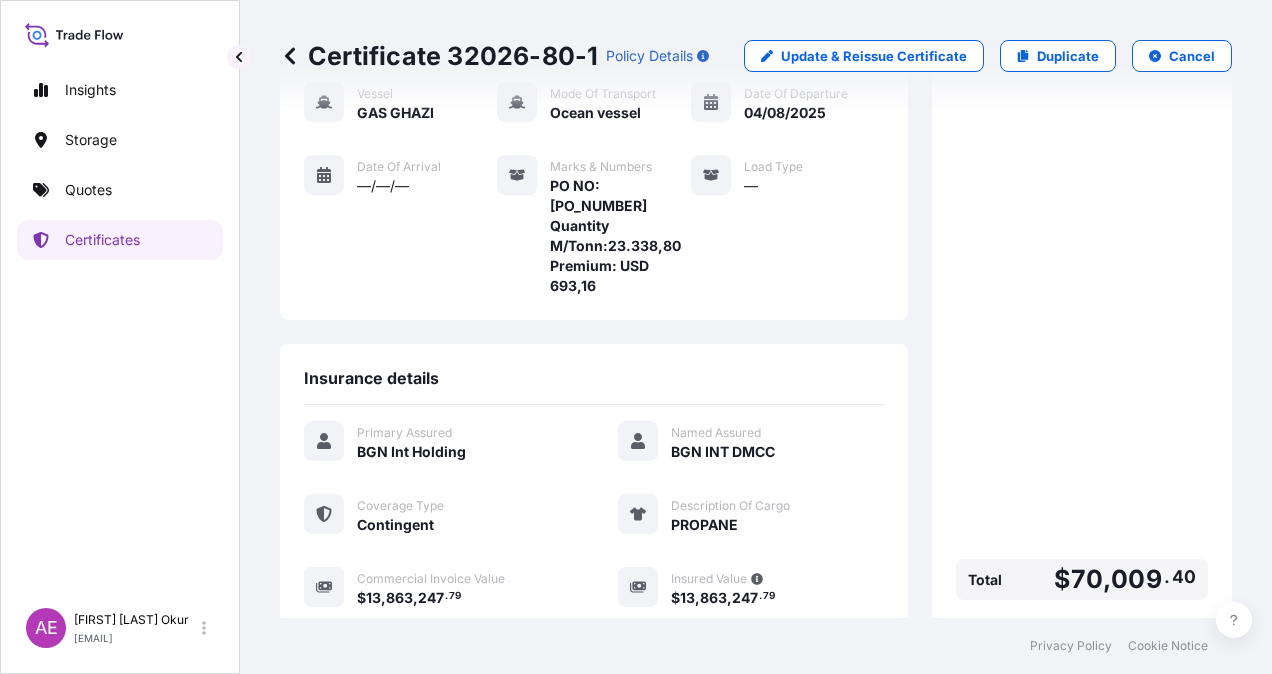 scroll, scrollTop: 441, scrollLeft: 0, axis: vertical 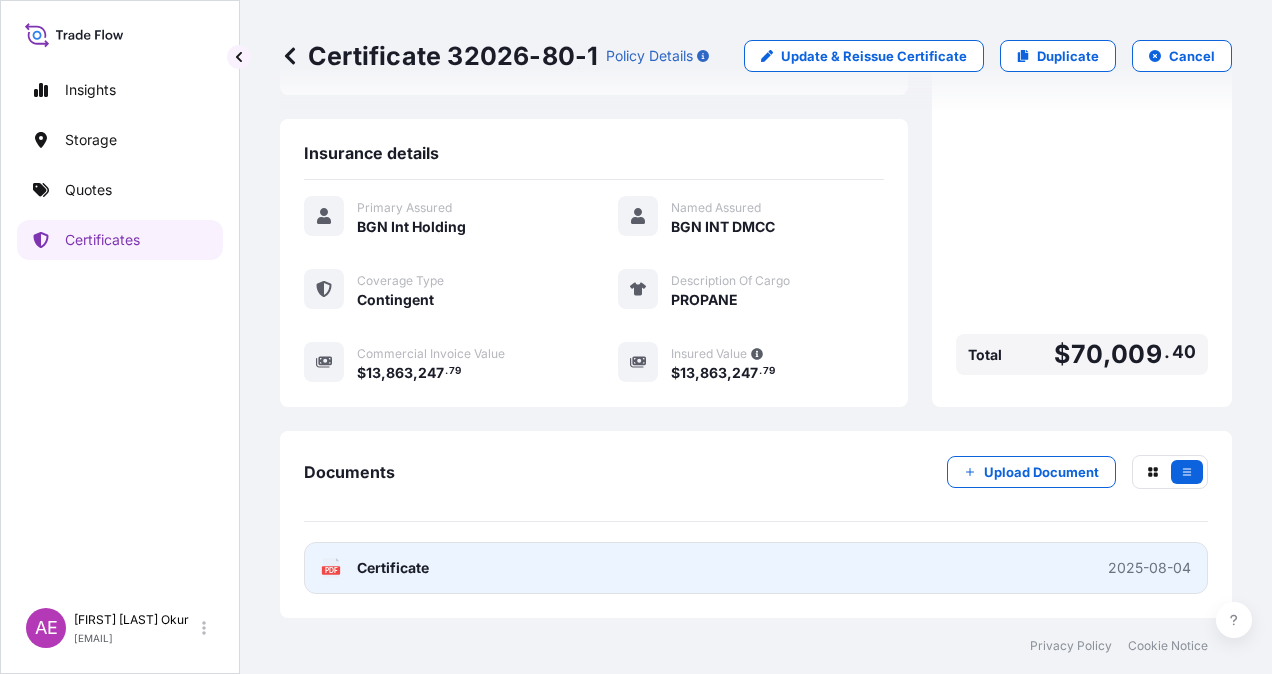 click on "Certificate" at bounding box center (393, 568) 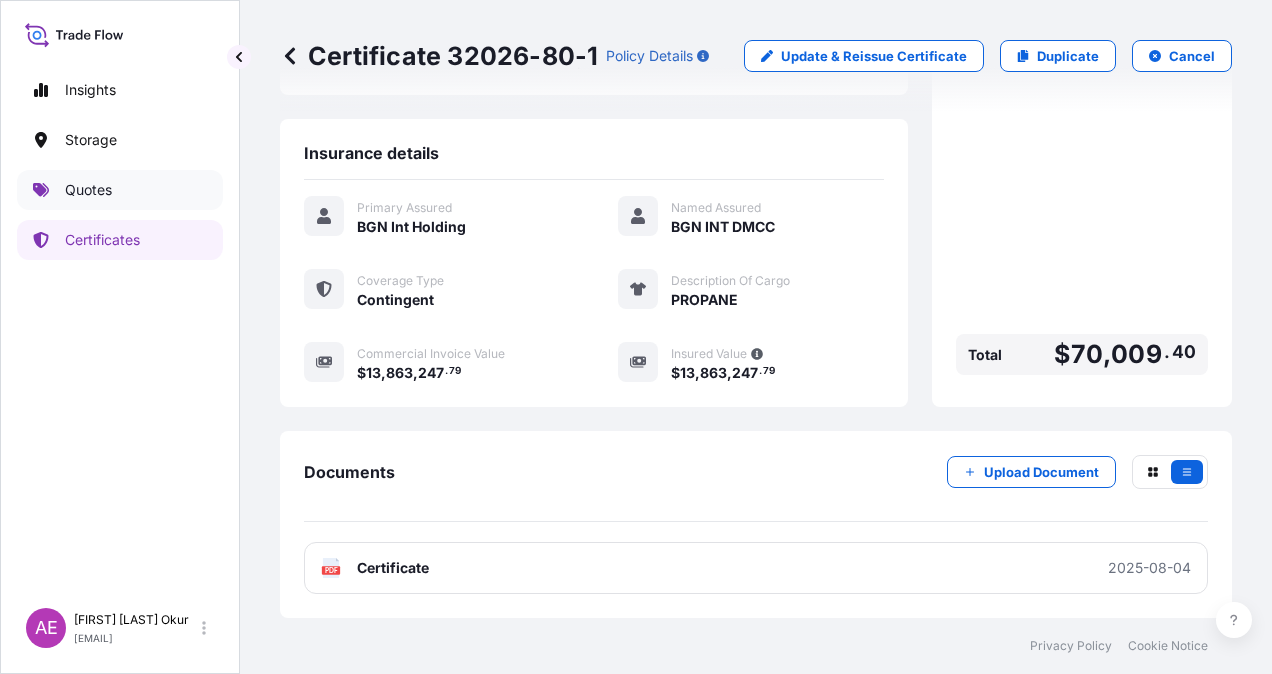 click on "Quotes" at bounding box center (88, 190) 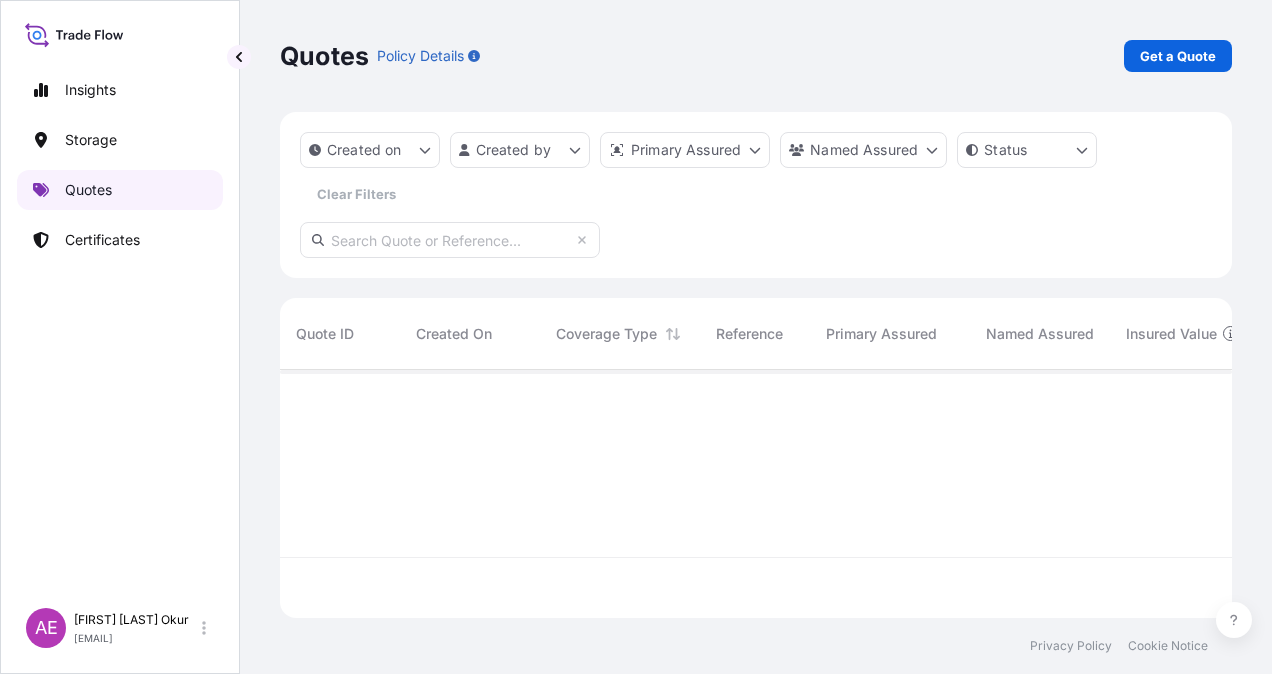 scroll, scrollTop: 0, scrollLeft: 0, axis: both 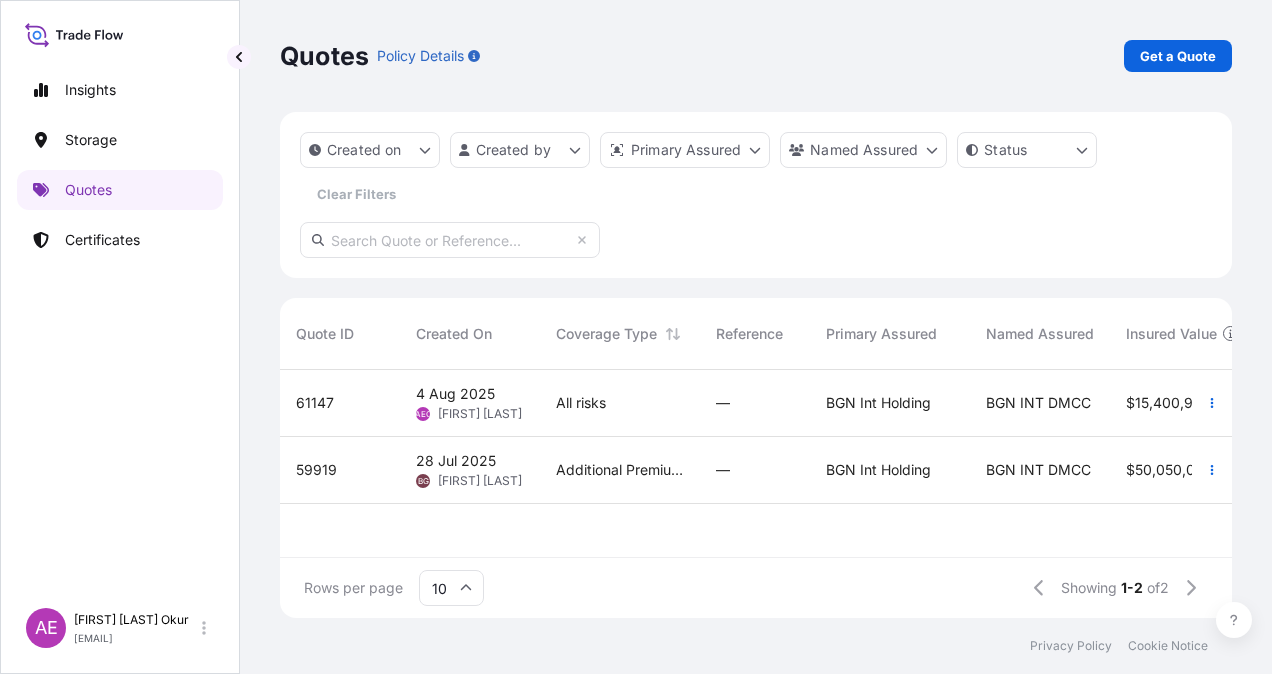 click on "Privacy Policy Cookie Notice" at bounding box center (756, 646) 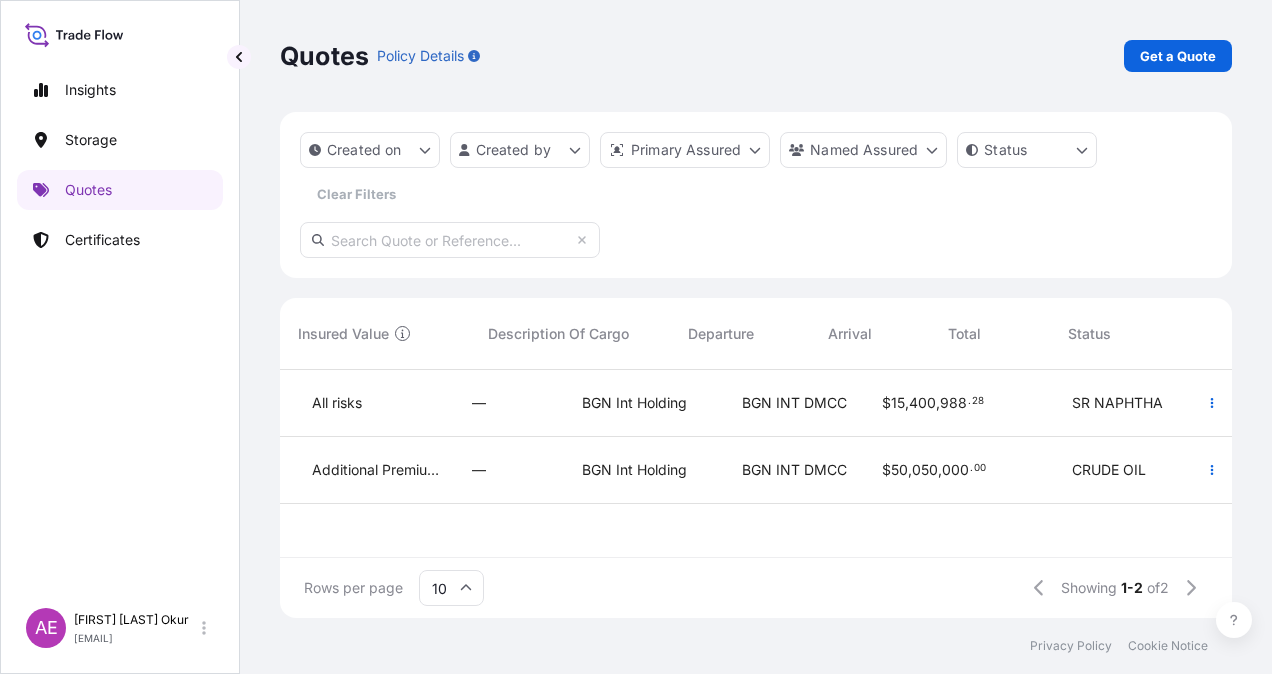 scroll, scrollTop: 0, scrollLeft: 828, axis: horizontal 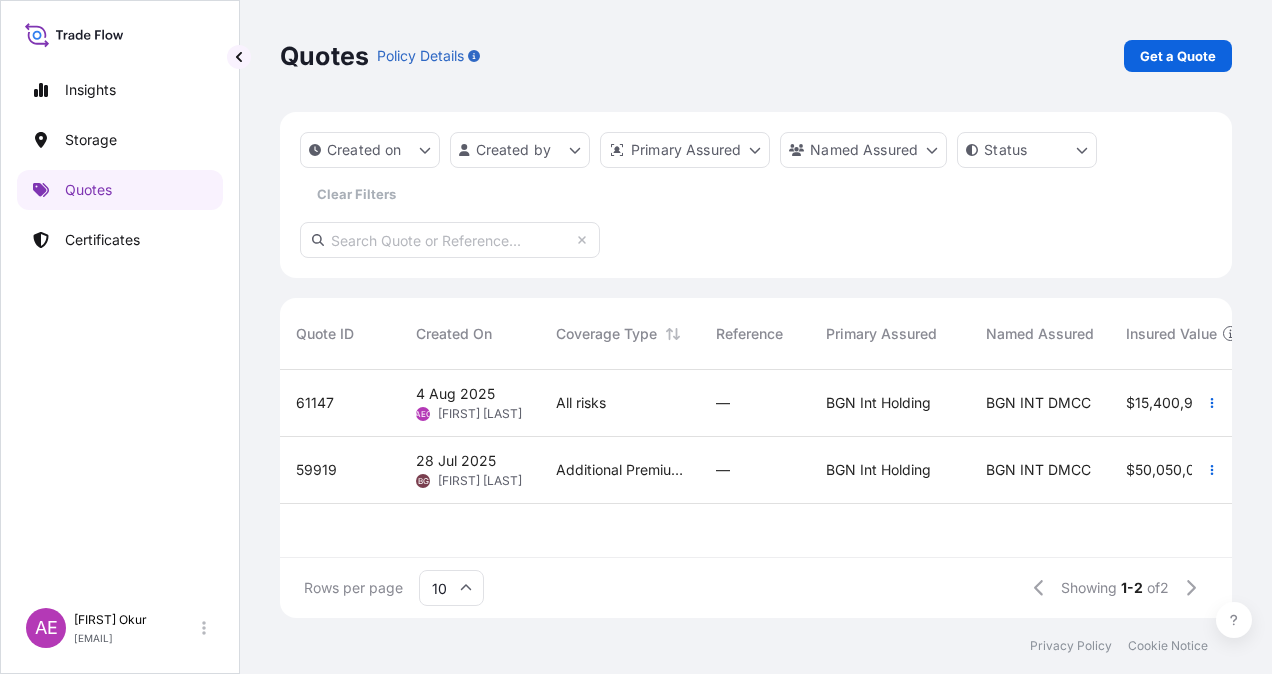 drag, startPoint x: 667, startPoint y: 535, endPoint x: 686, endPoint y: 534, distance: 19.026299 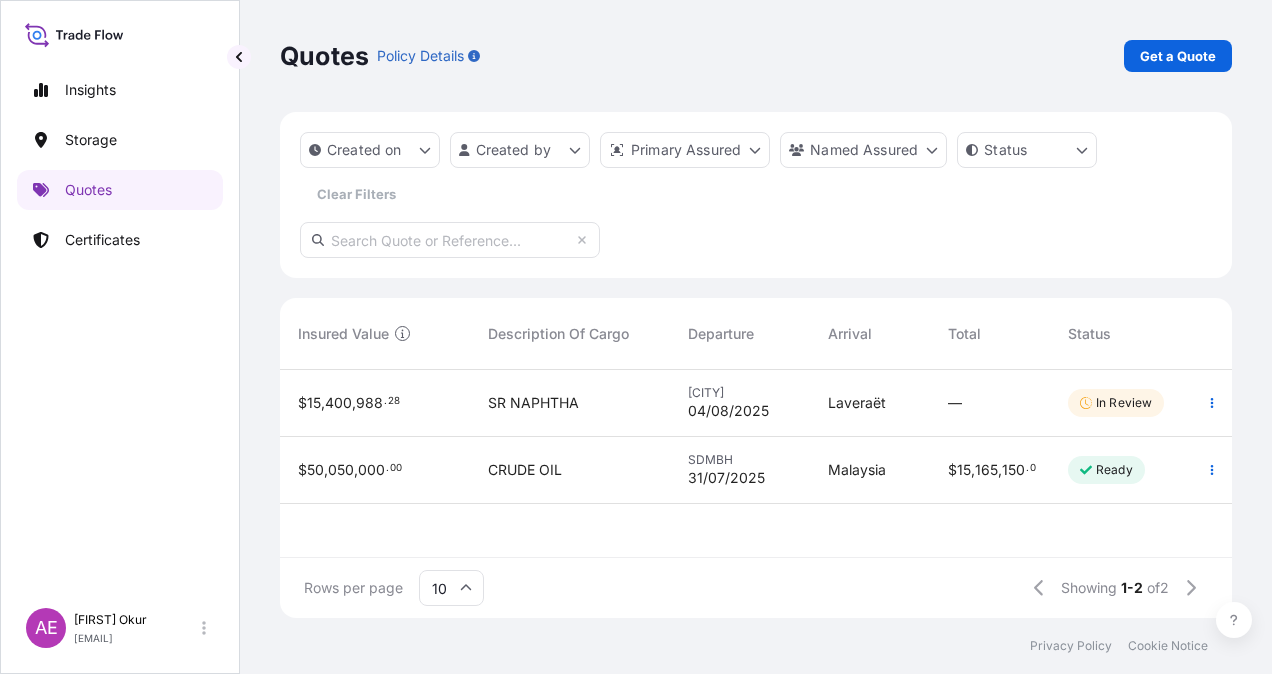 scroll, scrollTop: 0, scrollLeft: 0, axis: both 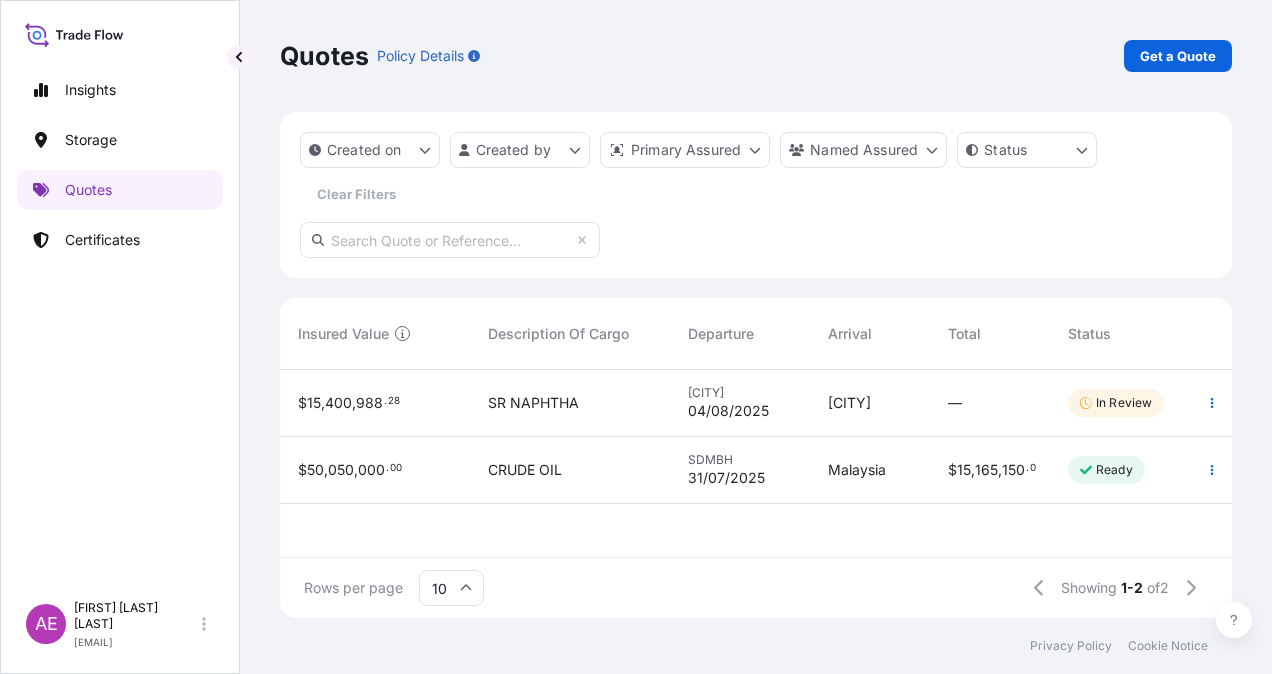 click on "Storage" at bounding box center [120, 140] 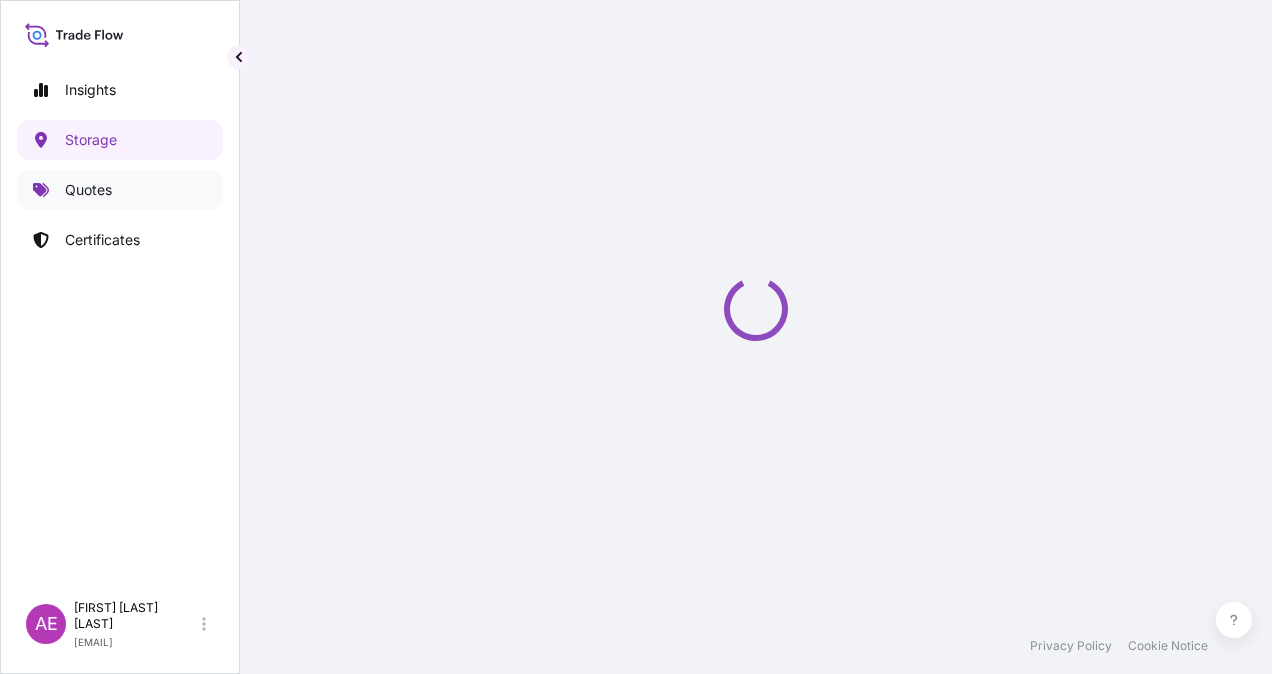 click on "Quotes" at bounding box center (120, 190) 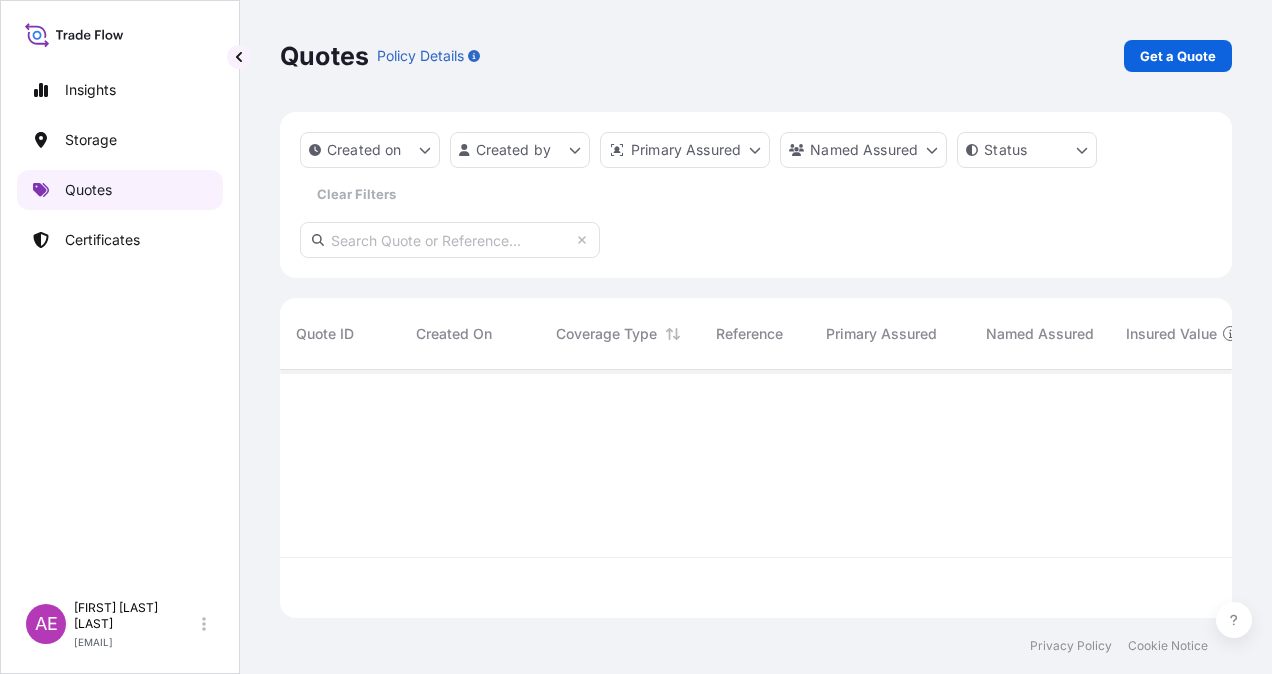 scroll, scrollTop: 16, scrollLeft: 16, axis: both 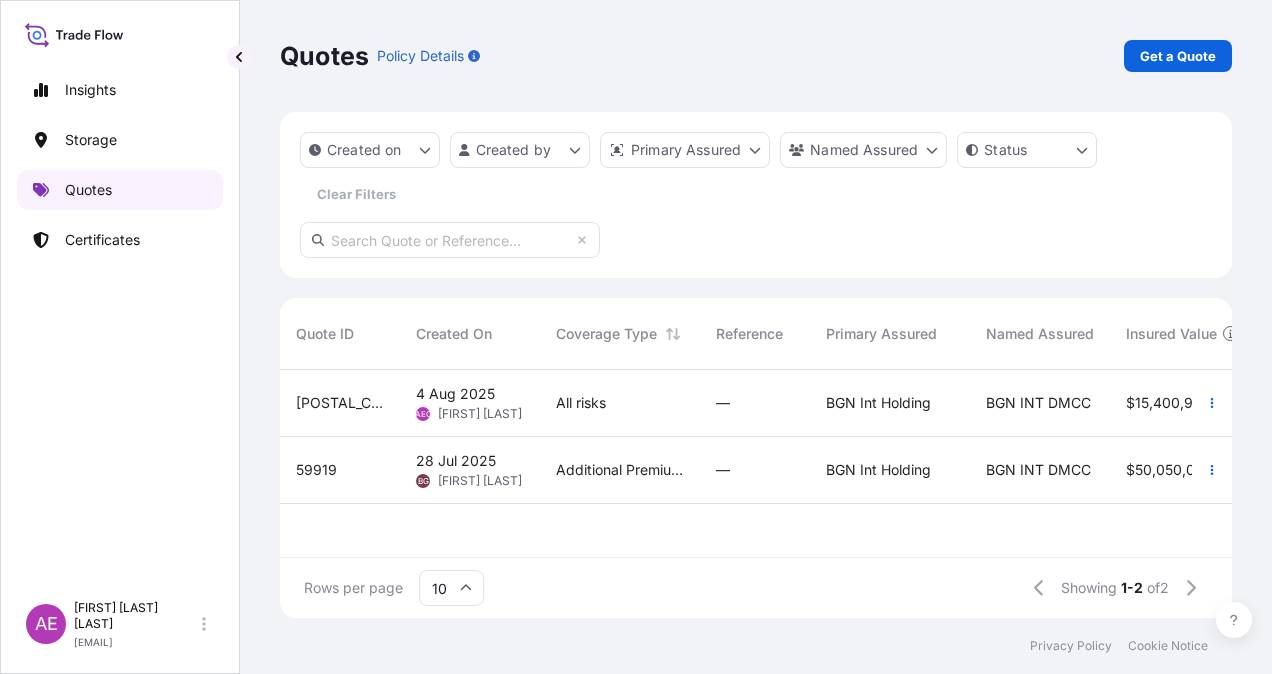 click on "Quotes" at bounding box center [88, 190] 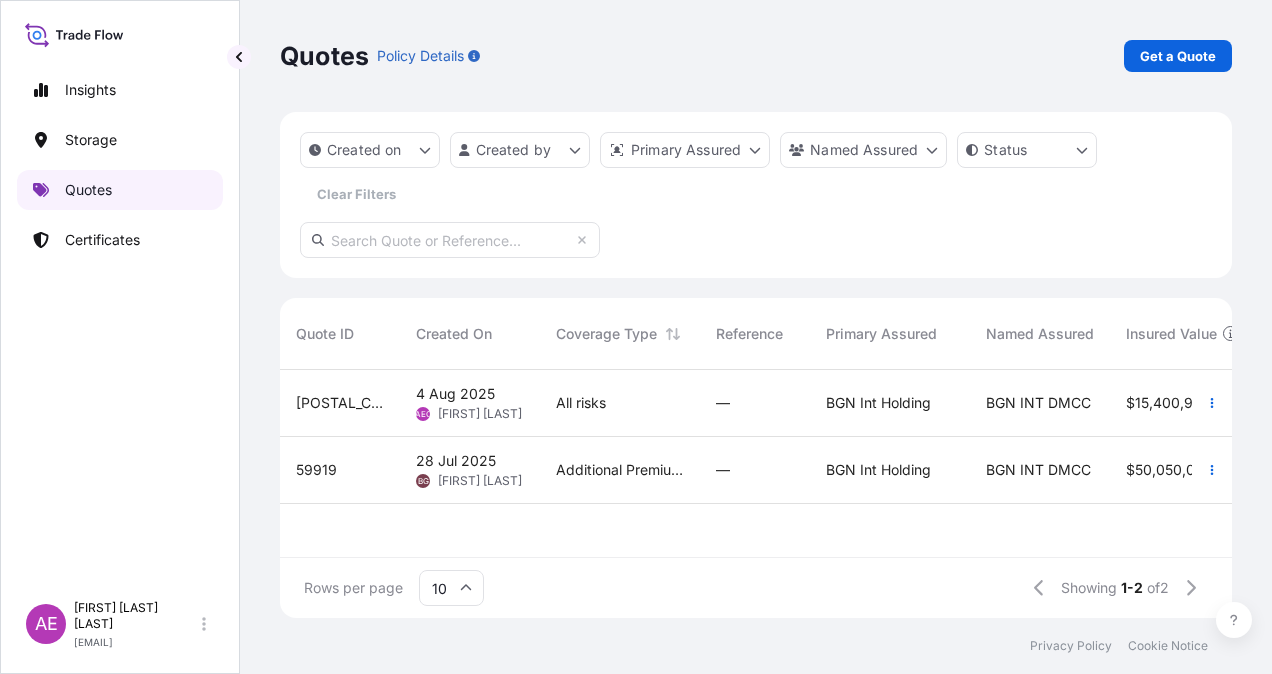 click on "Quotes" at bounding box center (88, 190) 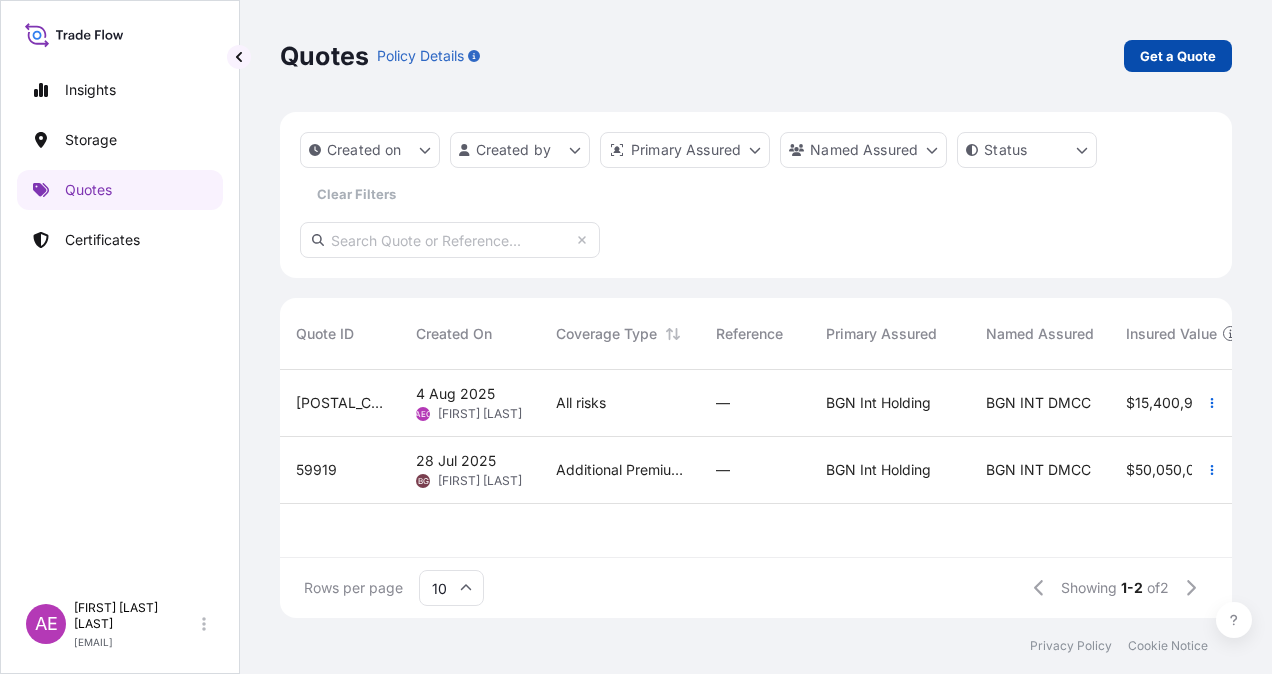 click on "Get a Quote" at bounding box center [1178, 56] 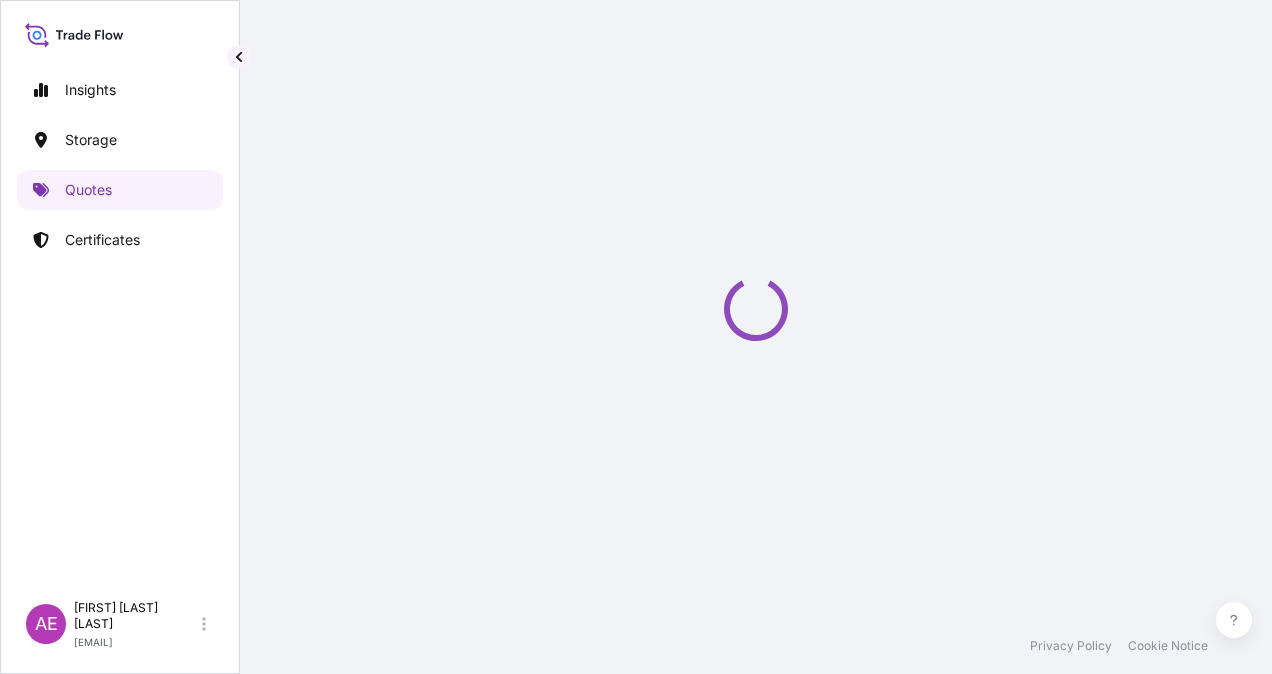 select on "Ocean Vessel" 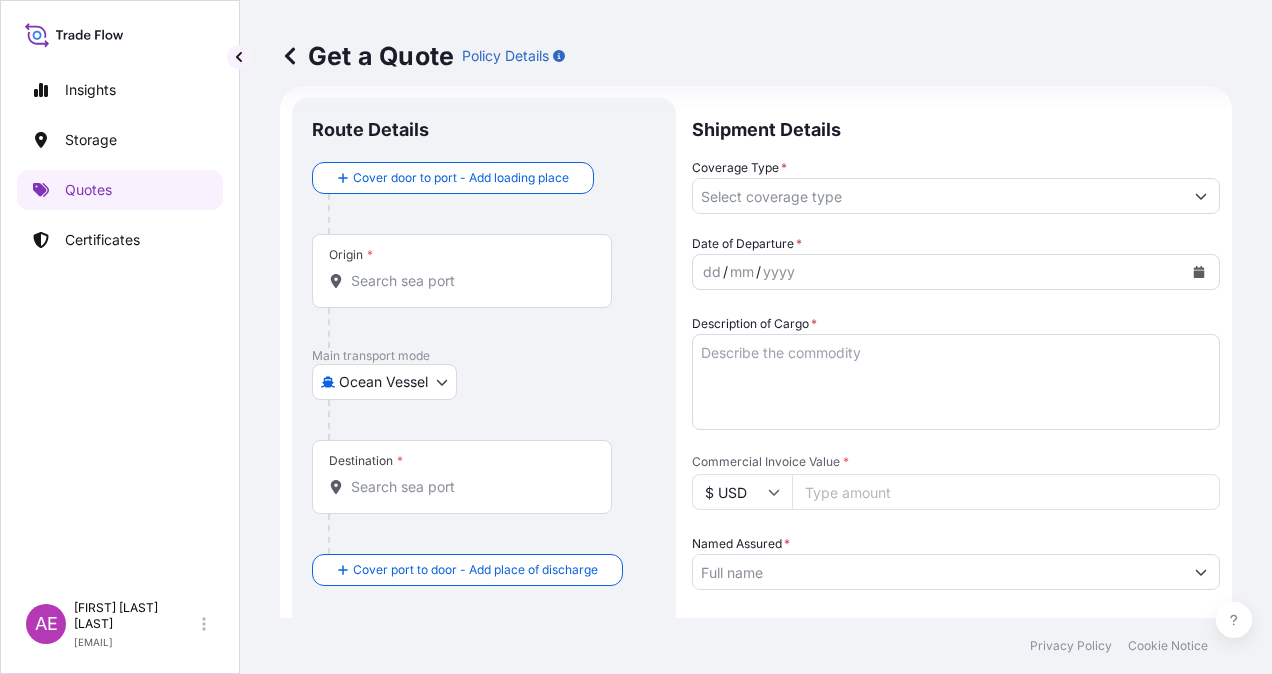 scroll, scrollTop: 32, scrollLeft: 0, axis: vertical 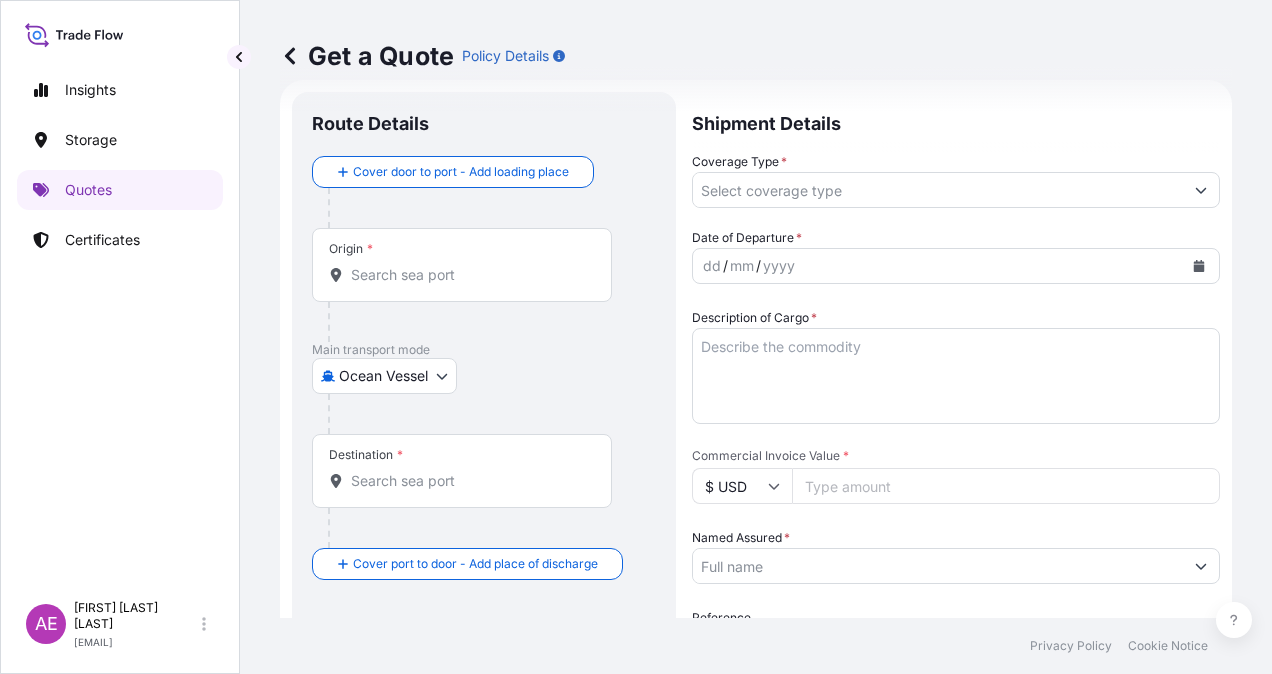click on "Origin *" at bounding box center (469, 275) 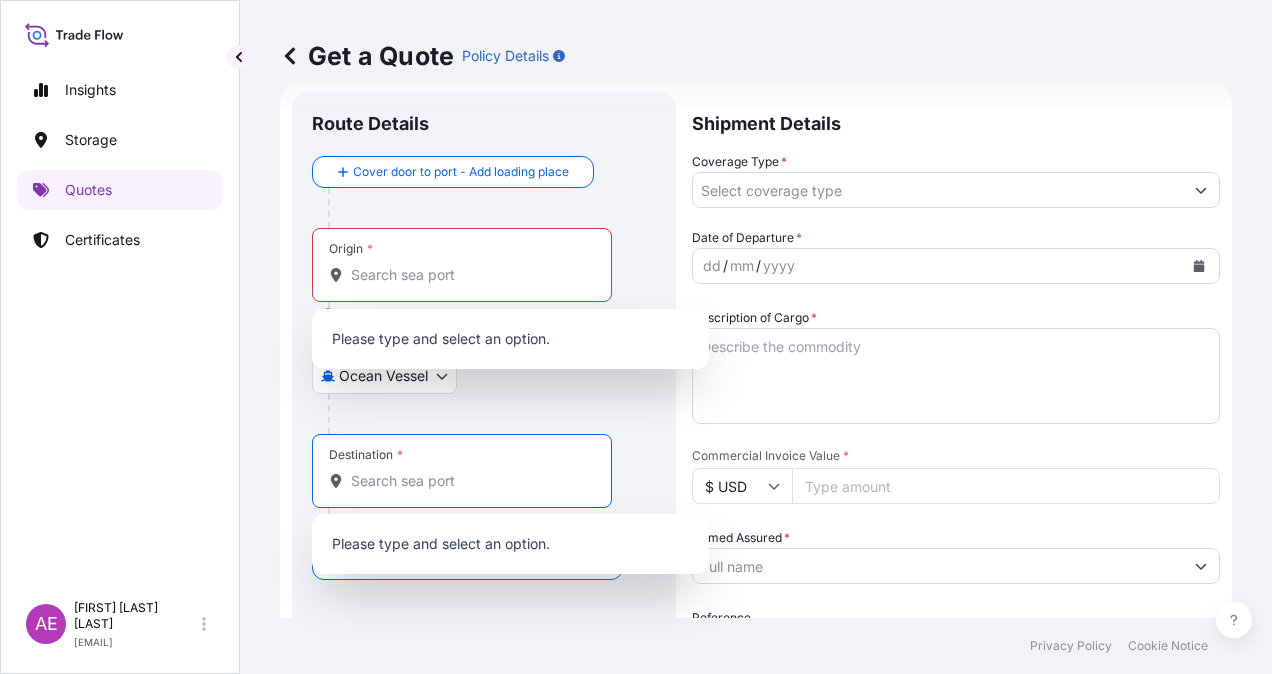 click on "Destination *" at bounding box center (469, 481) 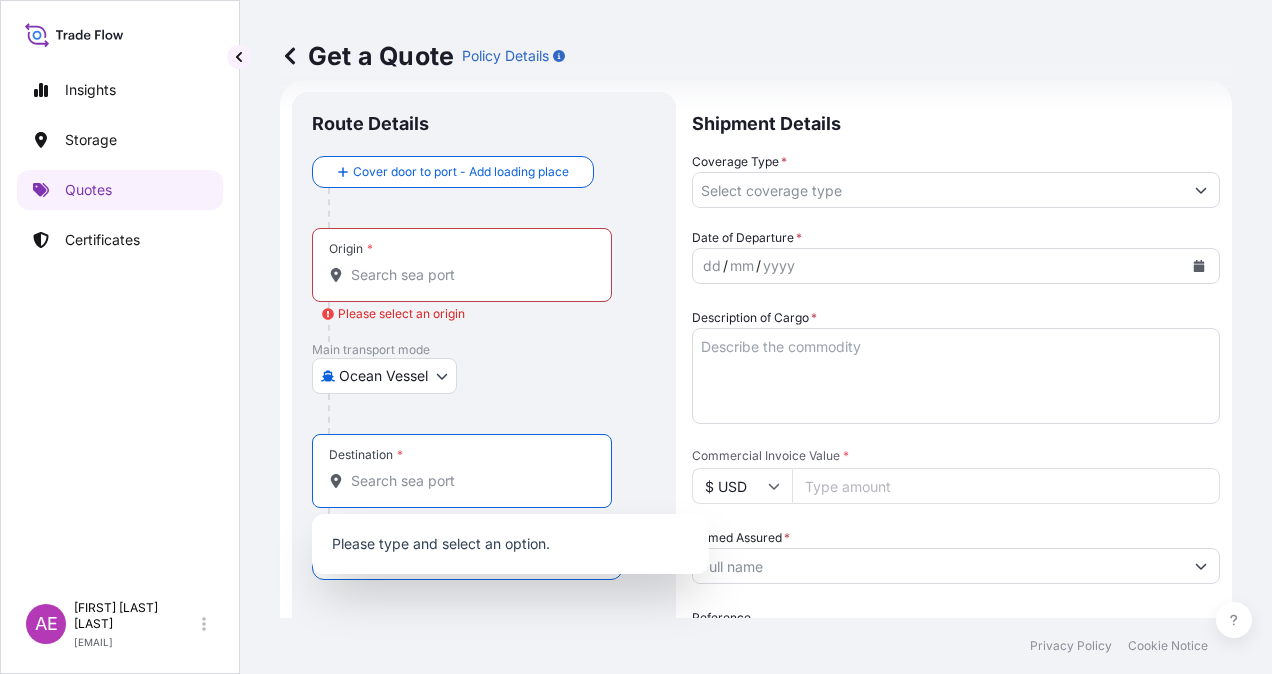 click on "Destination *" at bounding box center (462, 471) 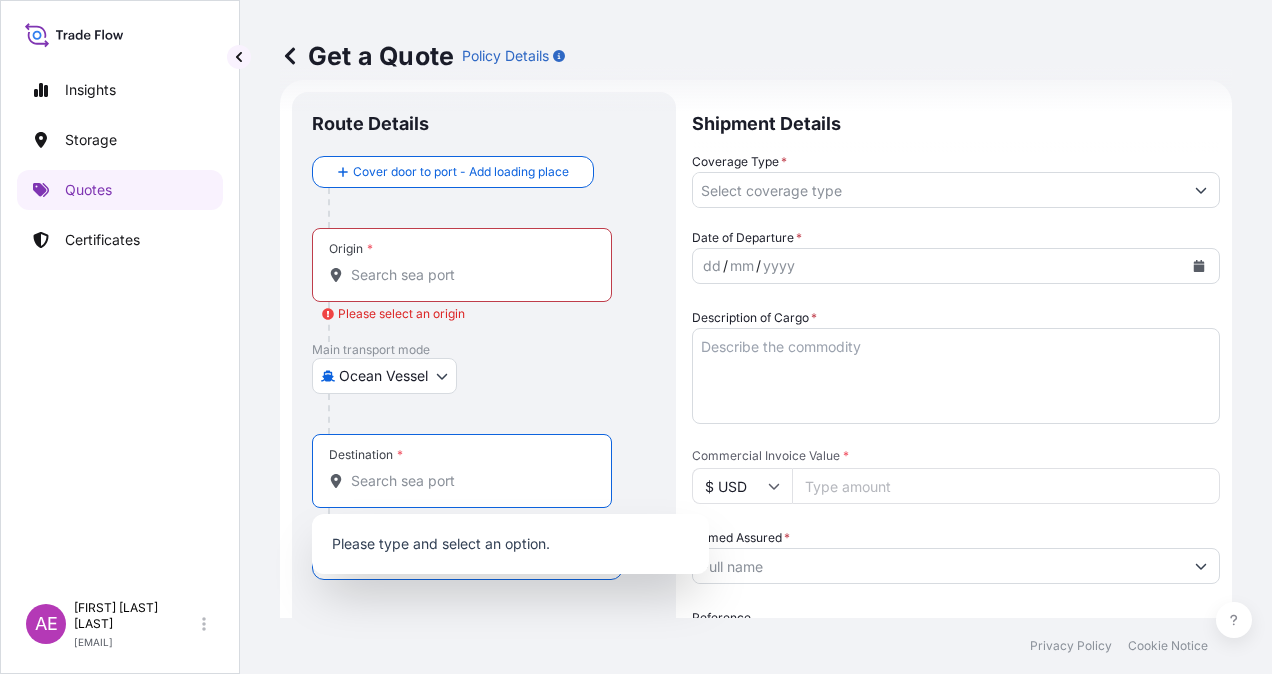 click on "Origin *" at bounding box center (462, 265) 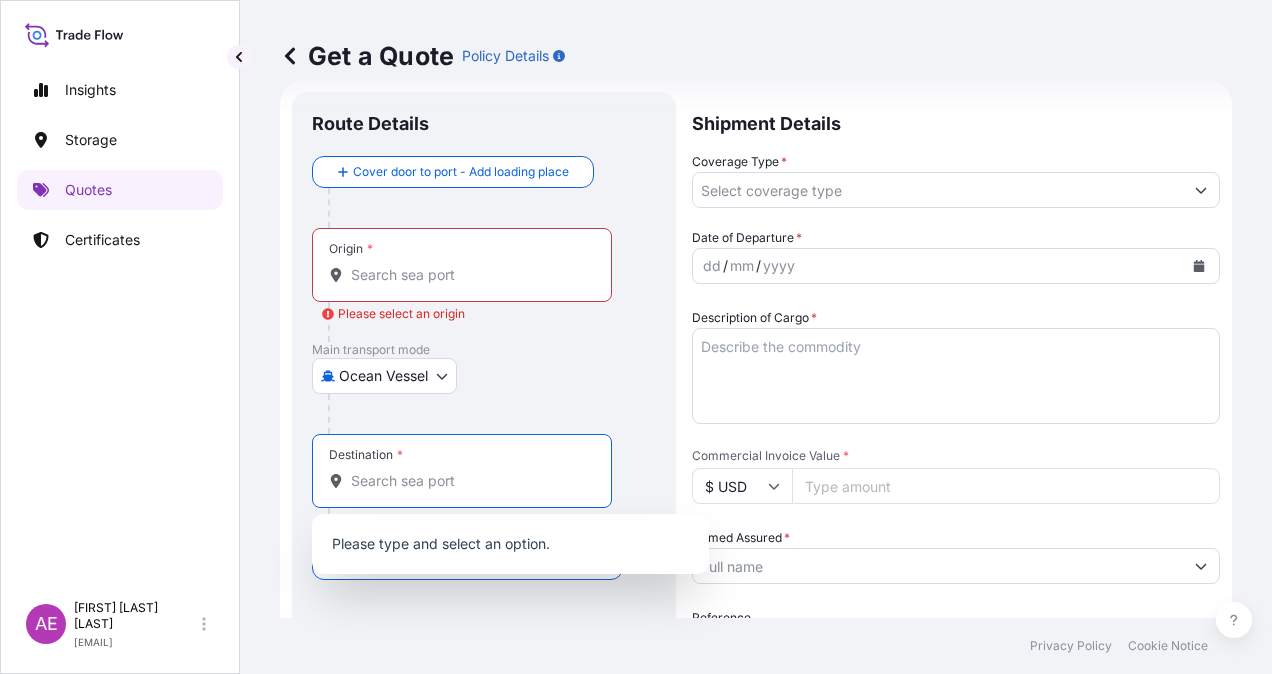 click on "Origin * Please select an origin" at bounding box center (469, 275) 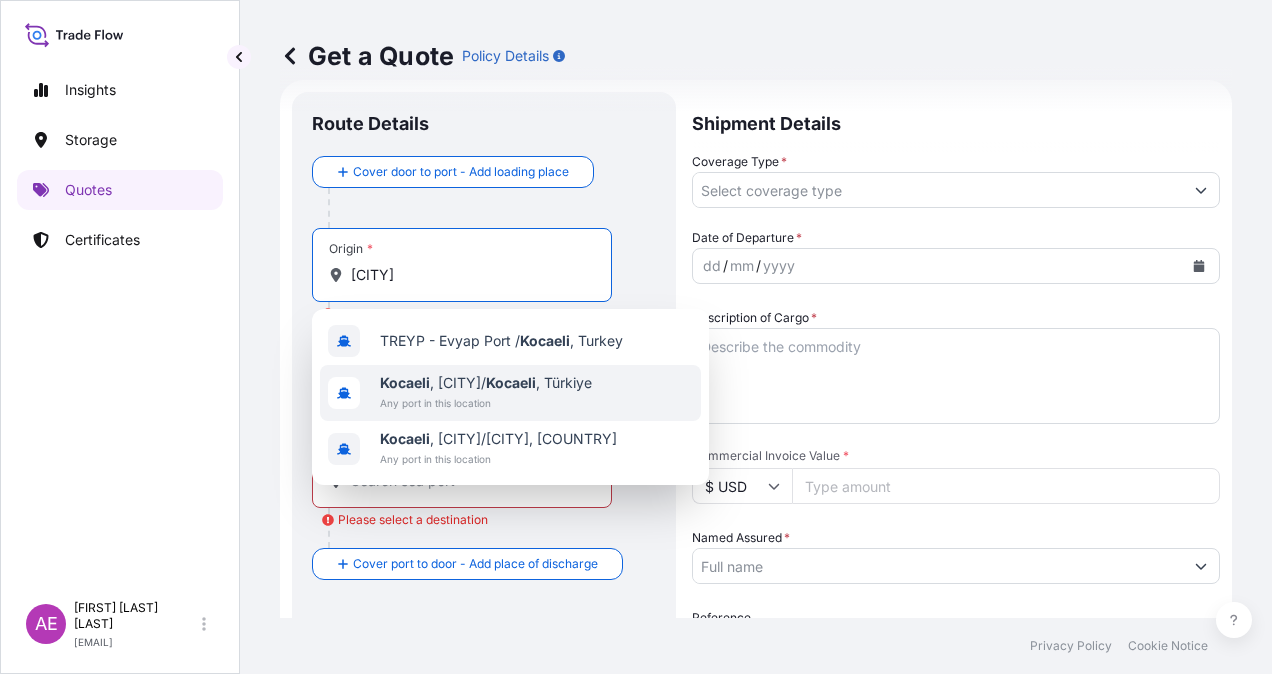 click on "Any port in this location" at bounding box center (486, 403) 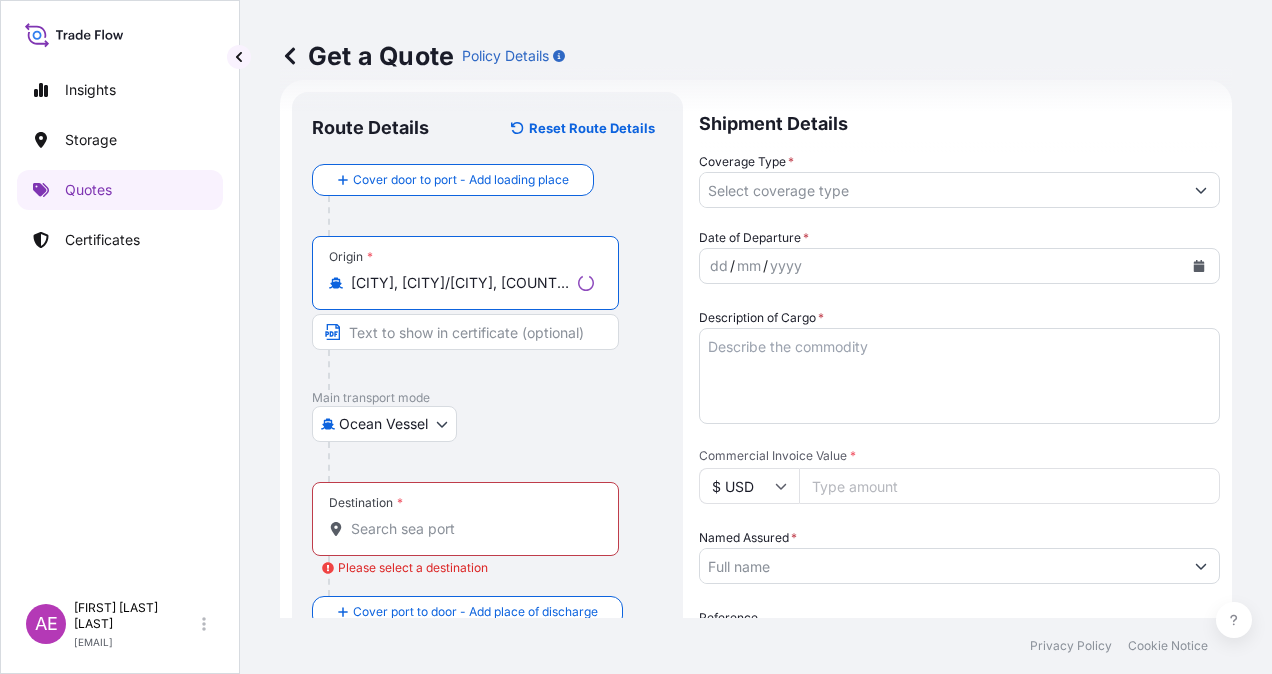 type on "Kocaeli, İzmit/Kocaeli, Türkiye" 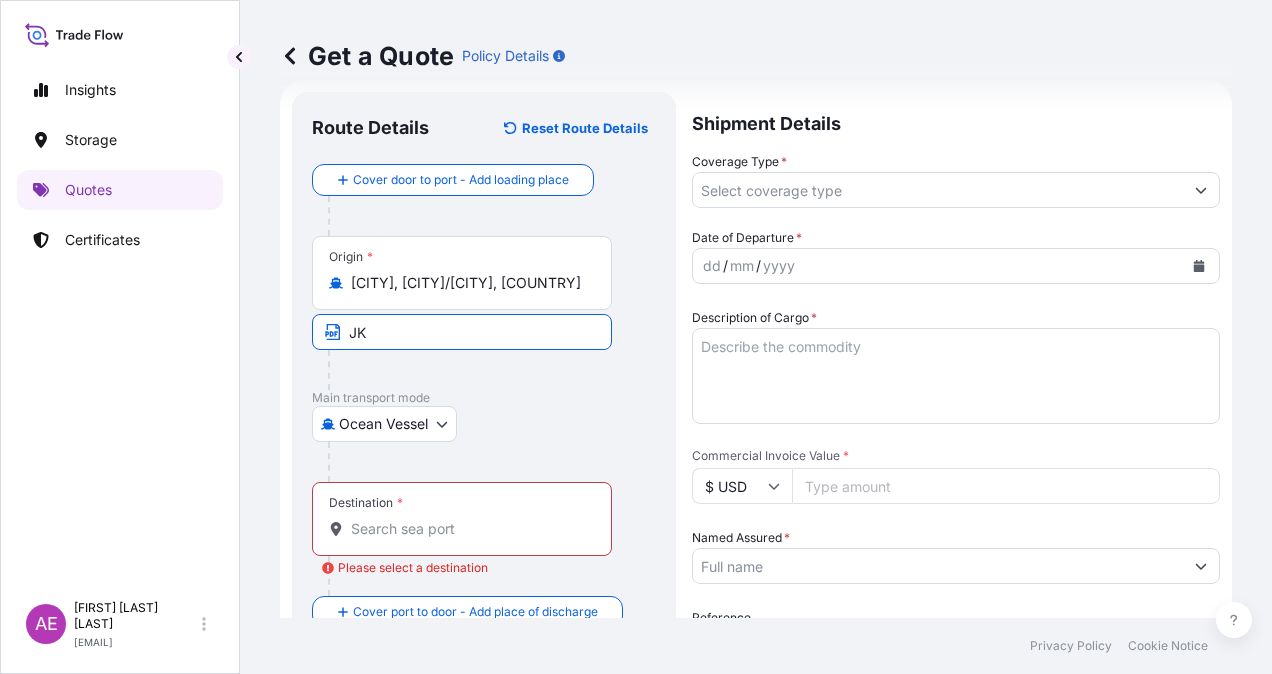 type on "J" 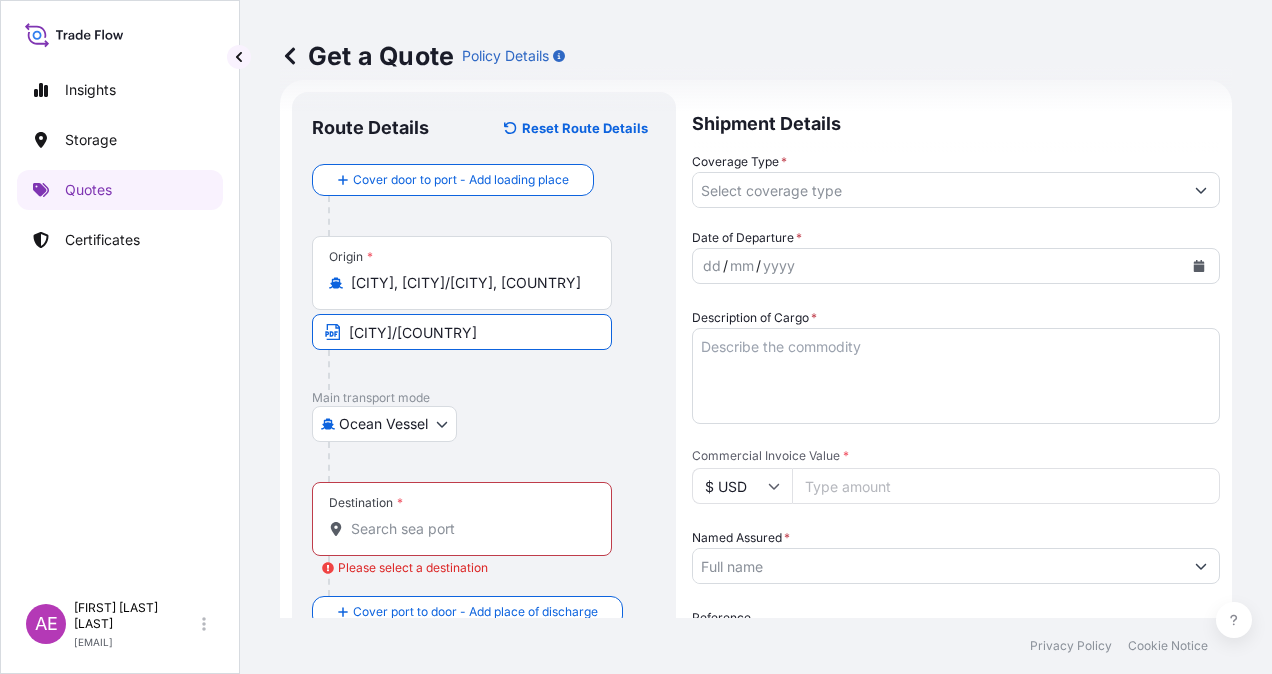 type on "Kocaeli/Türkiye" 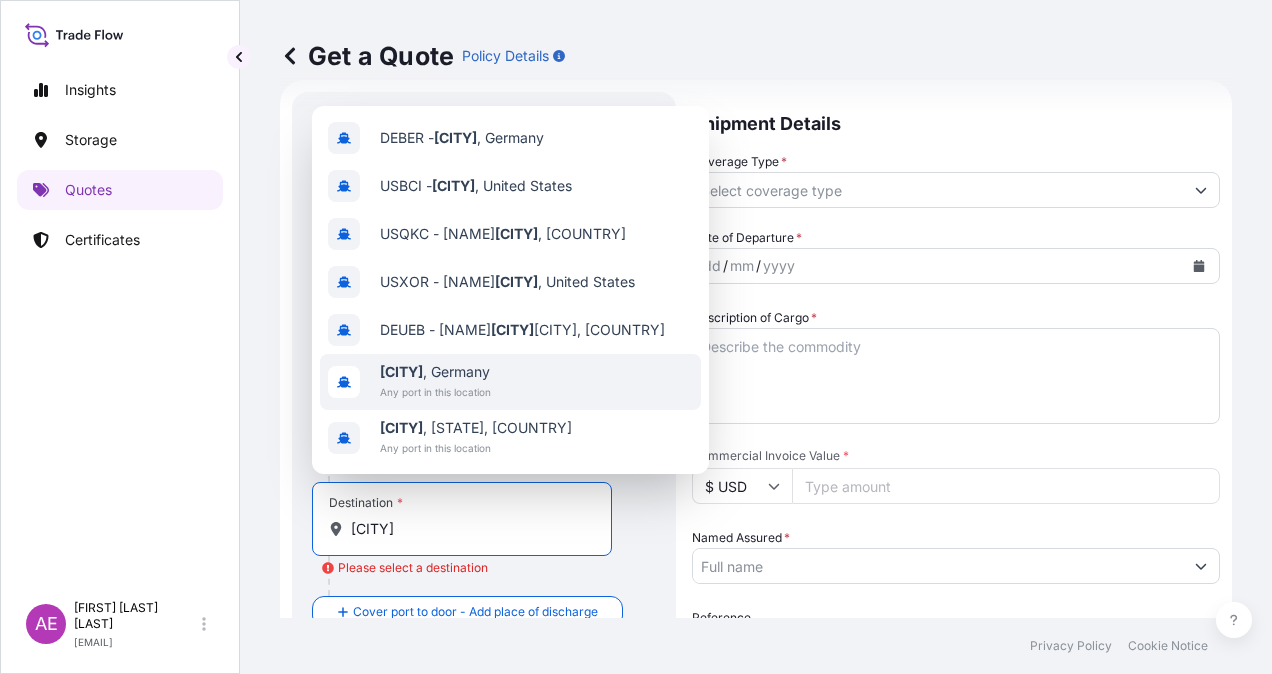 click on "Any port in this location" at bounding box center (435, 392) 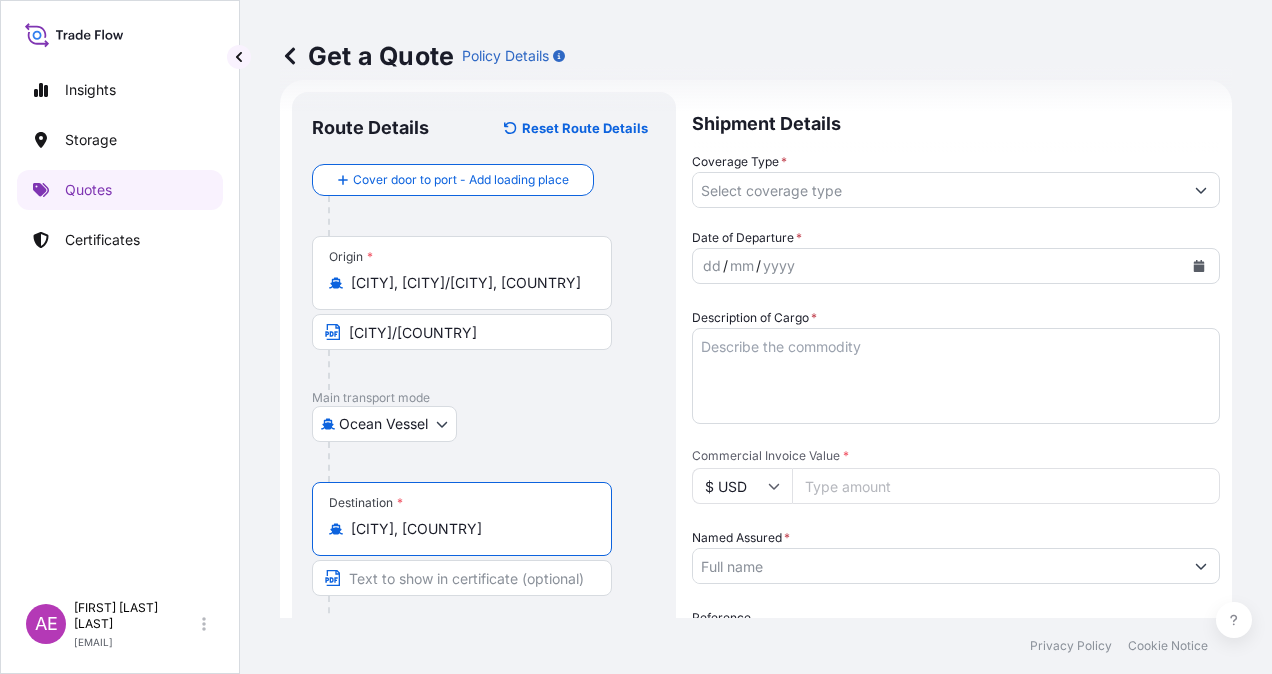 type on "Berlin, Germany" 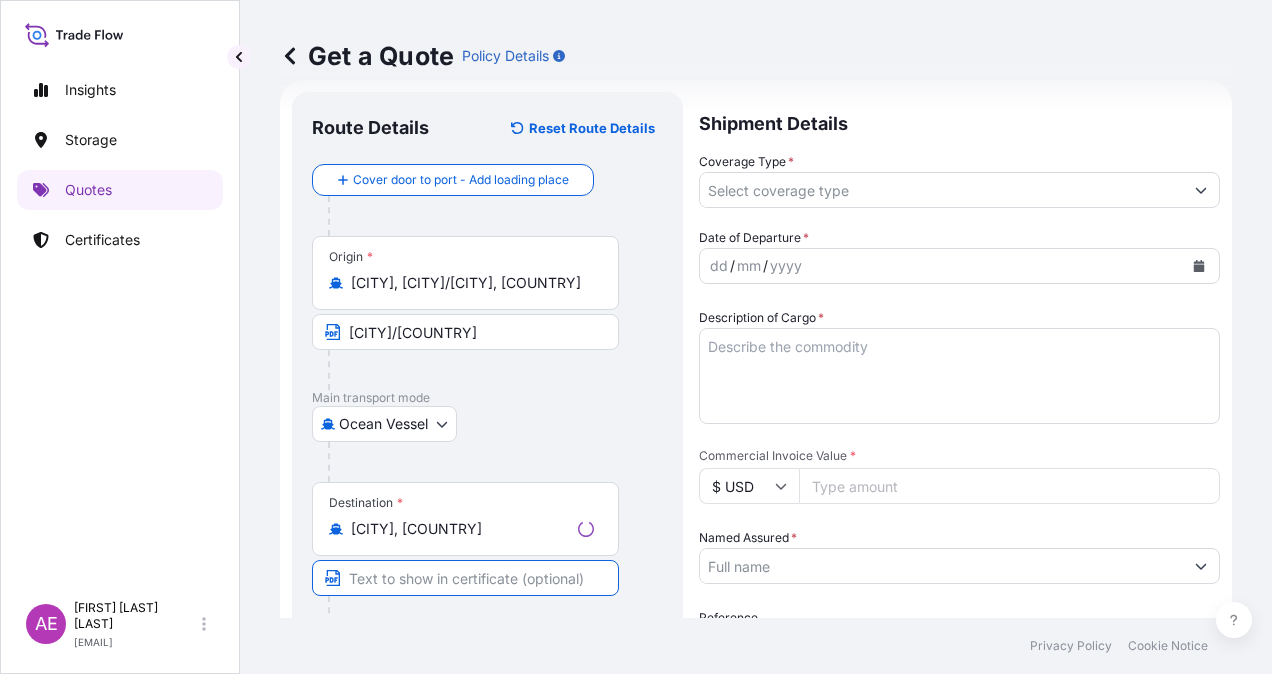 click at bounding box center [465, 578] 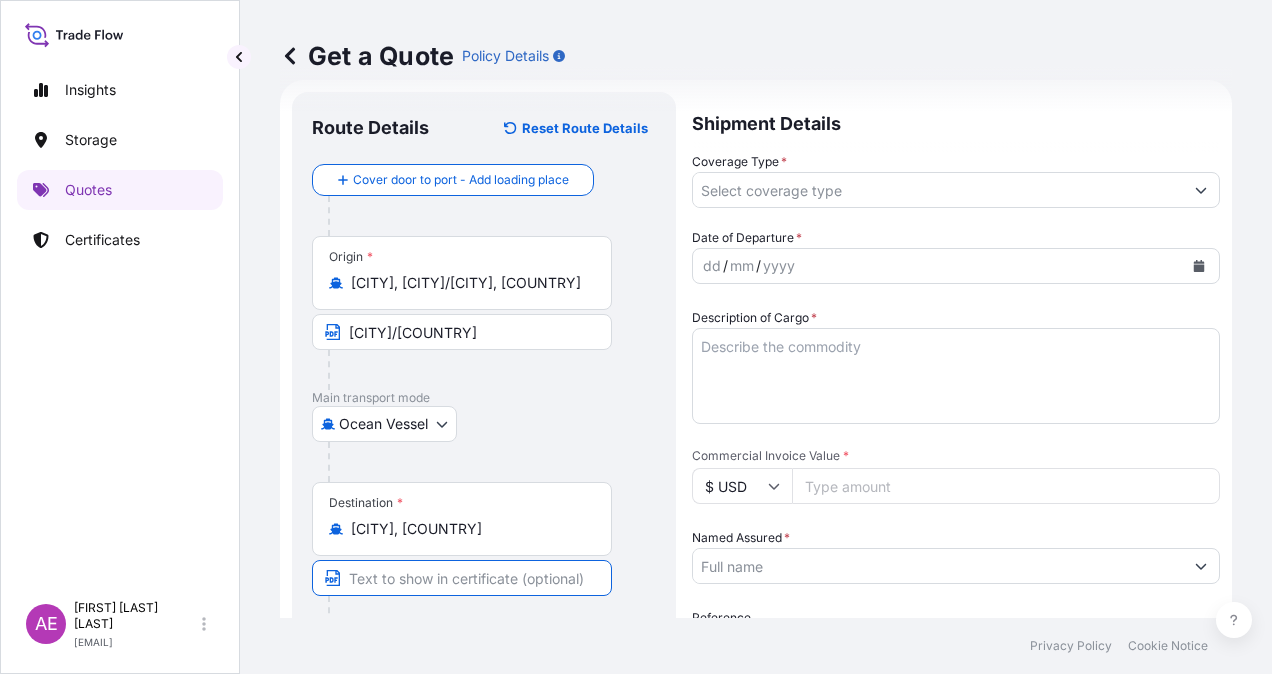 type on "b" 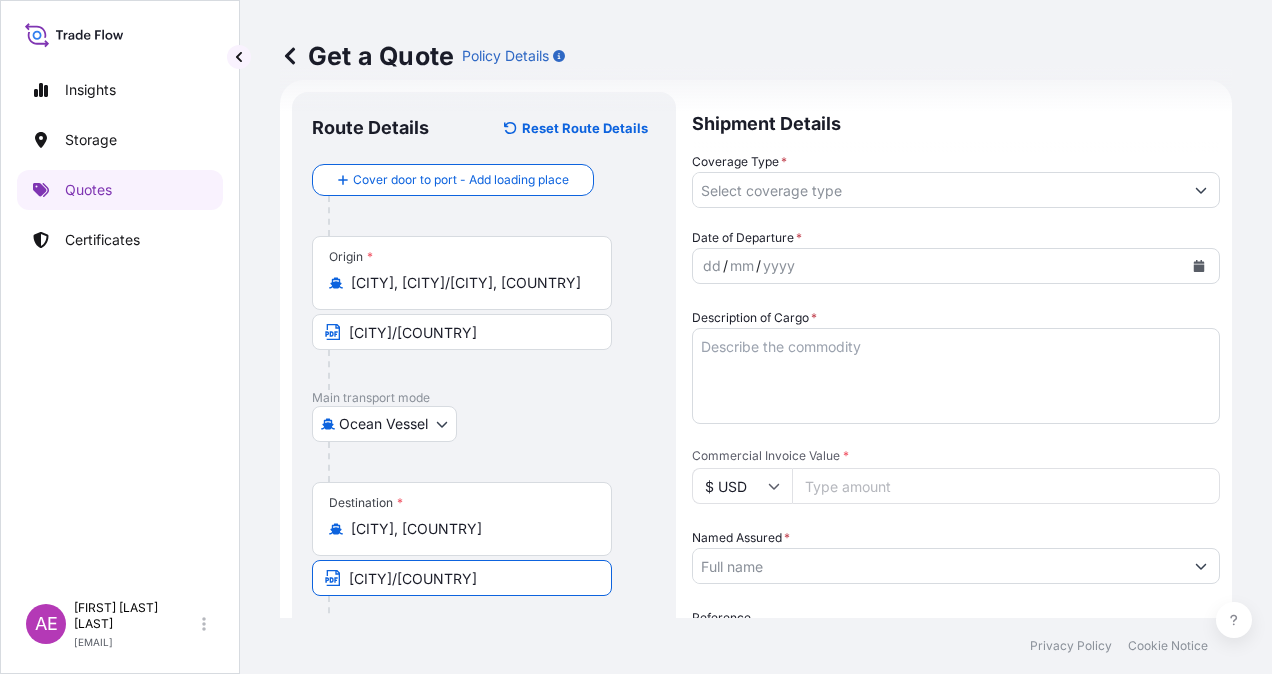 type on "Berlin/Germany" 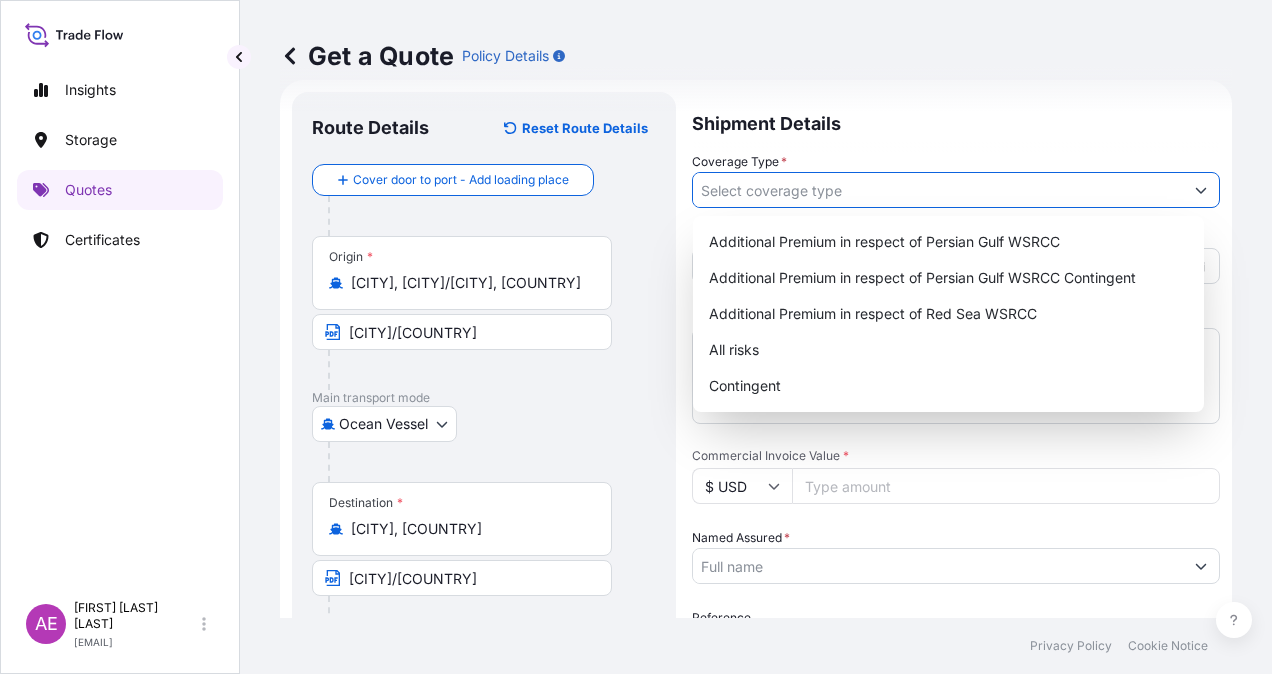 click on "Coverage Type *" at bounding box center (938, 190) 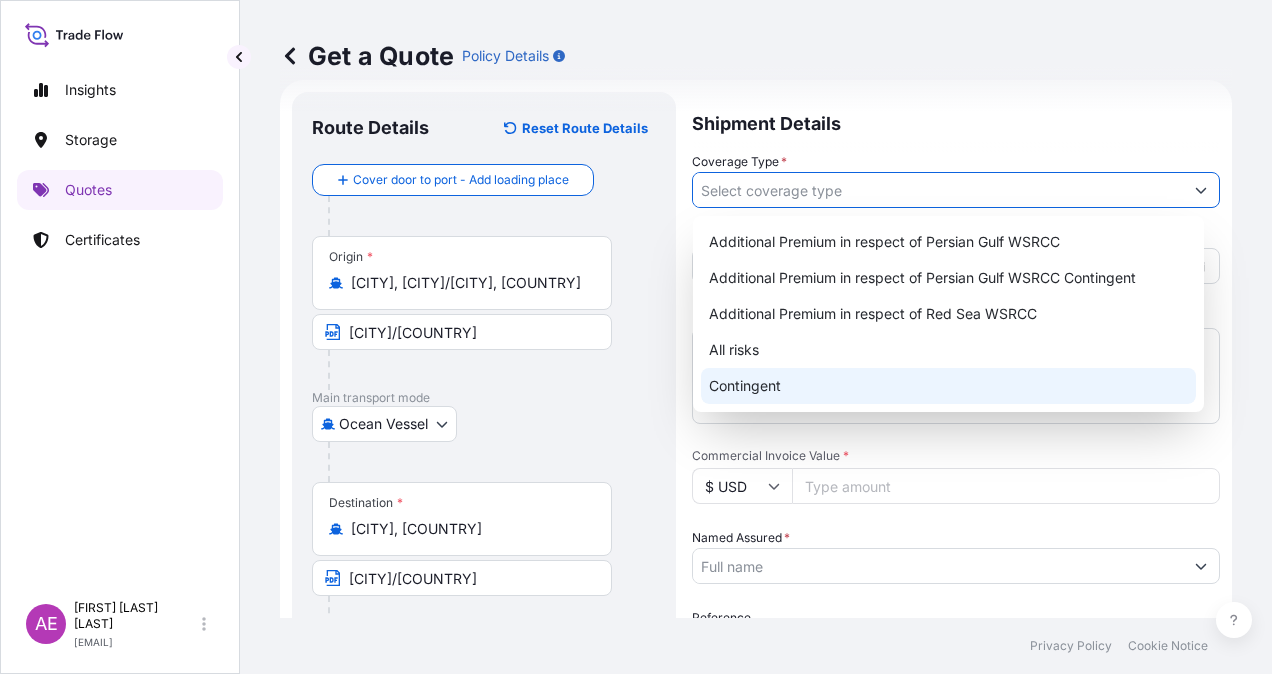 click on "All risks" at bounding box center [948, 350] 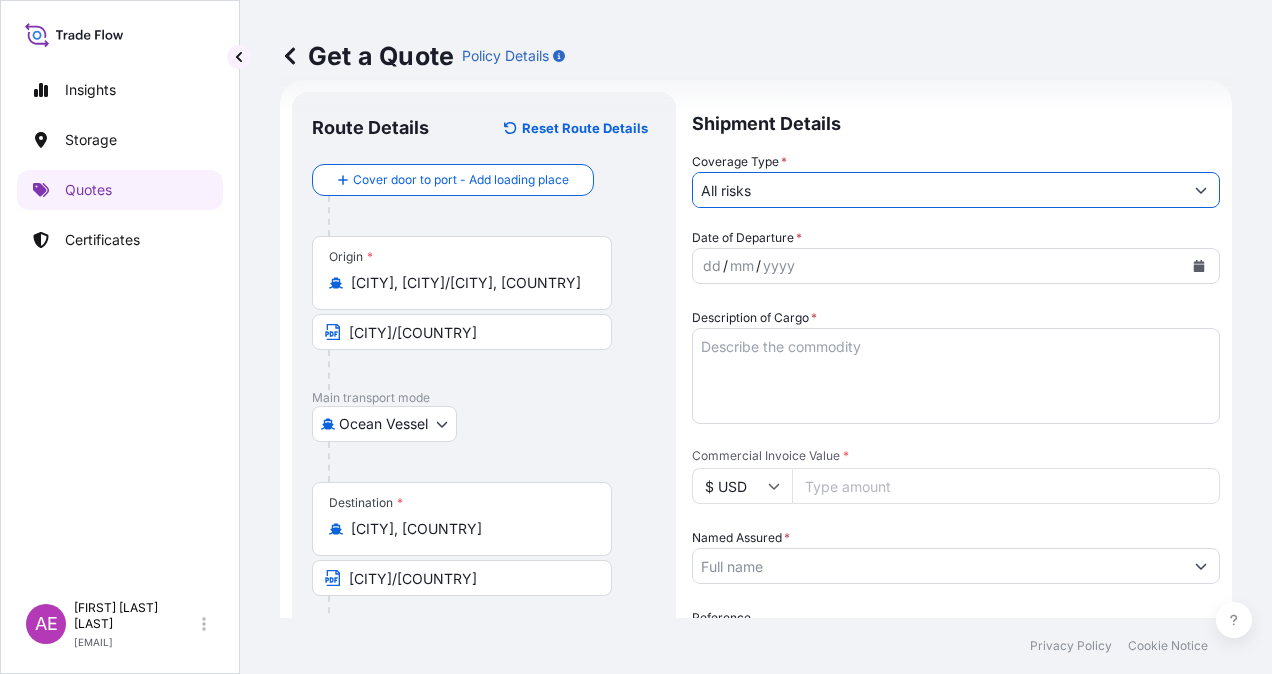 click on "dd" at bounding box center [712, 266] 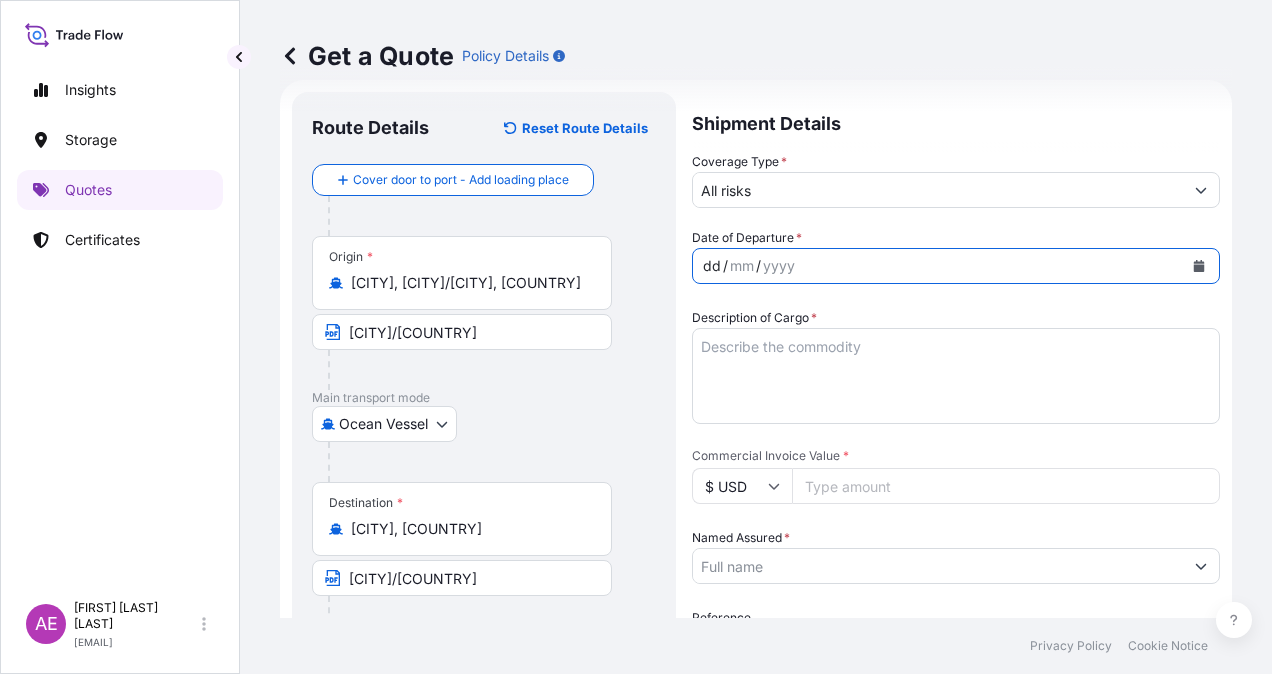 click on "Description of Cargo *" at bounding box center [956, 376] 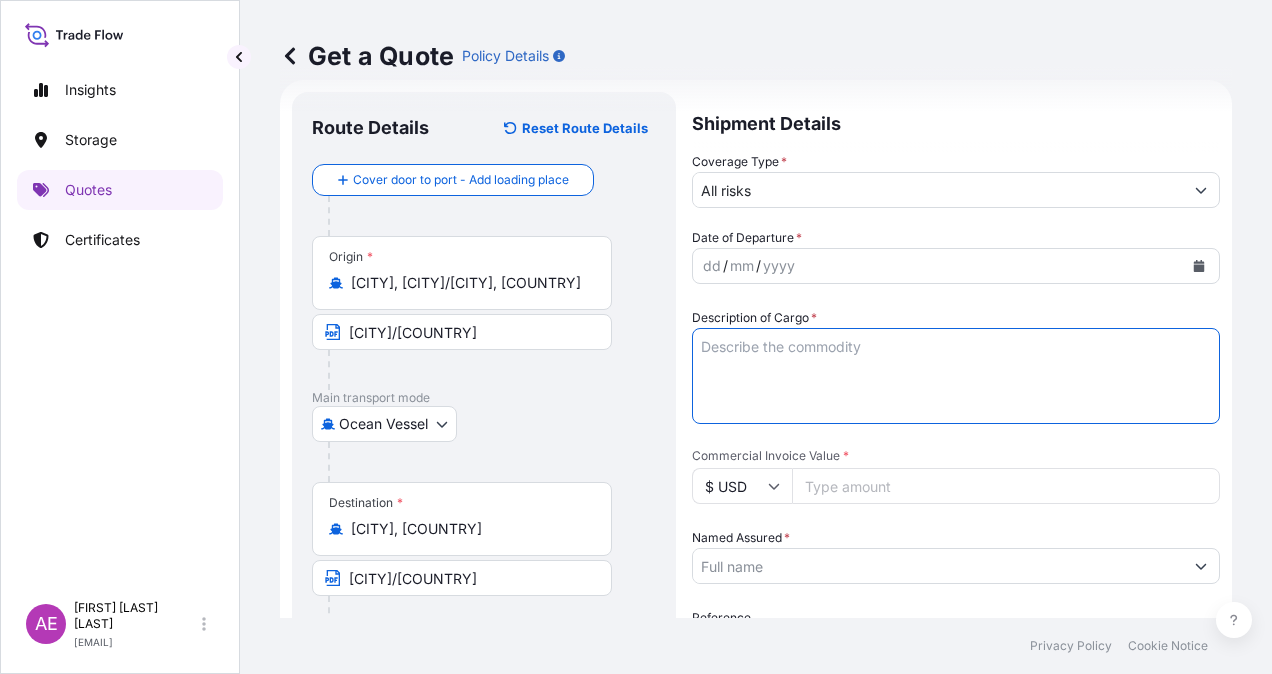 scroll, scrollTop: 332, scrollLeft: 0, axis: vertical 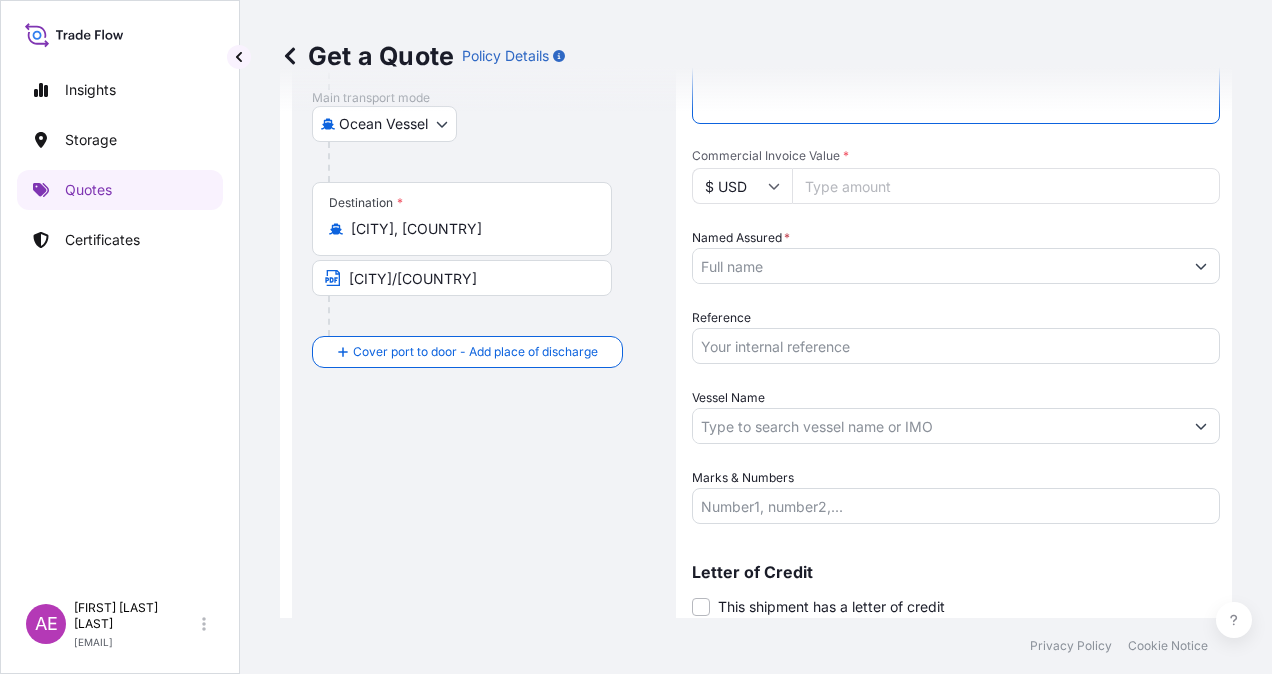 click on "Commercial Invoice Value   *" at bounding box center [1006, 186] 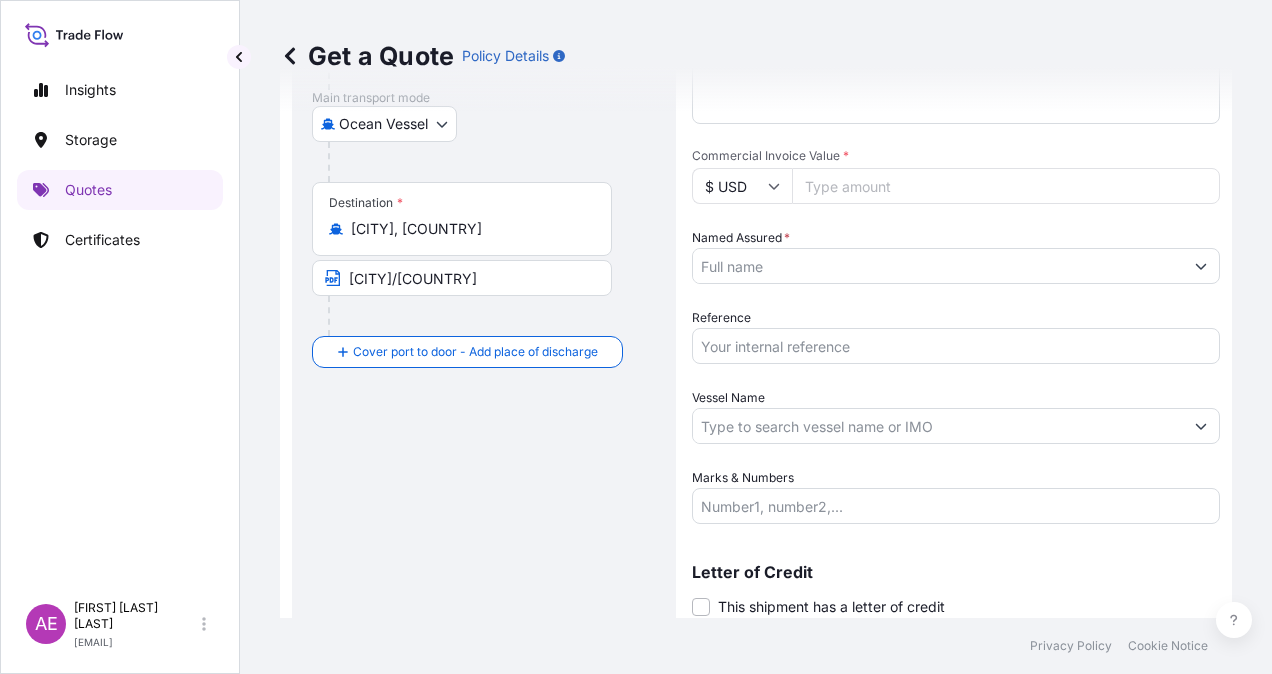 scroll, scrollTop: 398, scrollLeft: 0, axis: vertical 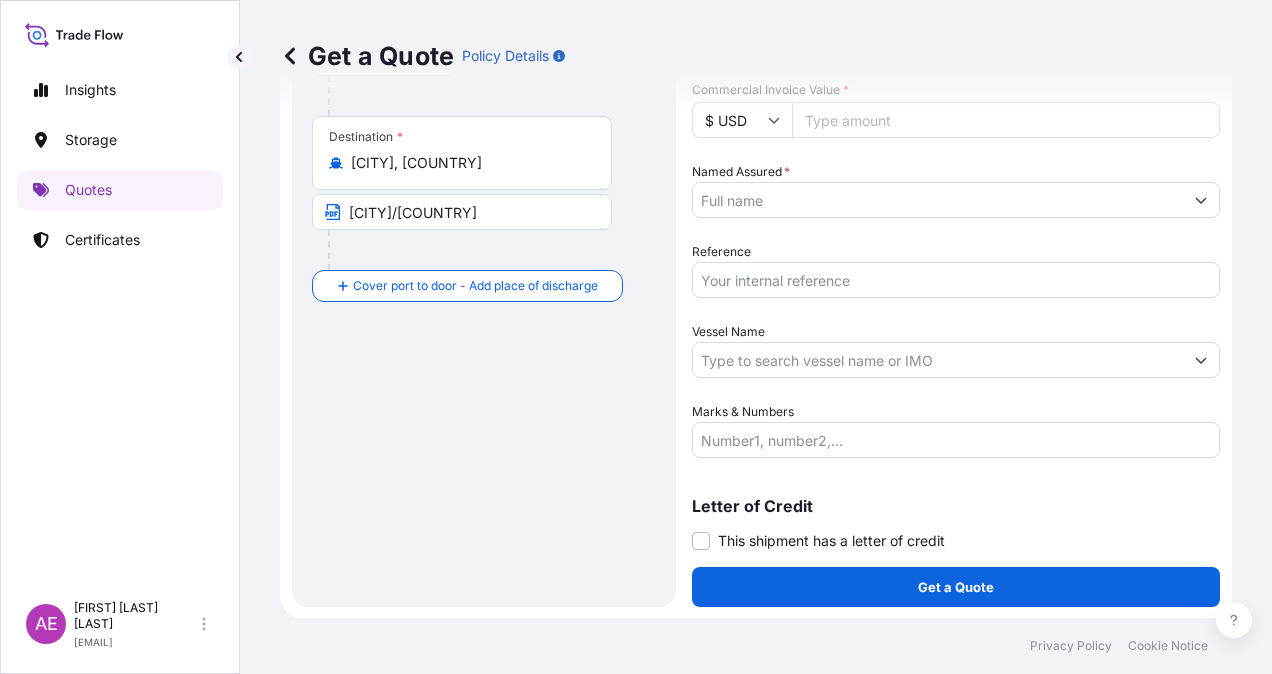 click on "Named Assured *" at bounding box center (938, 200) 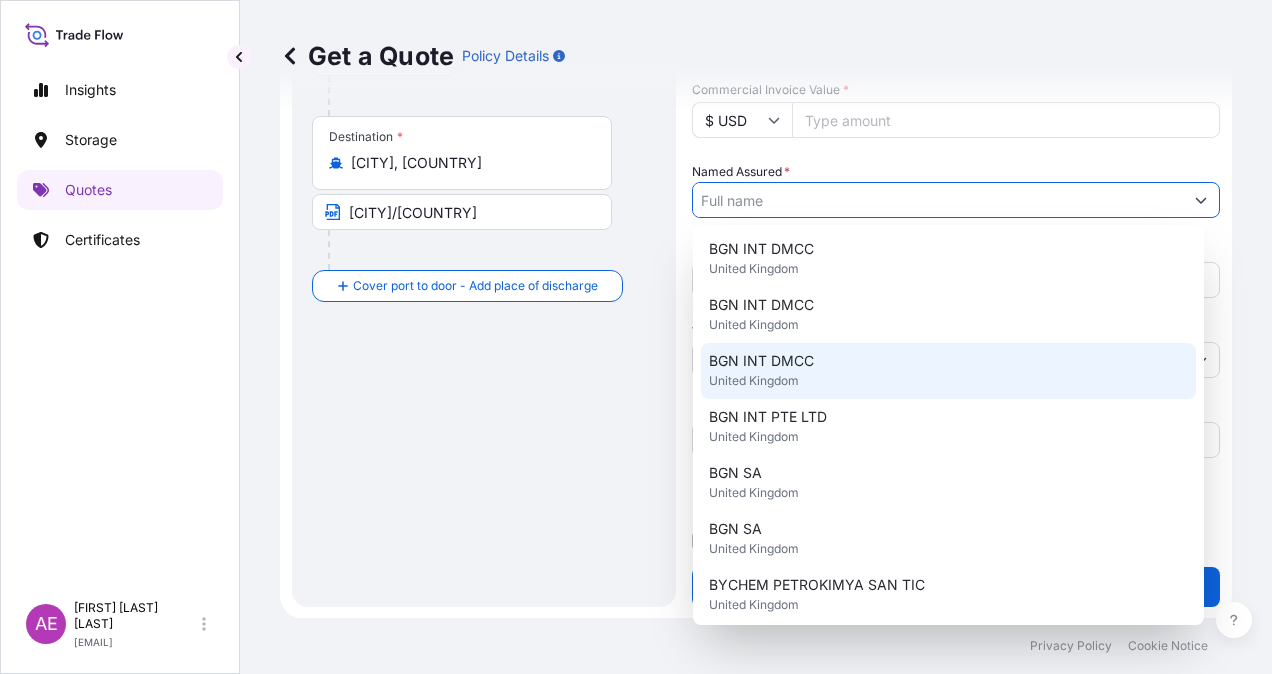 scroll, scrollTop: 344, scrollLeft: 0, axis: vertical 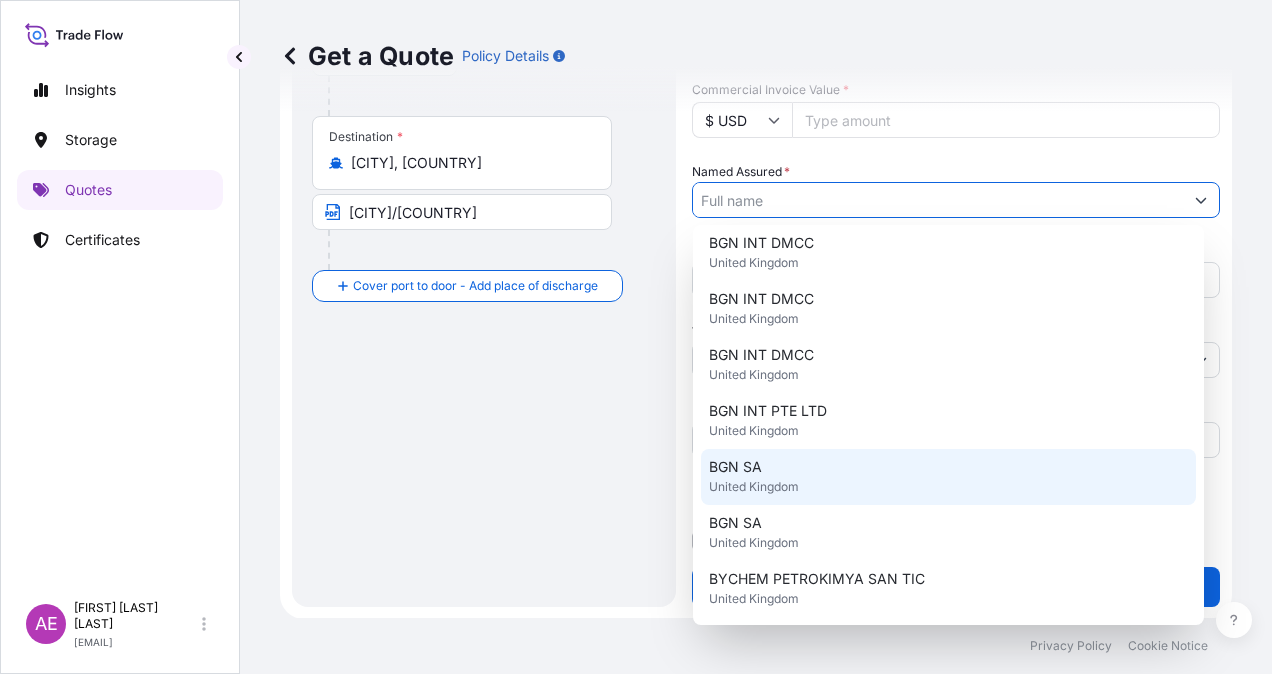 click on "Route Details Reset Route Details   Cover door to port - Add loading place Place of loading Road / Inland Road / Inland Origin * Kocaeli, İzmit/Kocaeli, Türkiye Kocaeli/Türkiye Main transport mode Ocean Vessel Ocean Vessel Air Land Destination * Berlin, Germany Berlin/Germany Cover port to door - Add place of discharge Road / Inland Road / Inland Place of Discharge" at bounding box center (484, 166) 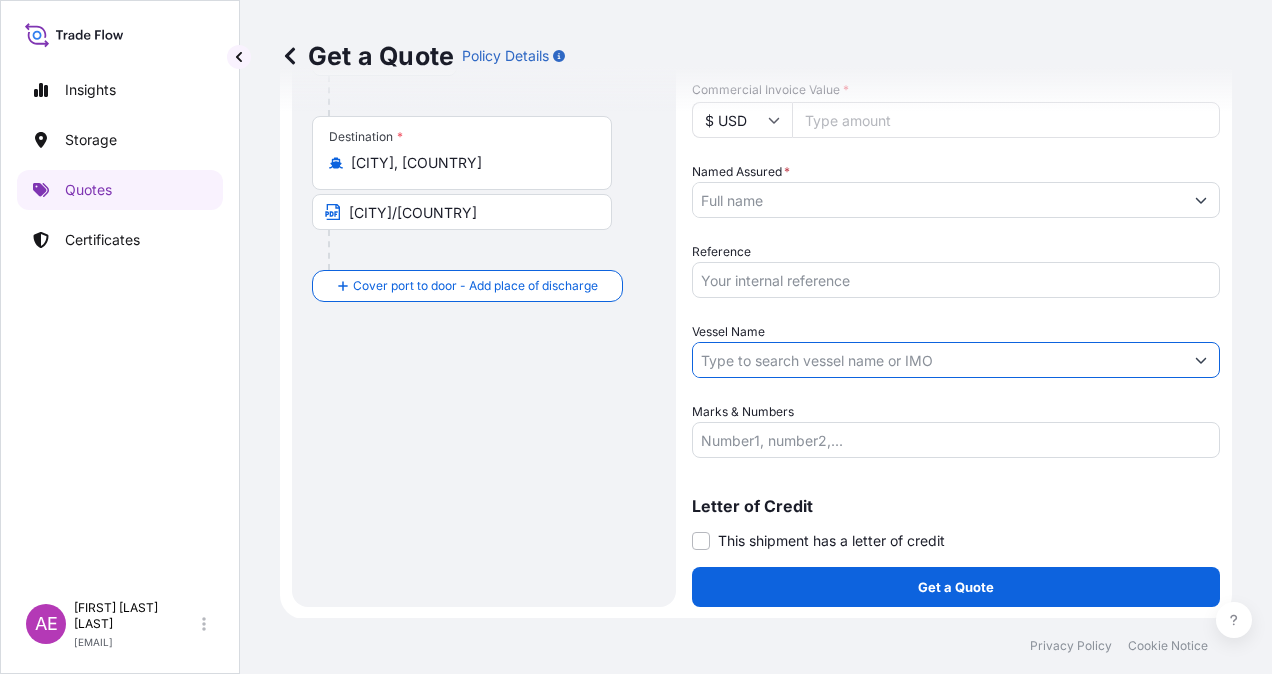 click on "Vessel Name" at bounding box center (938, 360) 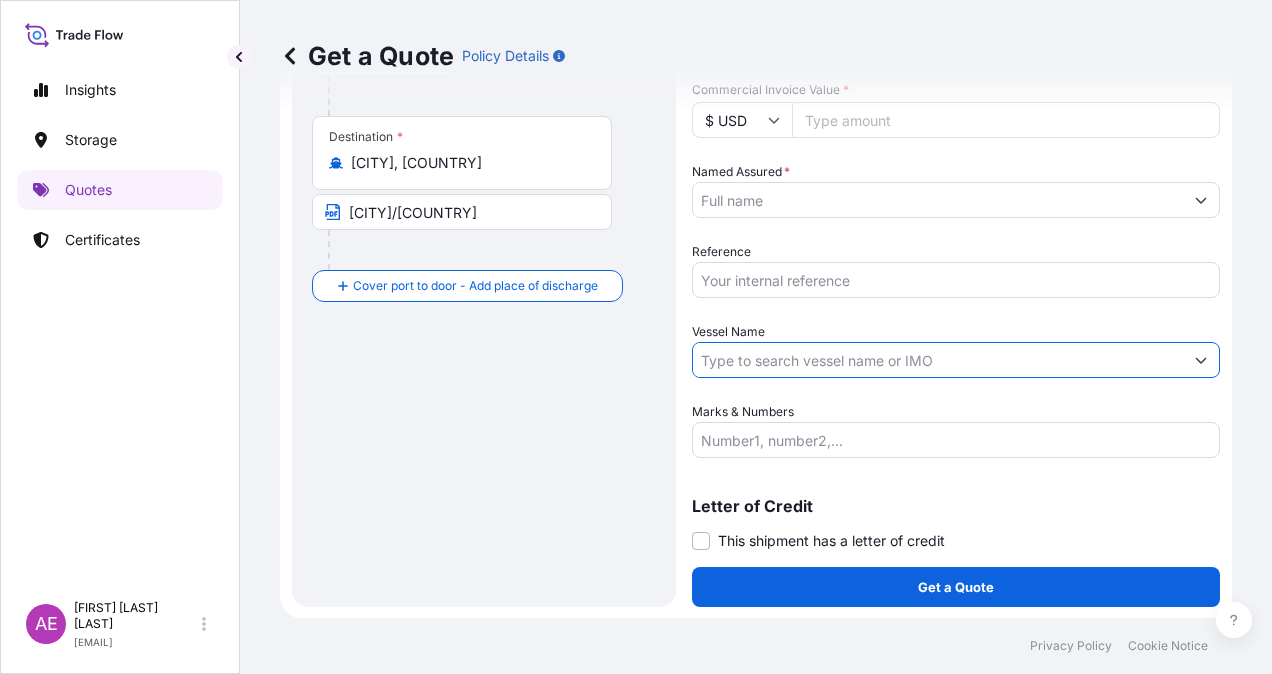 click on "Marks & Numbers" at bounding box center [956, 440] 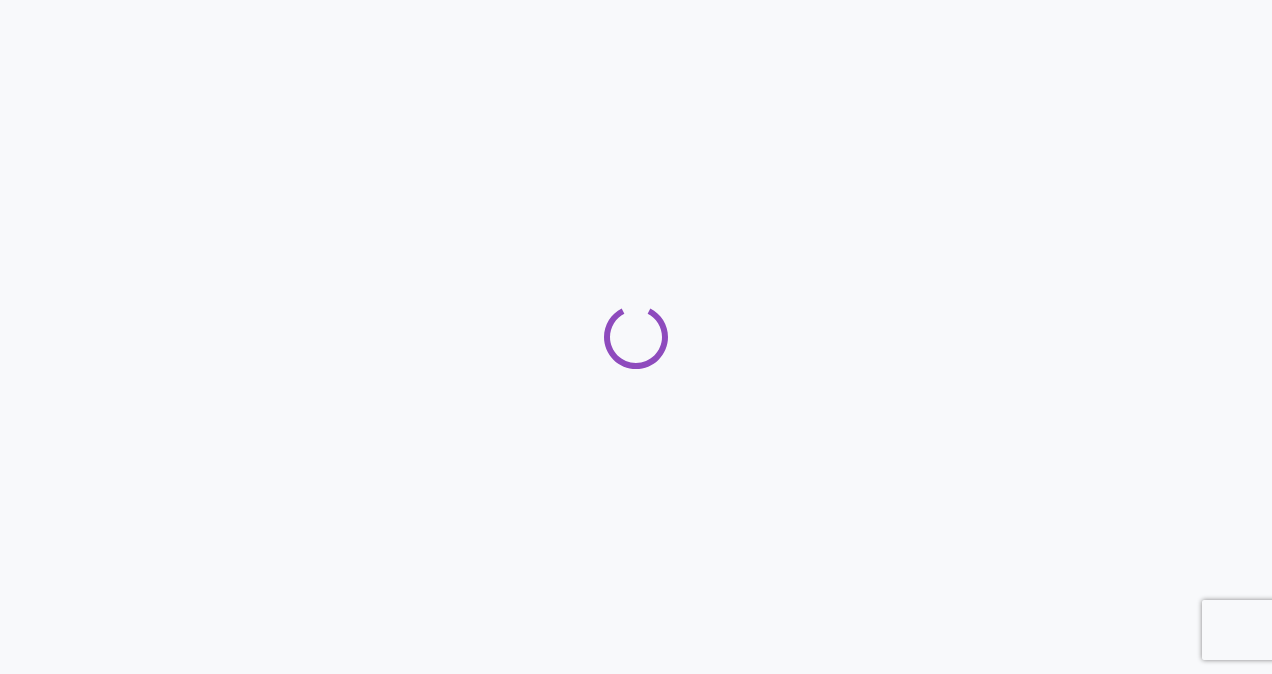 scroll, scrollTop: 0, scrollLeft: 0, axis: both 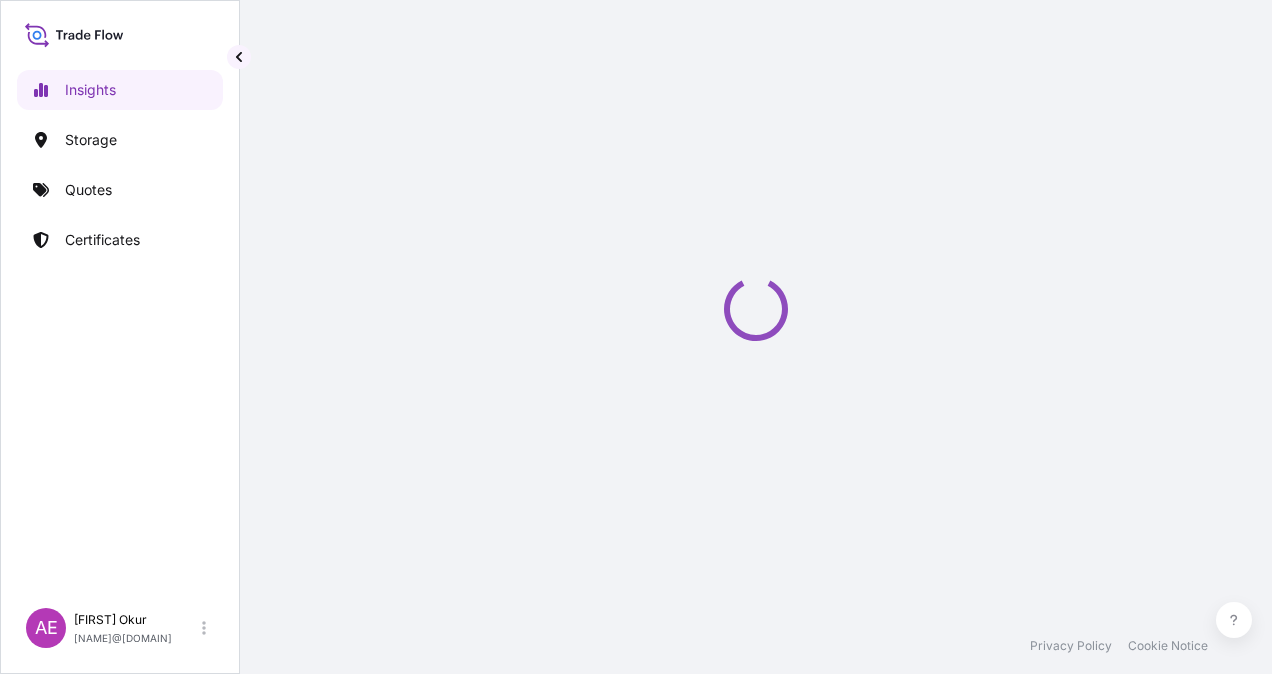 select on "2025" 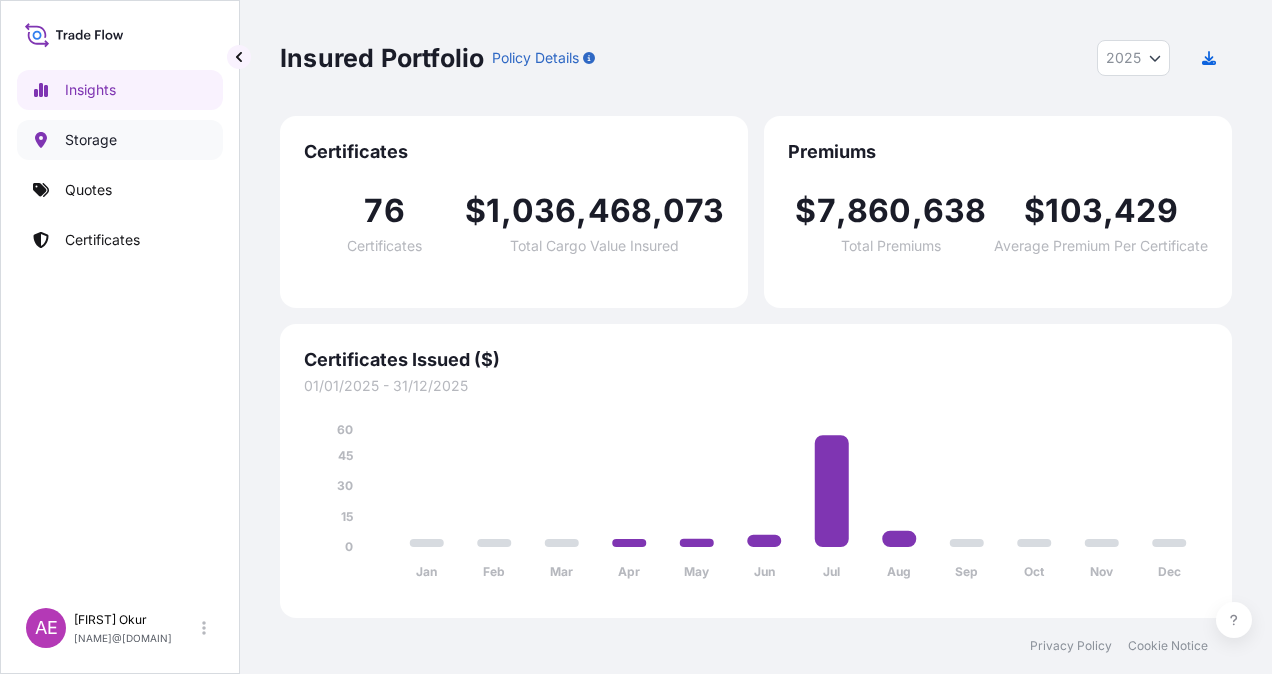 click on "Storage" at bounding box center (120, 140) 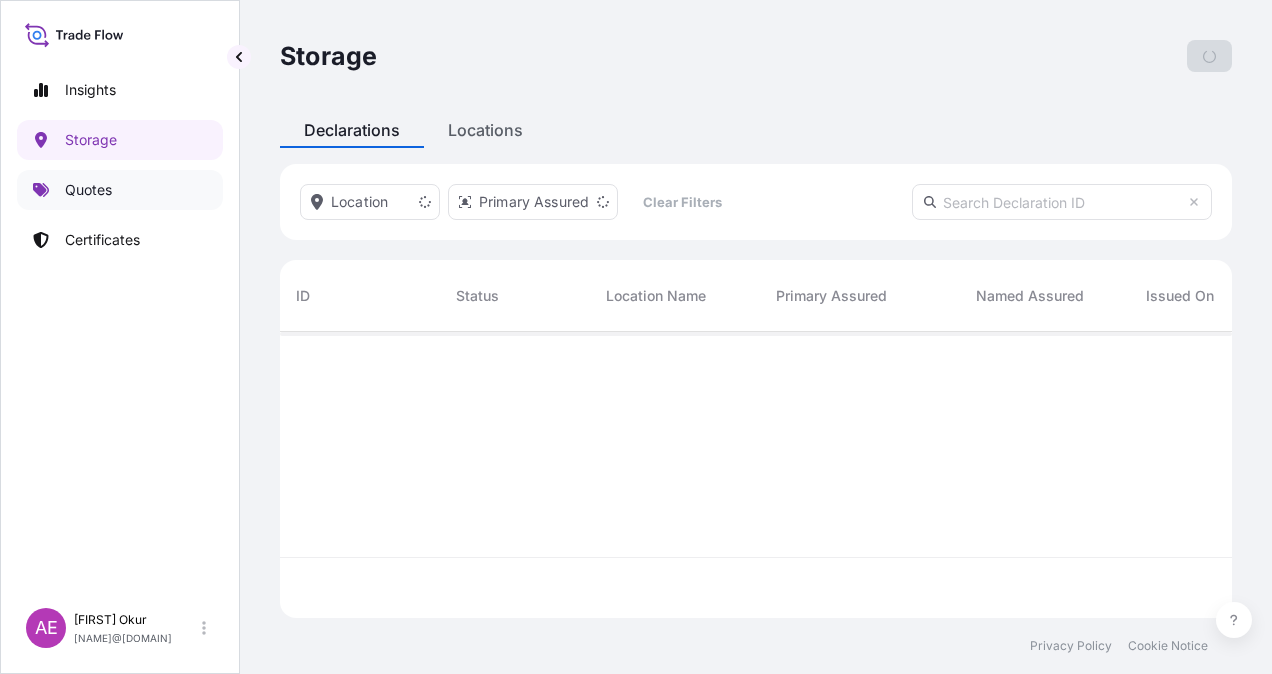 scroll, scrollTop: 16, scrollLeft: 16, axis: both 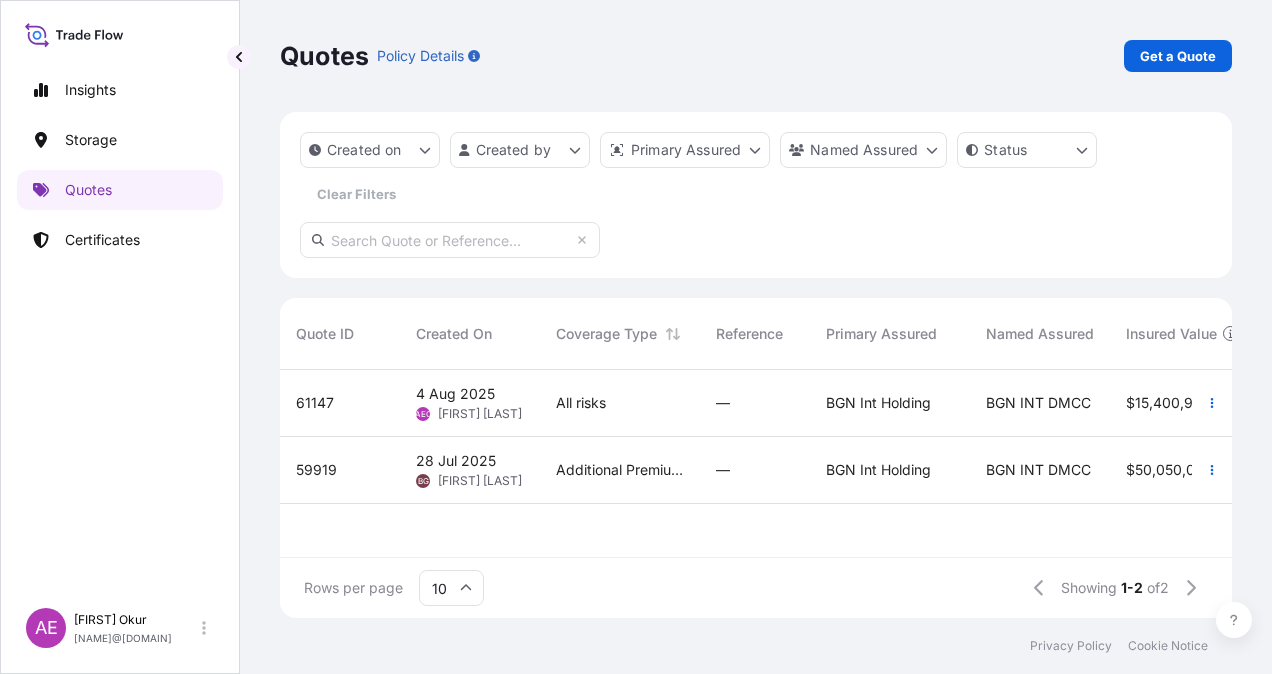 drag, startPoint x: 684, startPoint y: 531, endPoint x: 835, endPoint y: 541, distance: 151.33076 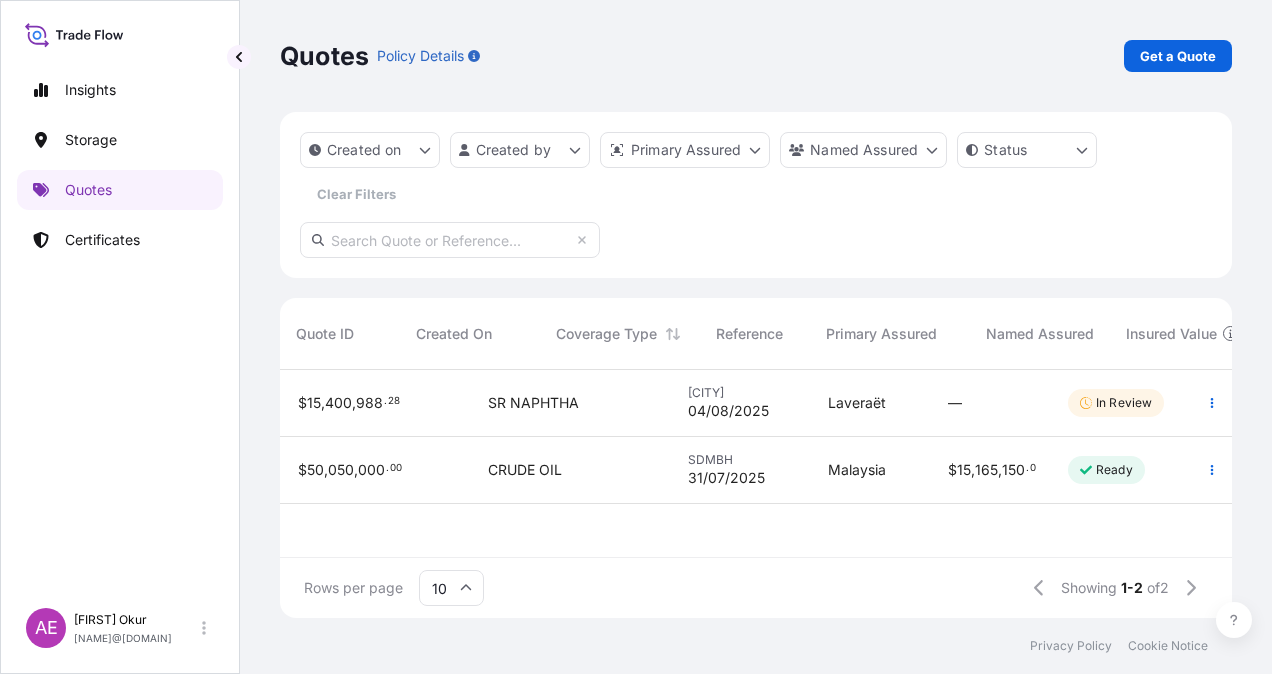 scroll, scrollTop: 0, scrollLeft: 0, axis: both 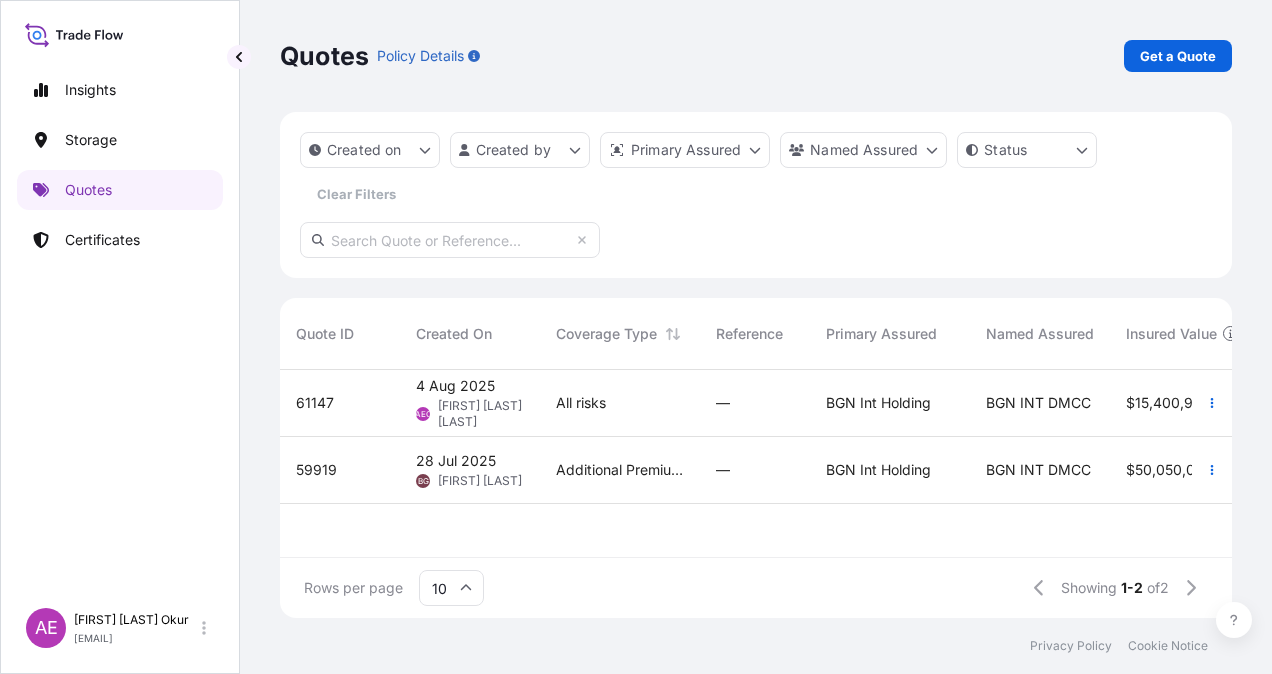 drag, startPoint x: 700, startPoint y: 533, endPoint x: 694, endPoint y: 550, distance: 18.027756 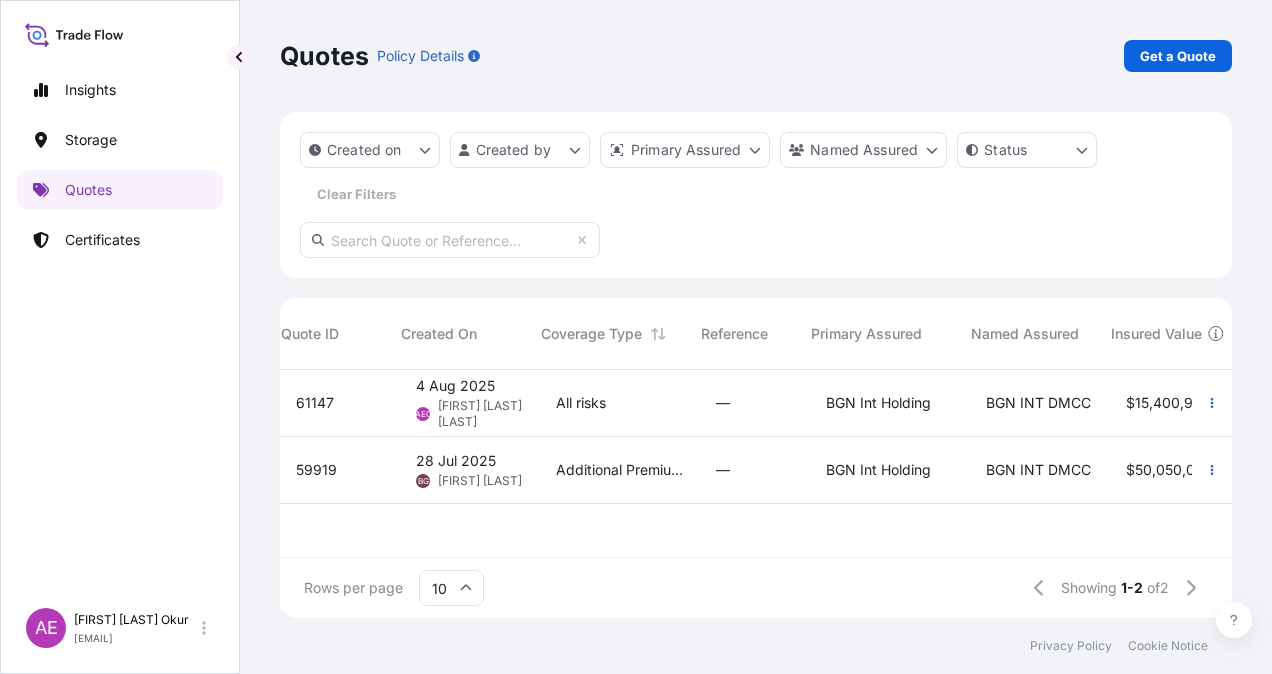 scroll, scrollTop: 0, scrollLeft: 828, axis: horizontal 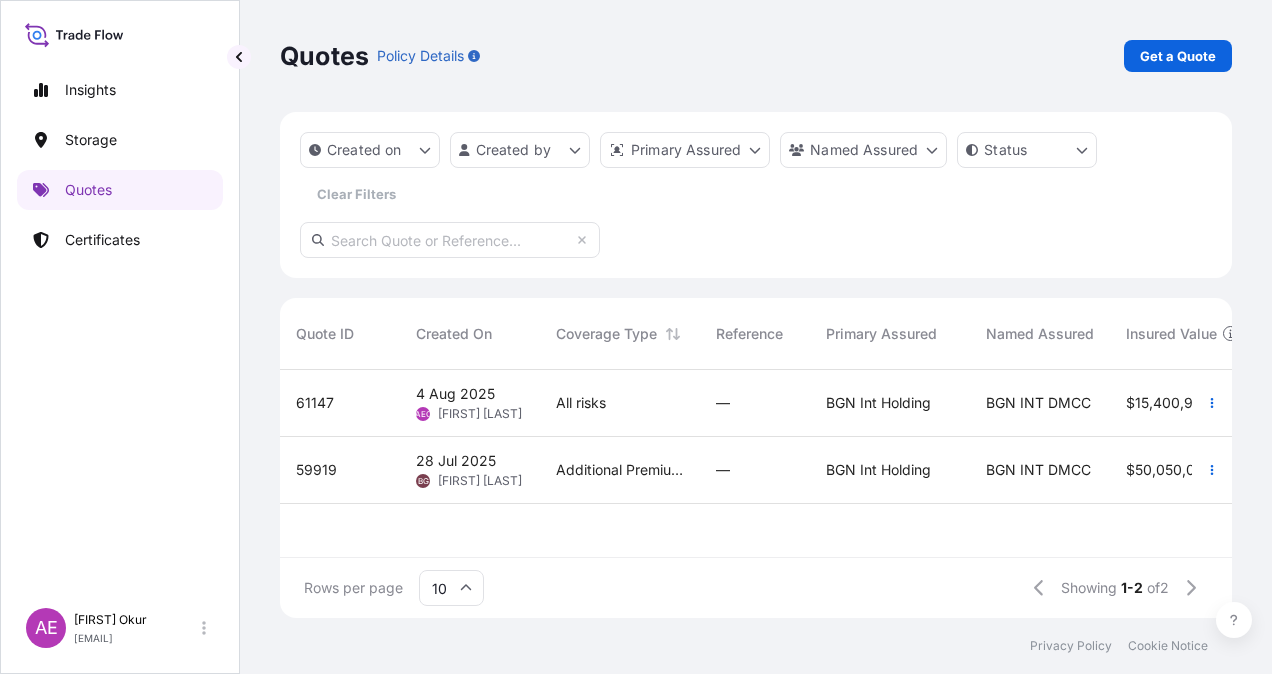 click on "—" at bounding box center (755, 403) 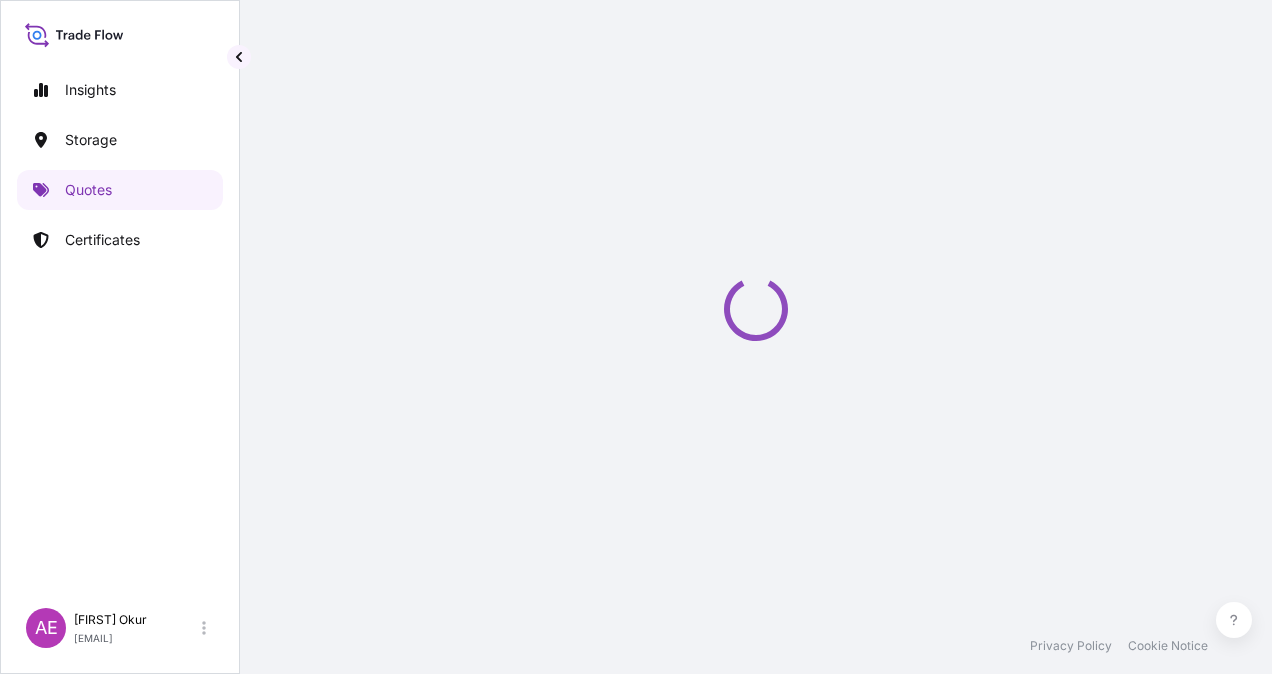 select on "Ocean Vessel" 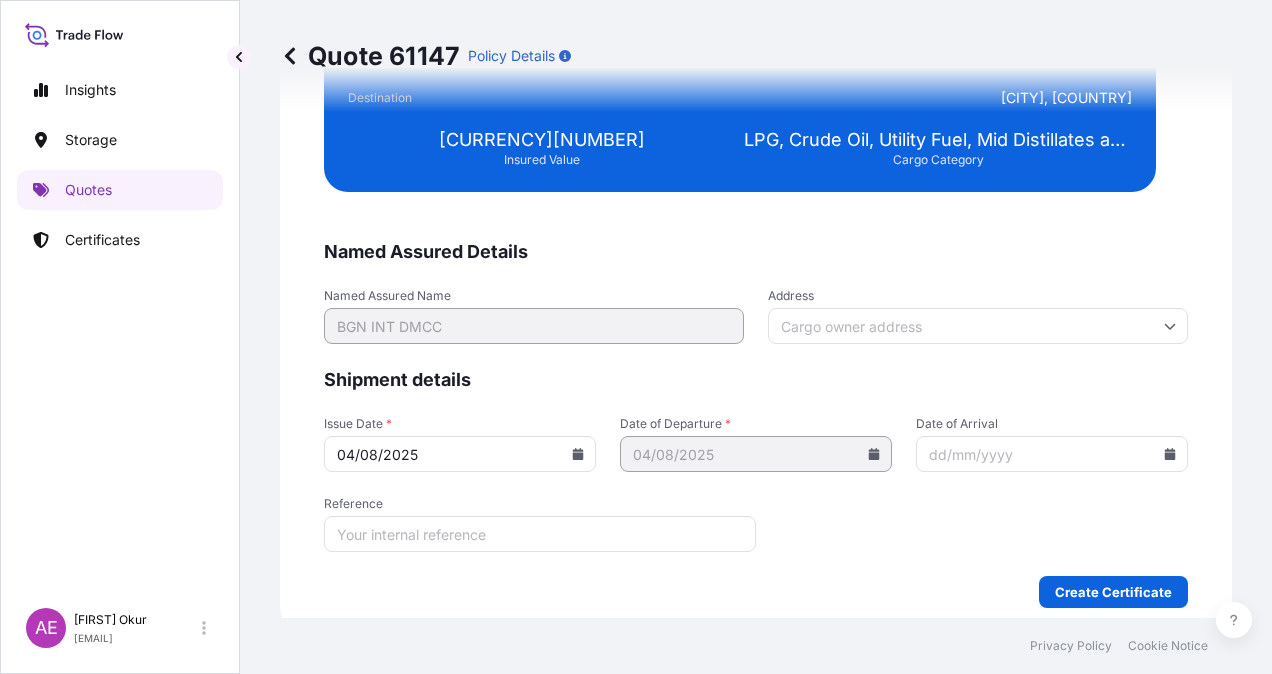 scroll, scrollTop: 3843, scrollLeft: 0, axis: vertical 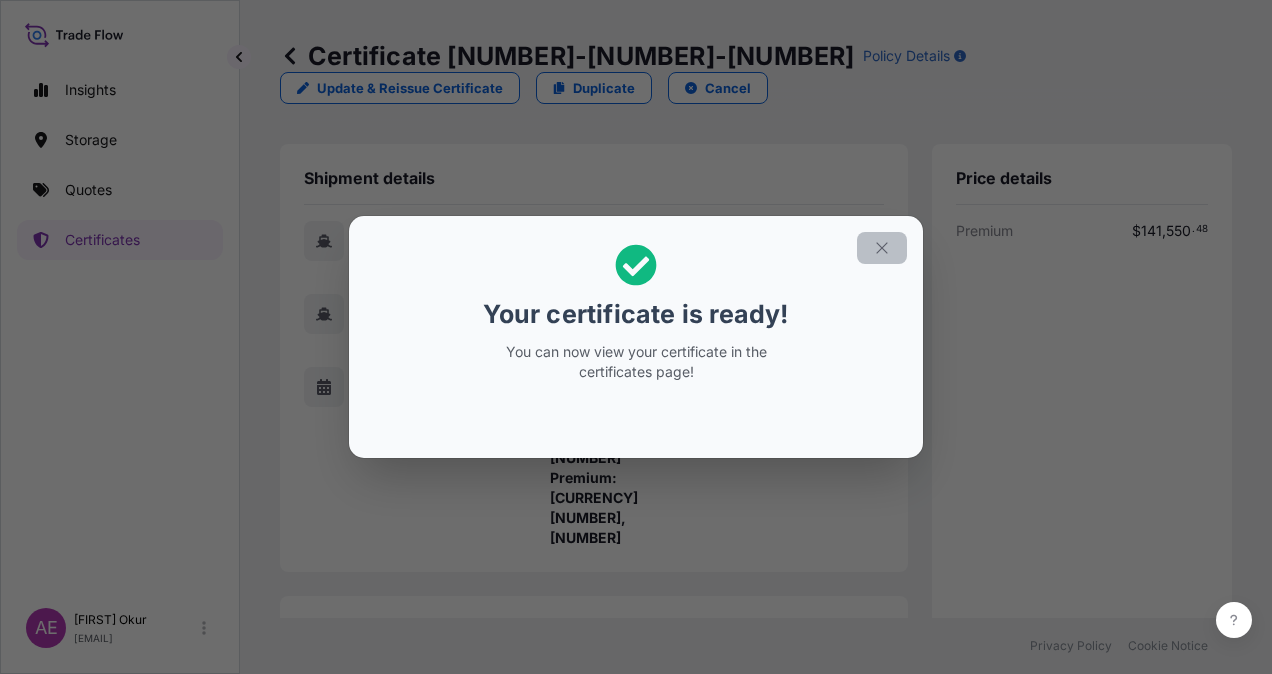 click 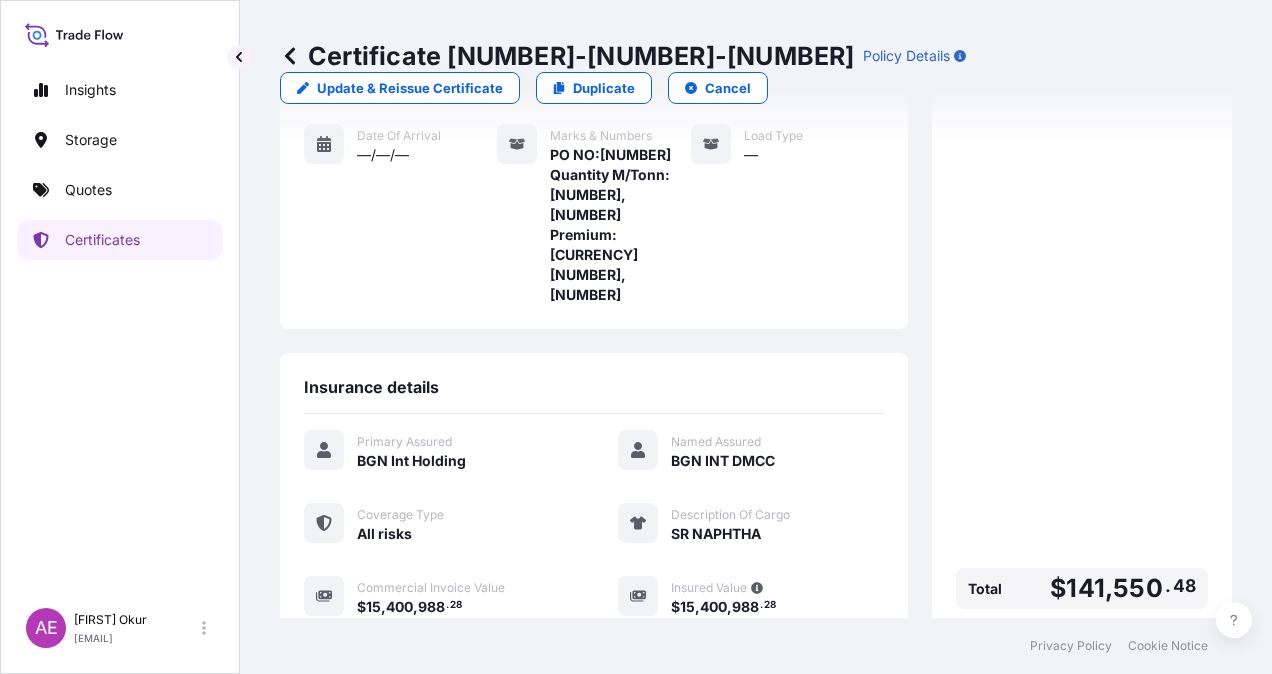 scroll, scrollTop: 381, scrollLeft: 0, axis: vertical 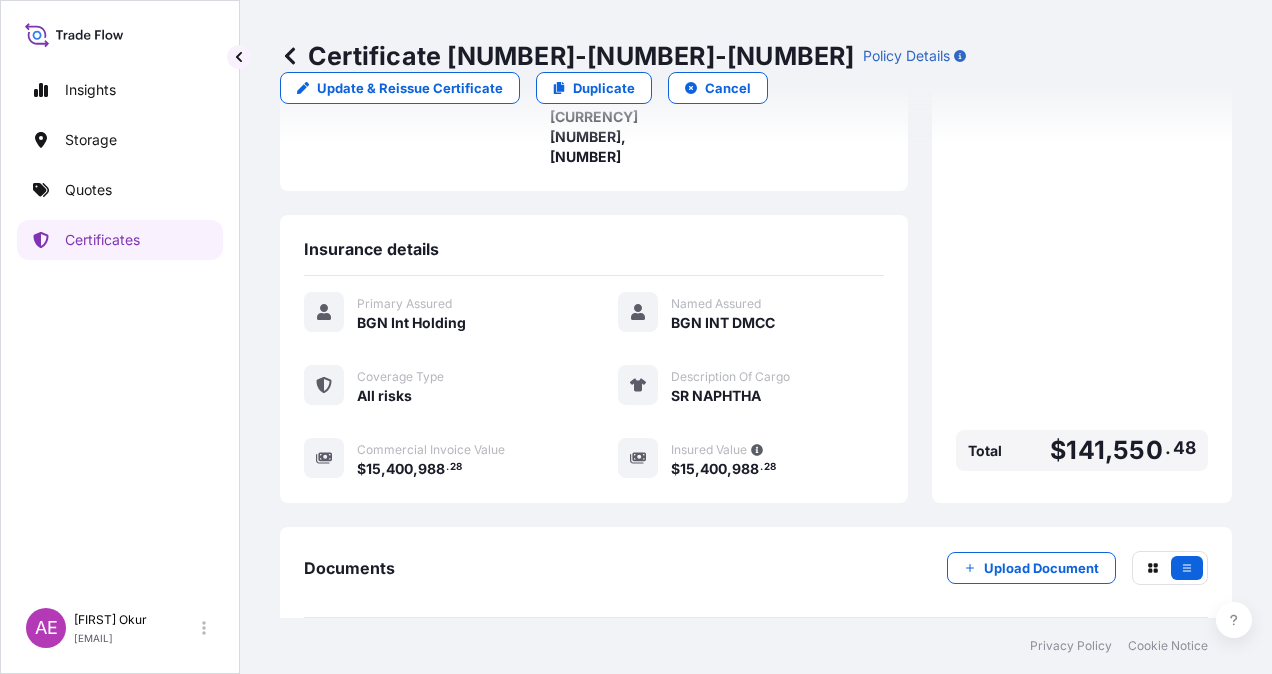 click on "PDF Certificate 2025-08-04" at bounding box center [756, 664] 